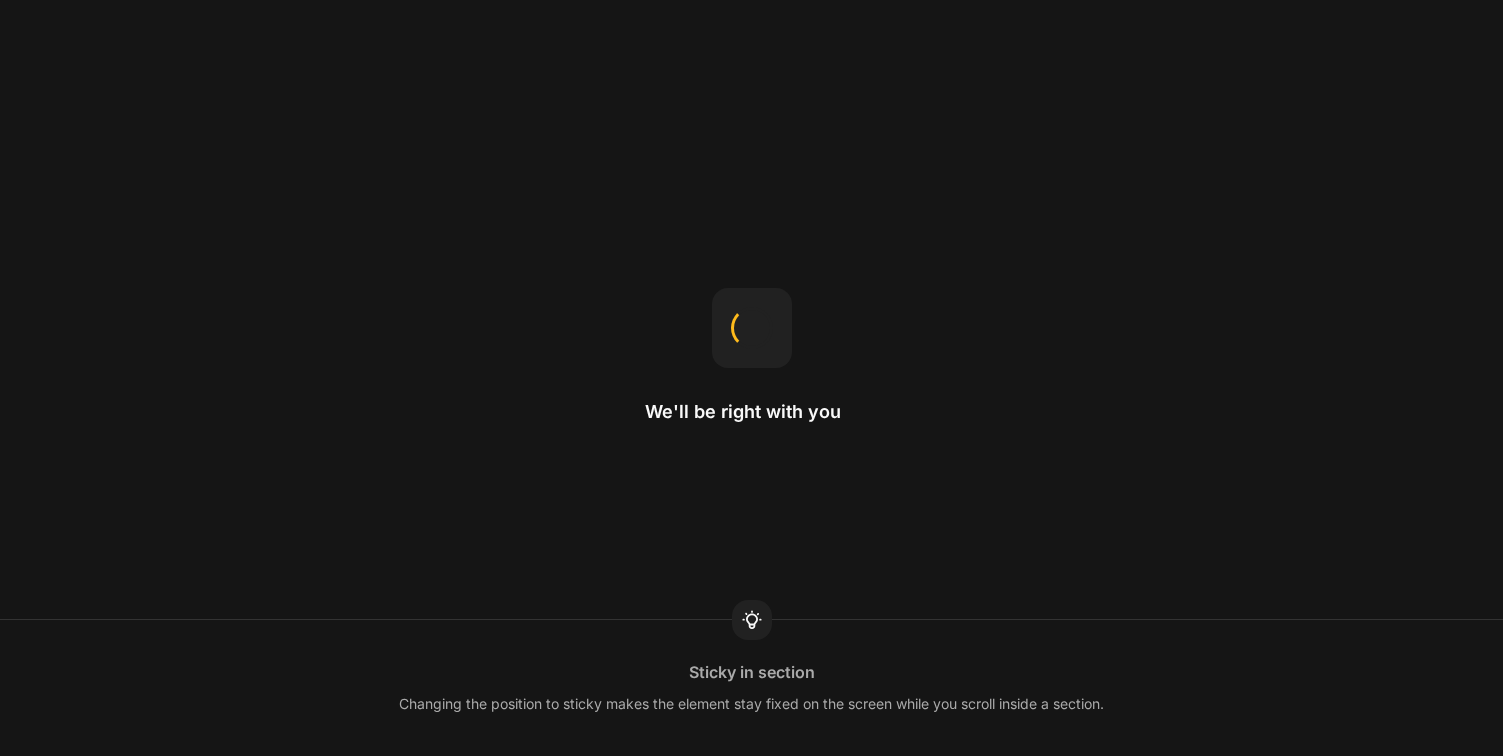 scroll, scrollTop: 0, scrollLeft: 0, axis: both 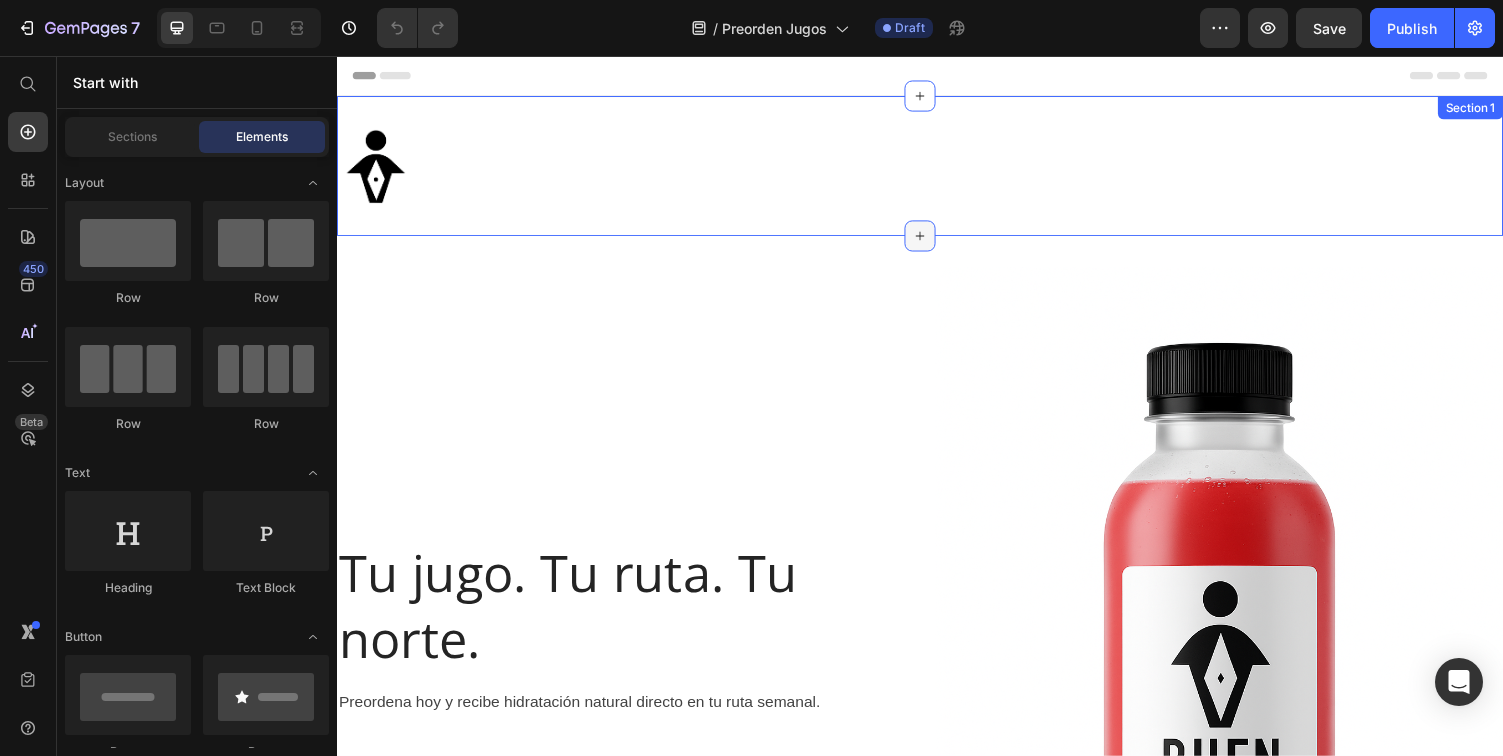 click 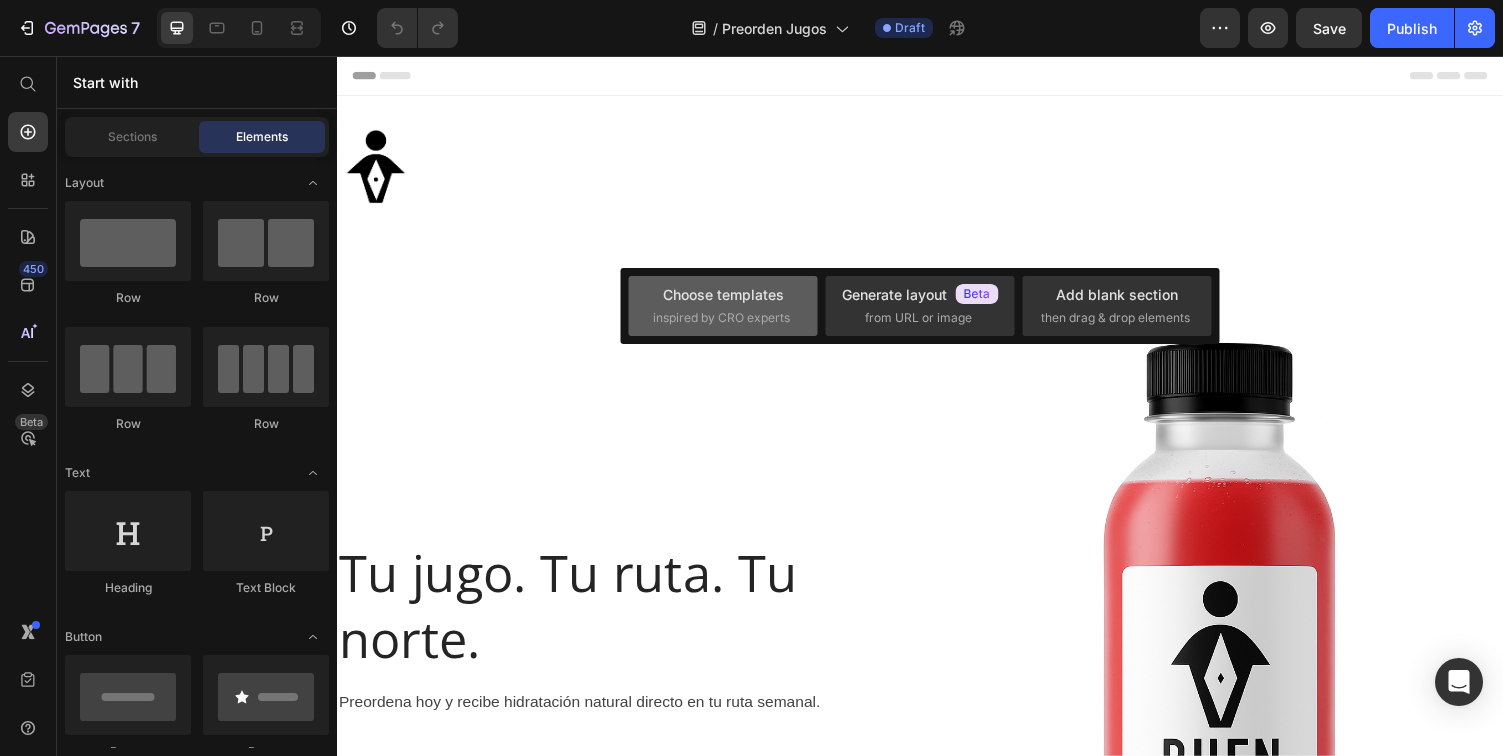 click on "inspired by CRO experts" at bounding box center [721, 318] 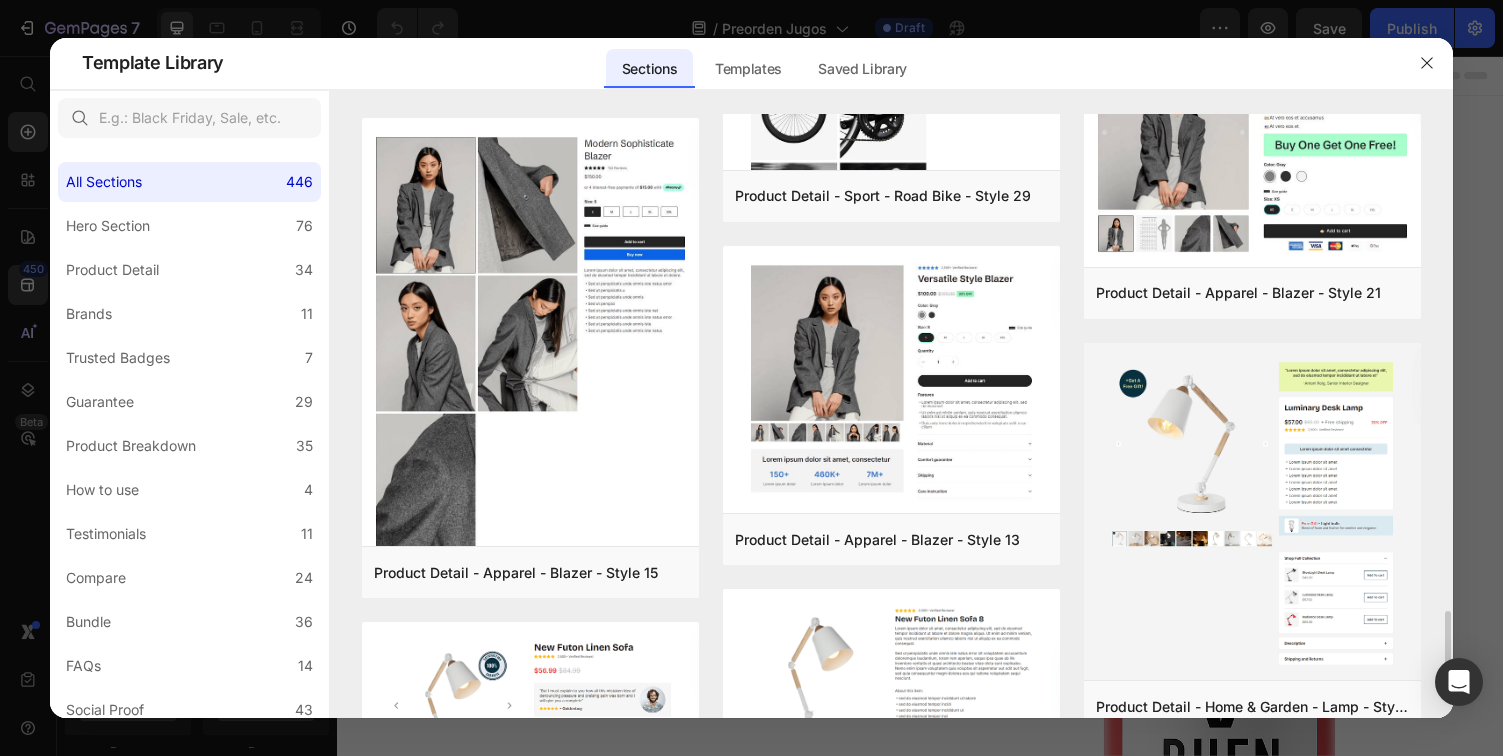 scroll, scrollTop: 5570, scrollLeft: 0, axis: vertical 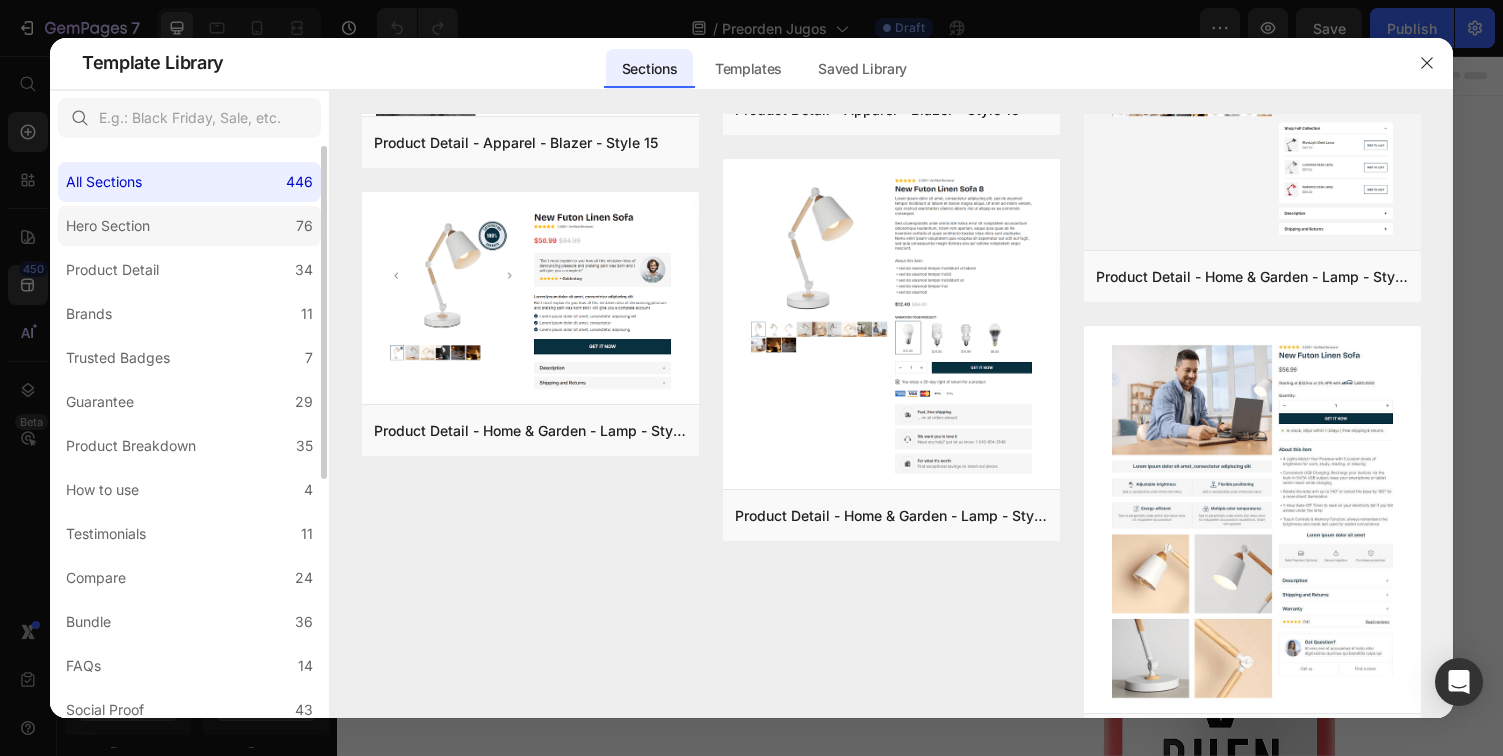 click on "Hero Section" at bounding box center (108, 226) 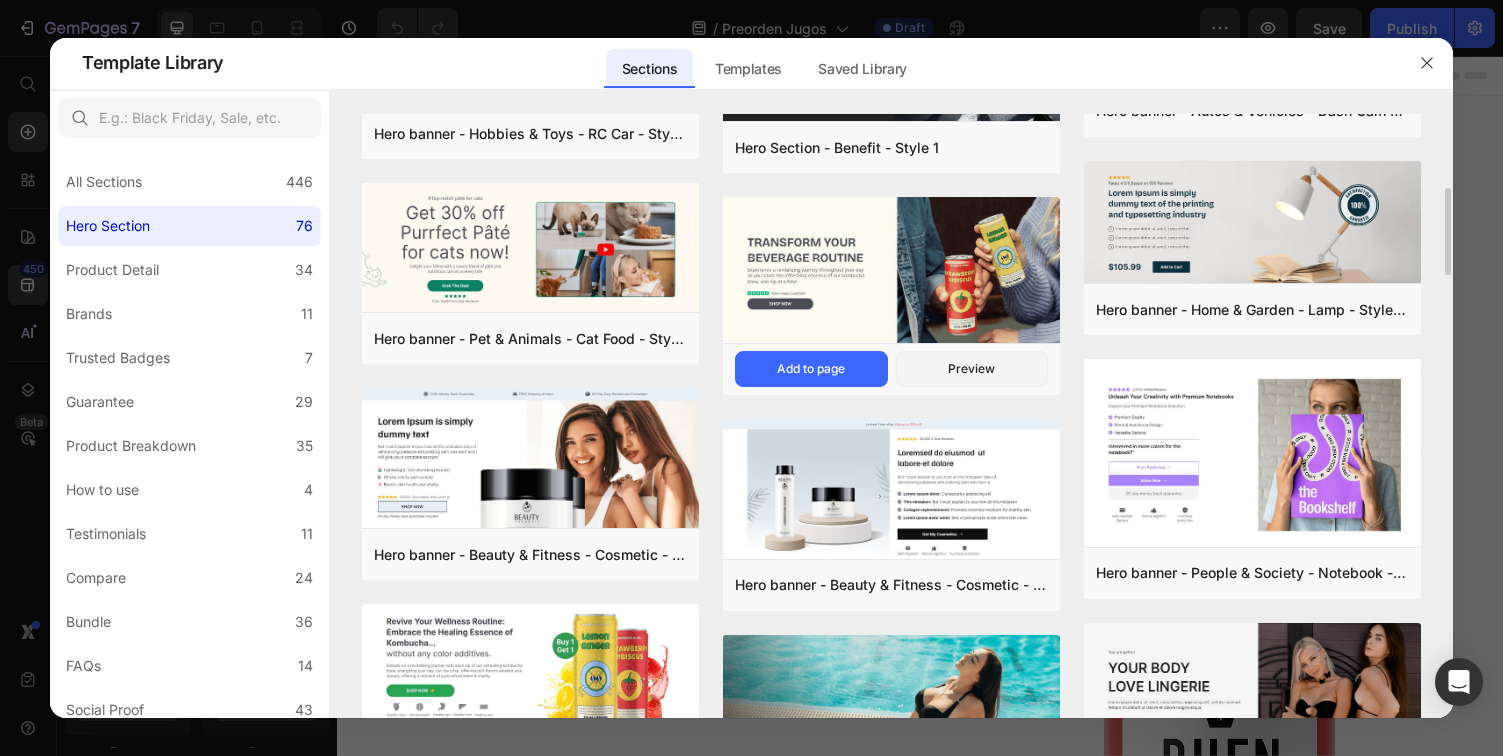 scroll, scrollTop: 573, scrollLeft: 0, axis: vertical 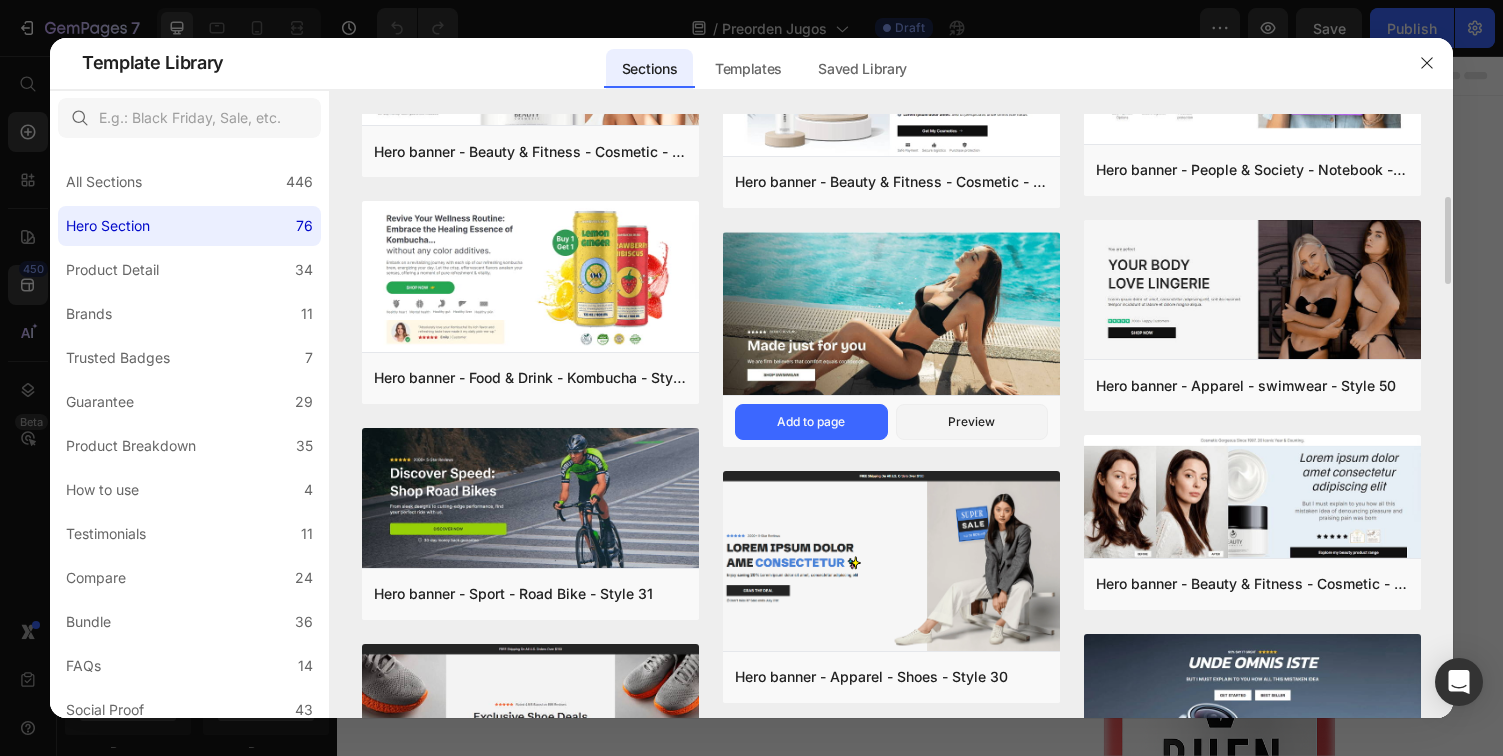 click at bounding box center [891, 316] 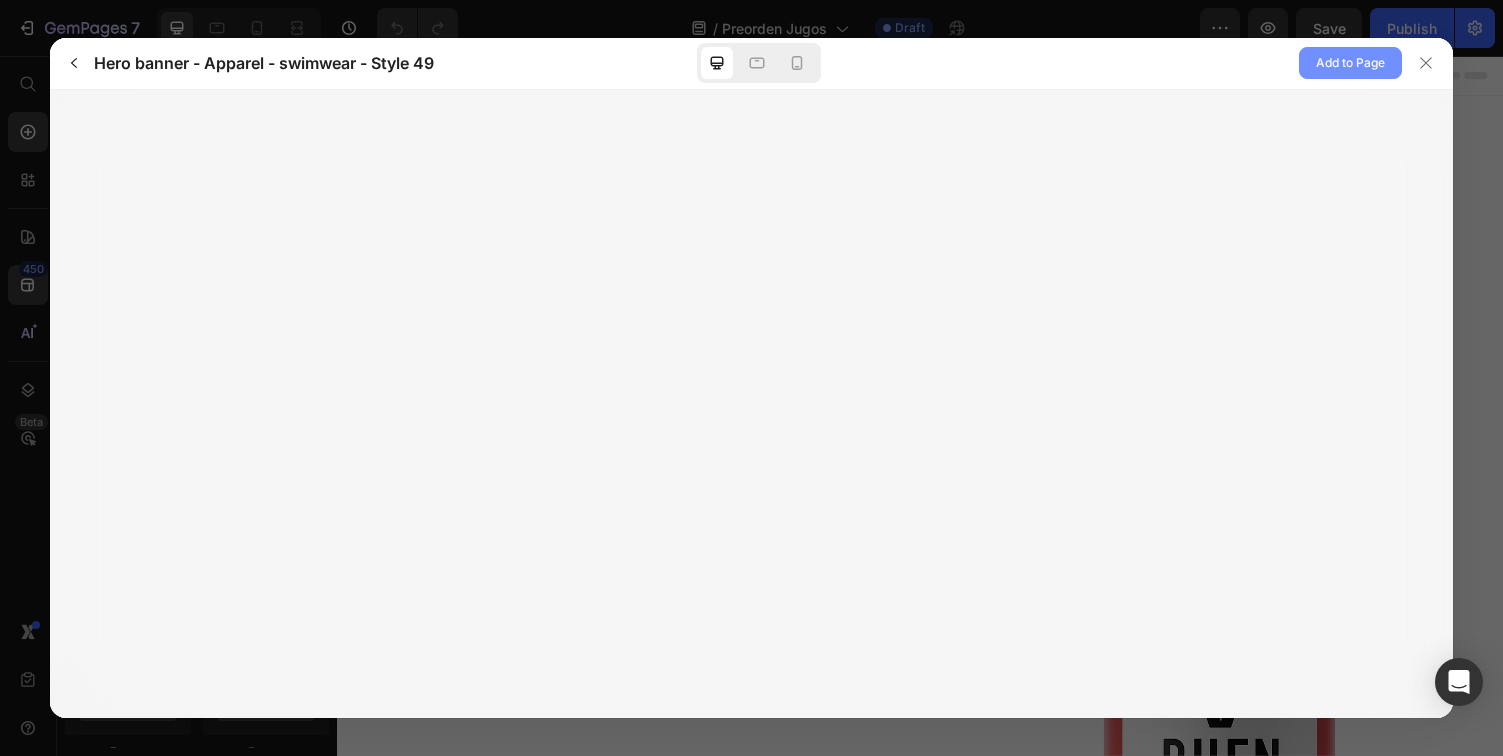 click on "Add to Page" 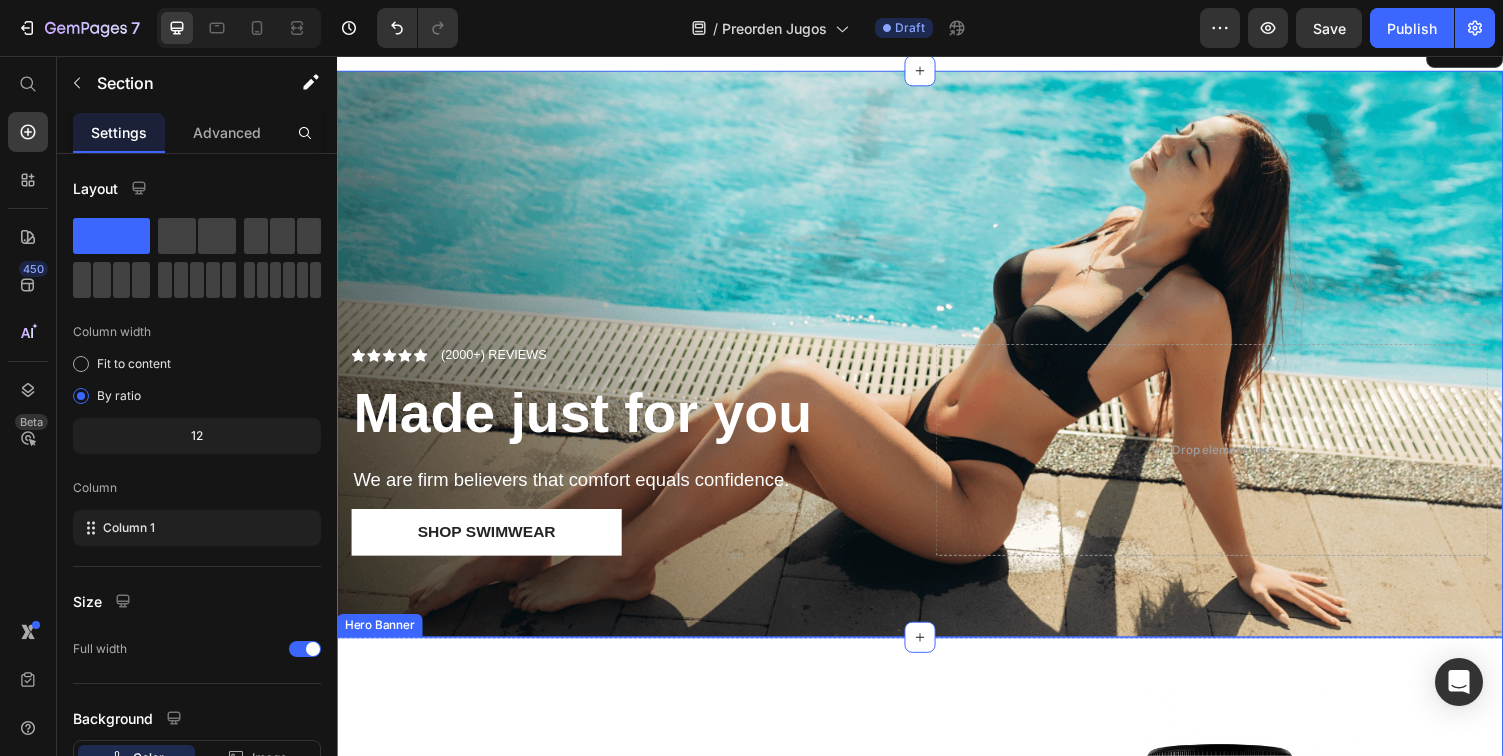 scroll, scrollTop: 185, scrollLeft: 0, axis: vertical 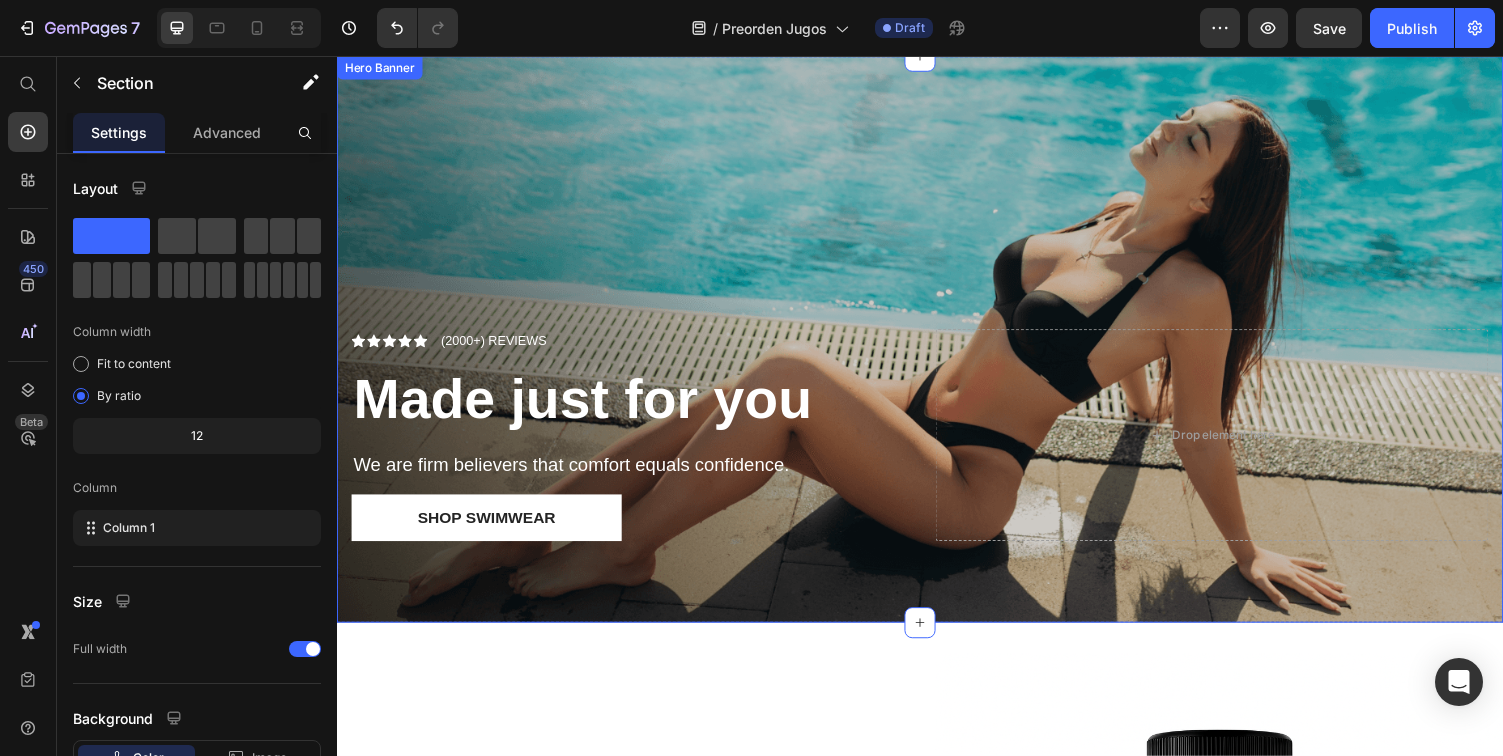 click at bounding box center (937, 347) 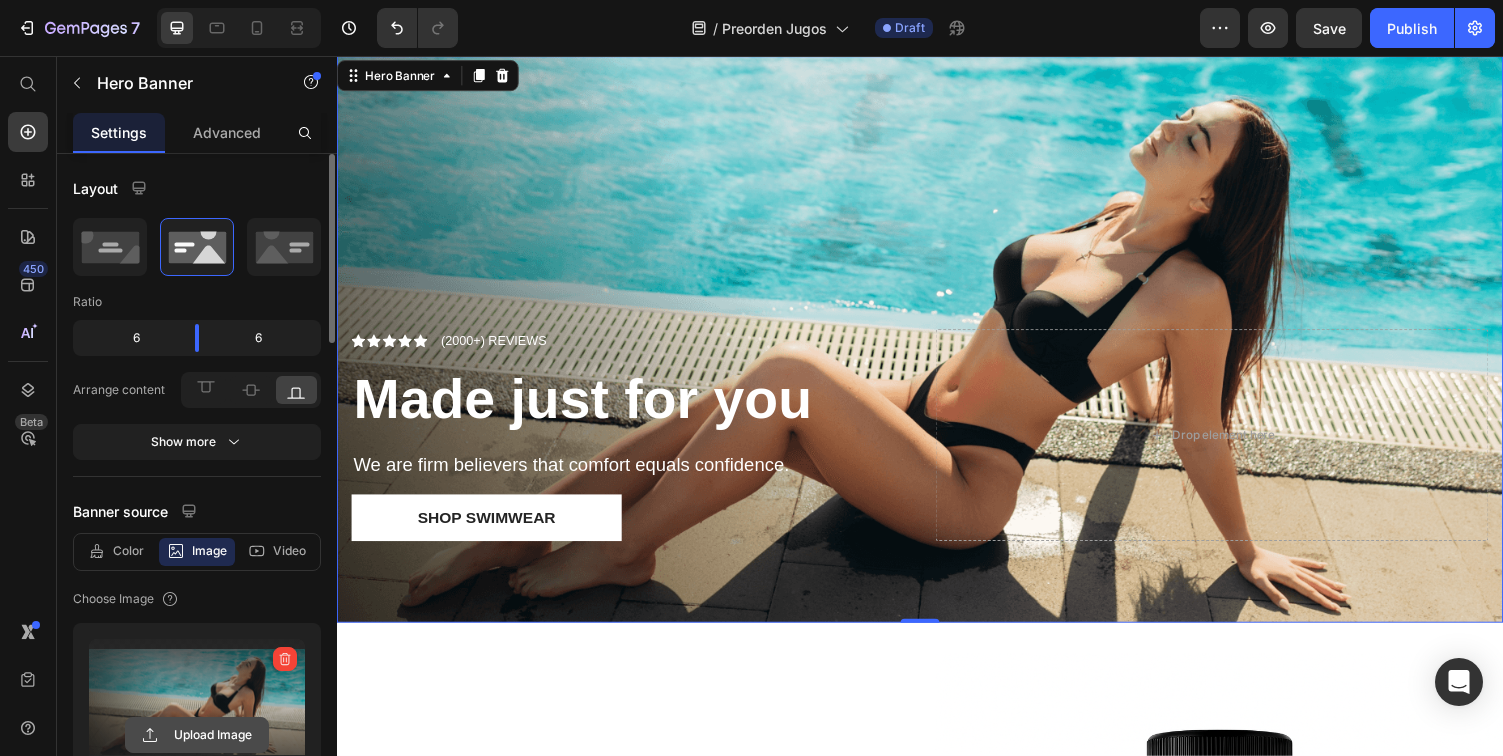 click 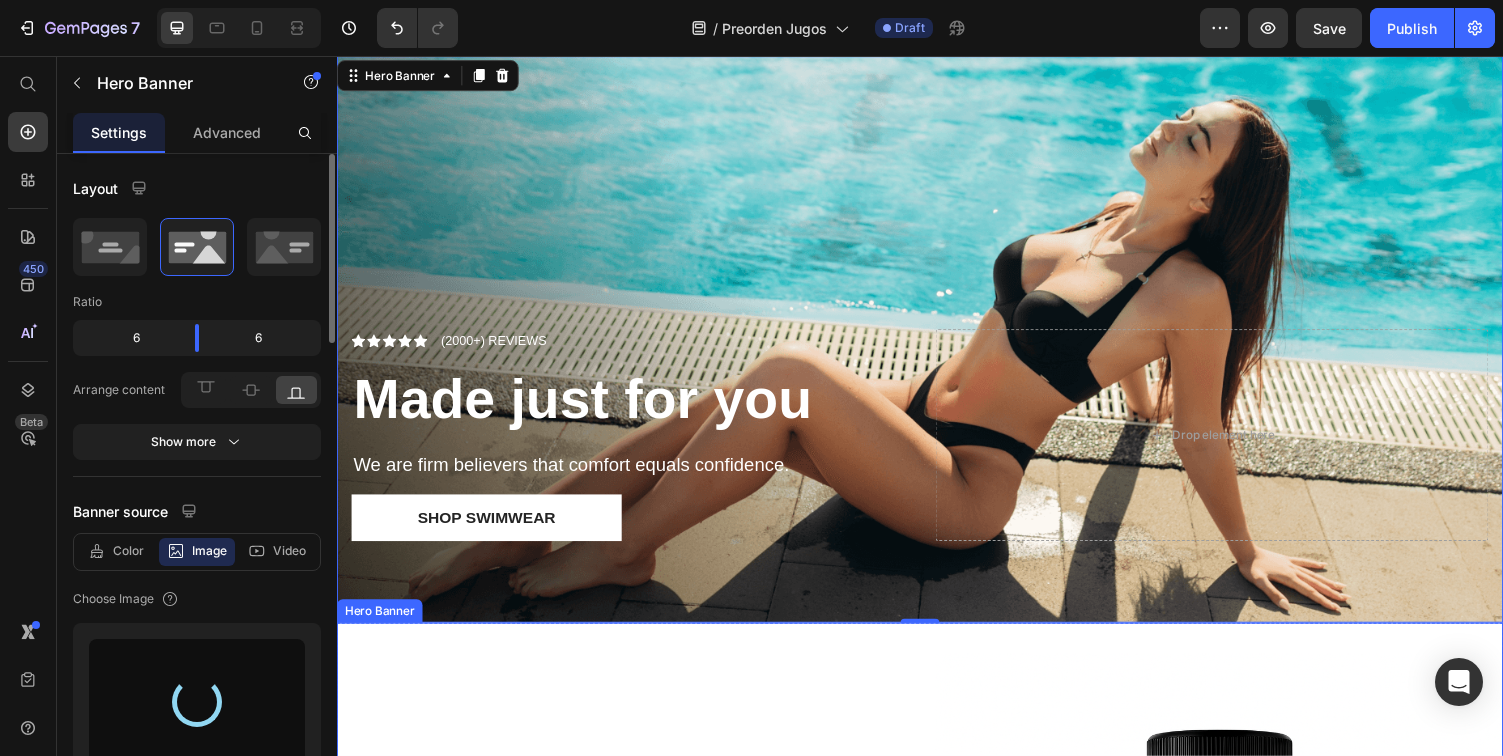 type on "[URL][DOMAIN_NAME]" 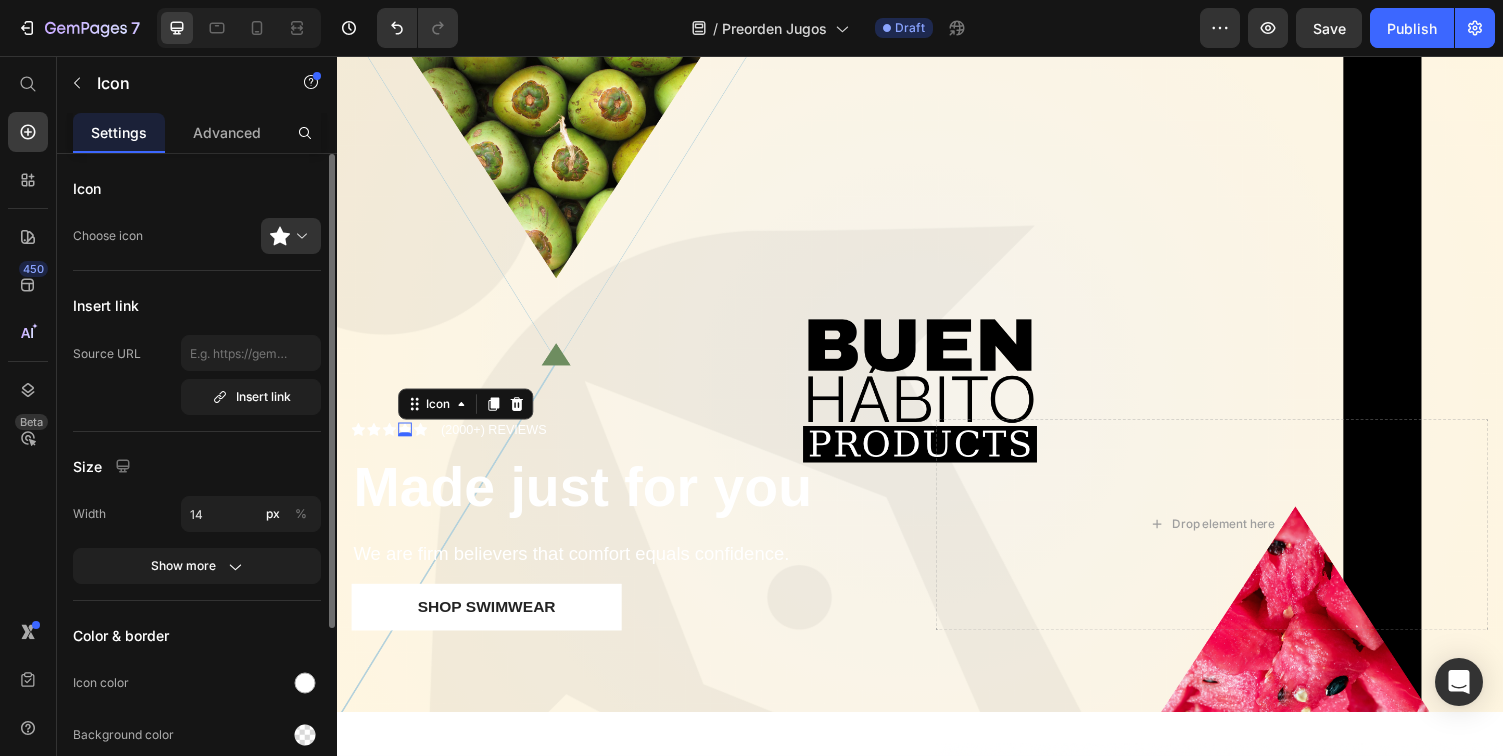click on "Icon   0" at bounding box center (407, 440) 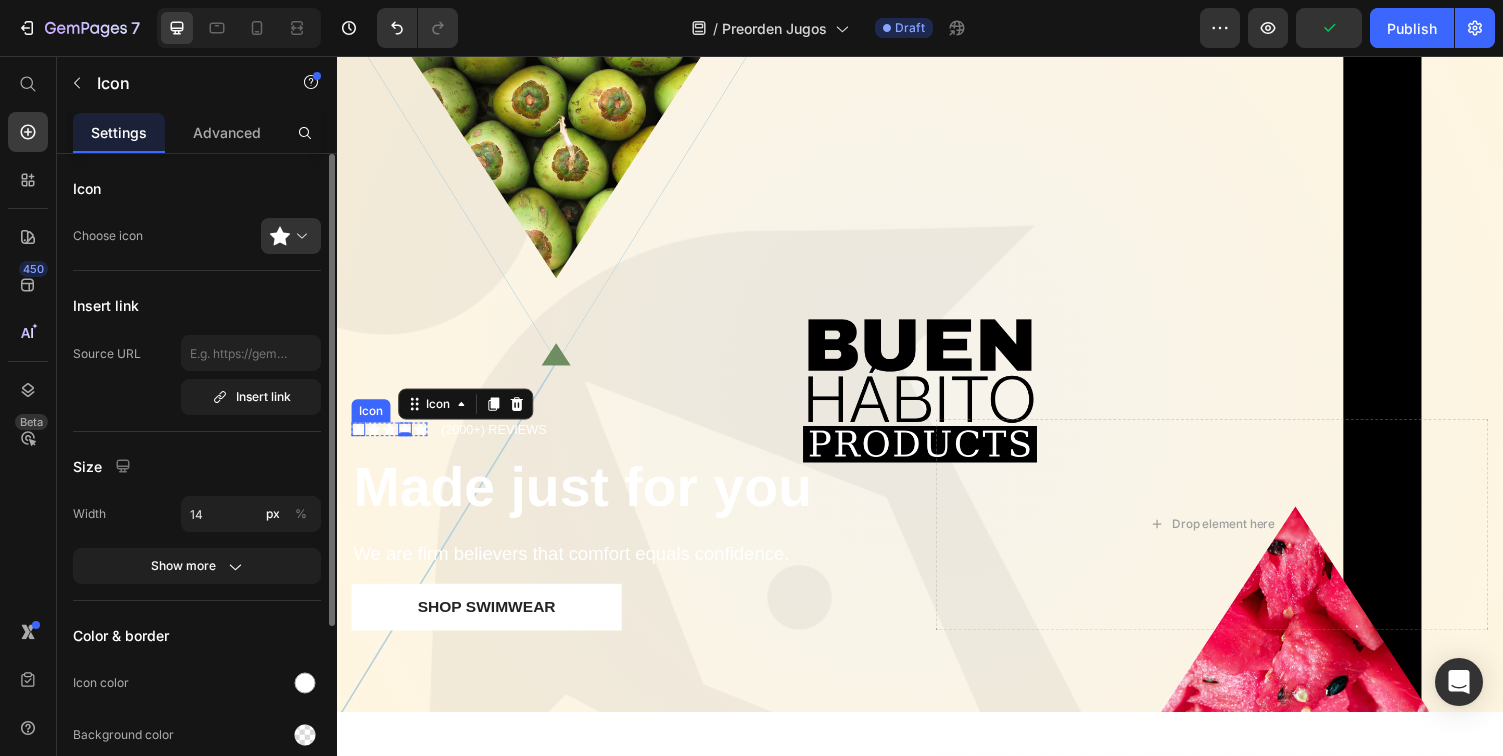 click 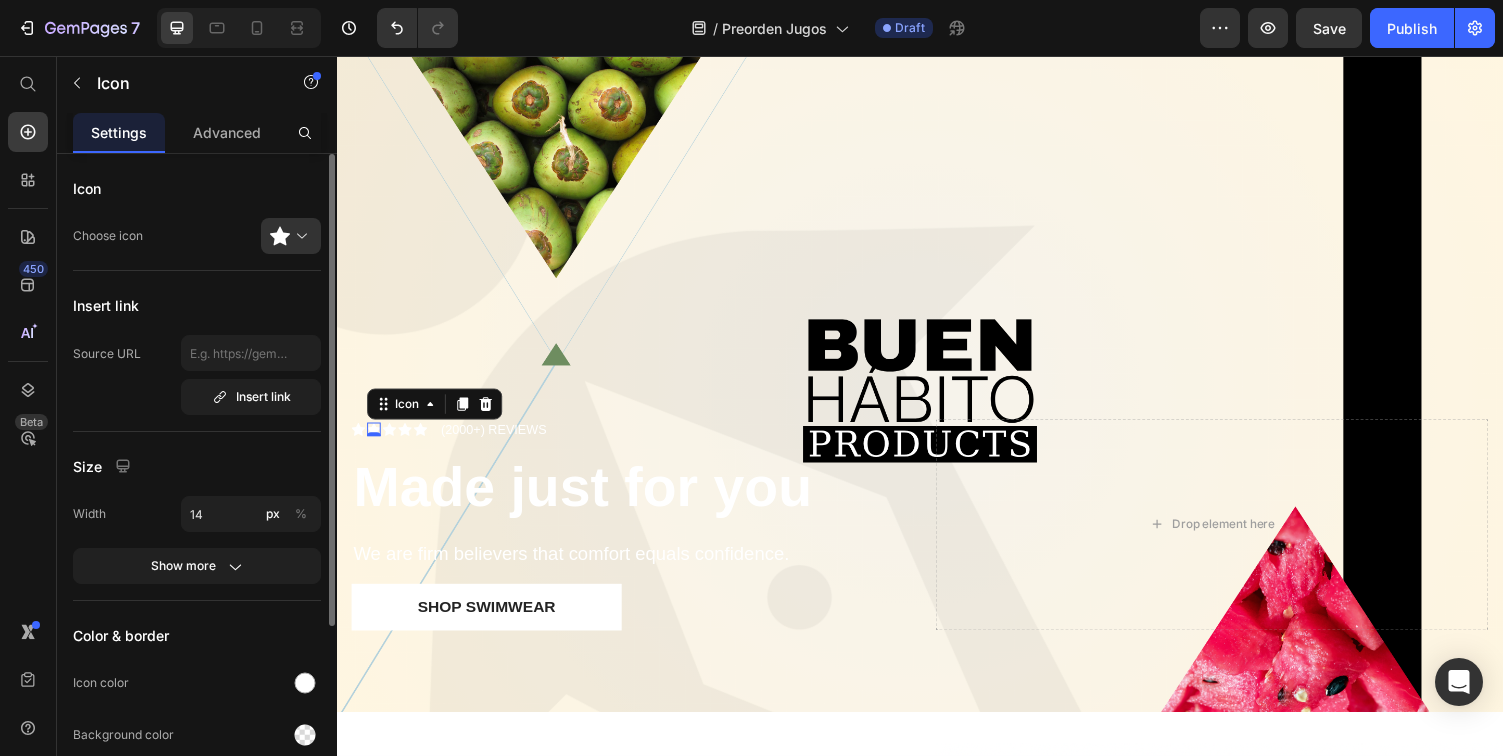 click on "Icon   0" at bounding box center (375, 440) 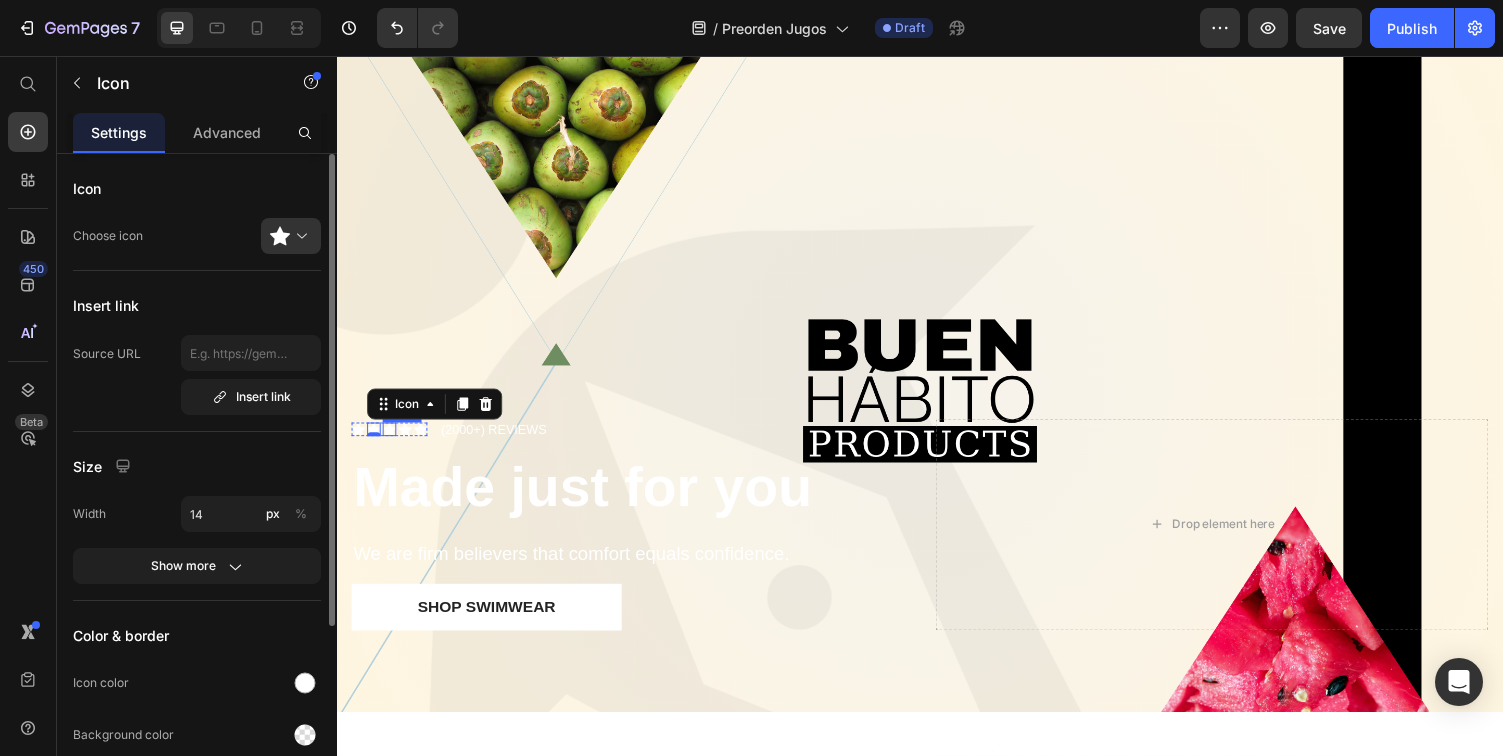 click on "Icon" at bounding box center (391, 440) 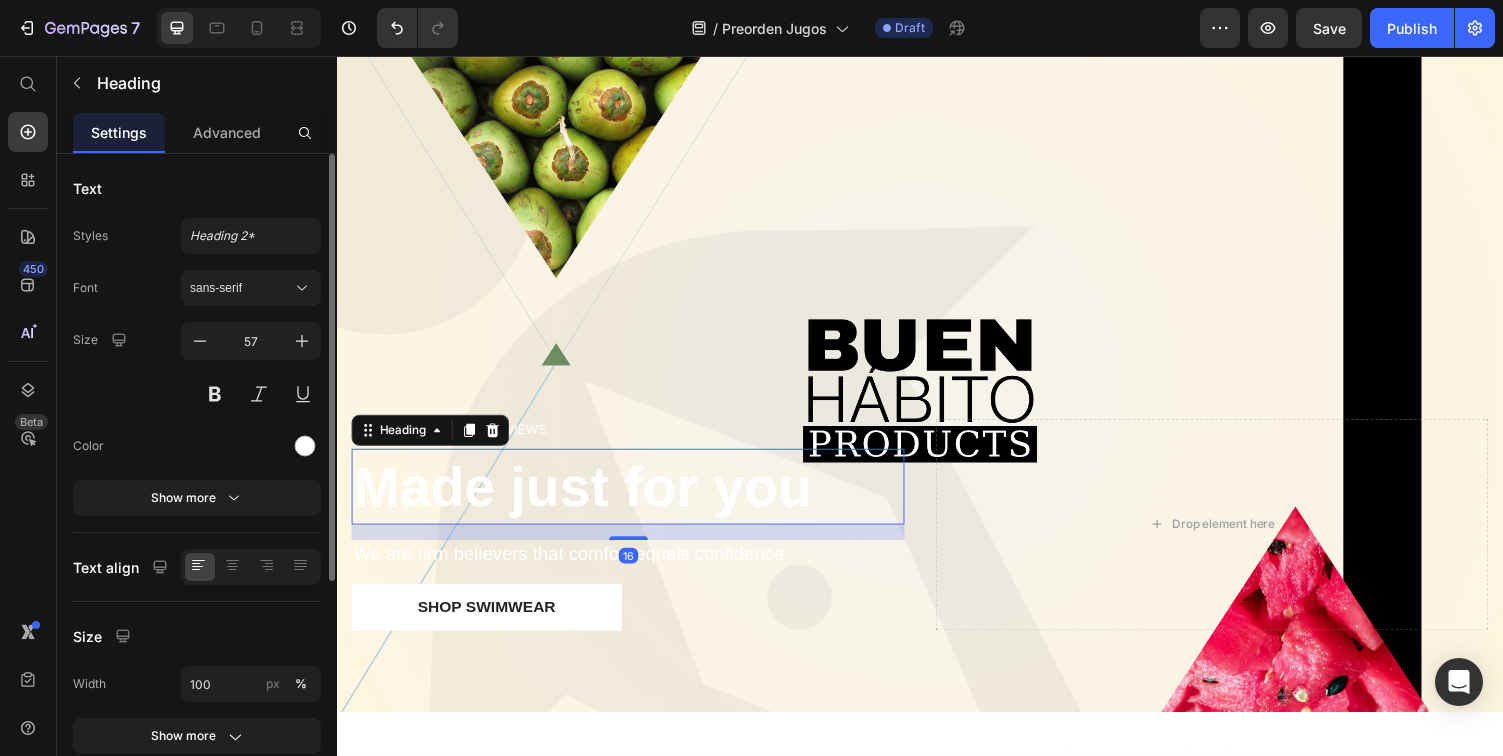 click on "Made just for you" at bounding box center (590, 499) 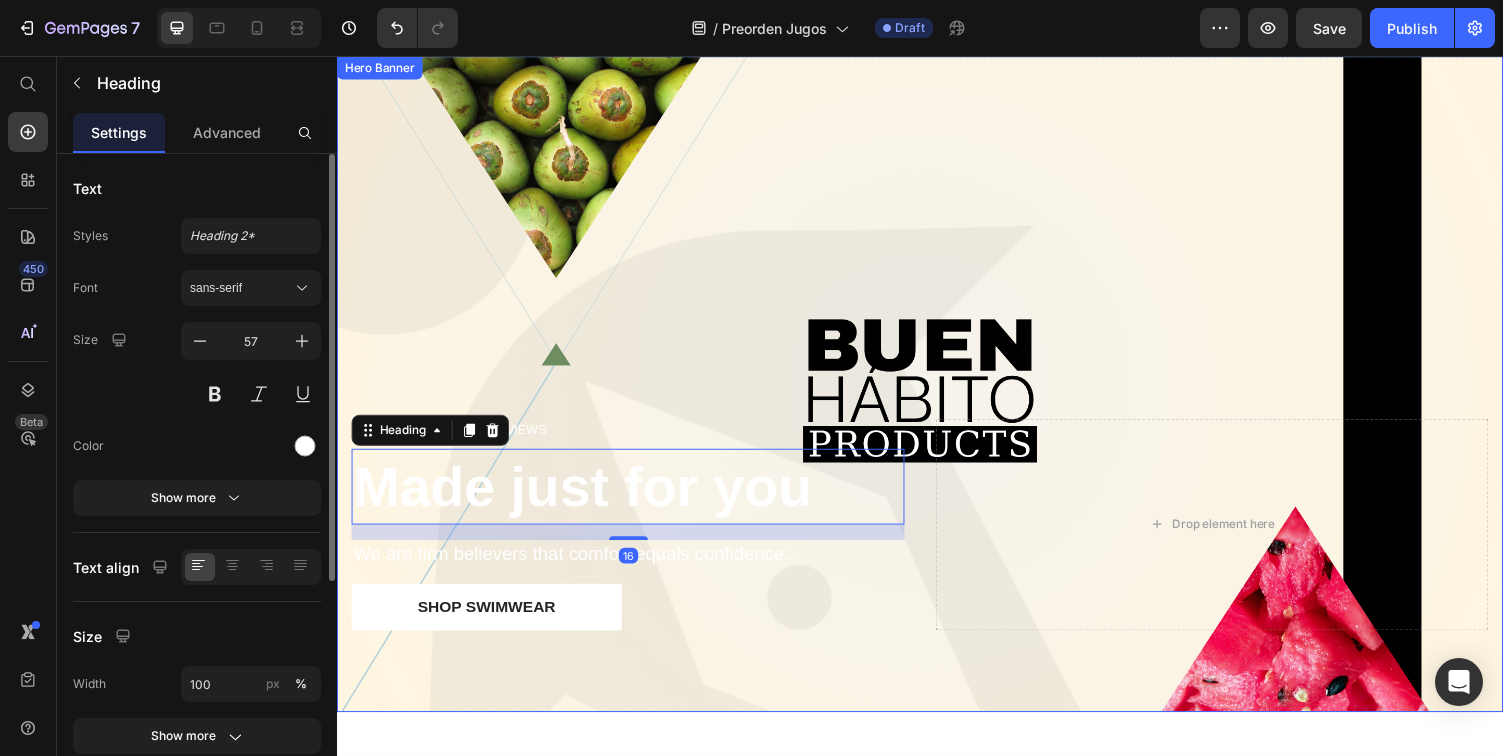 click on "Icon Icon Icon Icon Icon Icon List (2000+) REVIEWS Text Block Row Made just for you Heading   16 We are firm believers that comfort equals confidence. Text Block Shop Swimwear Button
Drop element here" at bounding box center [937, 564] 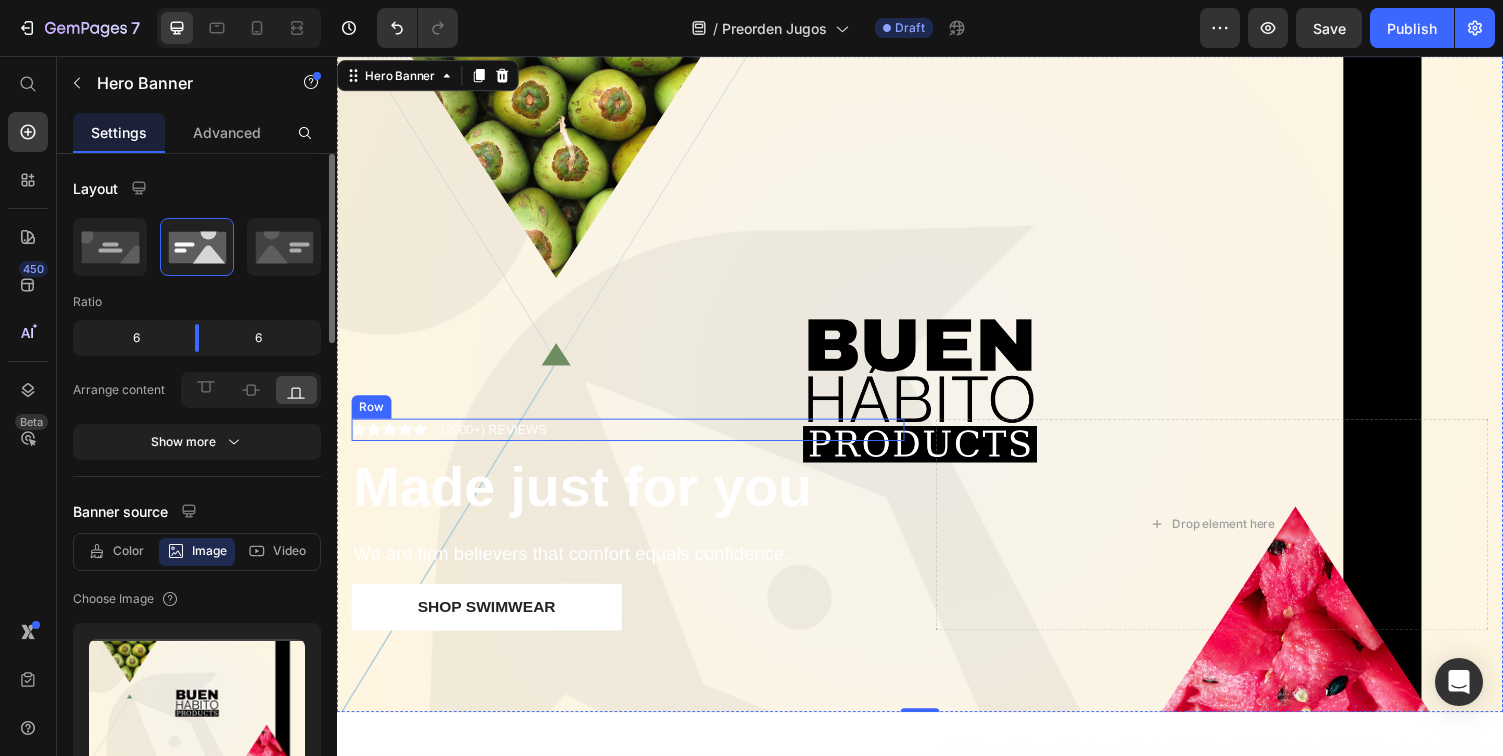 click on "Icon Icon Icon Icon Icon Icon List (2000+) REVIEWS Text Block Row" at bounding box center [636, 441] 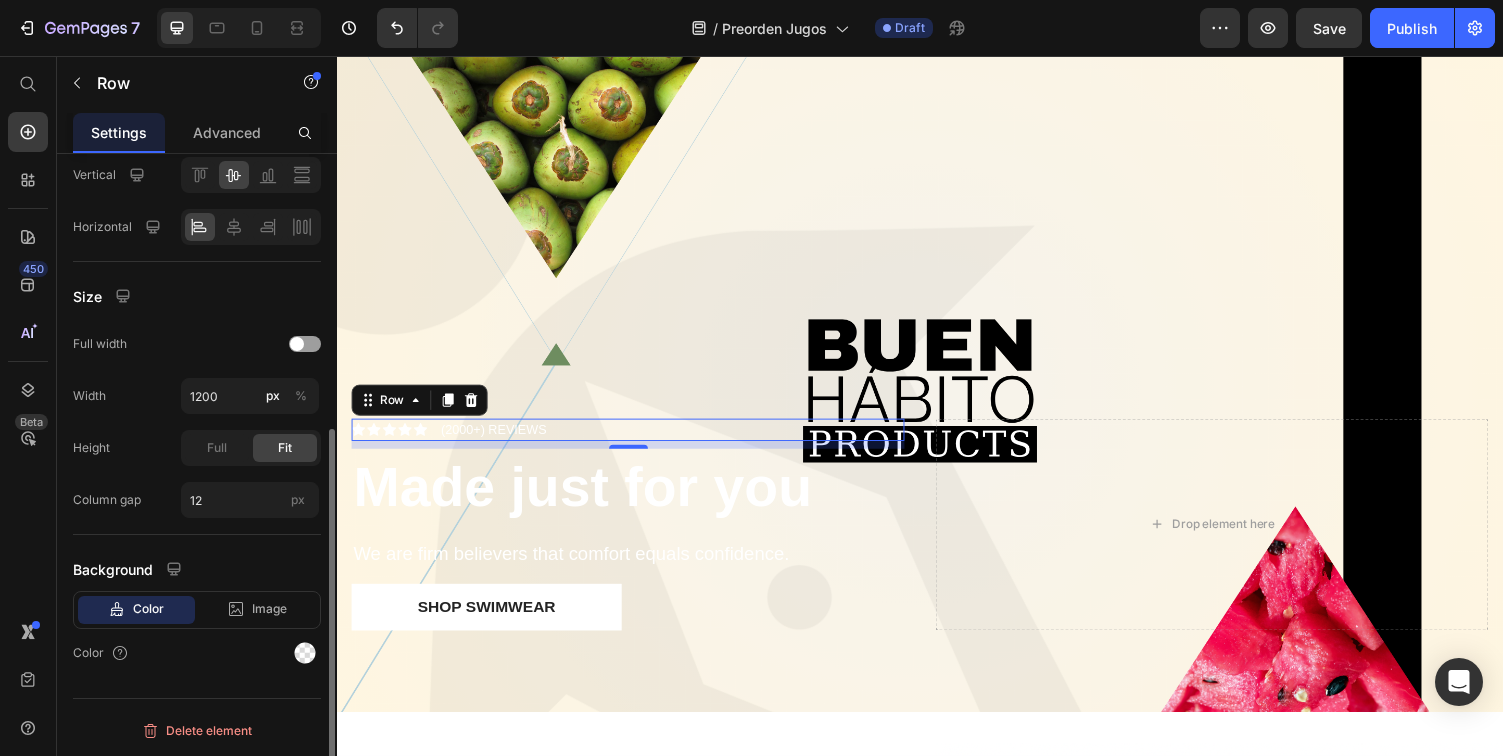 scroll, scrollTop: 69, scrollLeft: 0, axis: vertical 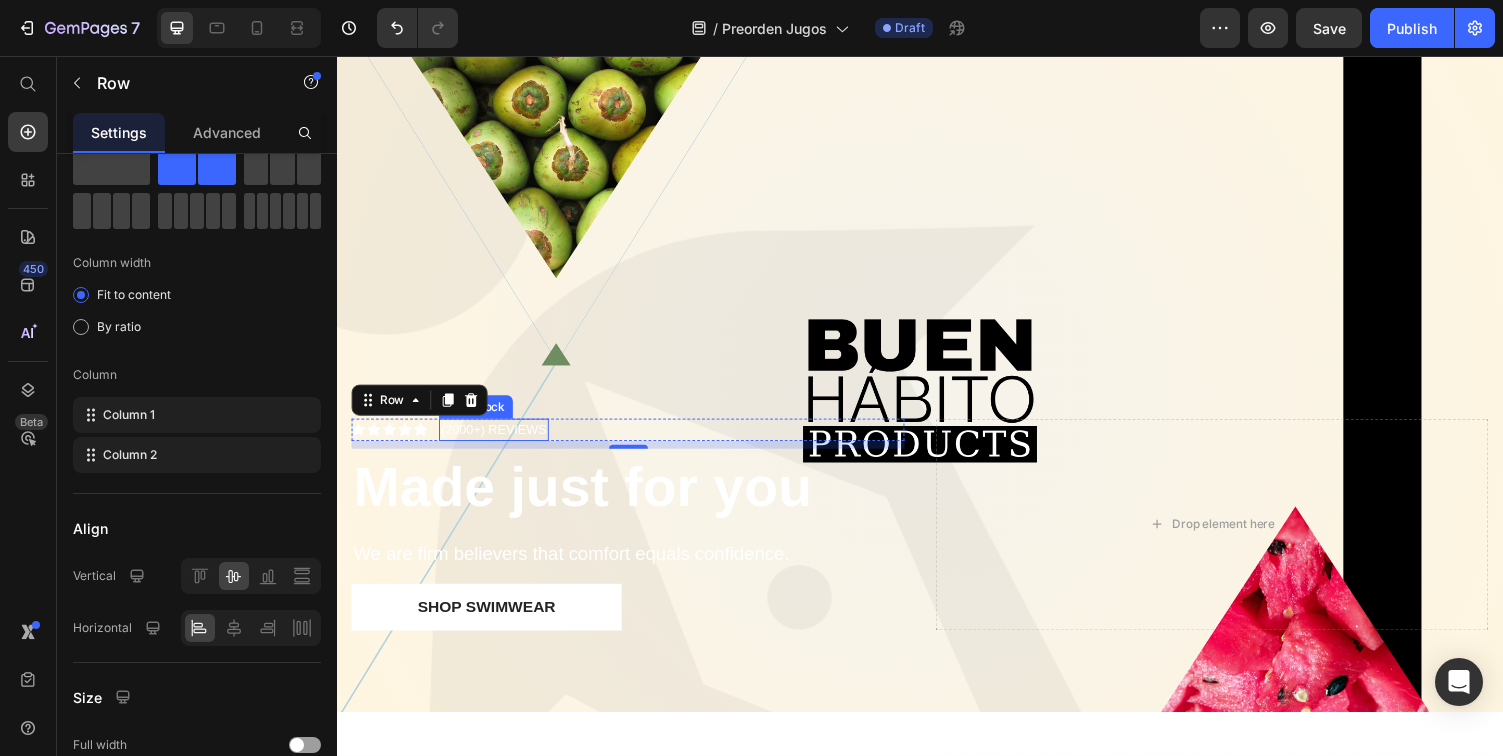 click on "(2000+) REVIEWS" at bounding box center [498, 441] 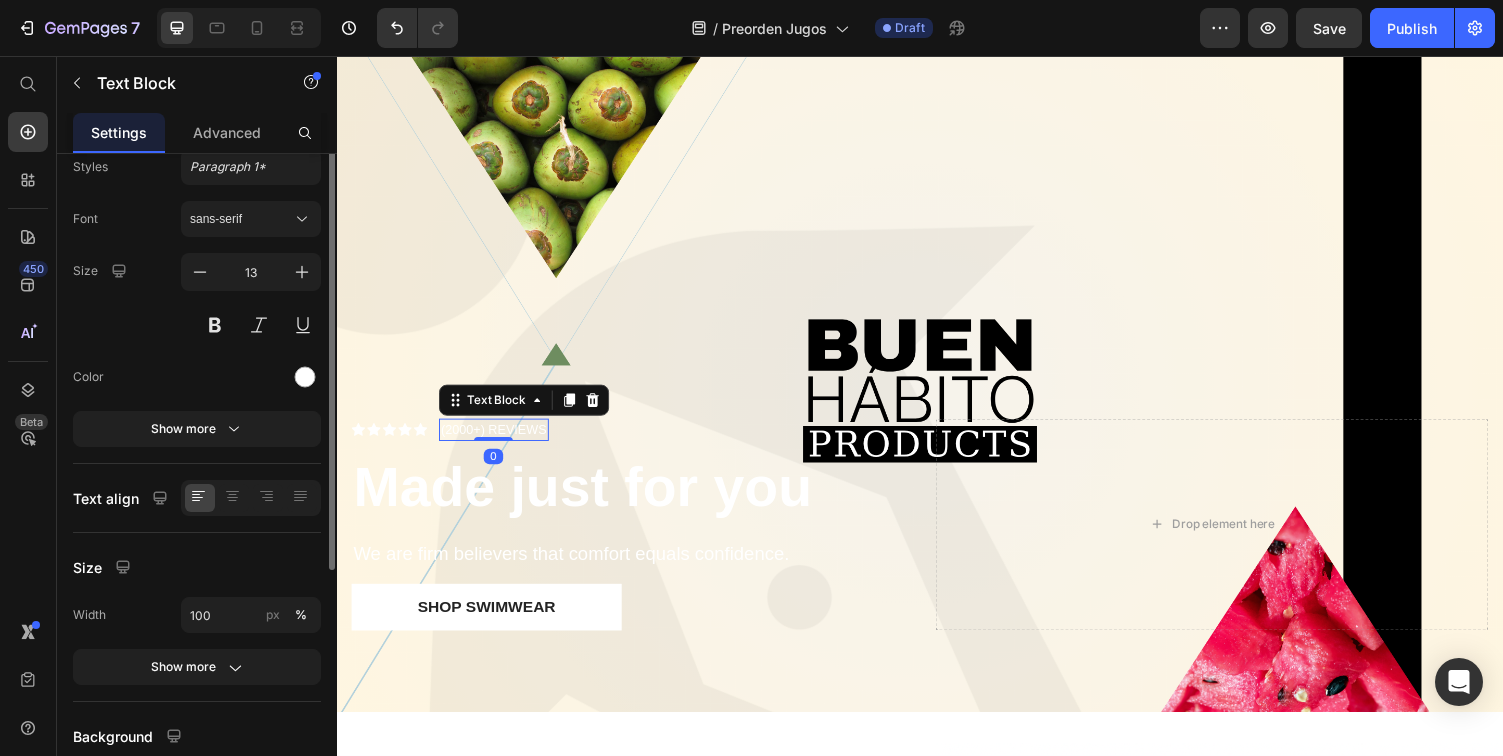 scroll, scrollTop: 0, scrollLeft: 0, axis: both 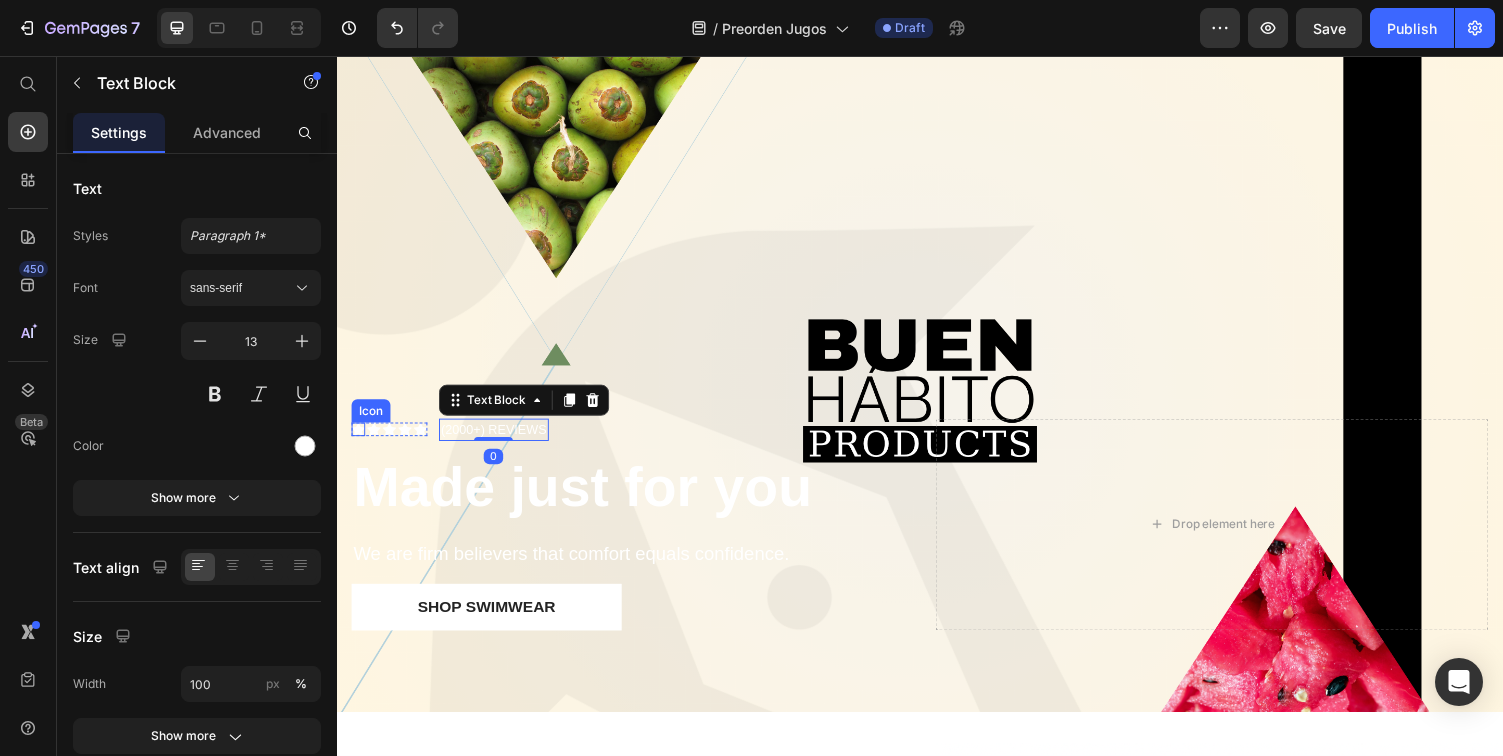 click on "Icon" at bounding box center (359, 440) 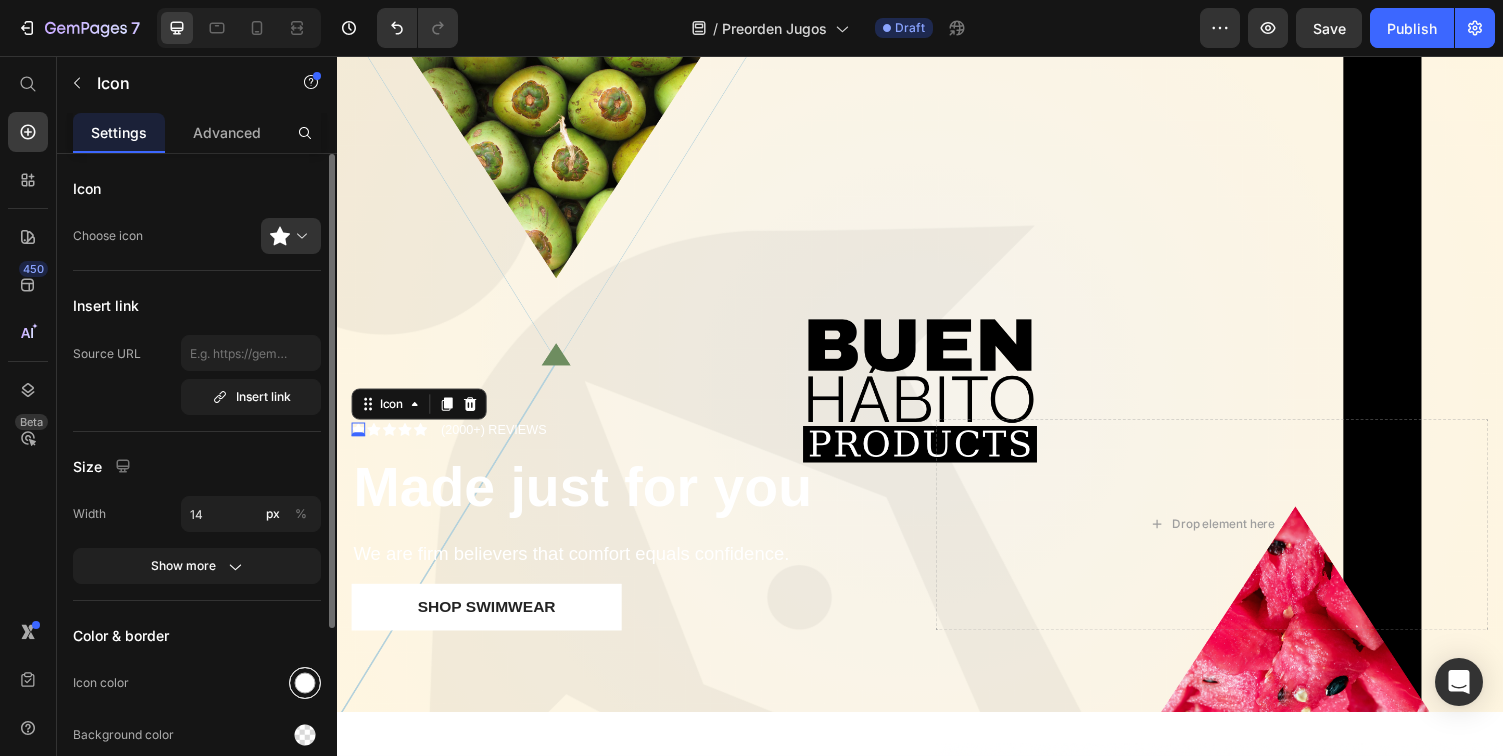 click at bounding box center (305, 683) 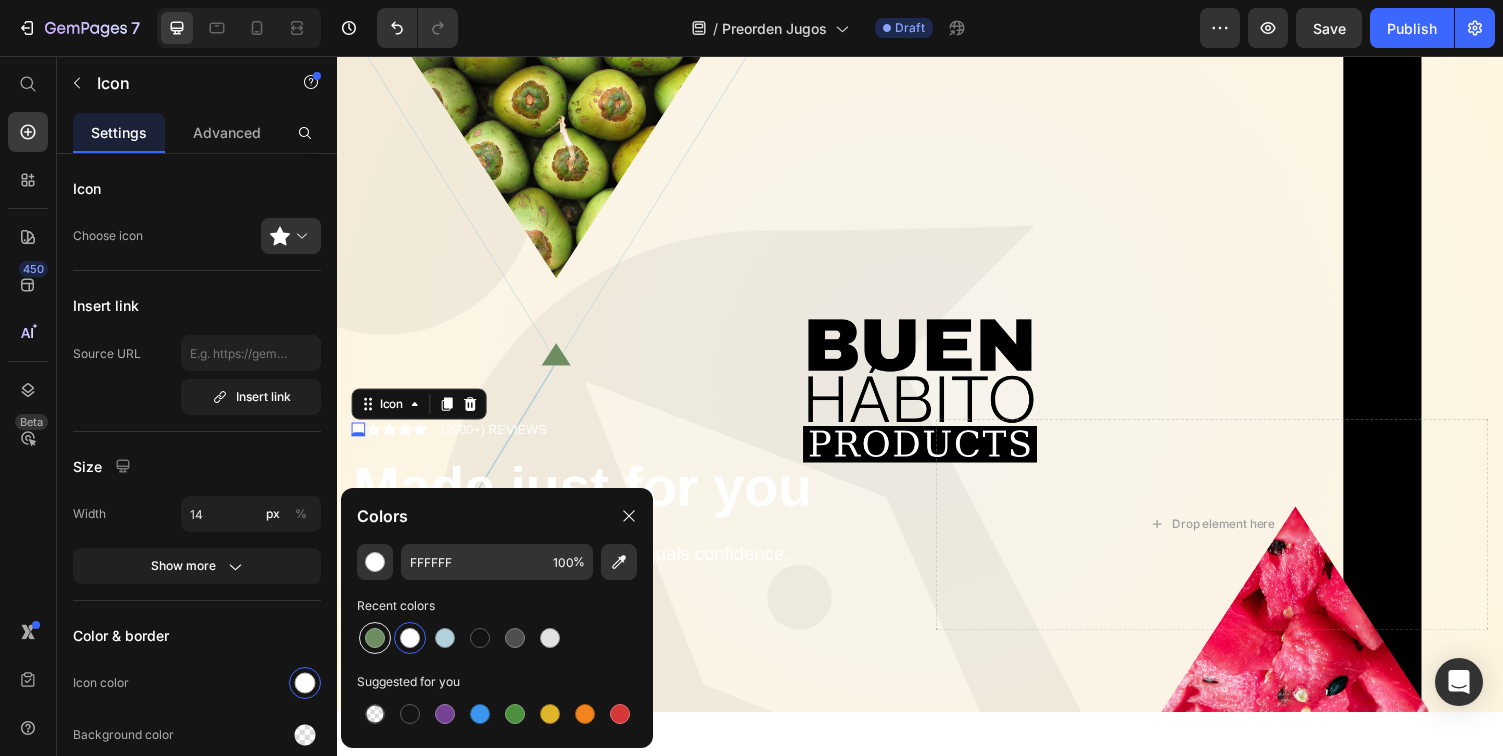click at bounding box center [375, 638] 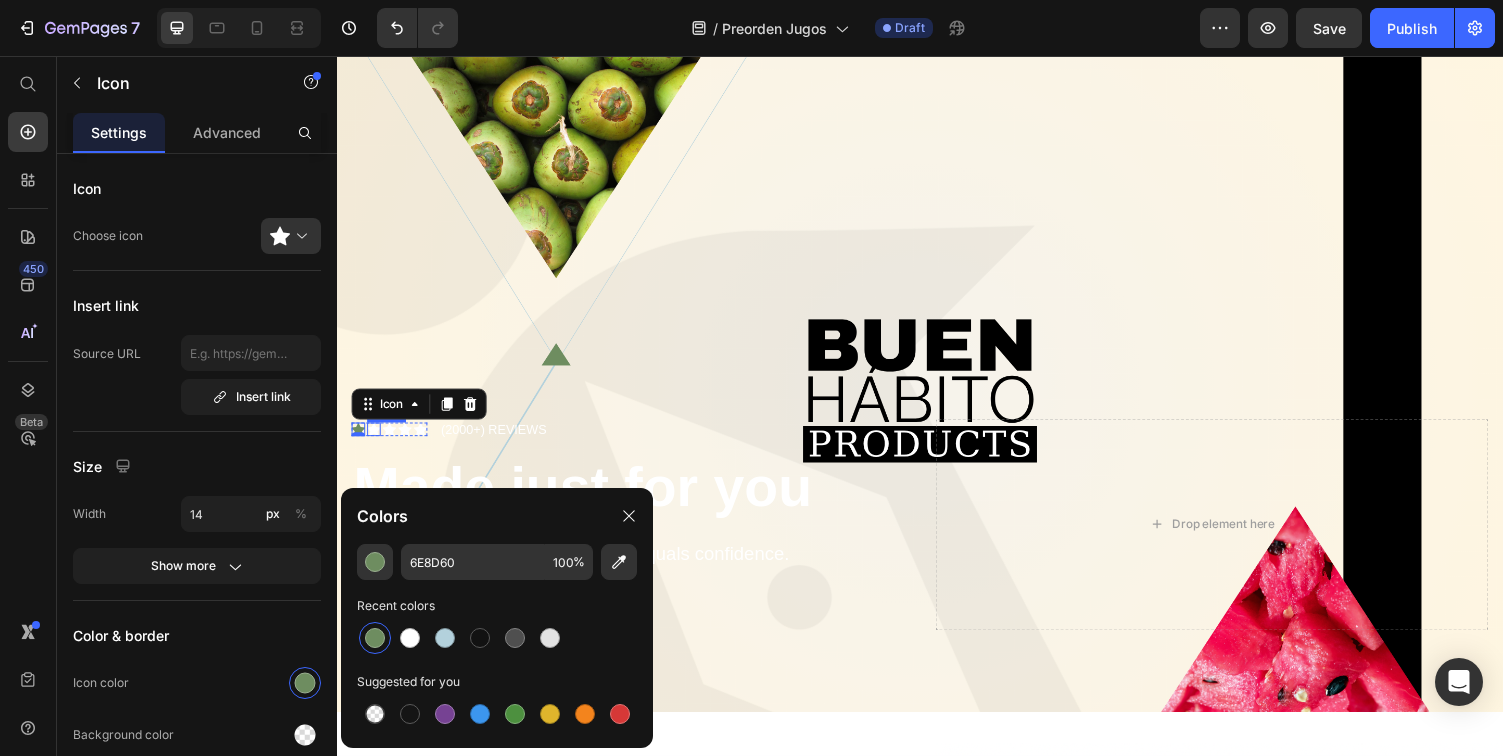 click on "Icon" at bounding box center (375, 440) 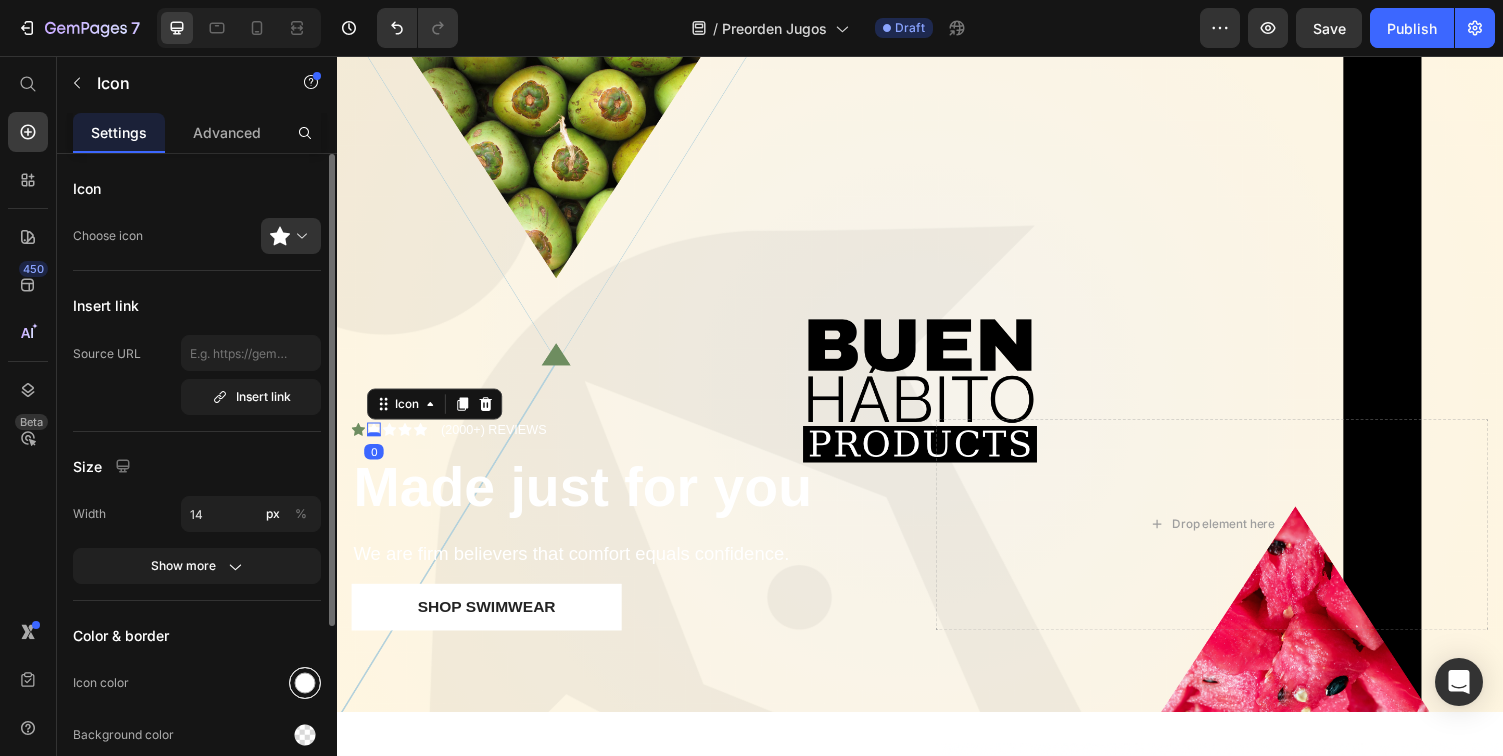 click at bounding box center [305, 683] 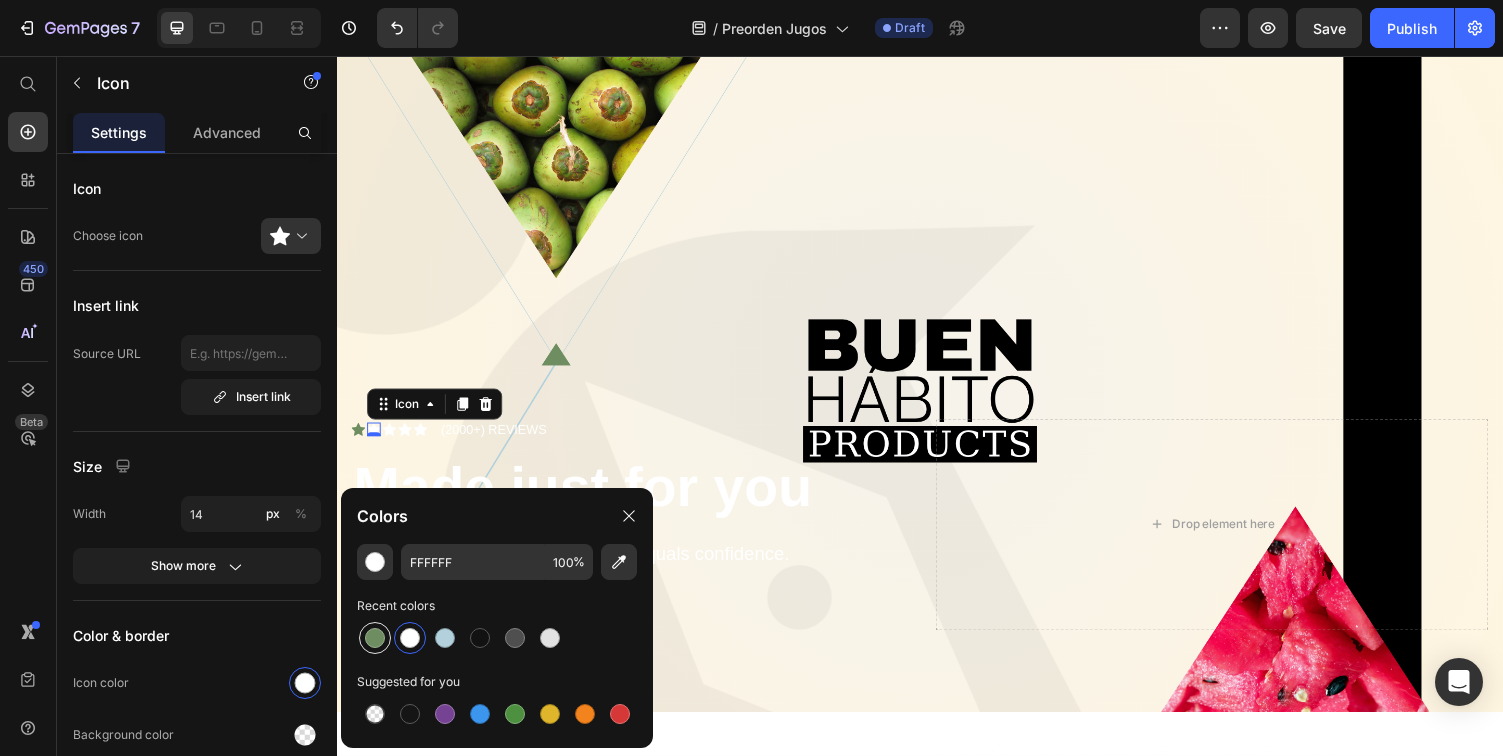 click at bounding box center (375, 638) 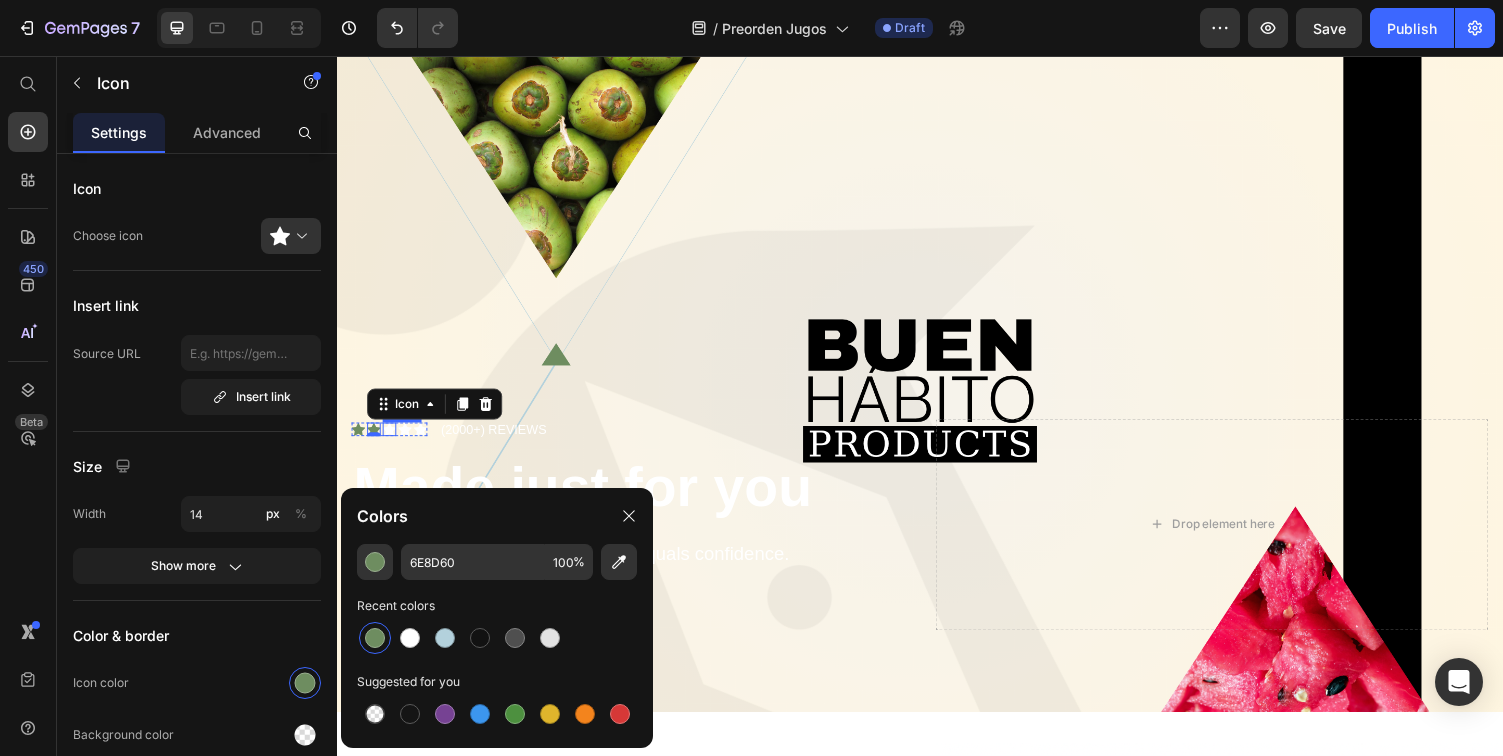 click on "Icon" at bounding box center (391, 440) 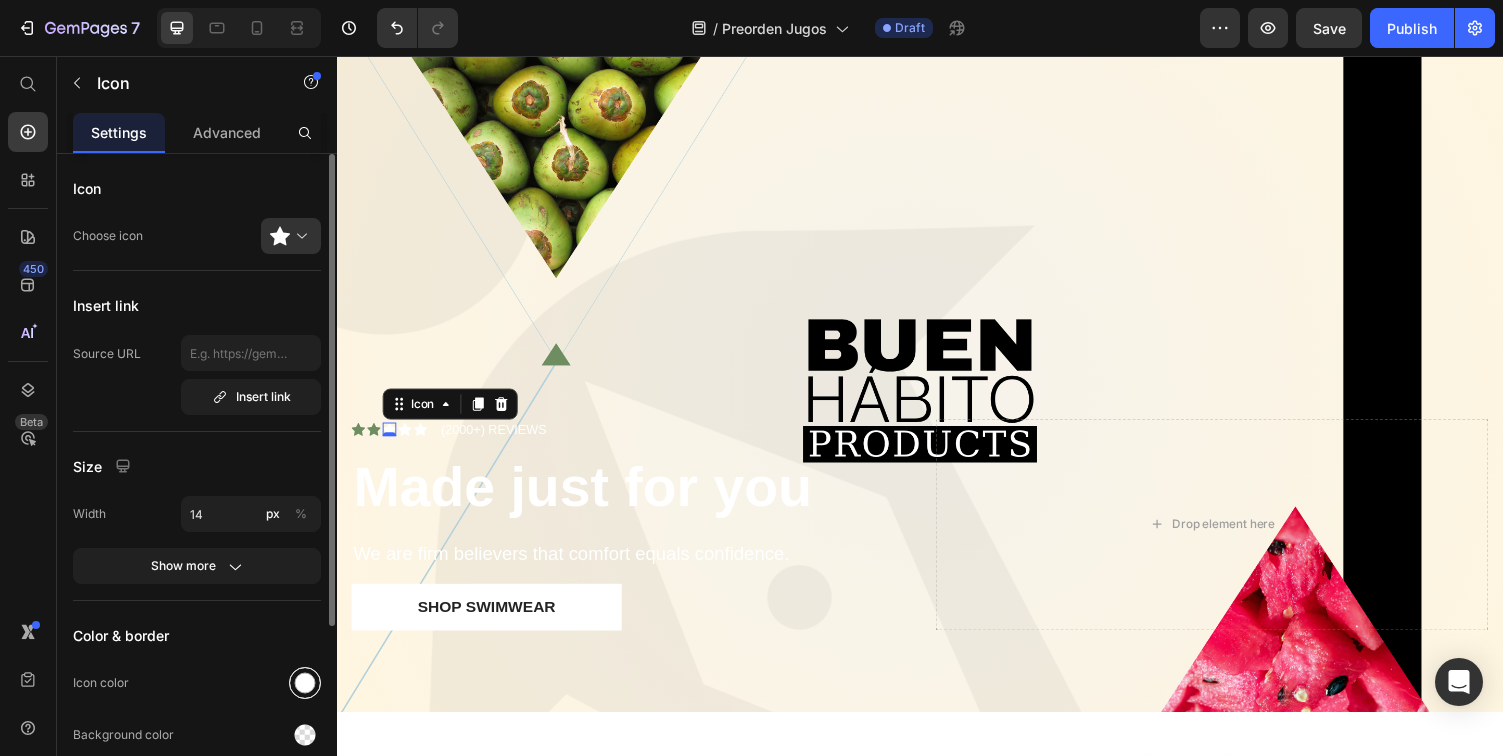 click at bounding box center [305, 683] 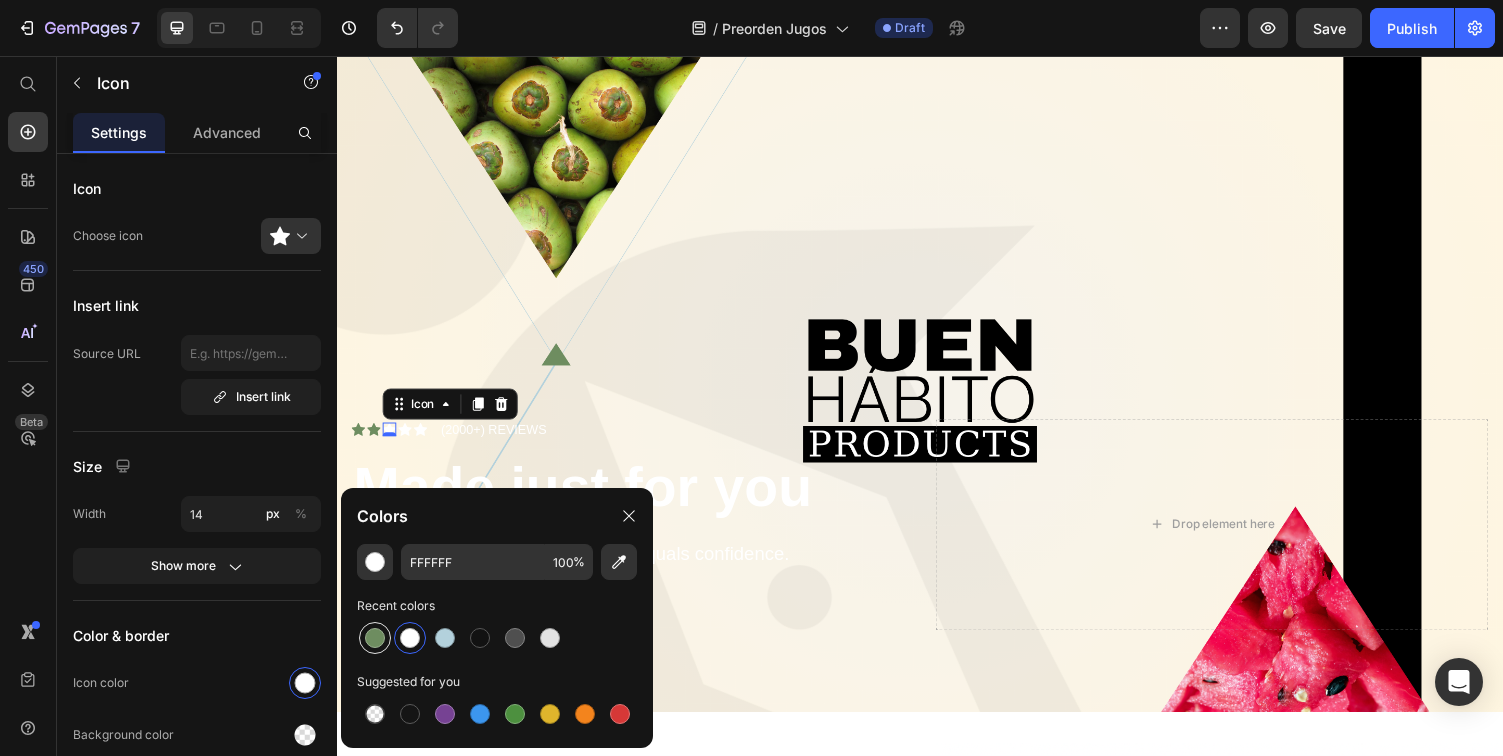 click at bounding box center (375, 638) 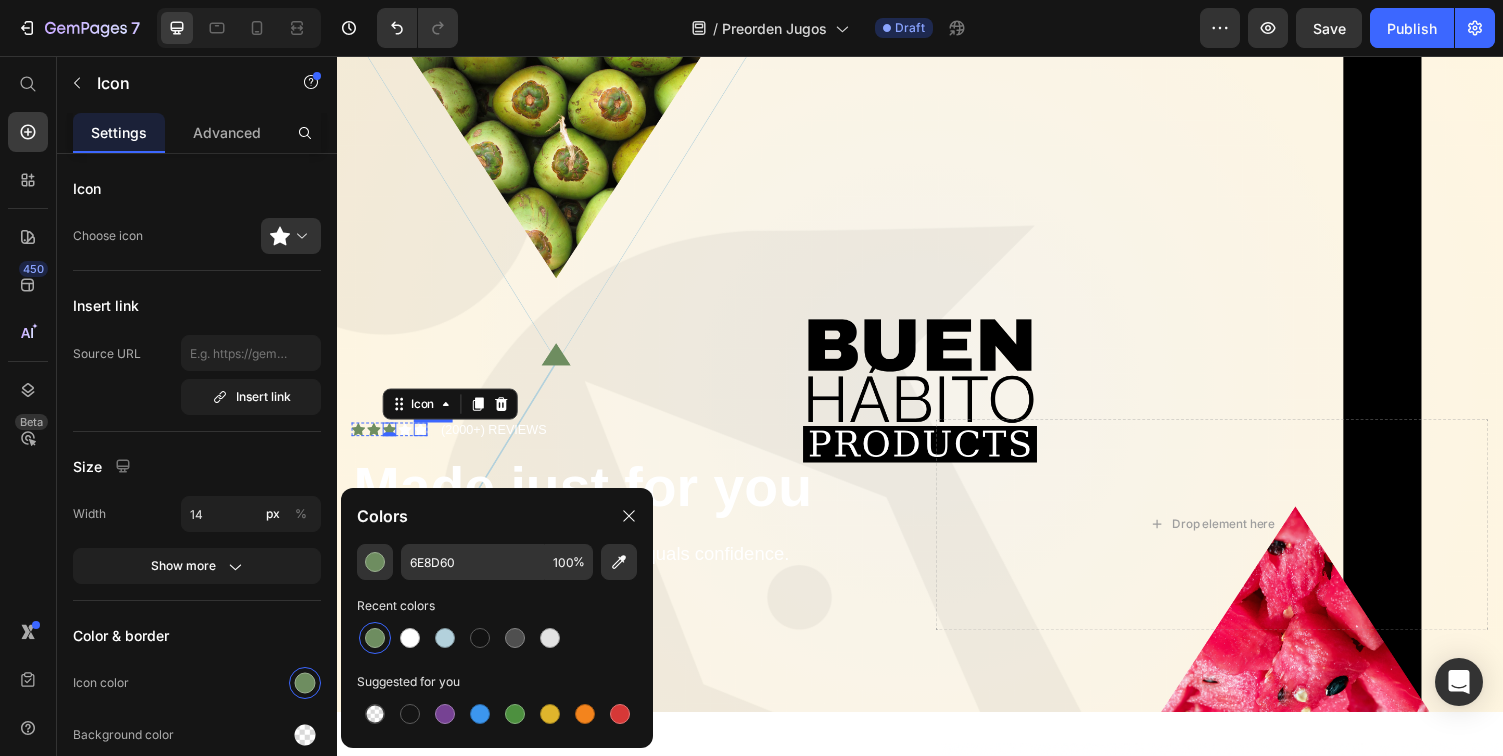 click 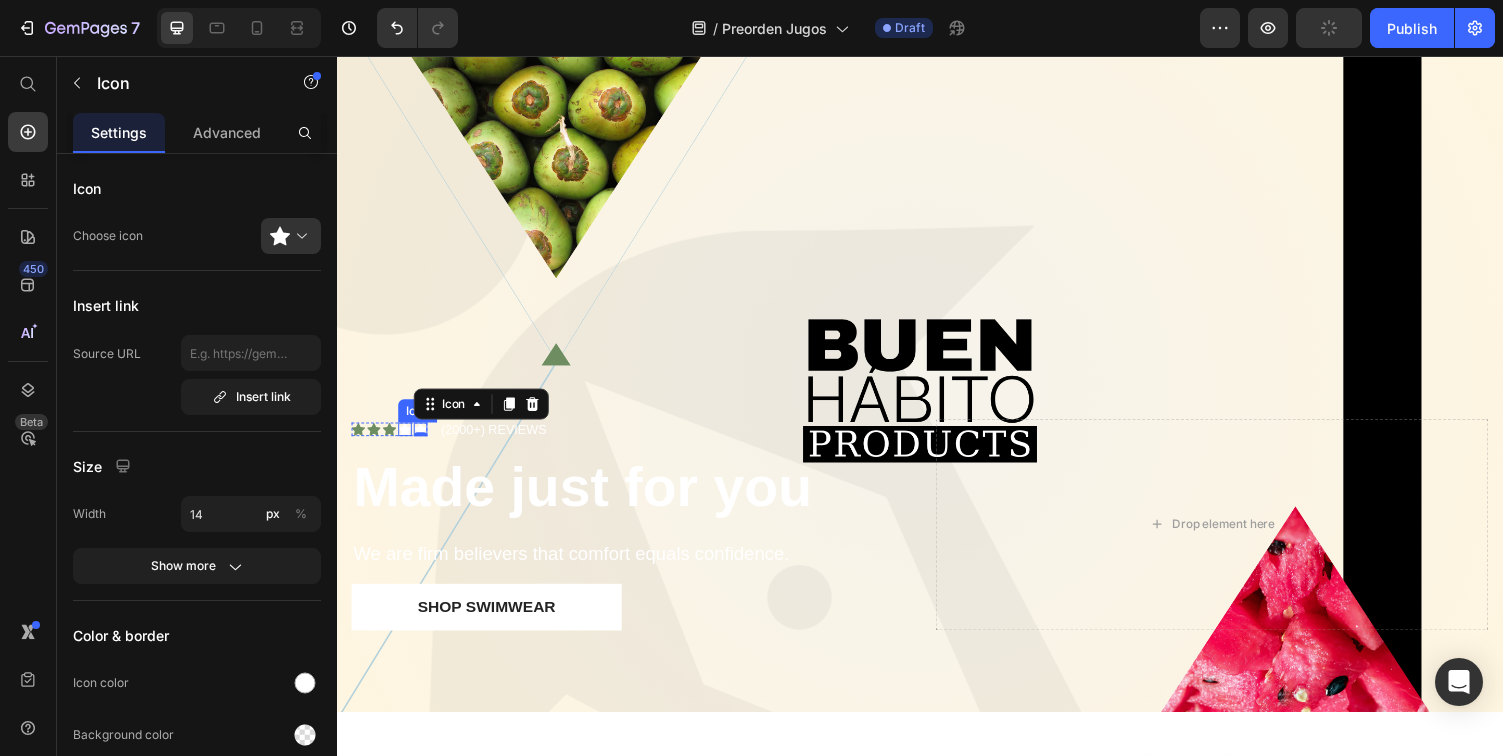 click on "Icon" at bounding box center [407, 440] 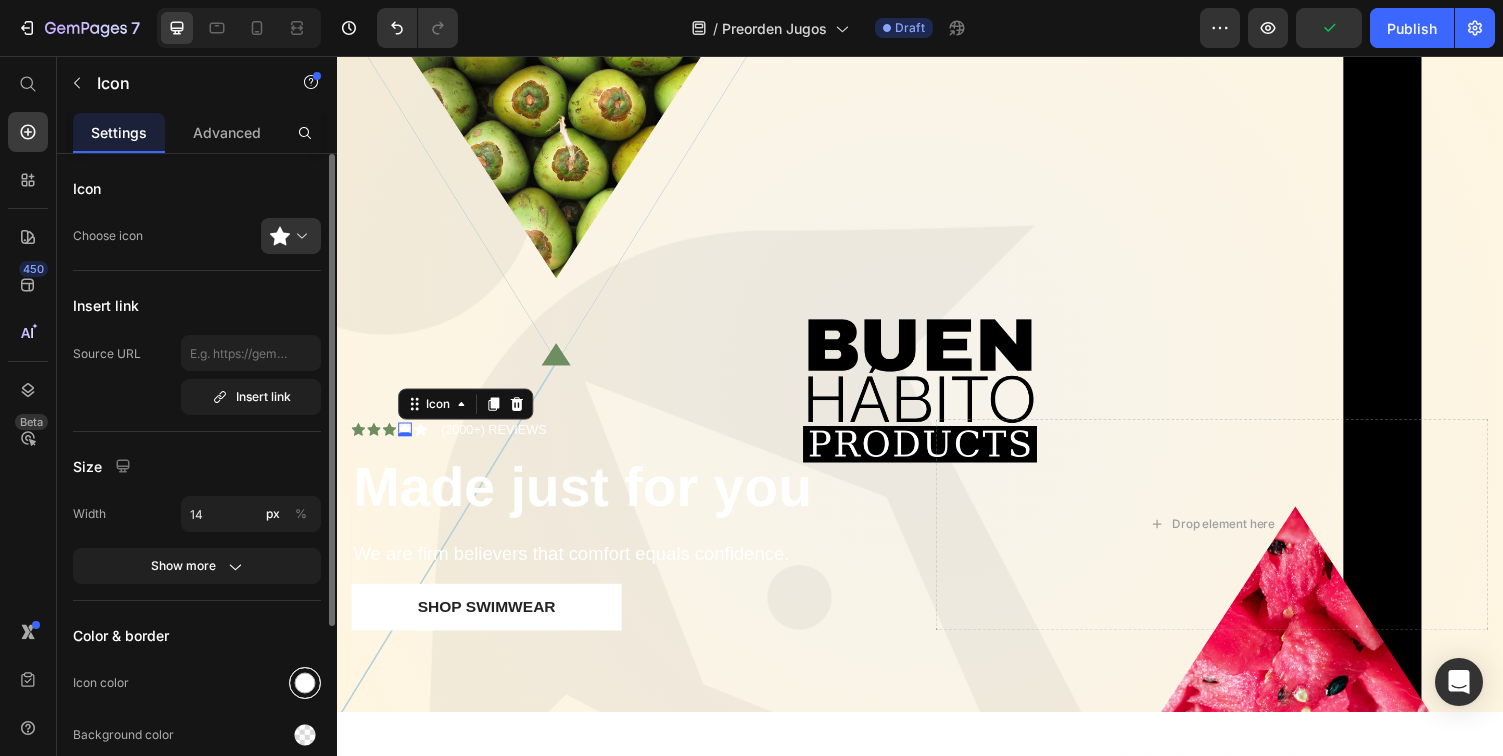 click at bounding box center (305, 683) 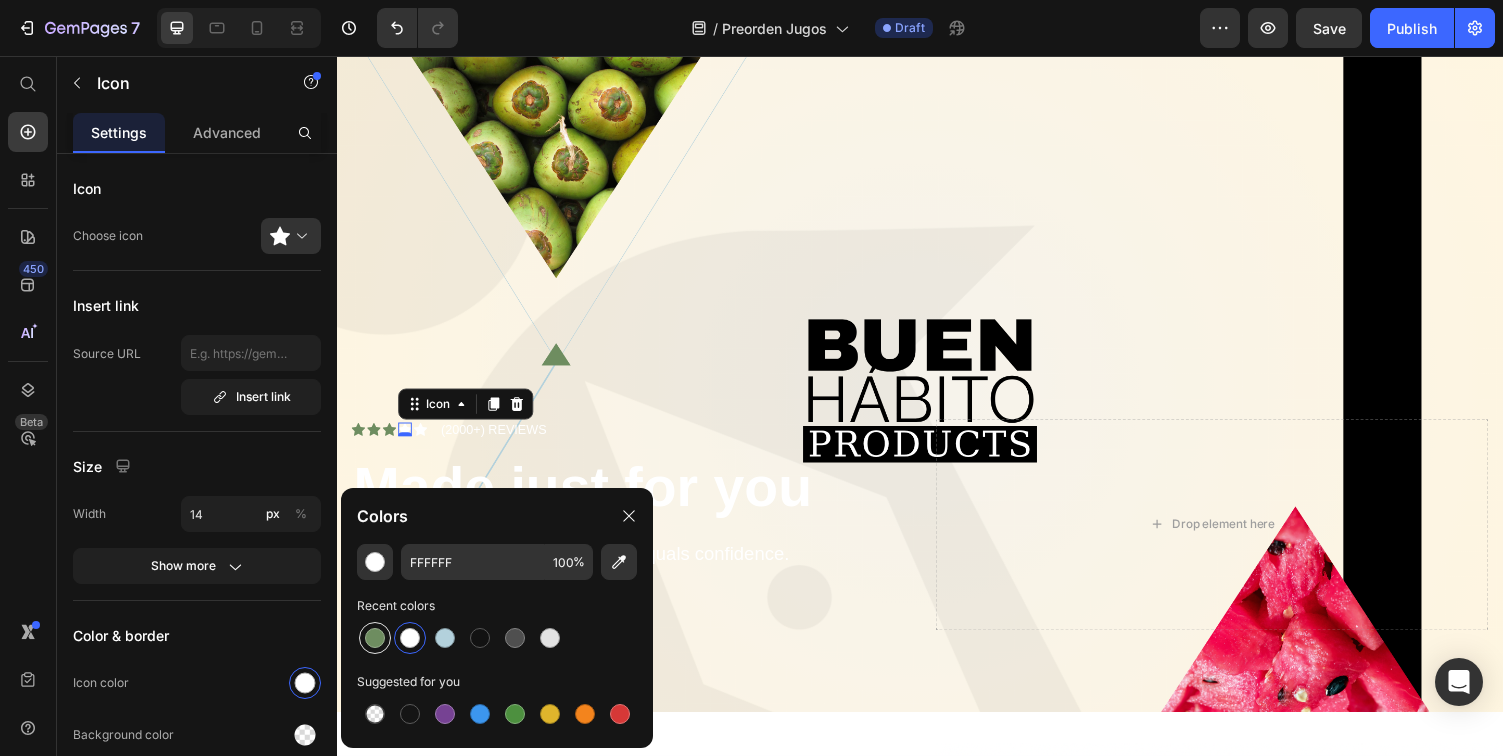 click at bounding box center [375, 638] 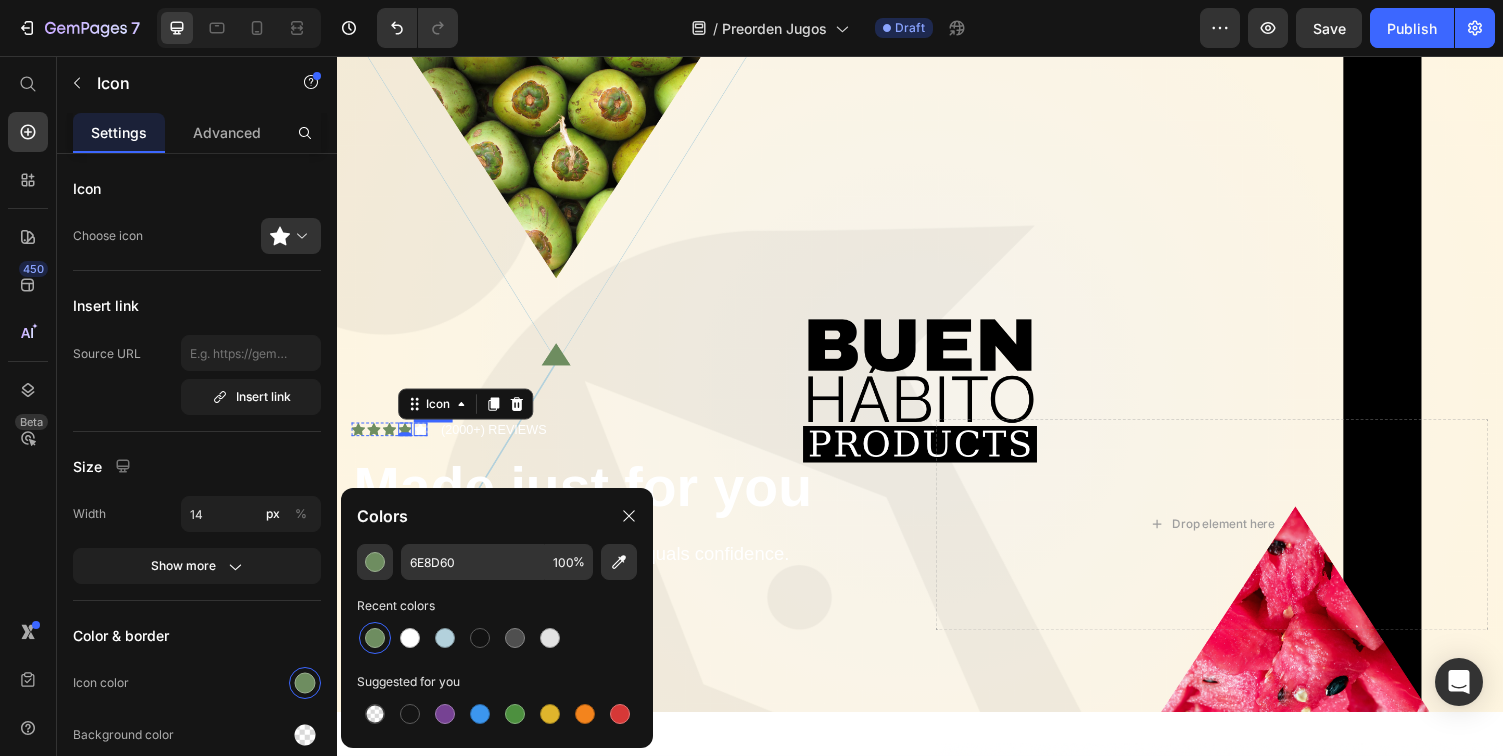 click on "Icon" at bounding box center [423, 440] 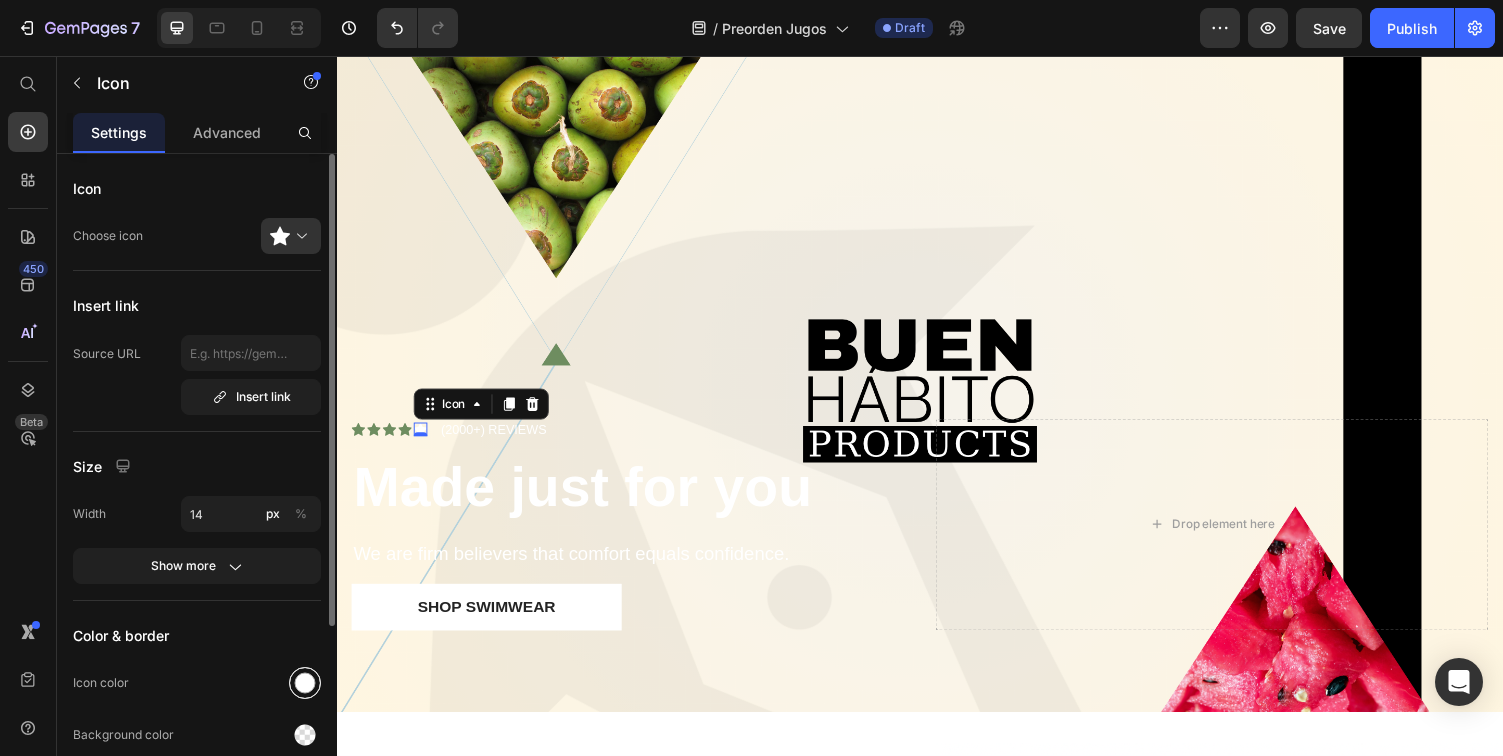 click at bounding box center [305, 683] 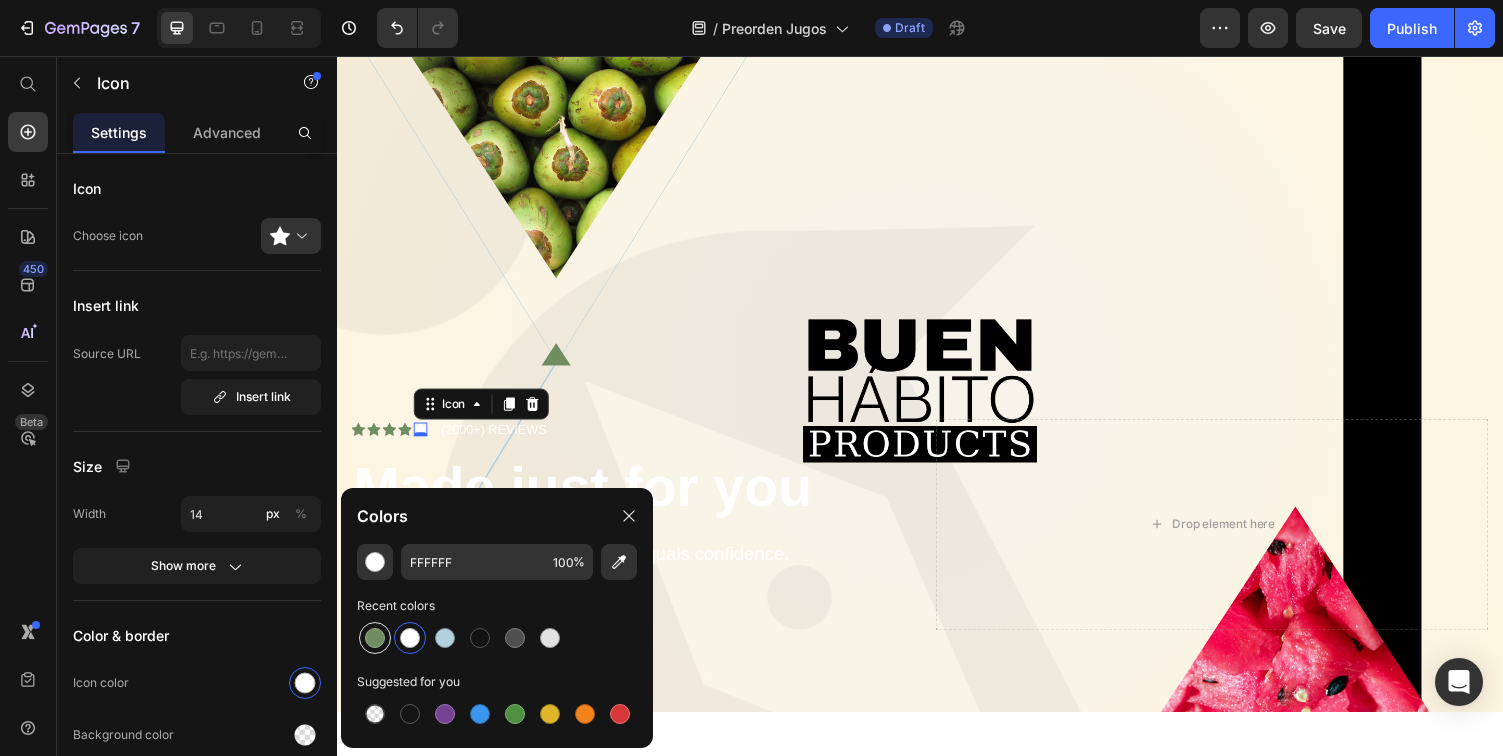 click at bounding box center [375, 638] 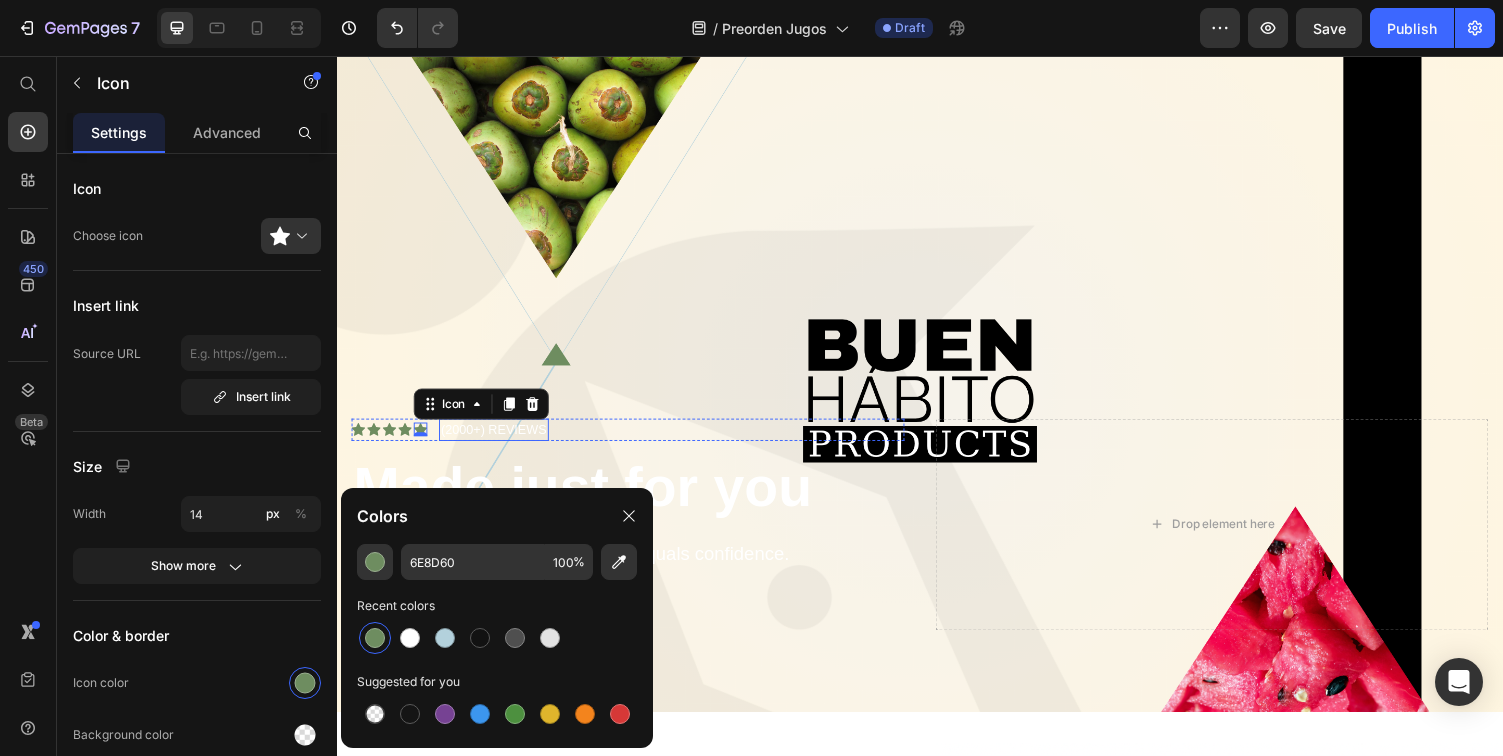 click on "(2000+) REVIEWS" at bounding box center [498, 441] 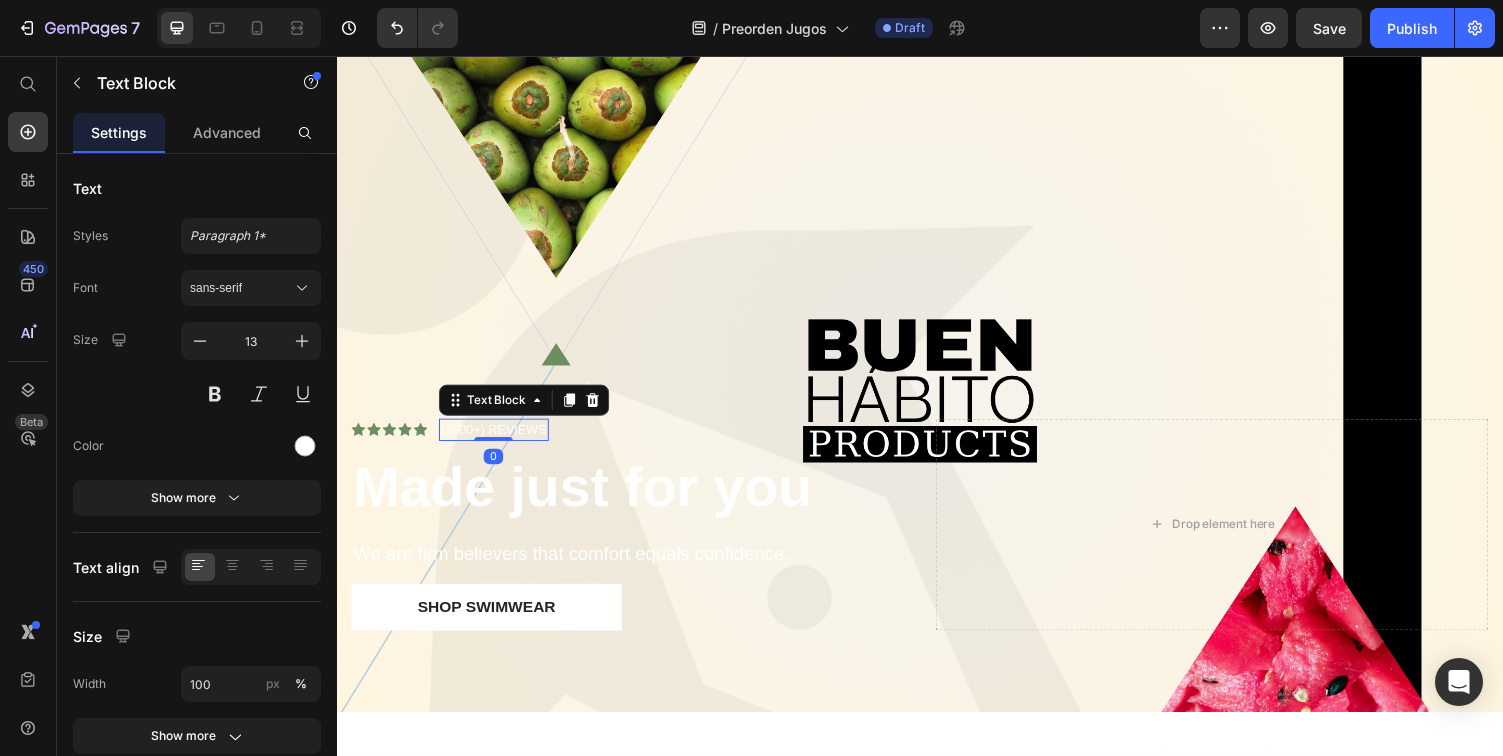 click on "(2000+) REVIEWS" at bounding box center [498, 441] 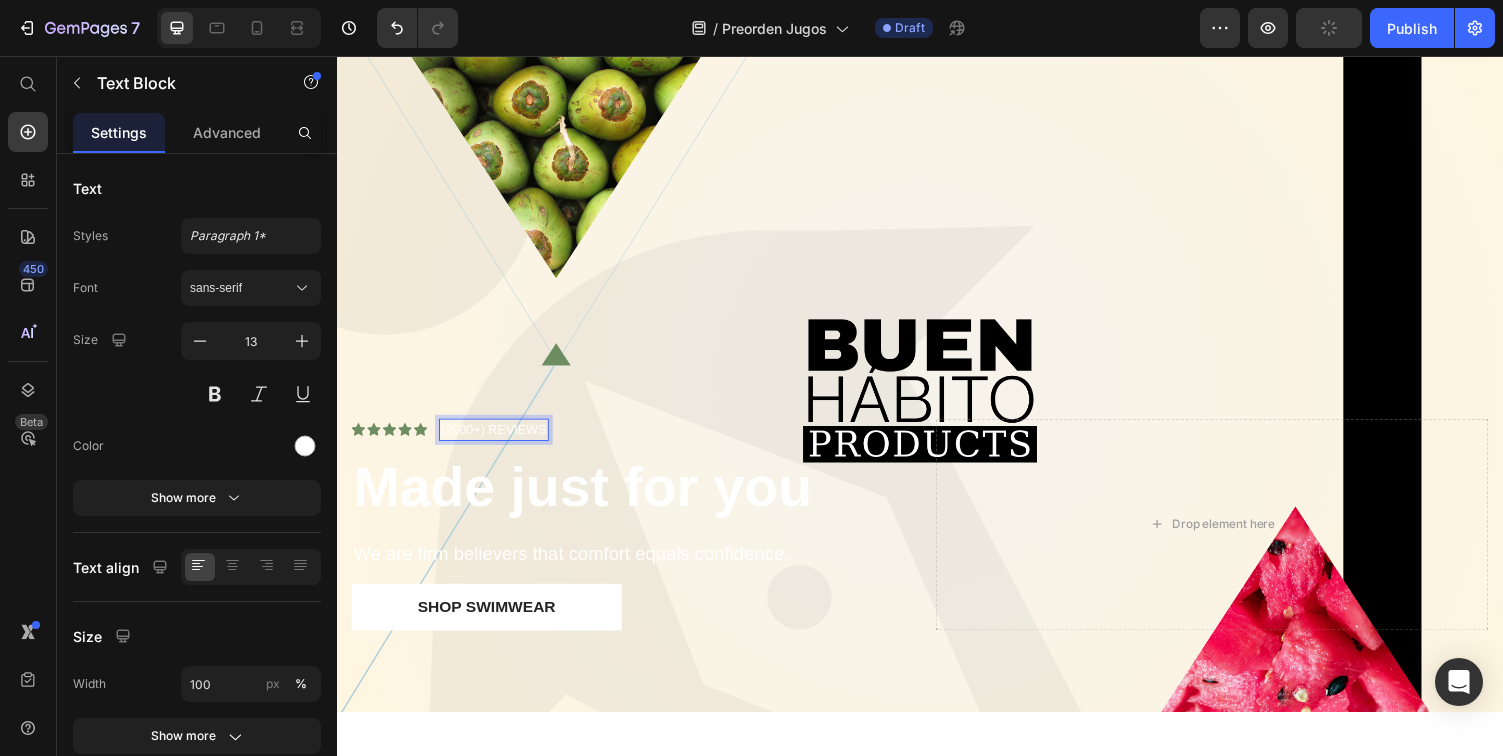 click on "(2000+) REVIEWS" at bounding box center [498, 441] 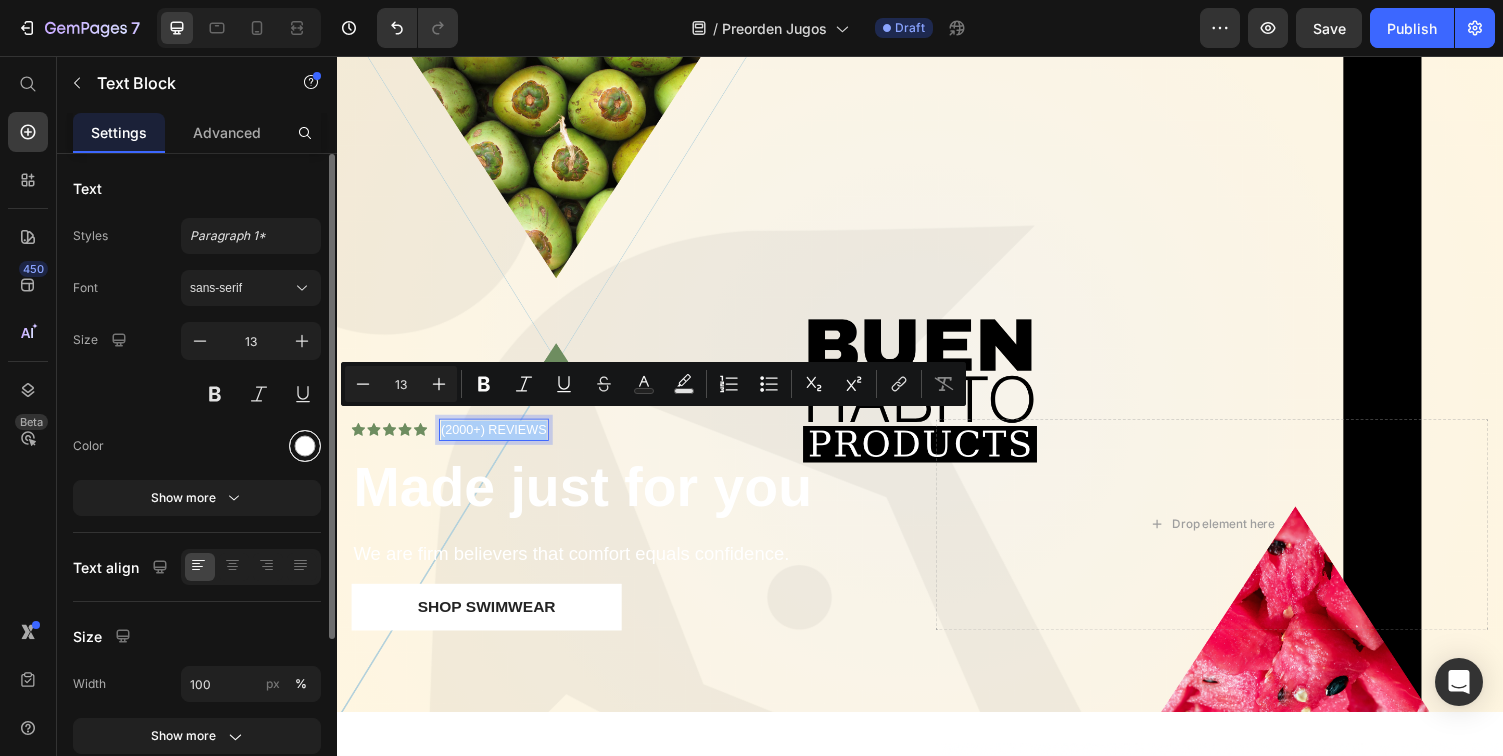 click at bounding box center [305, 446] 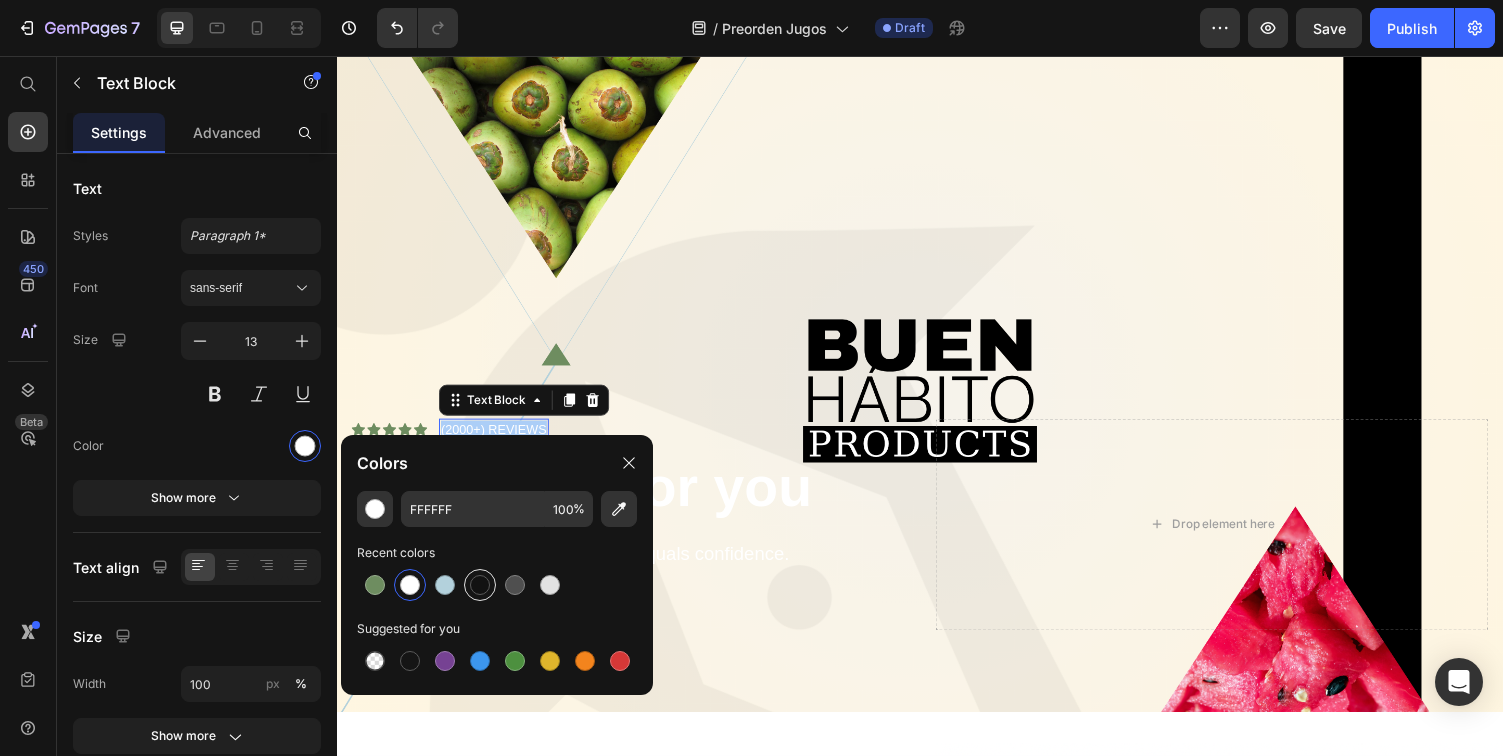 click at bounding box center [480, 585] 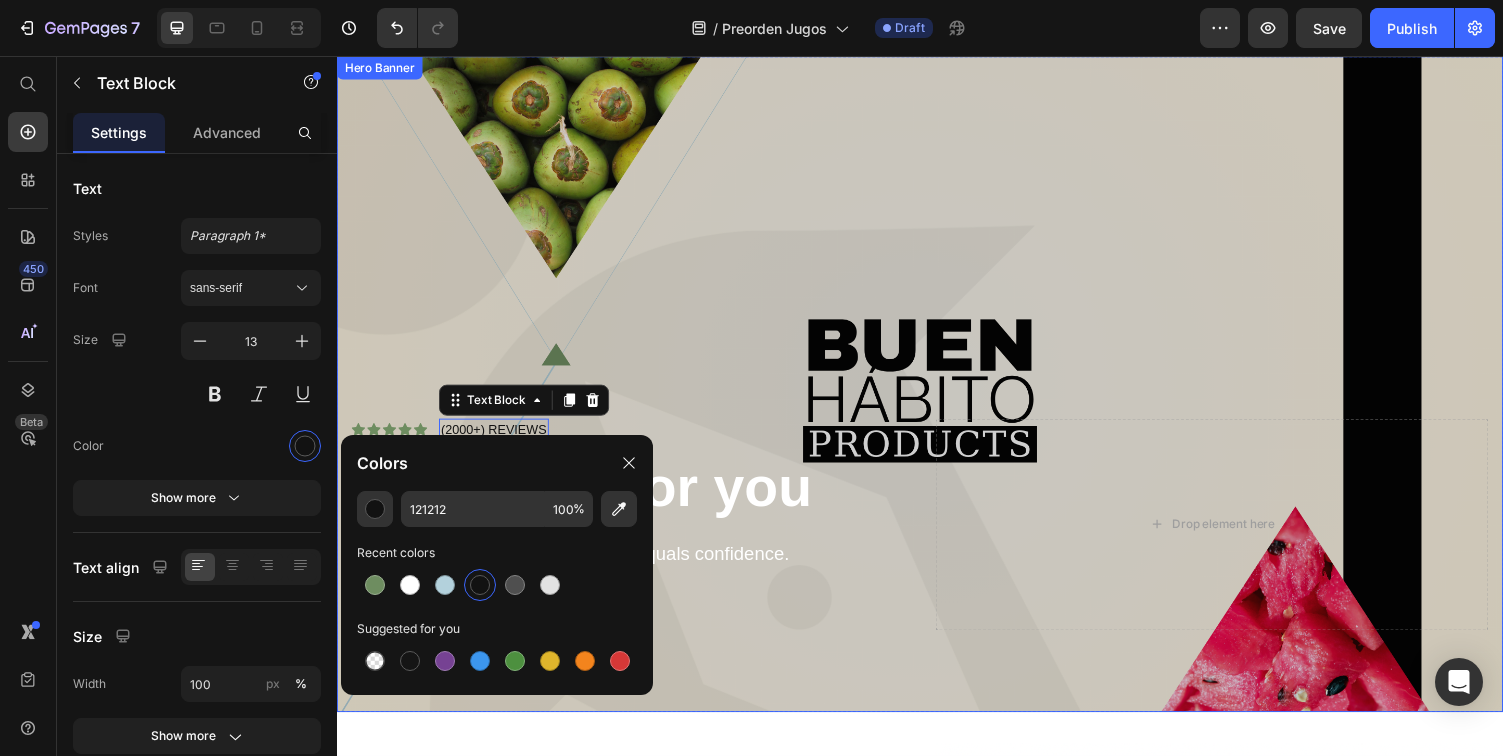 click at bounding box center [937, 393] 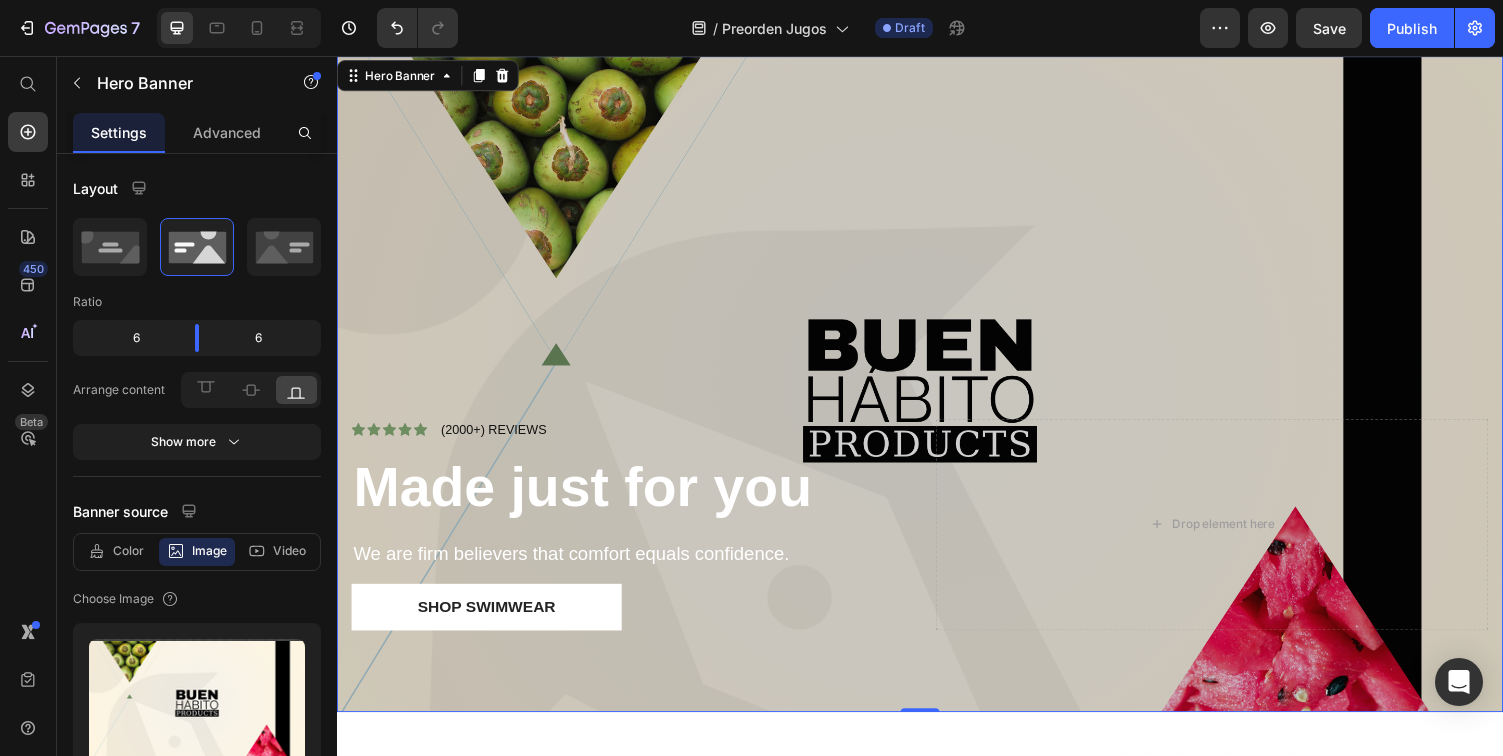 click at bounding box center [937, 393] 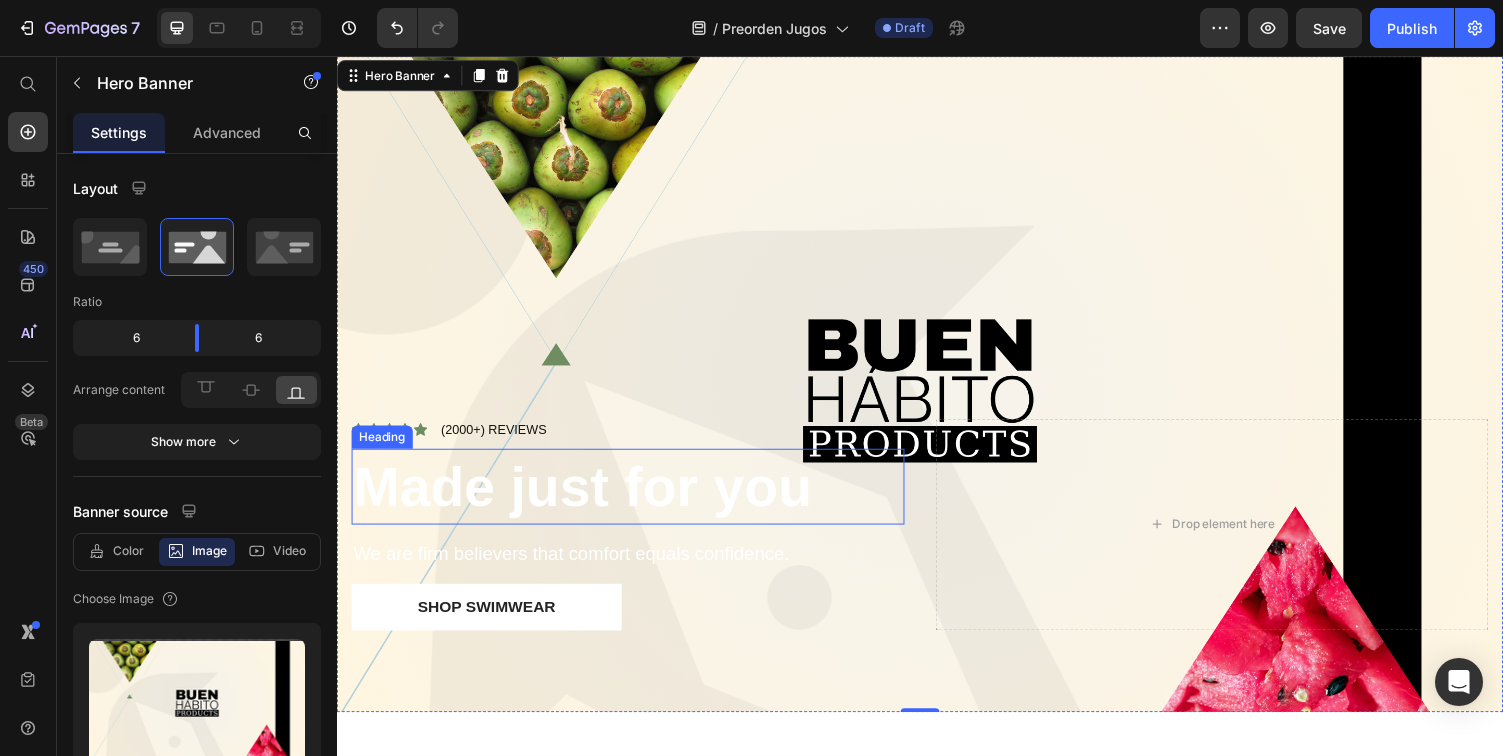 click on "Made just for you" at bounding box center (590, 499) 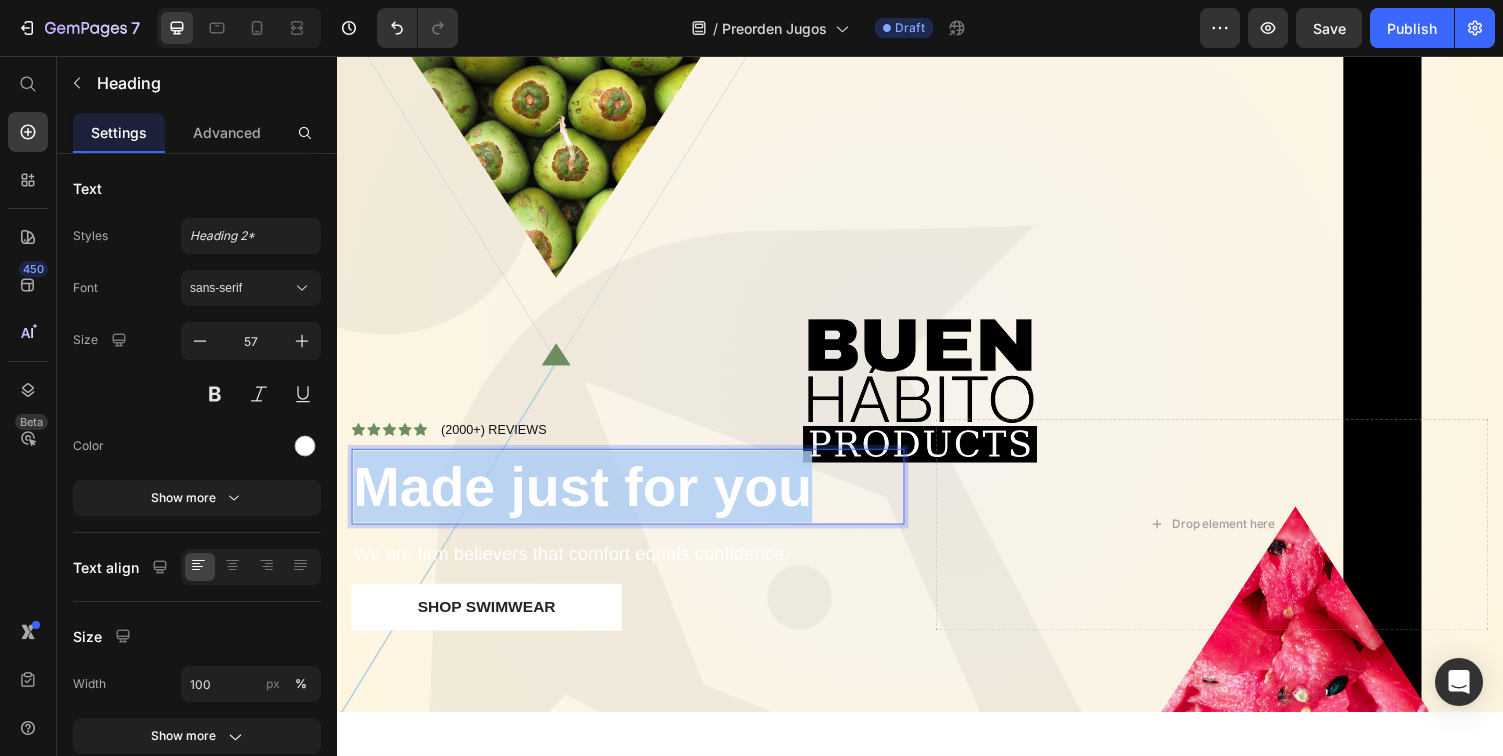 click on "Made just for you" at bounding box center [590, 499] 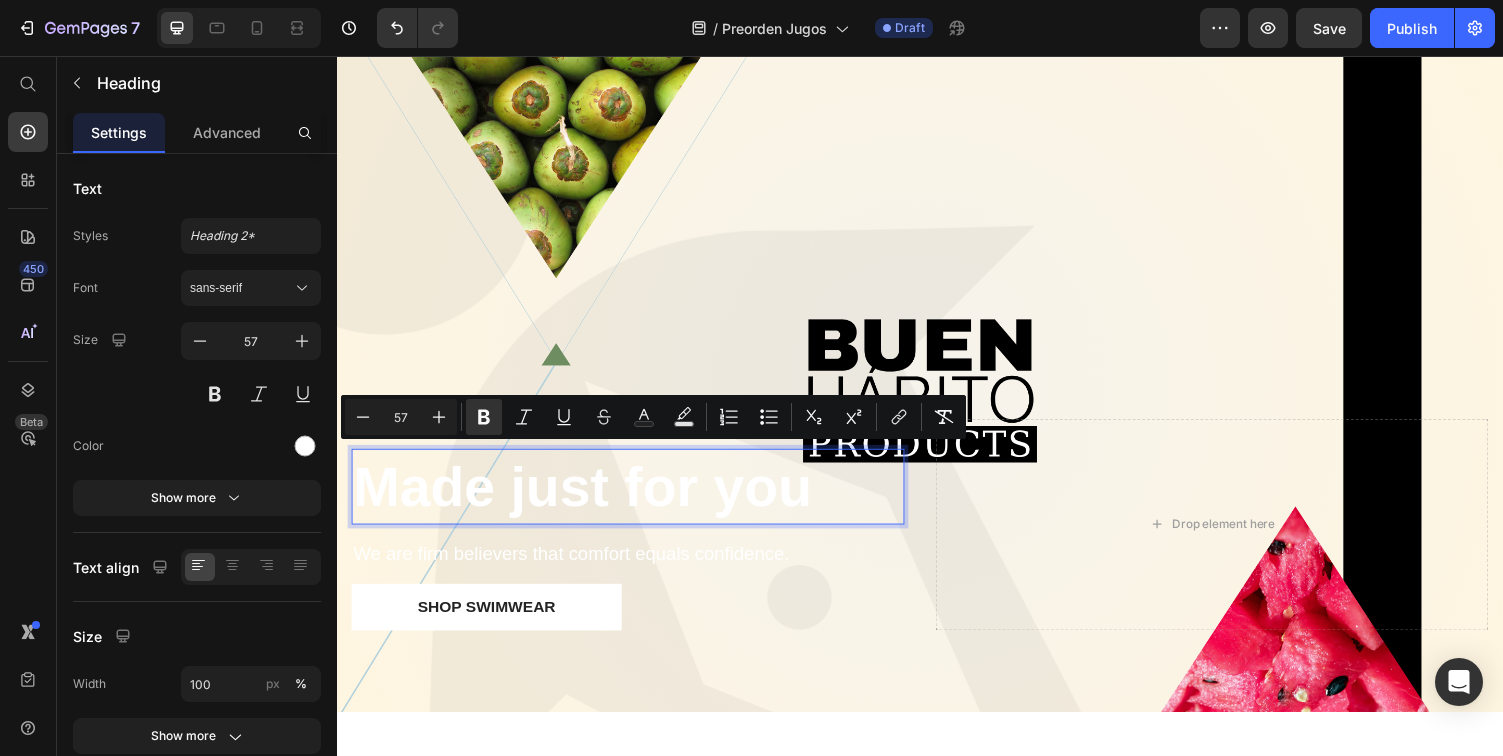 scroll, scrollTop: 110, scrollLeft: 0, axis: vertical 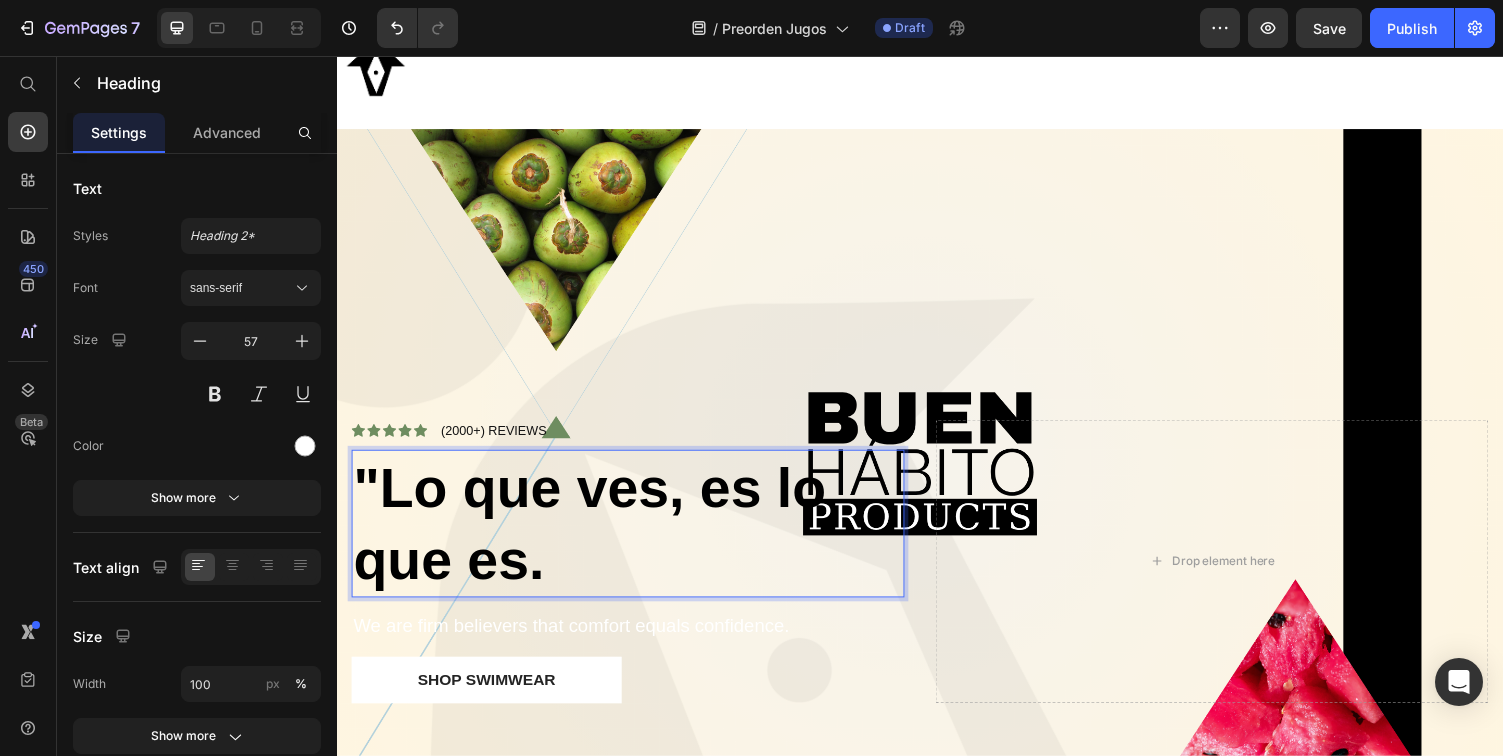 click on ""Lo que ves, es lo que es." at bounding box center (636, 537) 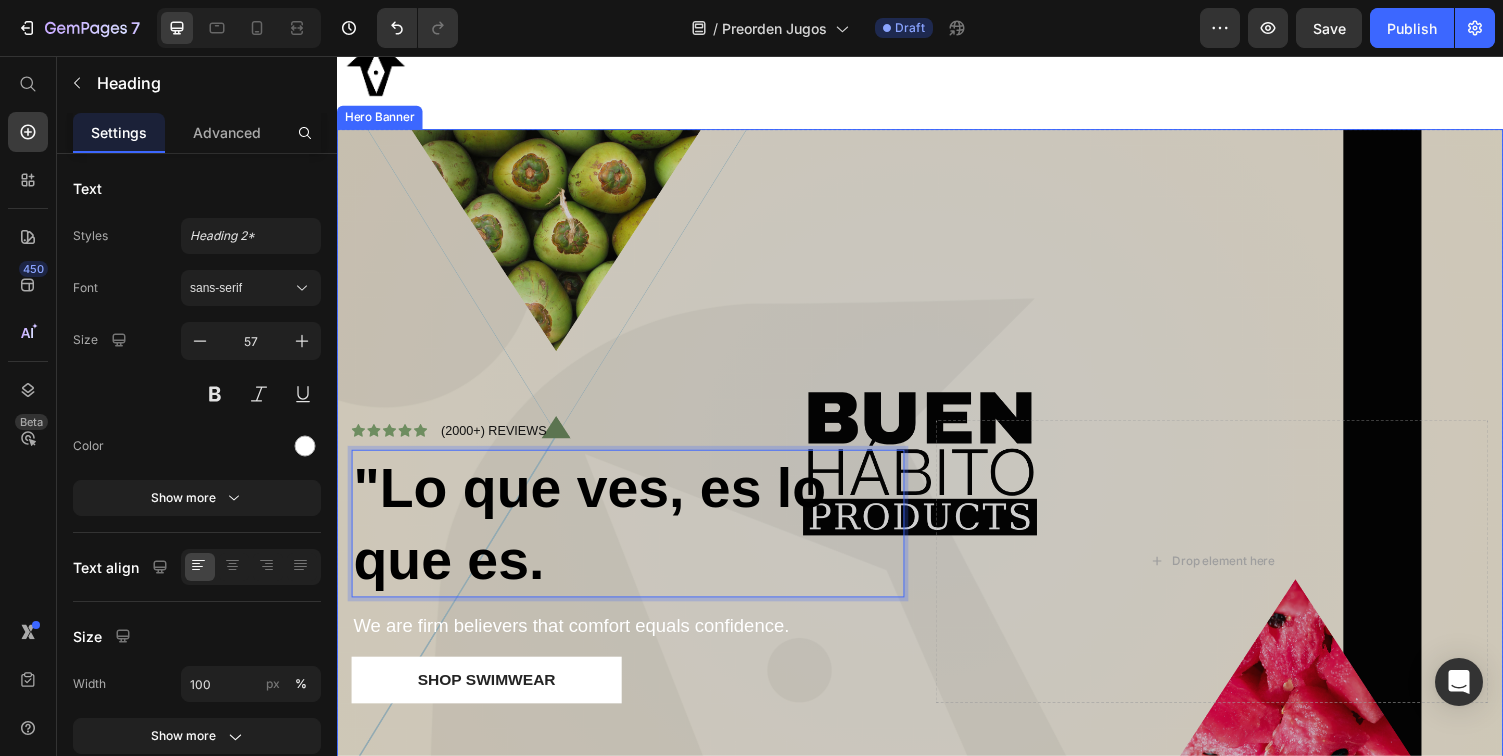 click at bounding box center (937, 468) 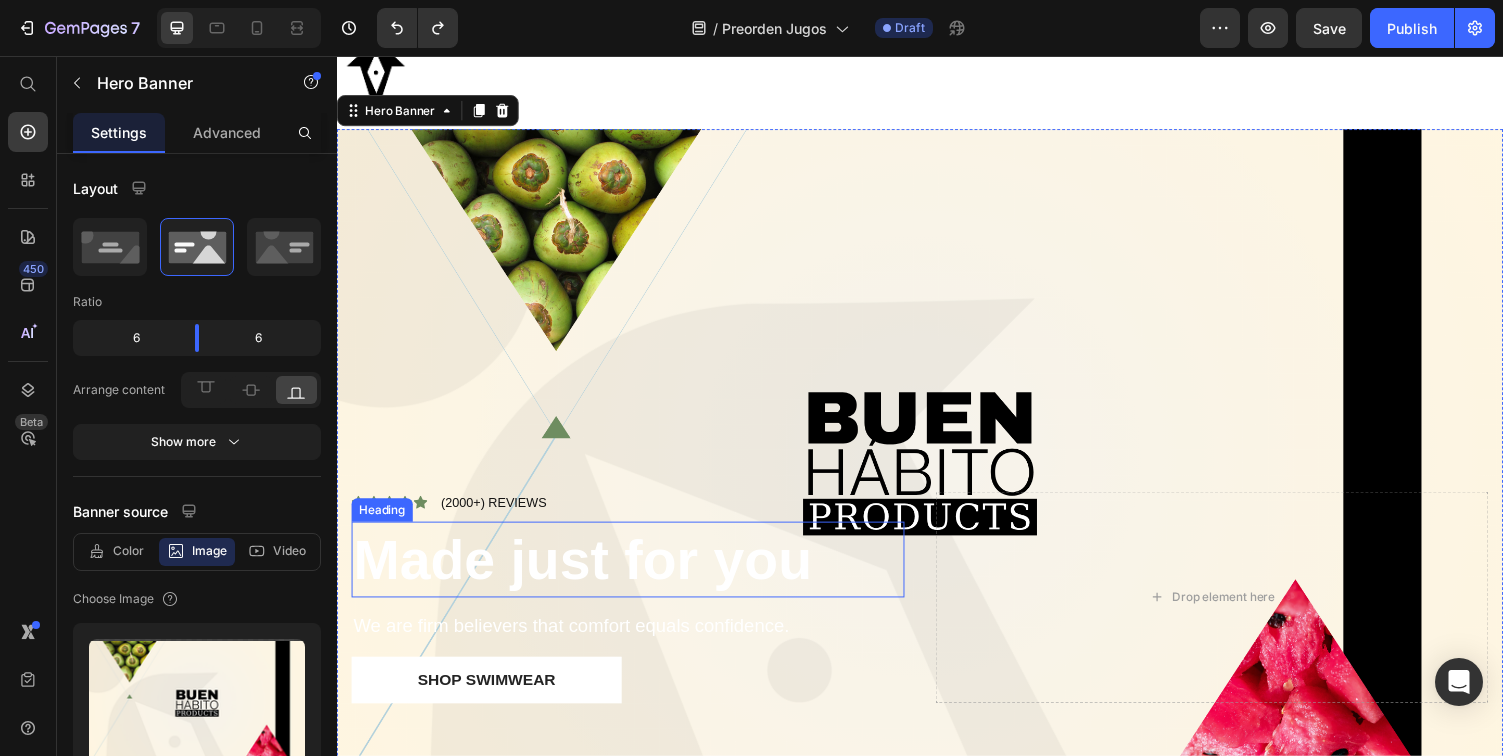 click on "Made just for you" at bounding box center [590, 574] 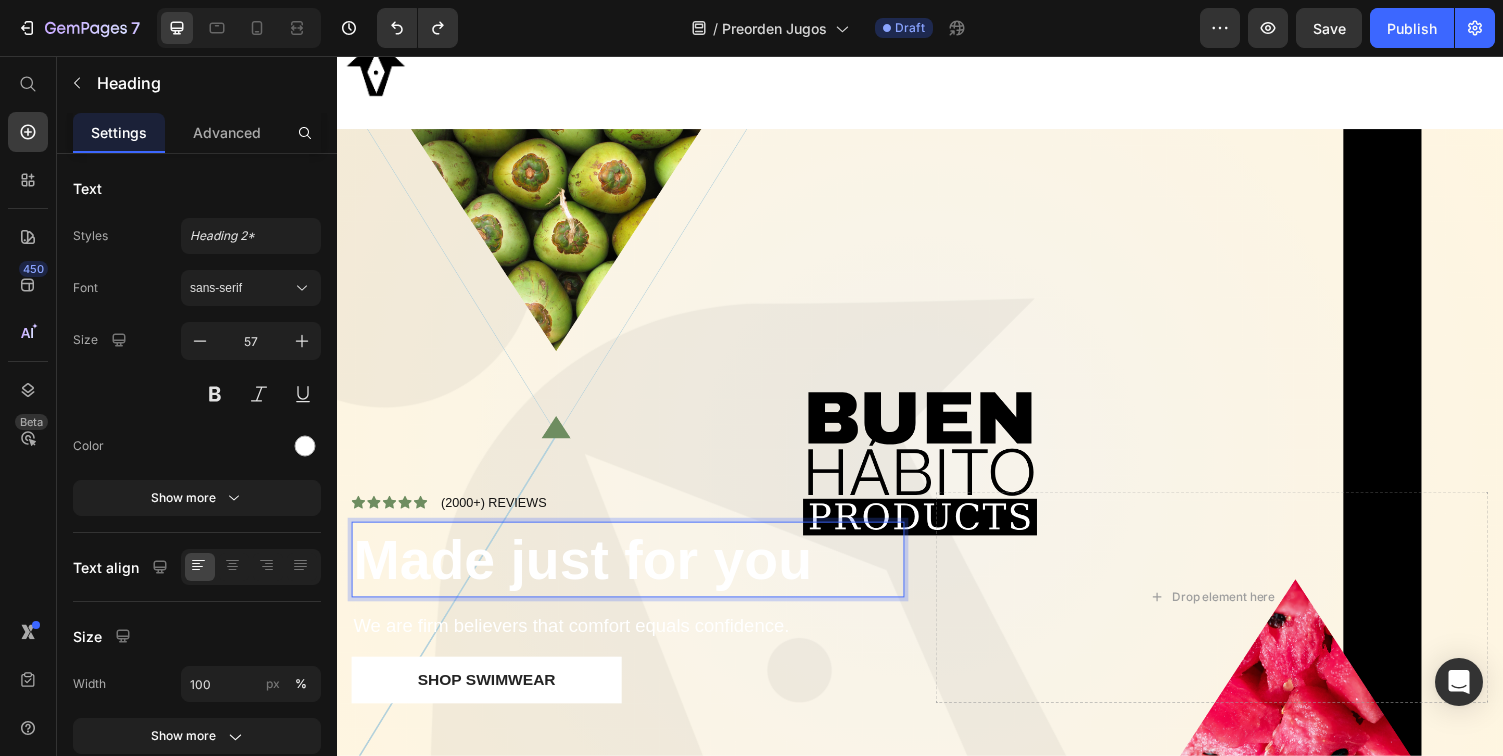 click on "Made just for you" at bounding box center (590, 574) 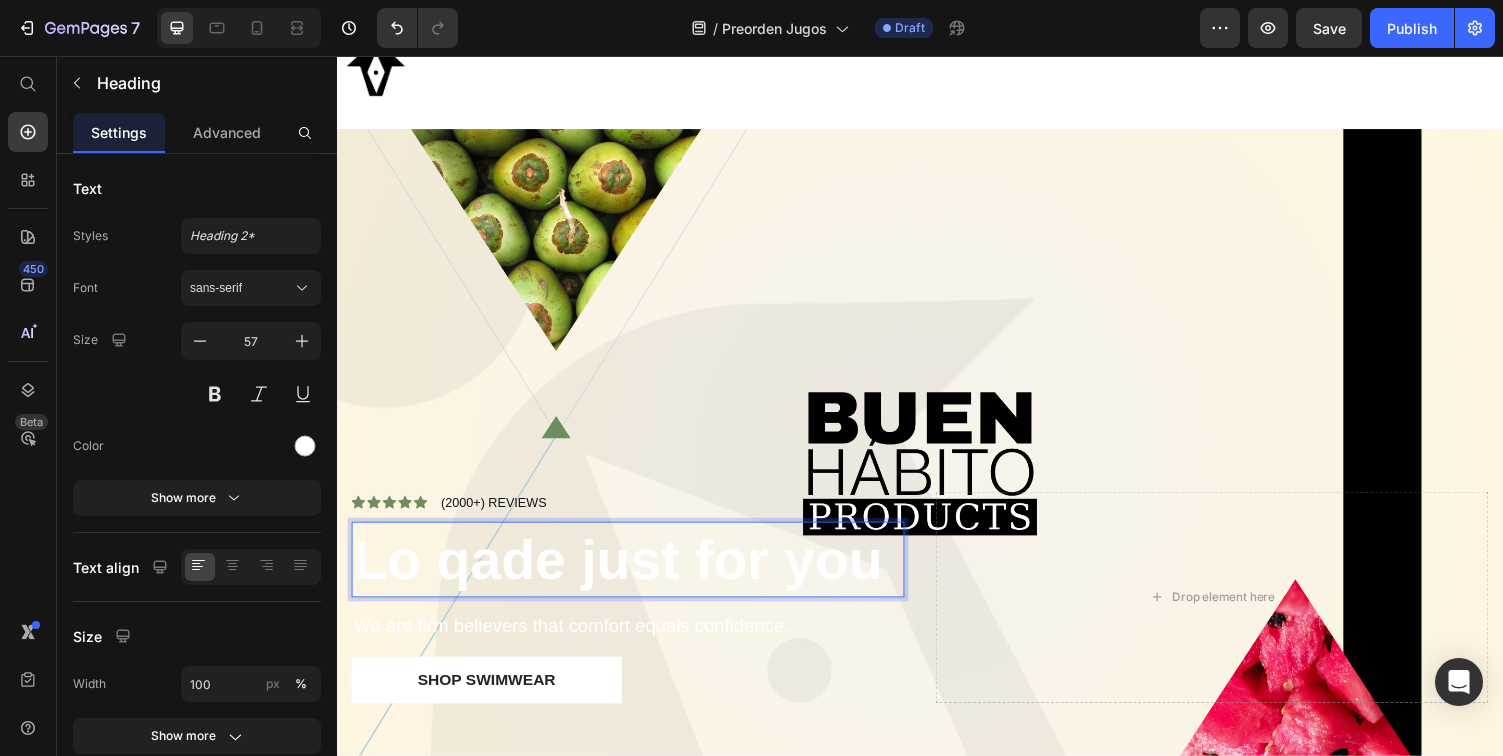 scroll, scrollTop: 36, scrollLeft: 0, axis: vertical 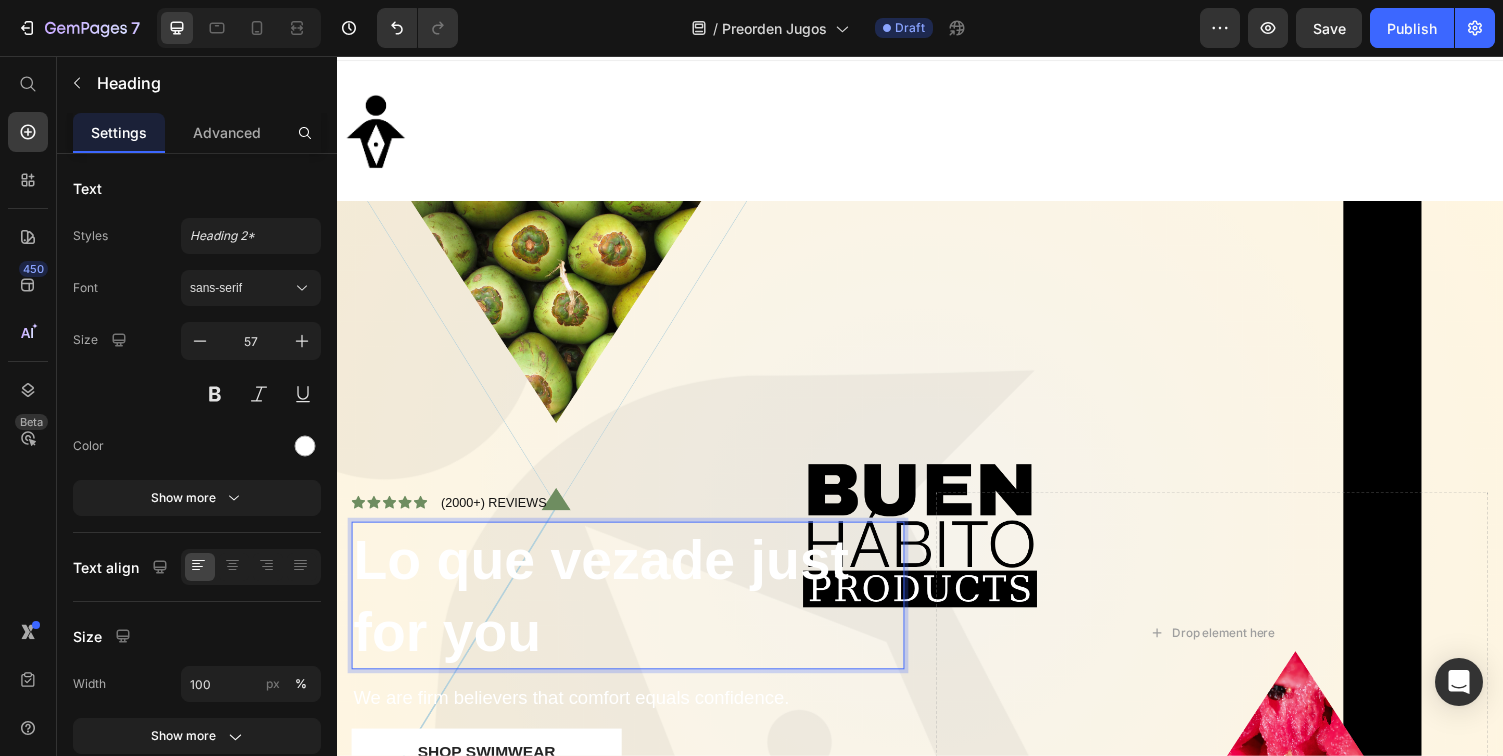 click on "Lo que vezade just for you" at bounding box center [609, 611] 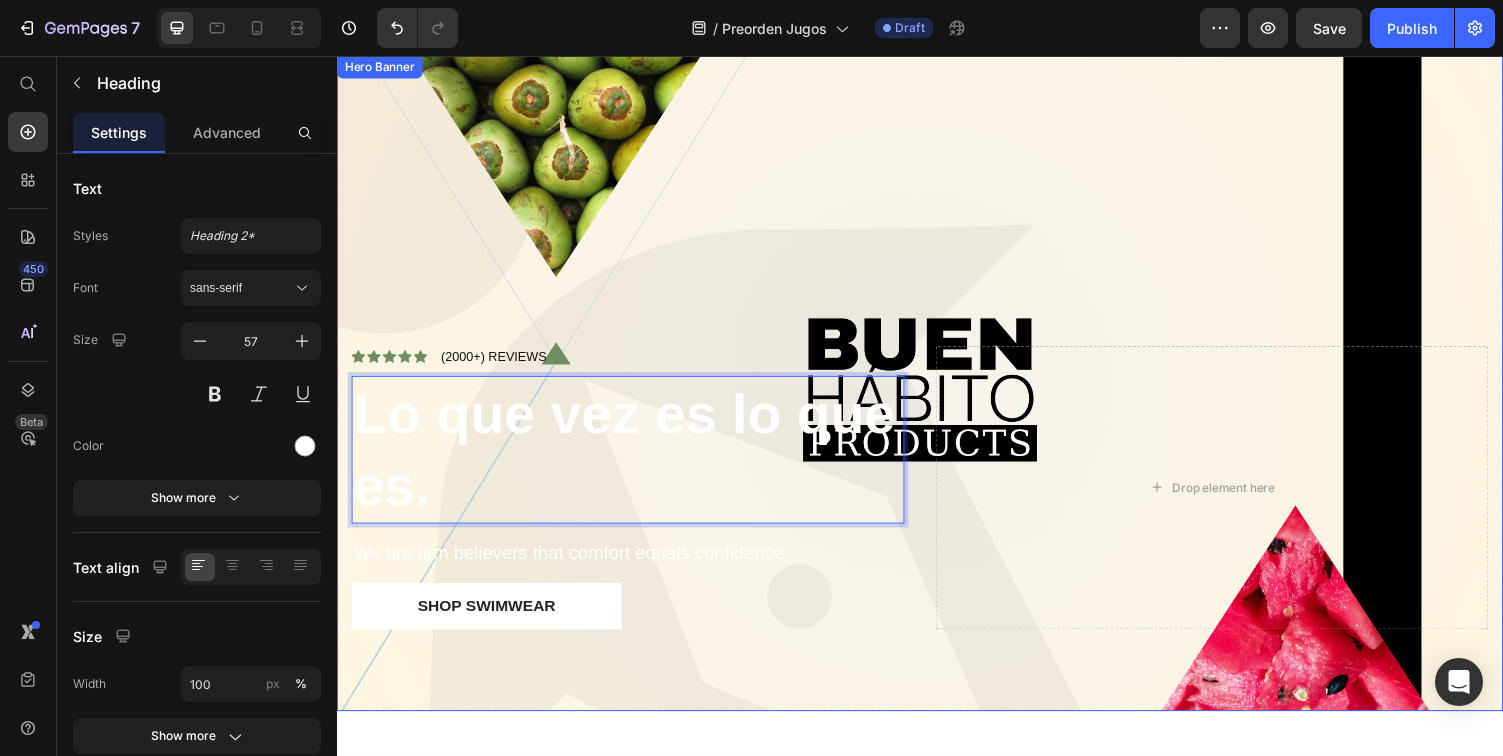 scroll, scrollTop: 158, scrollLeft: 0, axis: vertical 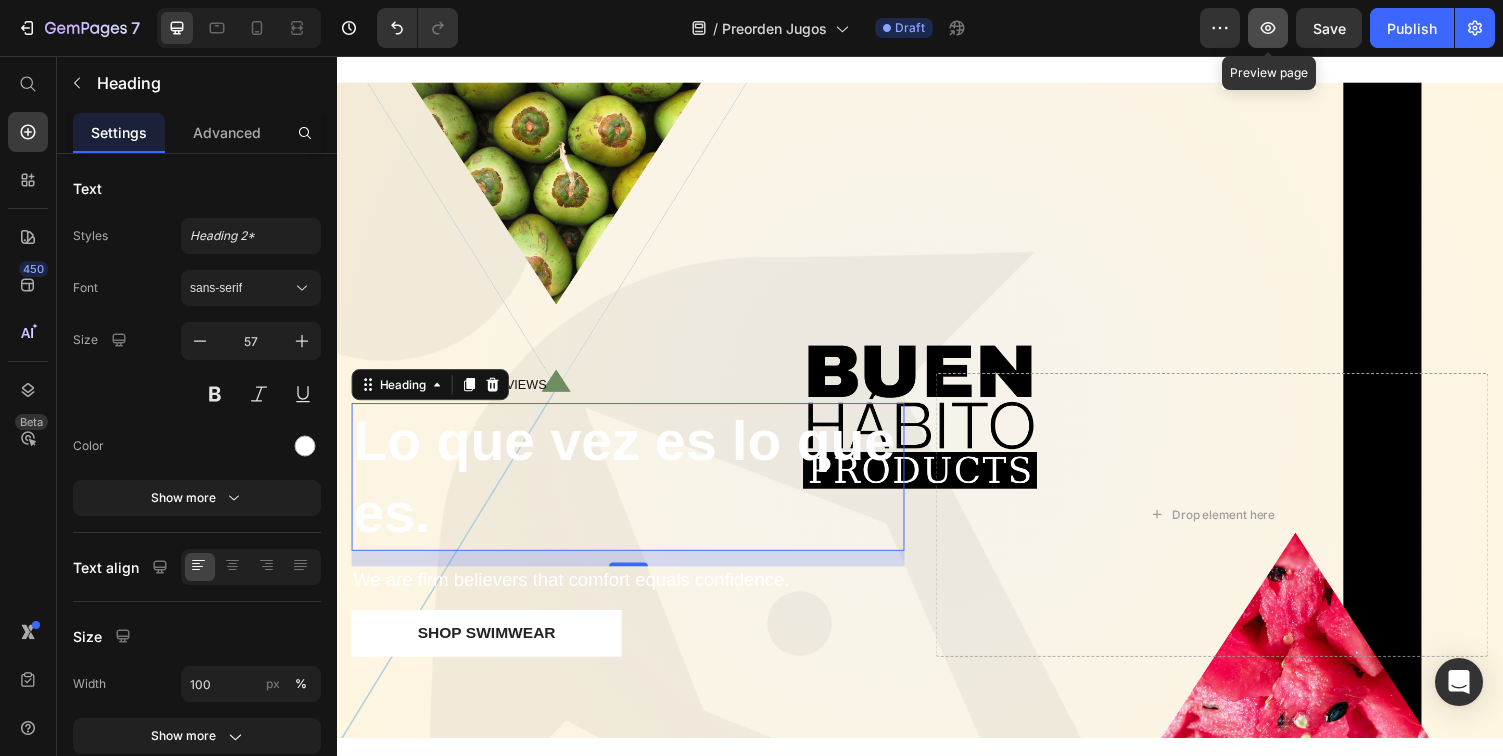 click 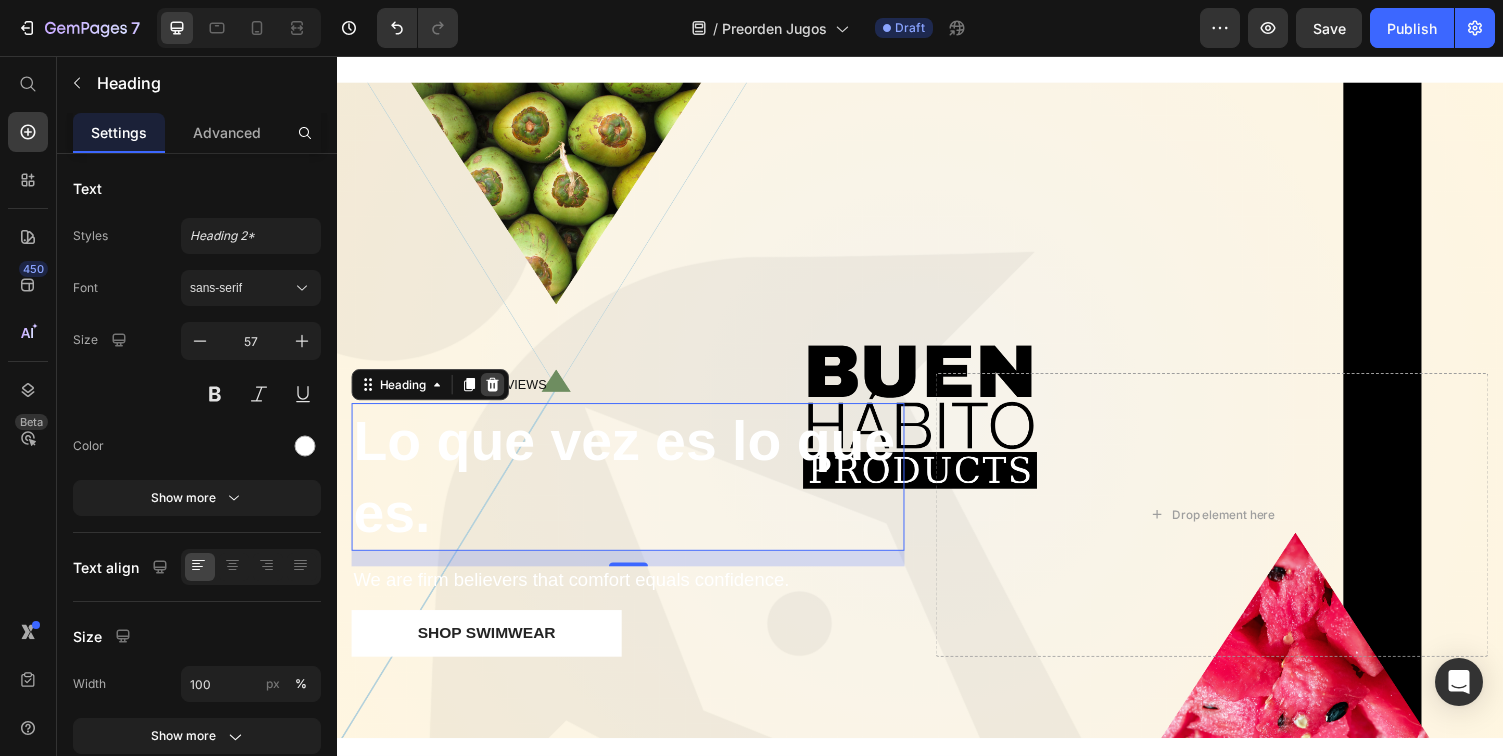 click 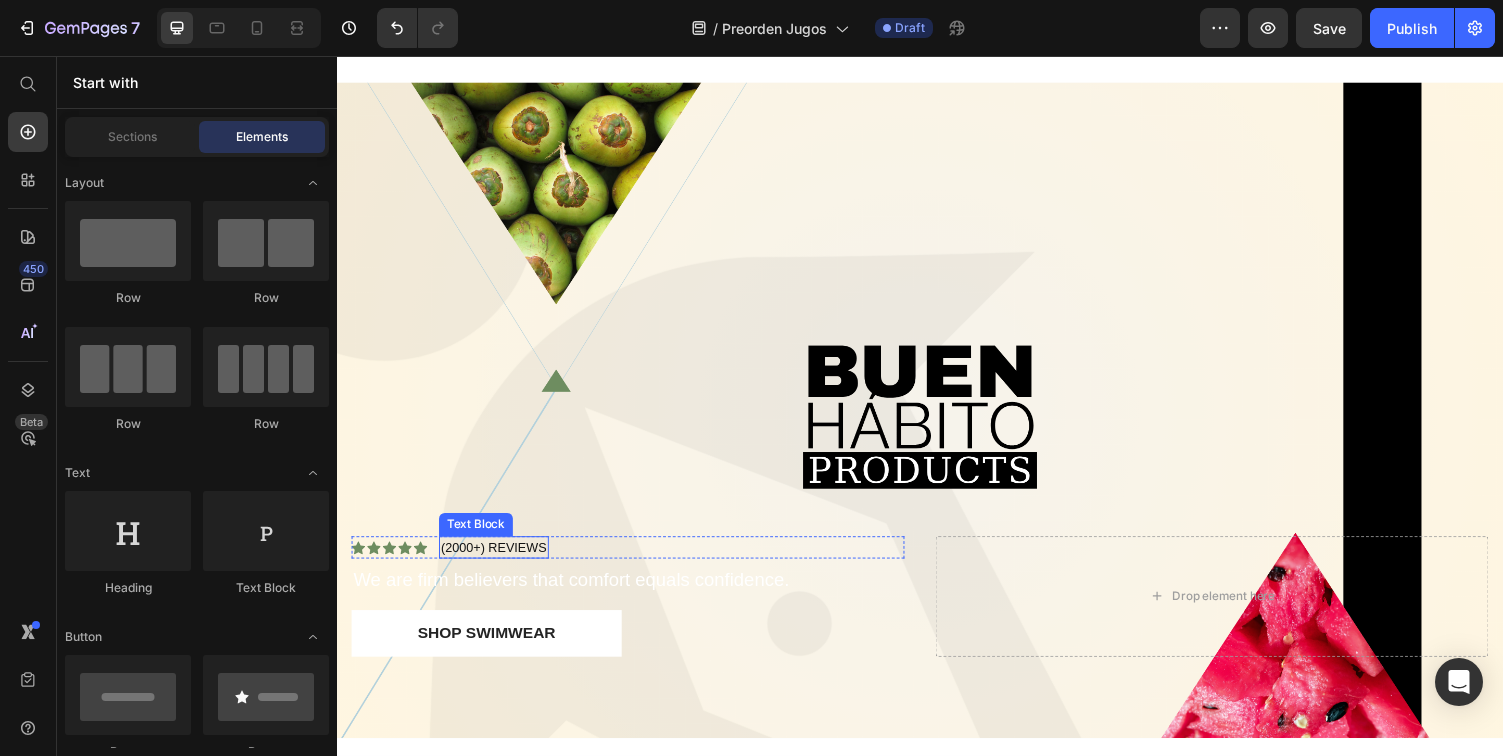 click on "(2000+) REVIEWS" at bounding box center (498, 562) 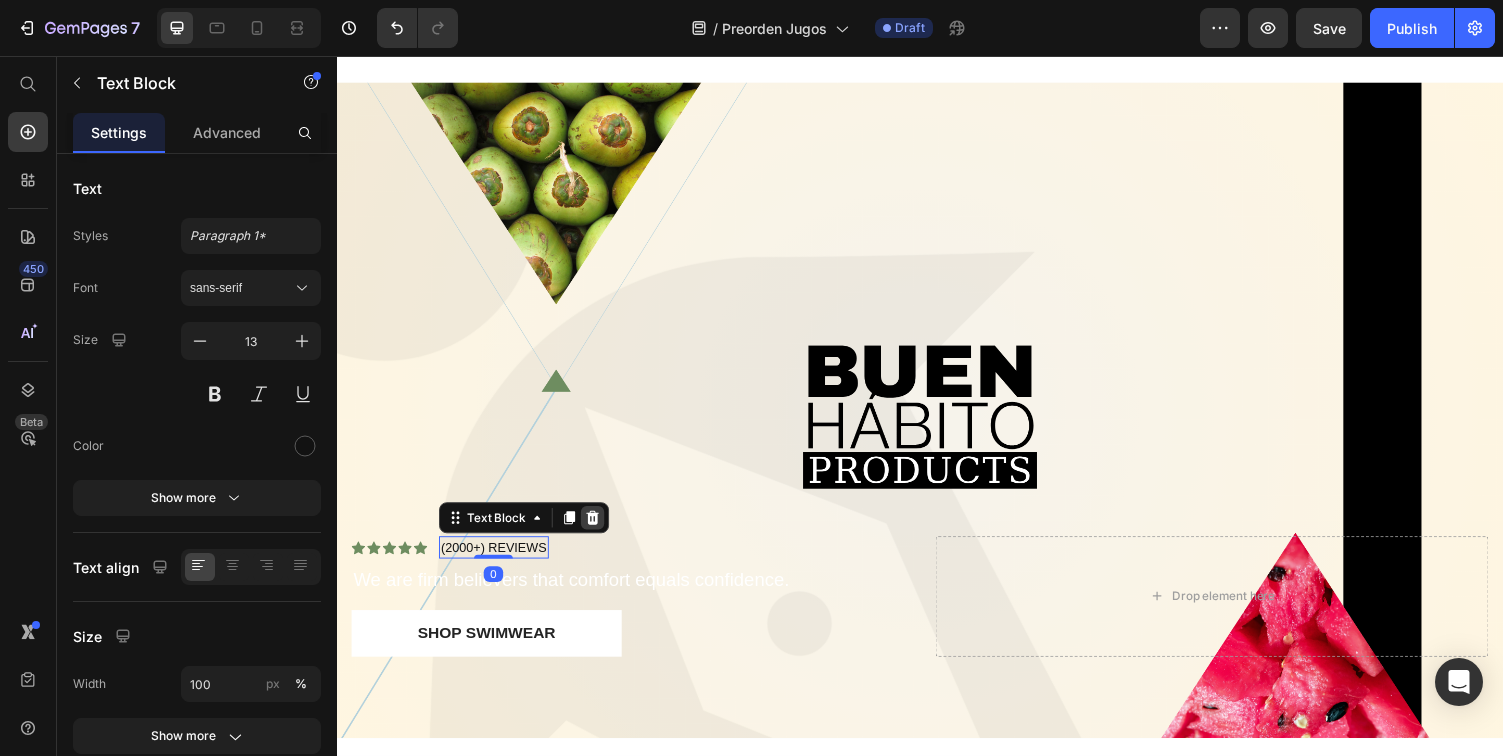 click 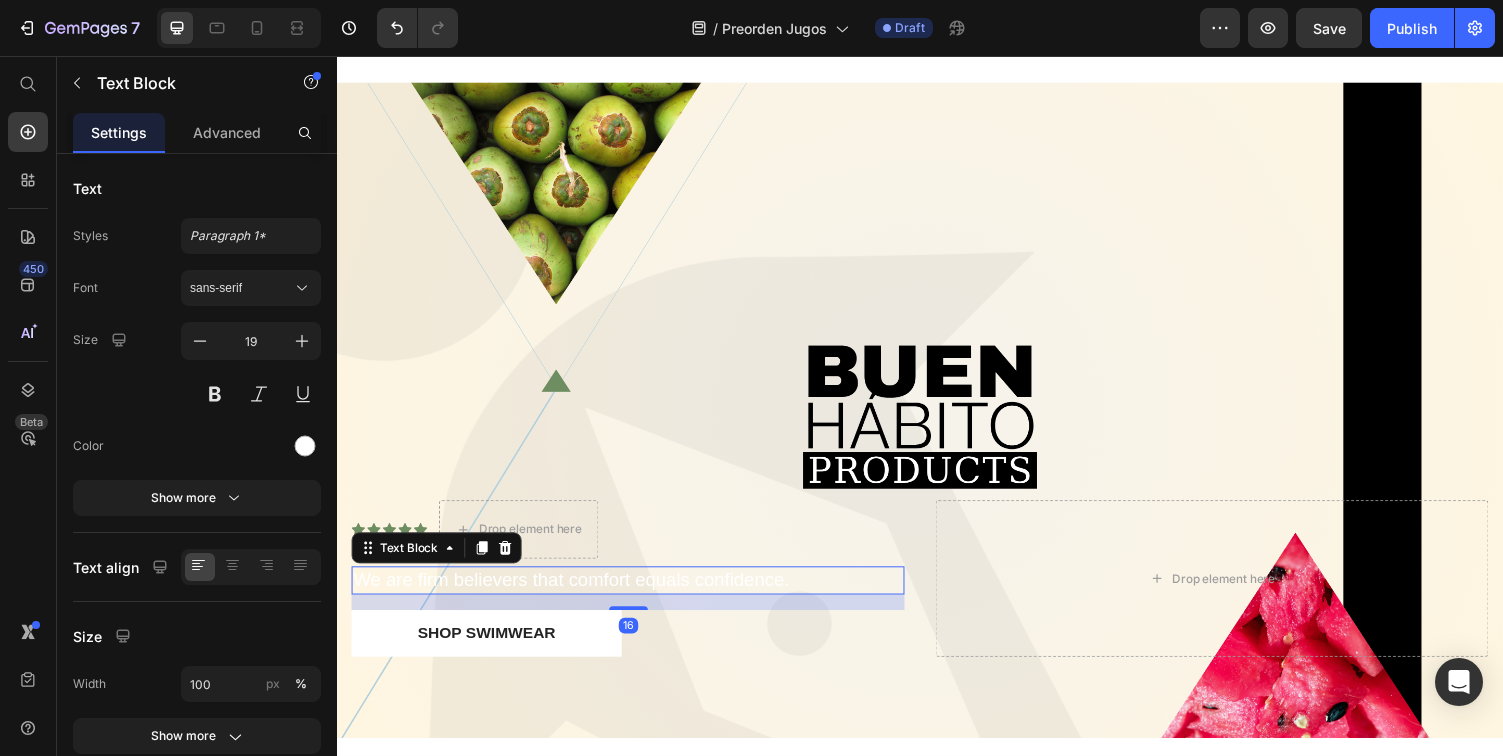 click on "We are firm believers that comfort equals confidence." at bounding box center [636, 595] 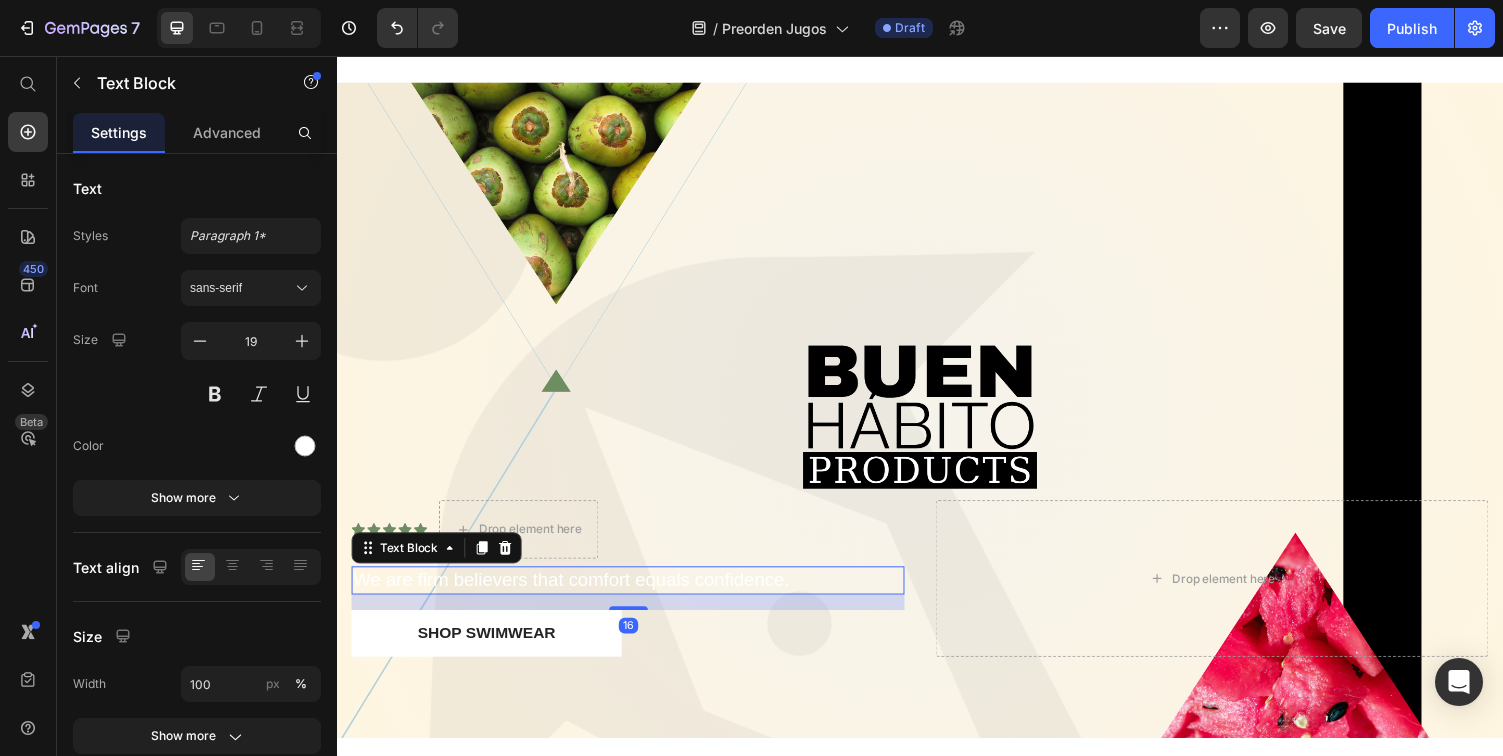 click 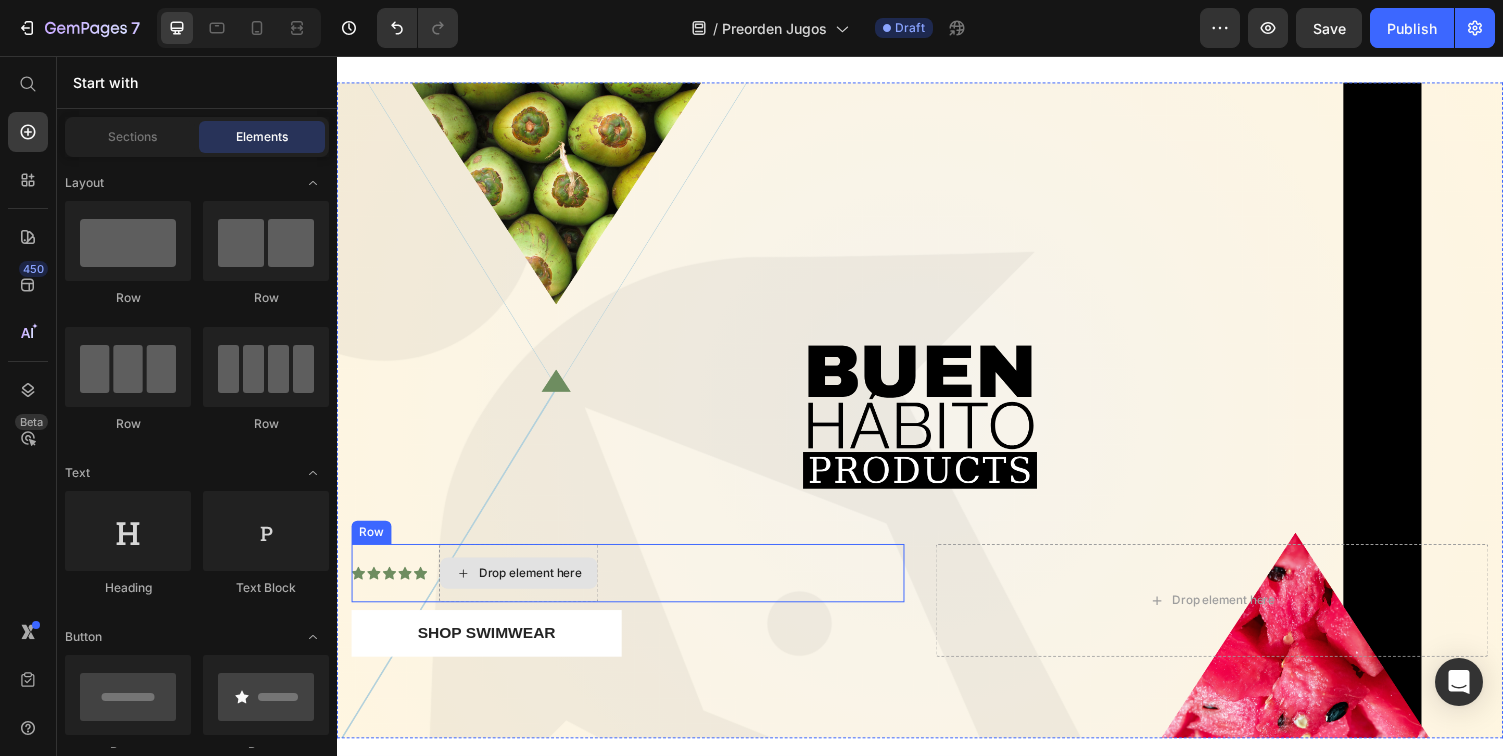 click on "Drop element here" at bounding box center (536, 588) 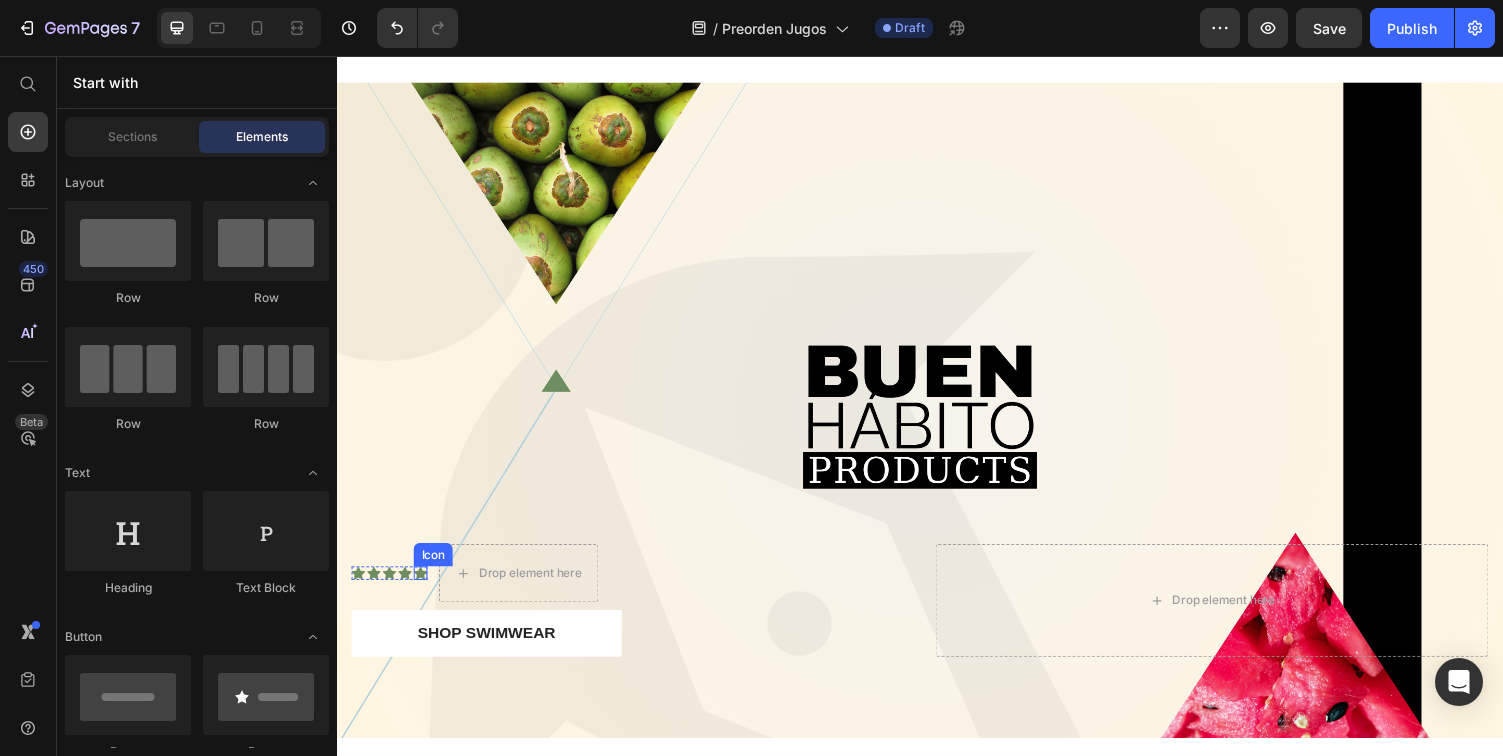 click 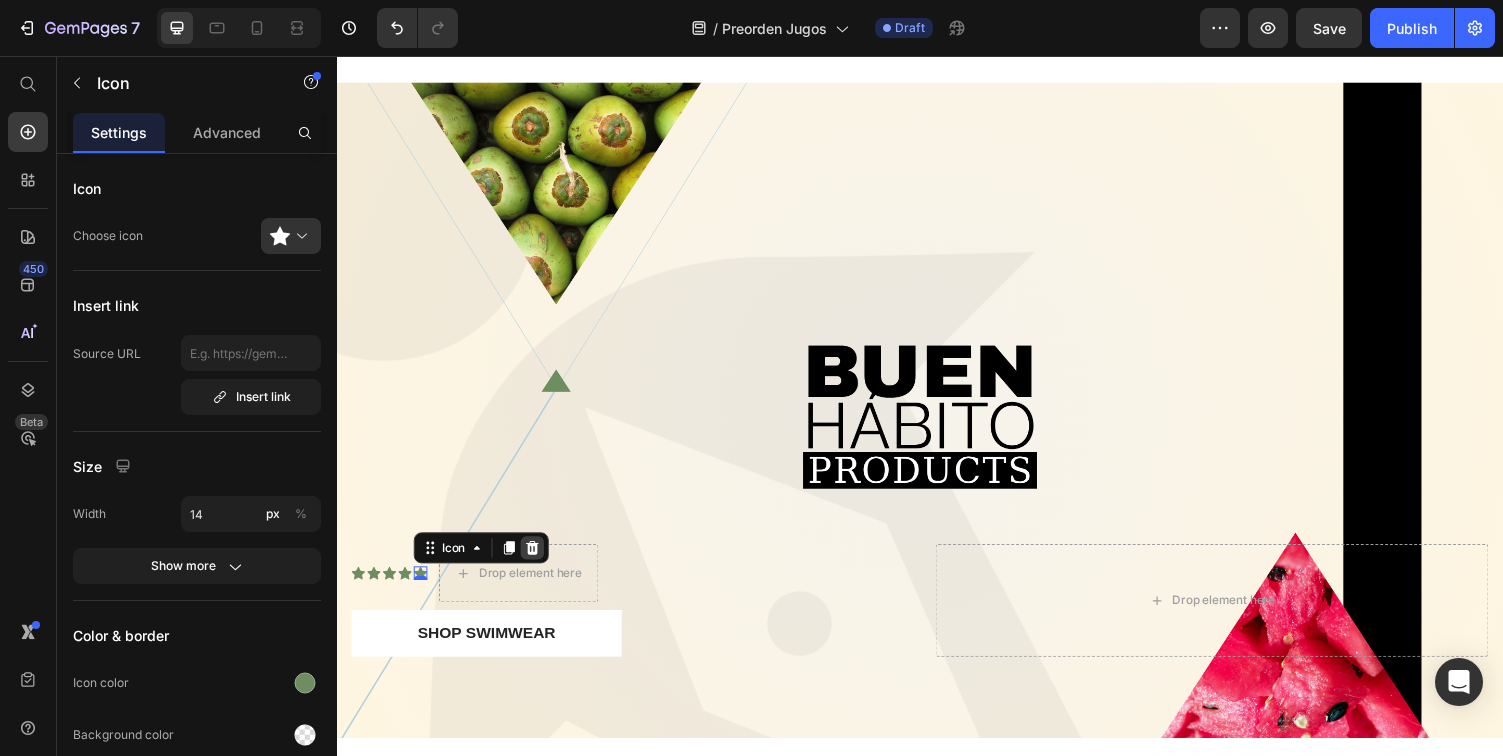 click 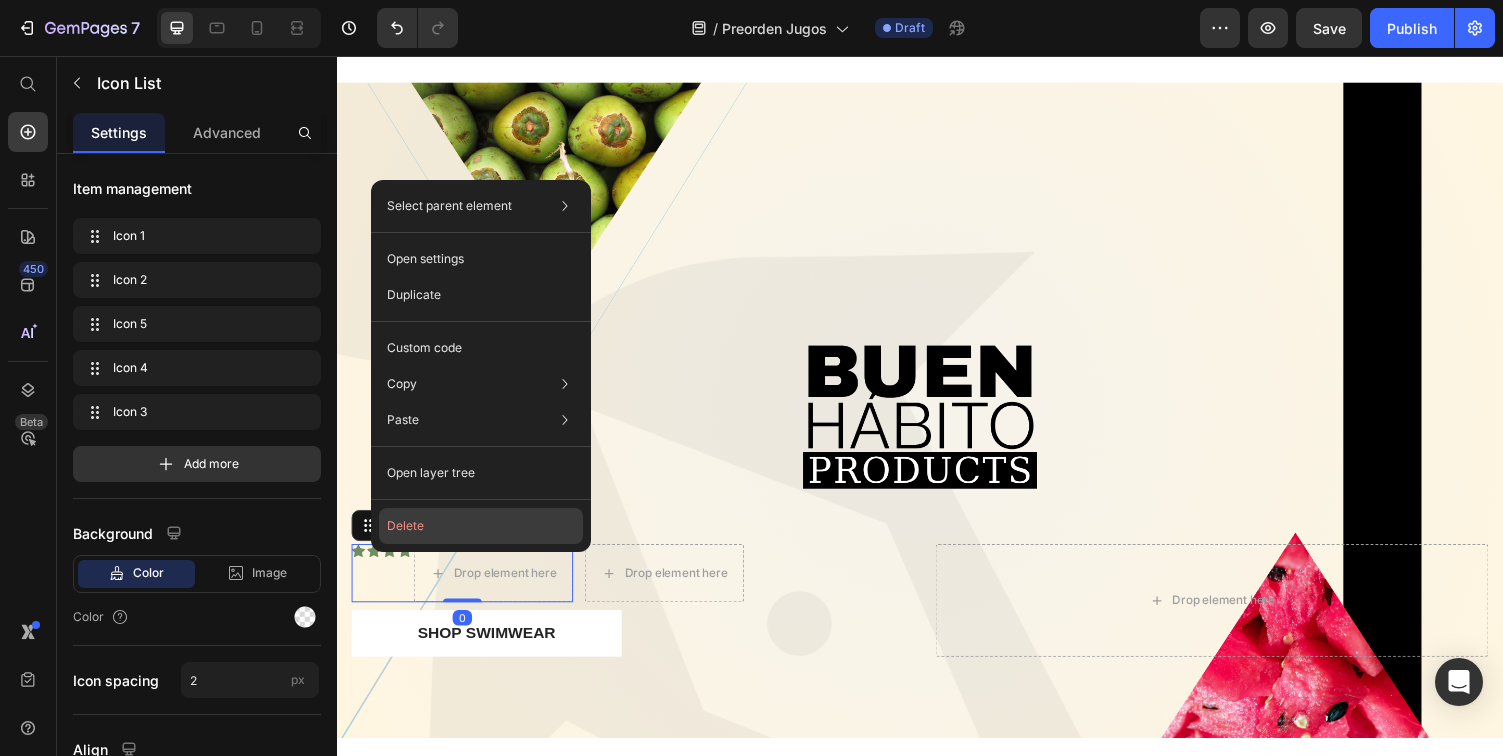 click on "Delete" 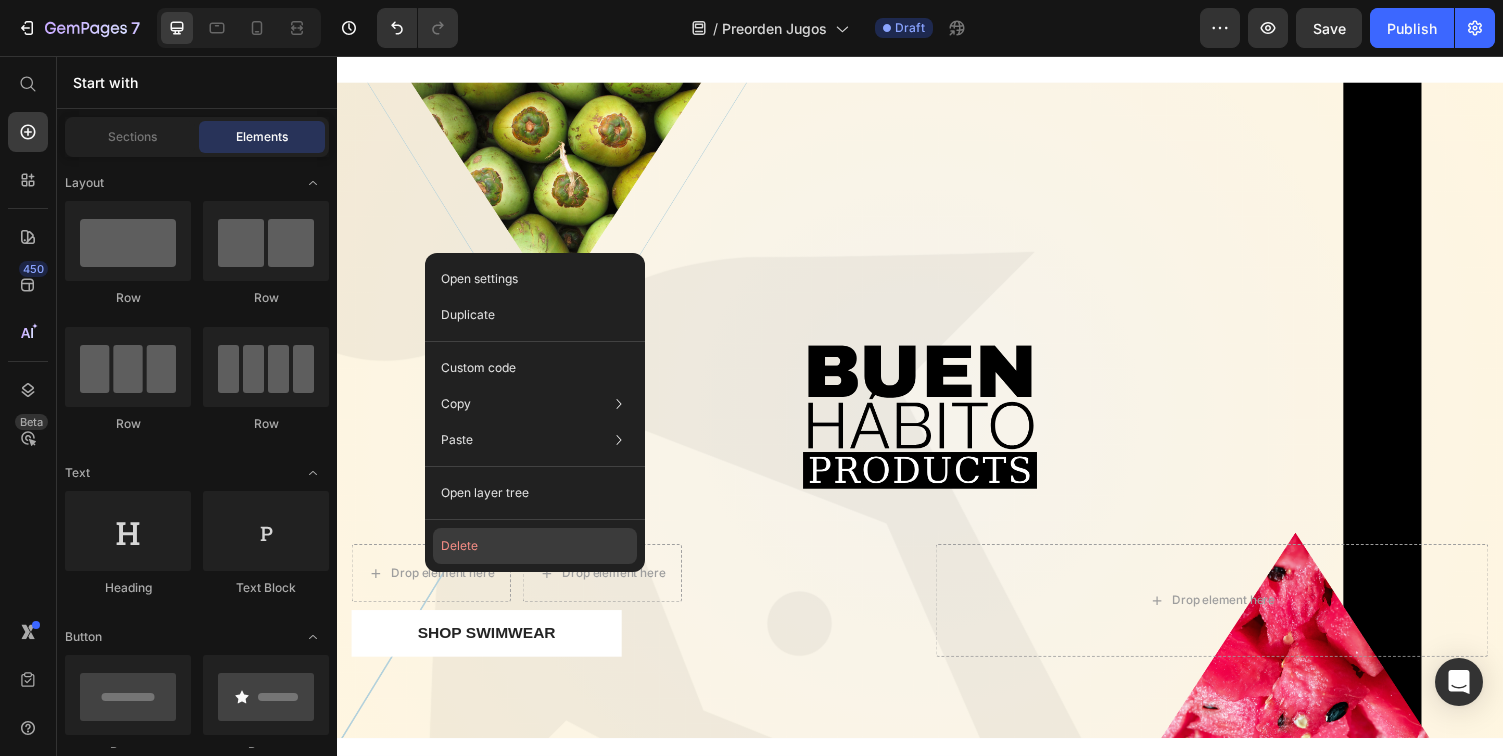 click on "Delete" 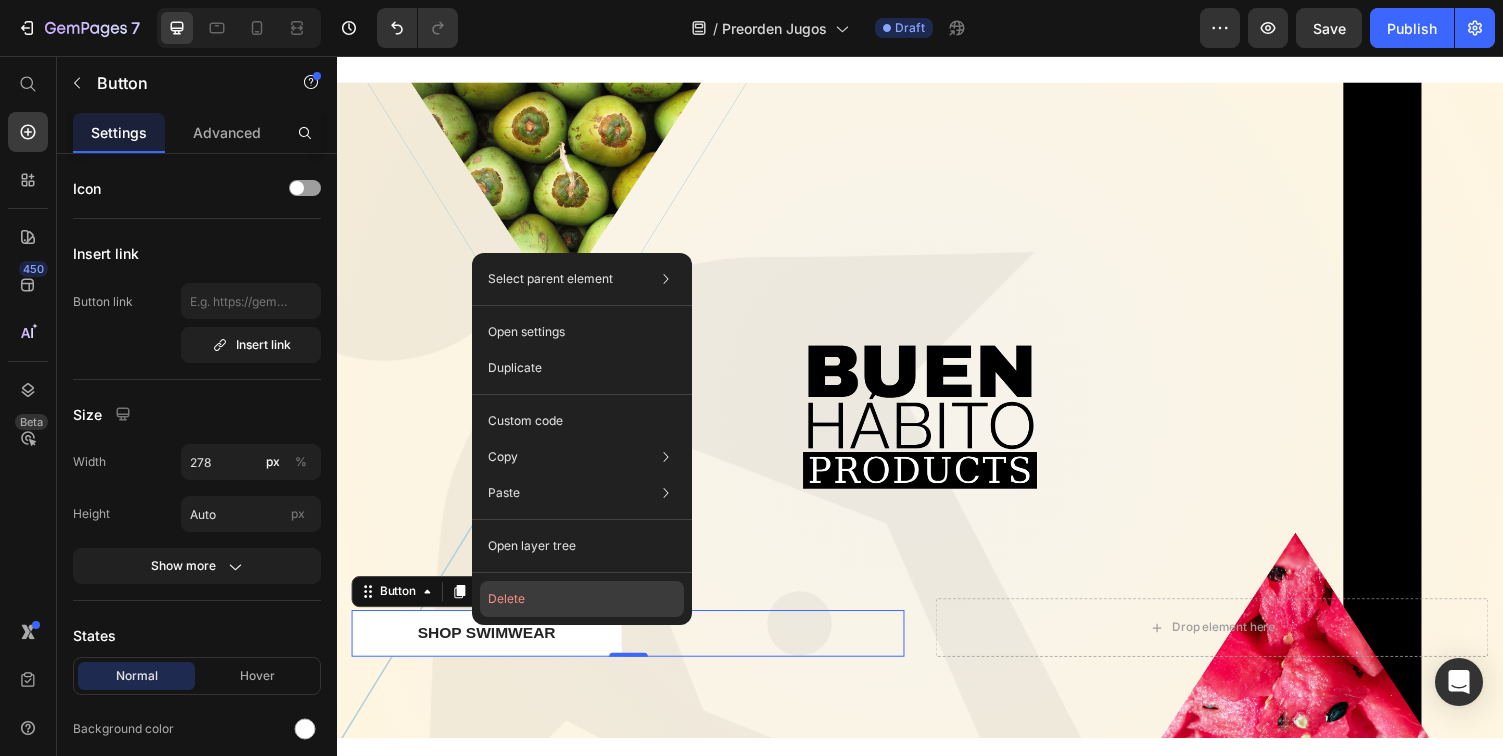 click on "Delete" 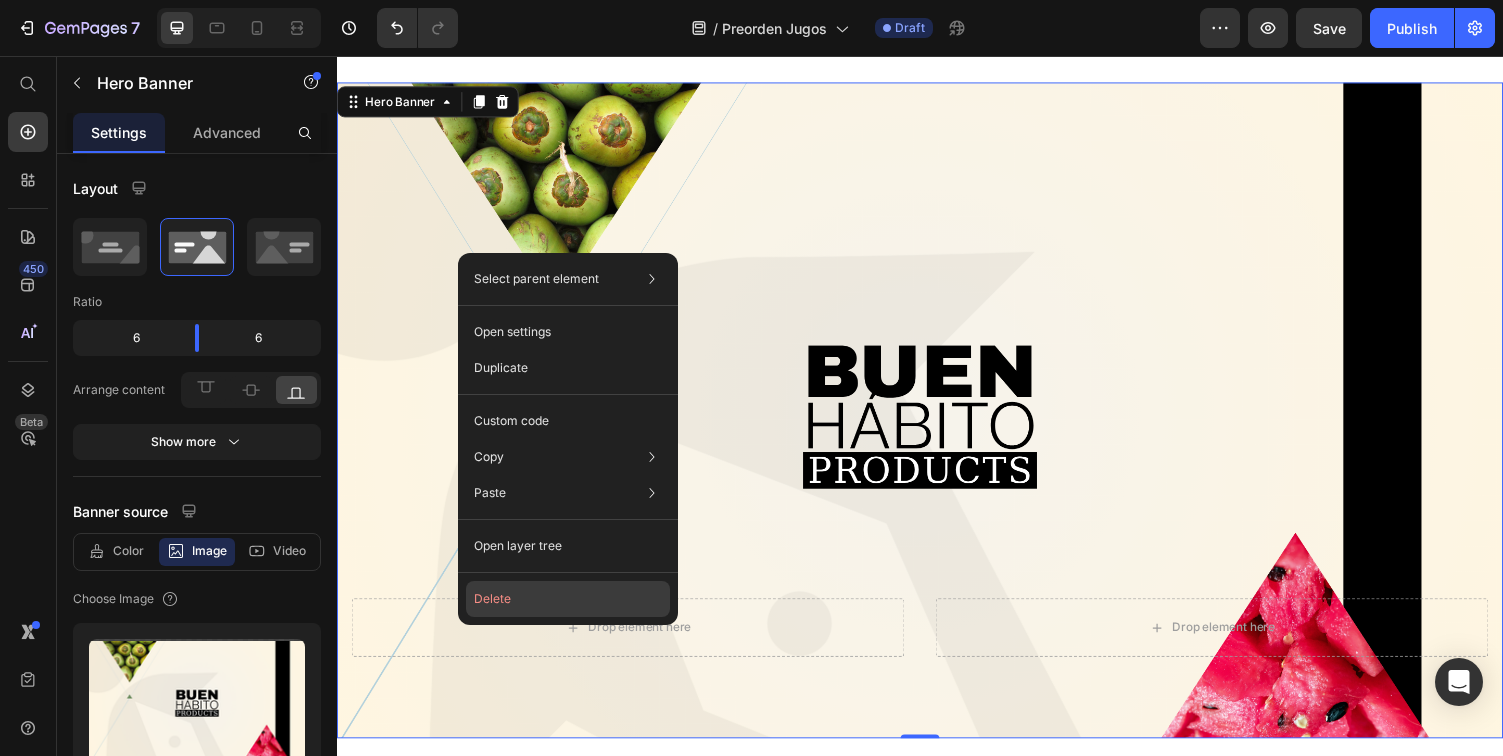 click on "Delete" 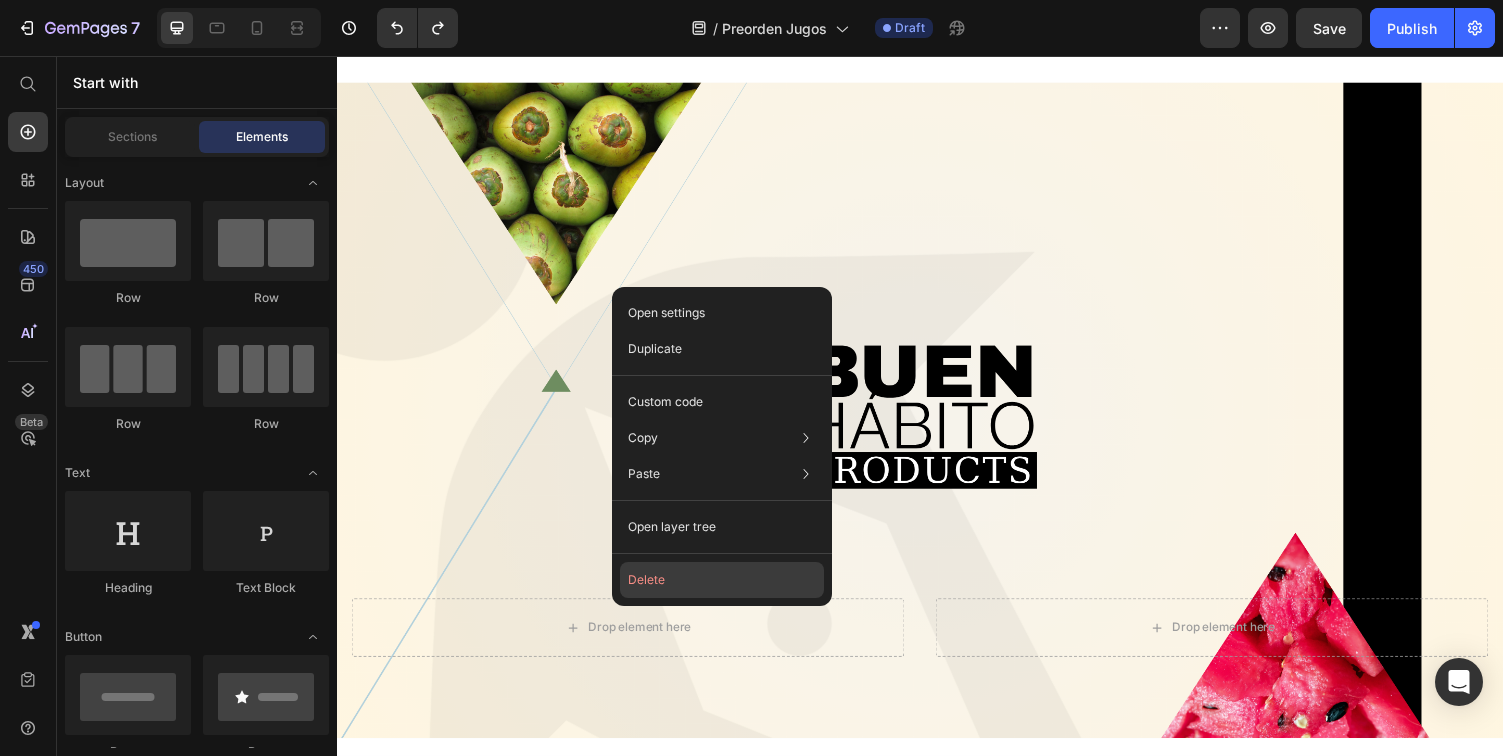 click on "Delete" 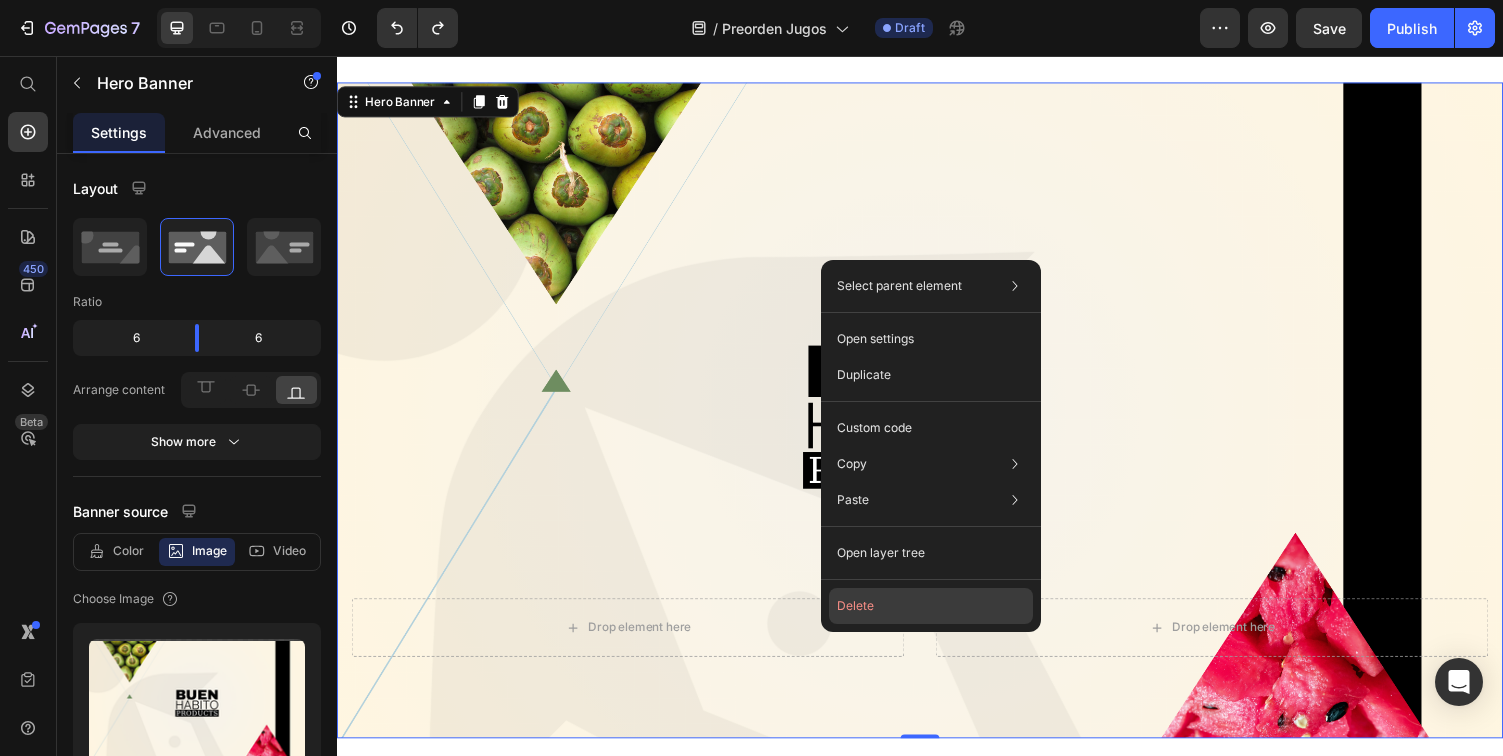 click on "Delete" 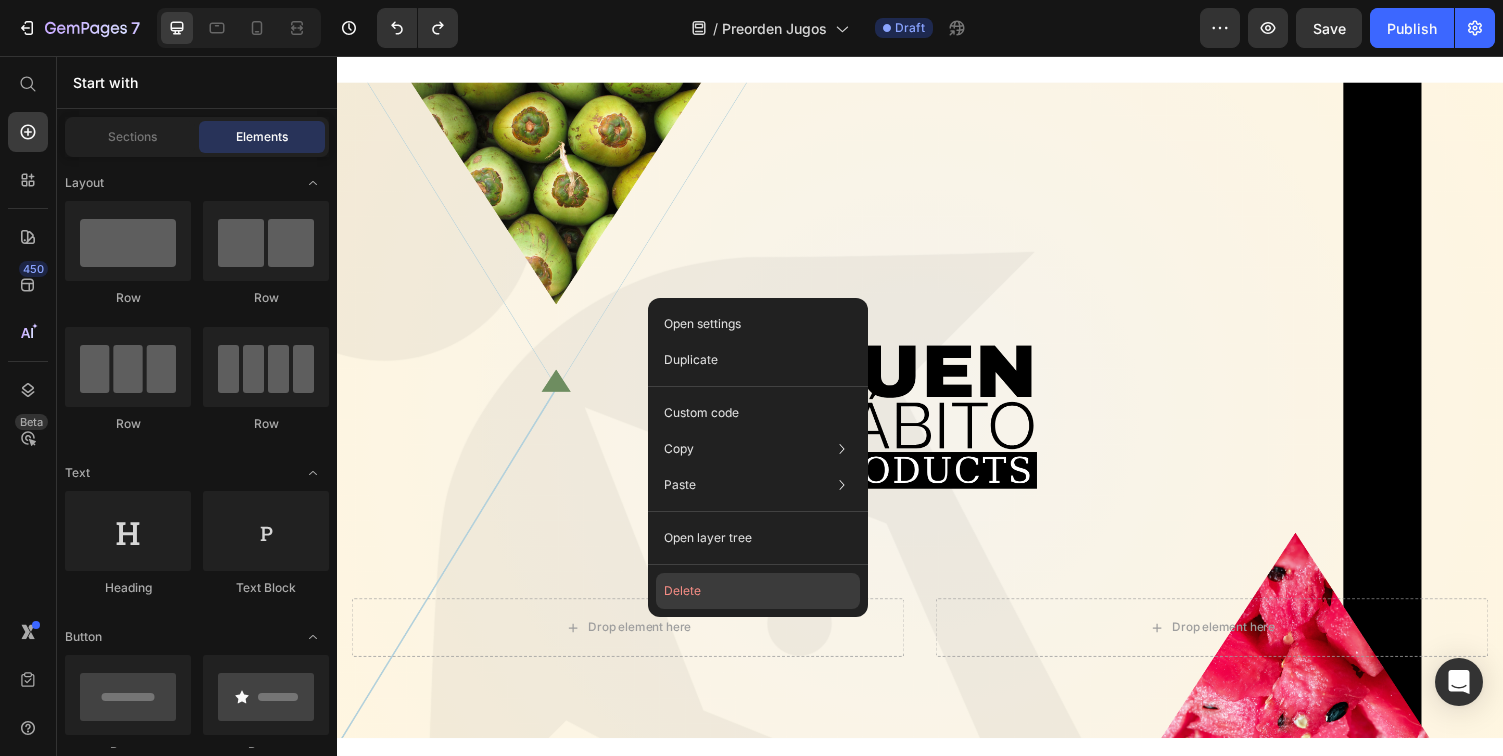 click on "Delete" 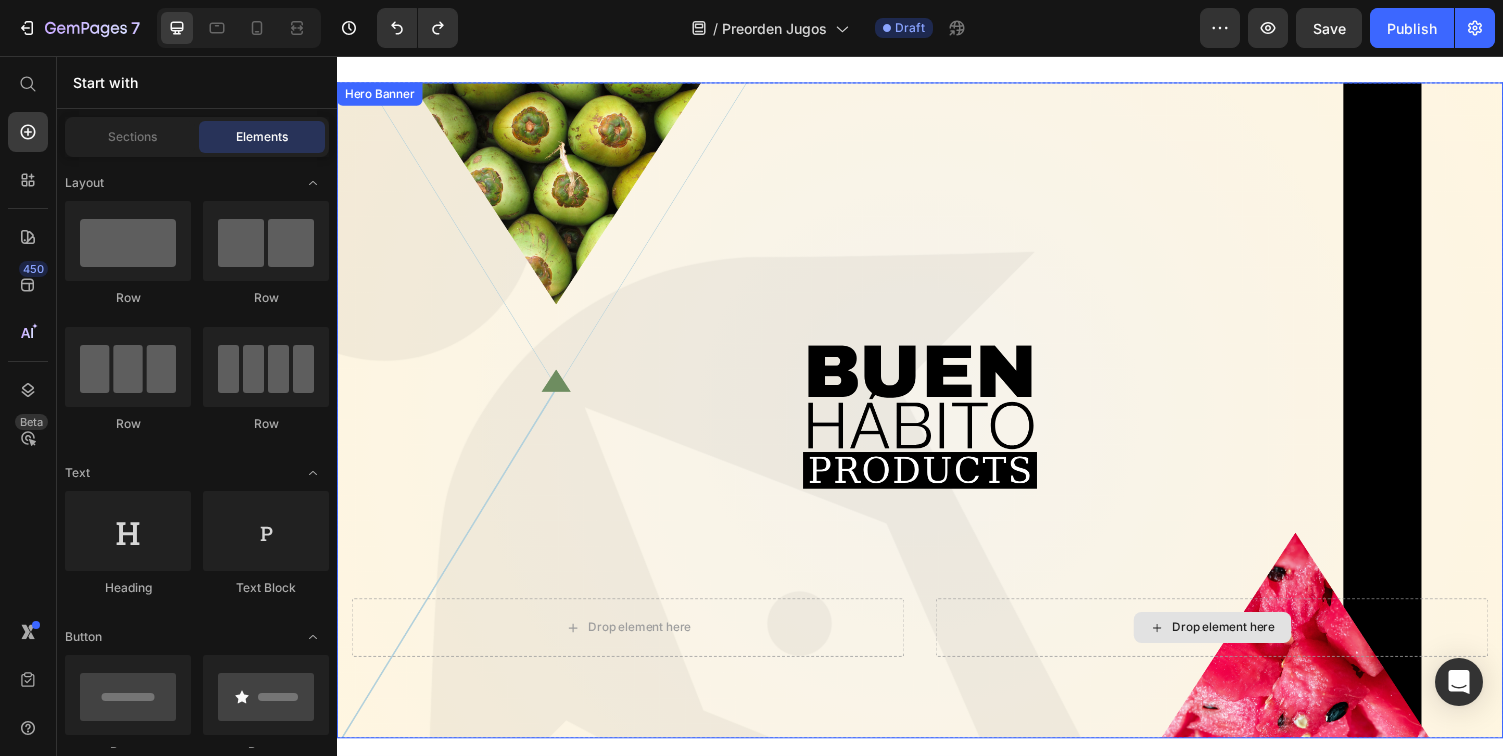 click on "Drop element here" at bounding box center (1237, 644) 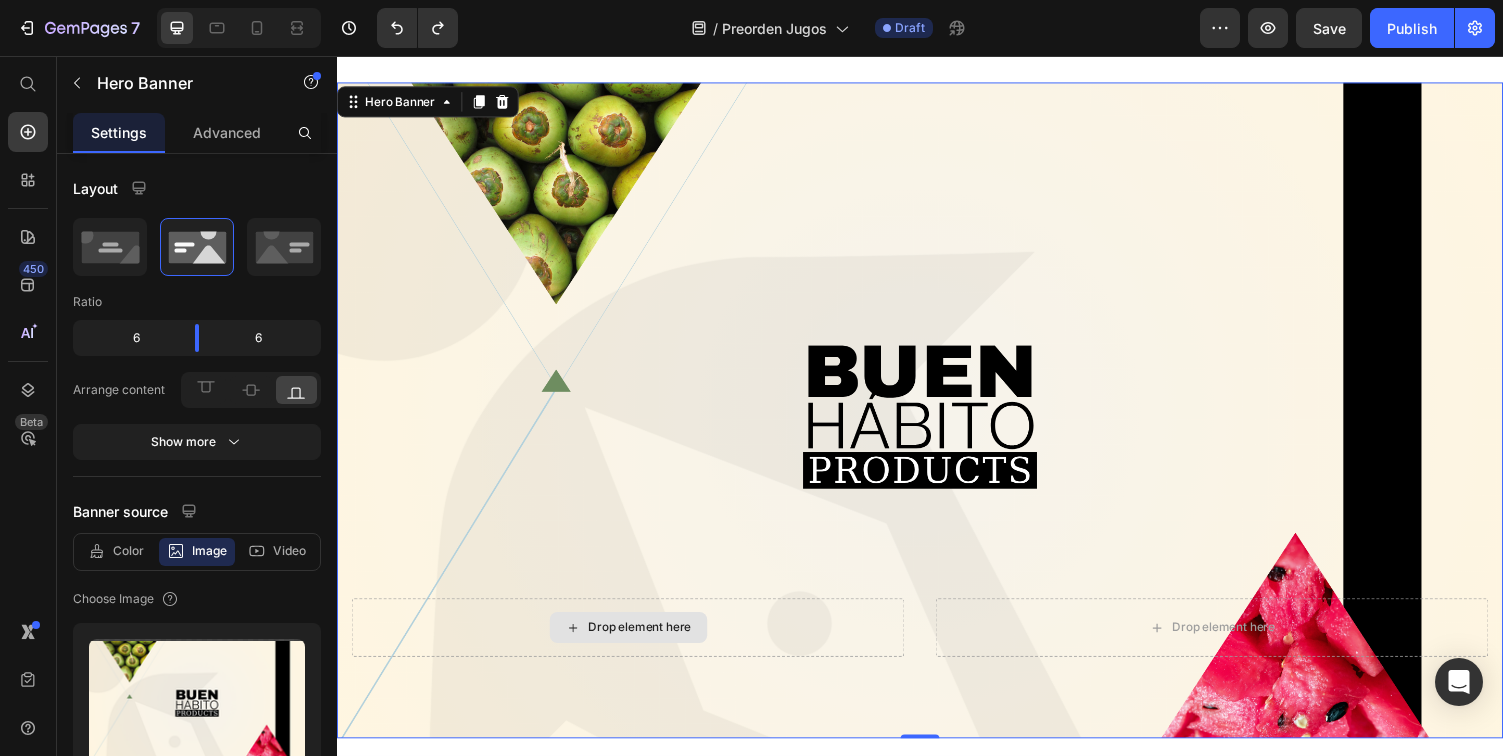 click on "Drop element here" at bounding box center (636, 644) 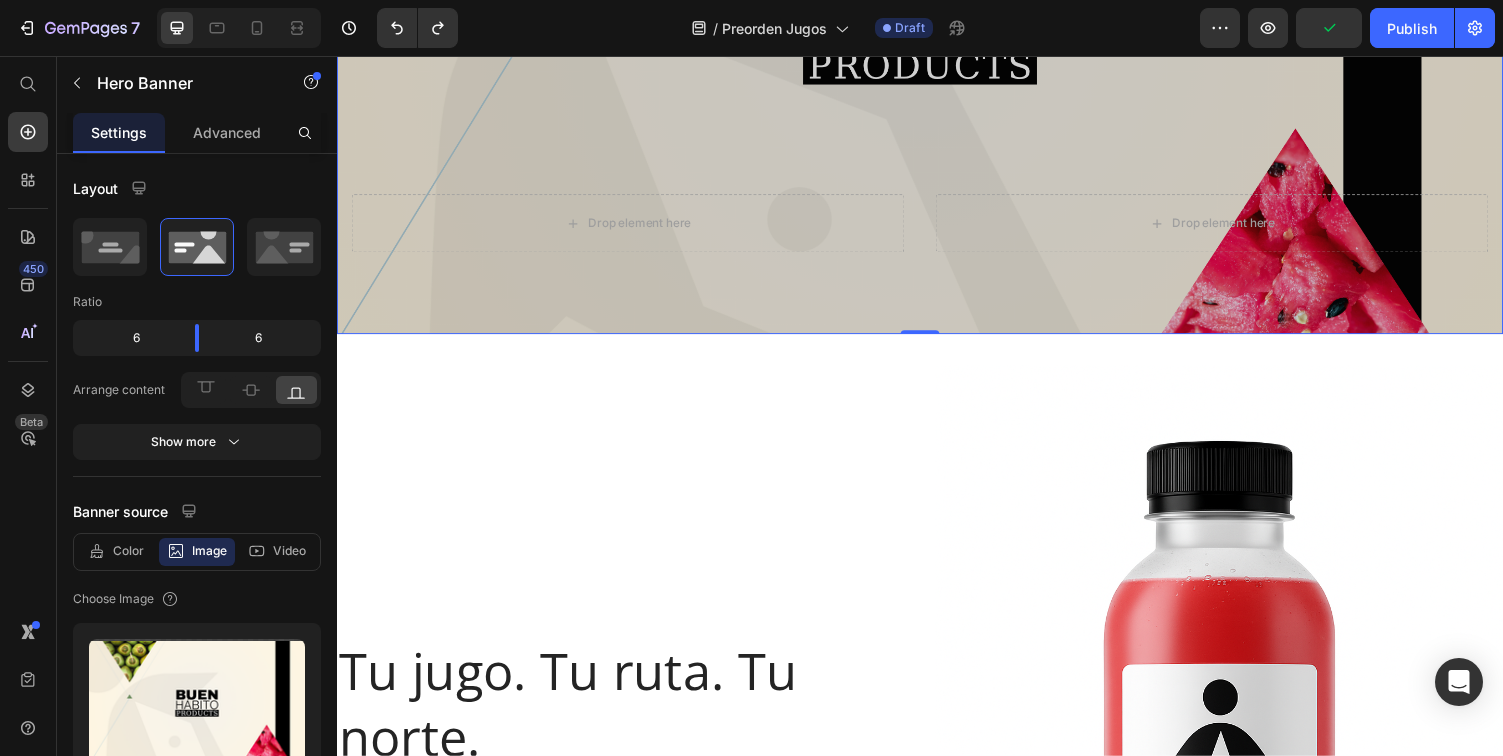 scroll, scrollTop: 383, scrollLeft: 0, axis: vertical 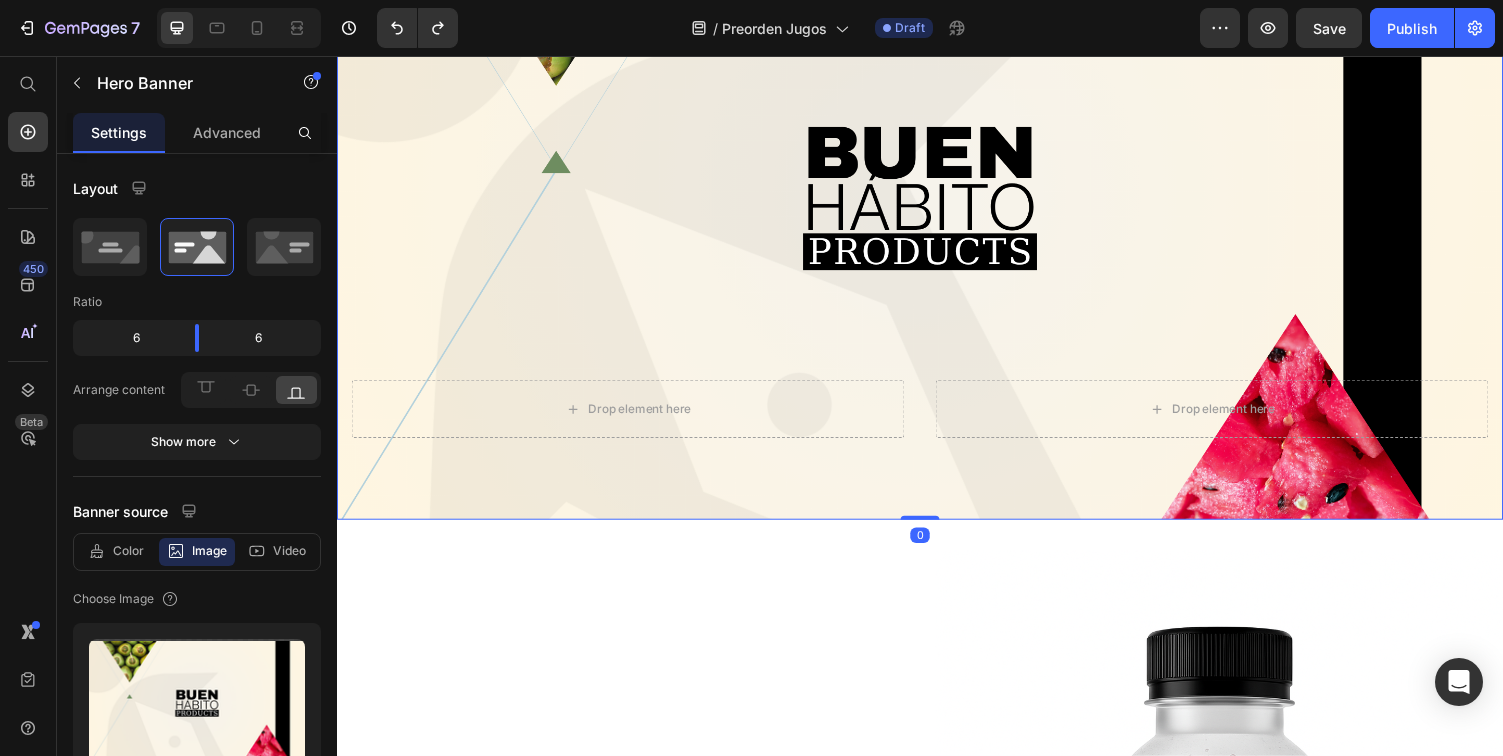 drag, startPoint x: 926, startPoint y: 522, endPoint x: 921, endPoint y: 477, distance: 45.276924 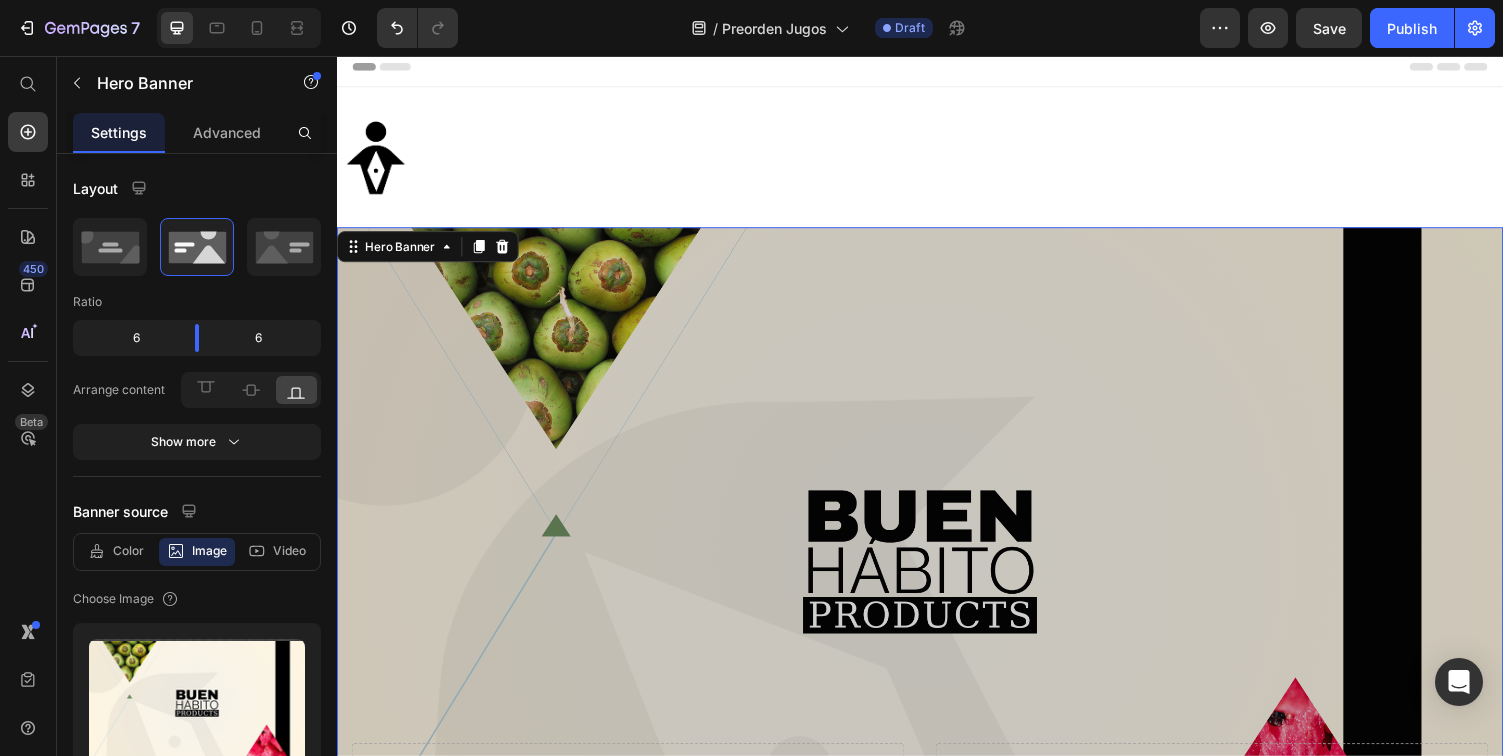 scroll, scrollTop: 0, scrollLeft: 0, axis: both 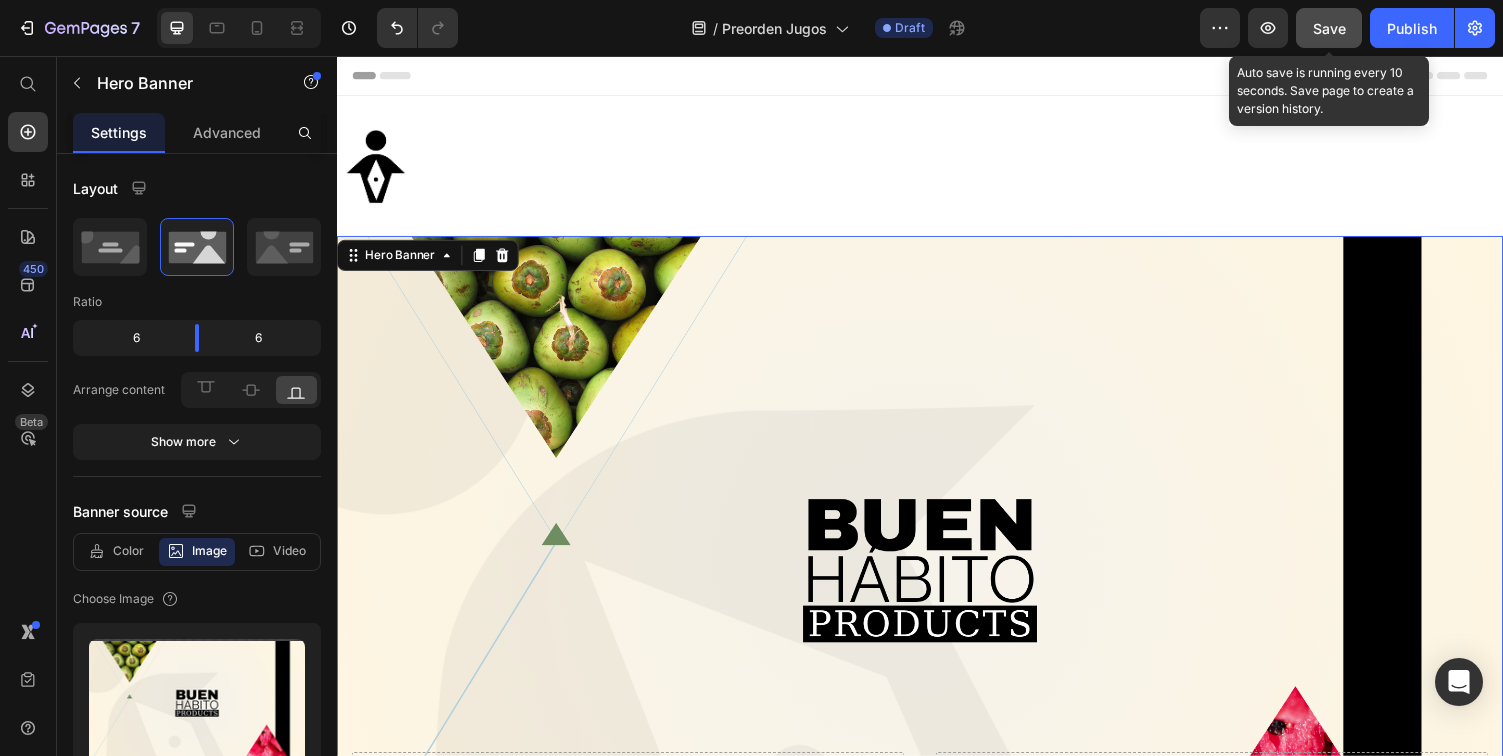click on "Save" at bounding box center [1329, 28] 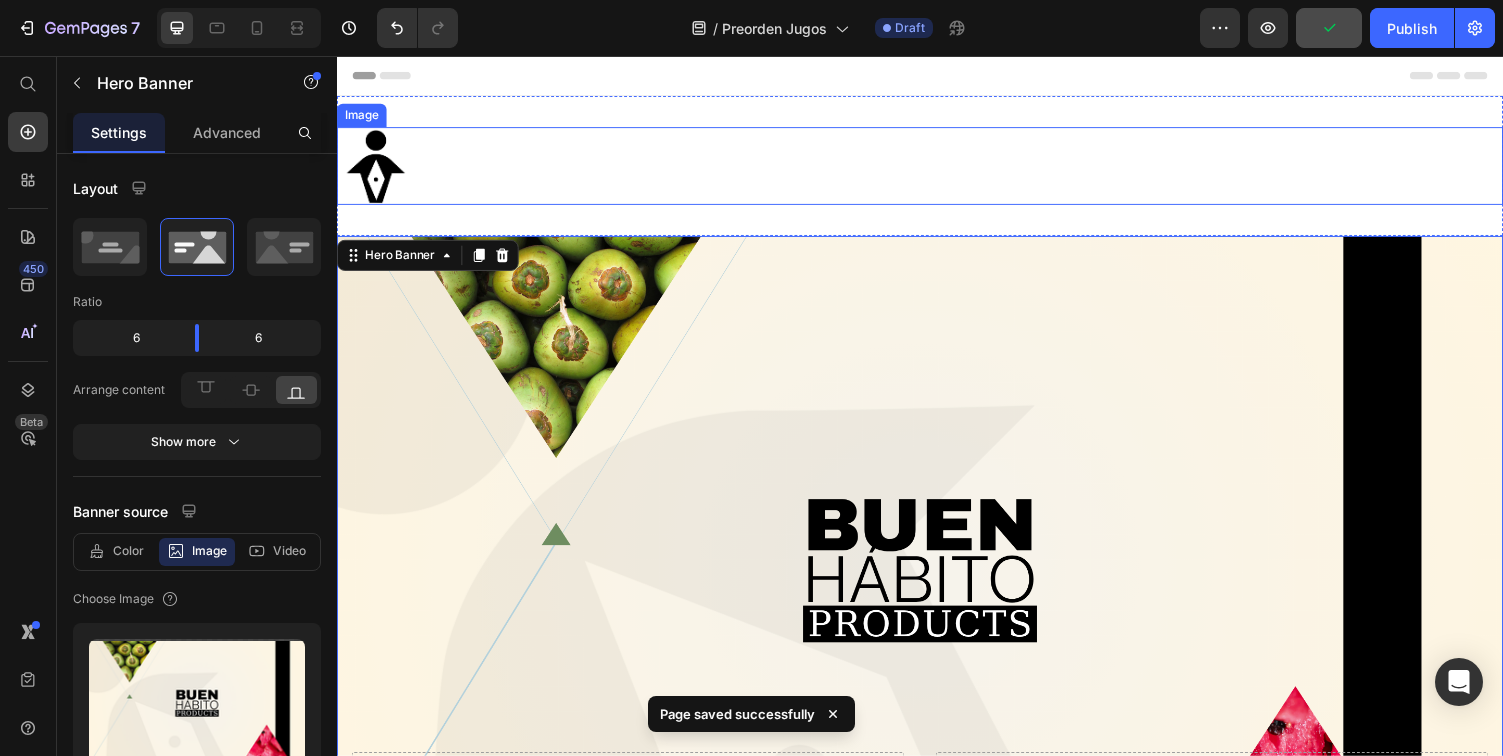 click at bounding box center [937, 169] 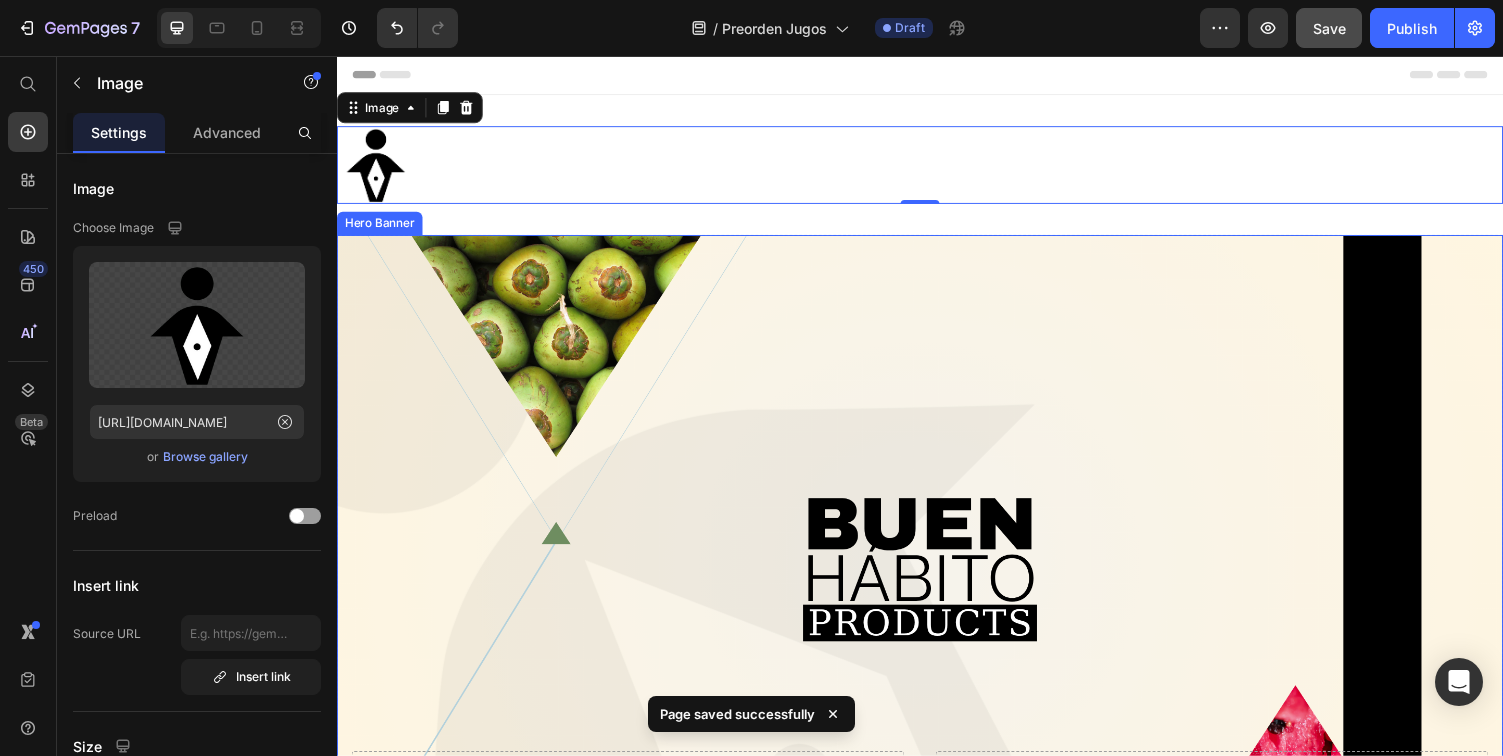 scroll, scrollTop: 0, scrollLeft: 0, axis: both 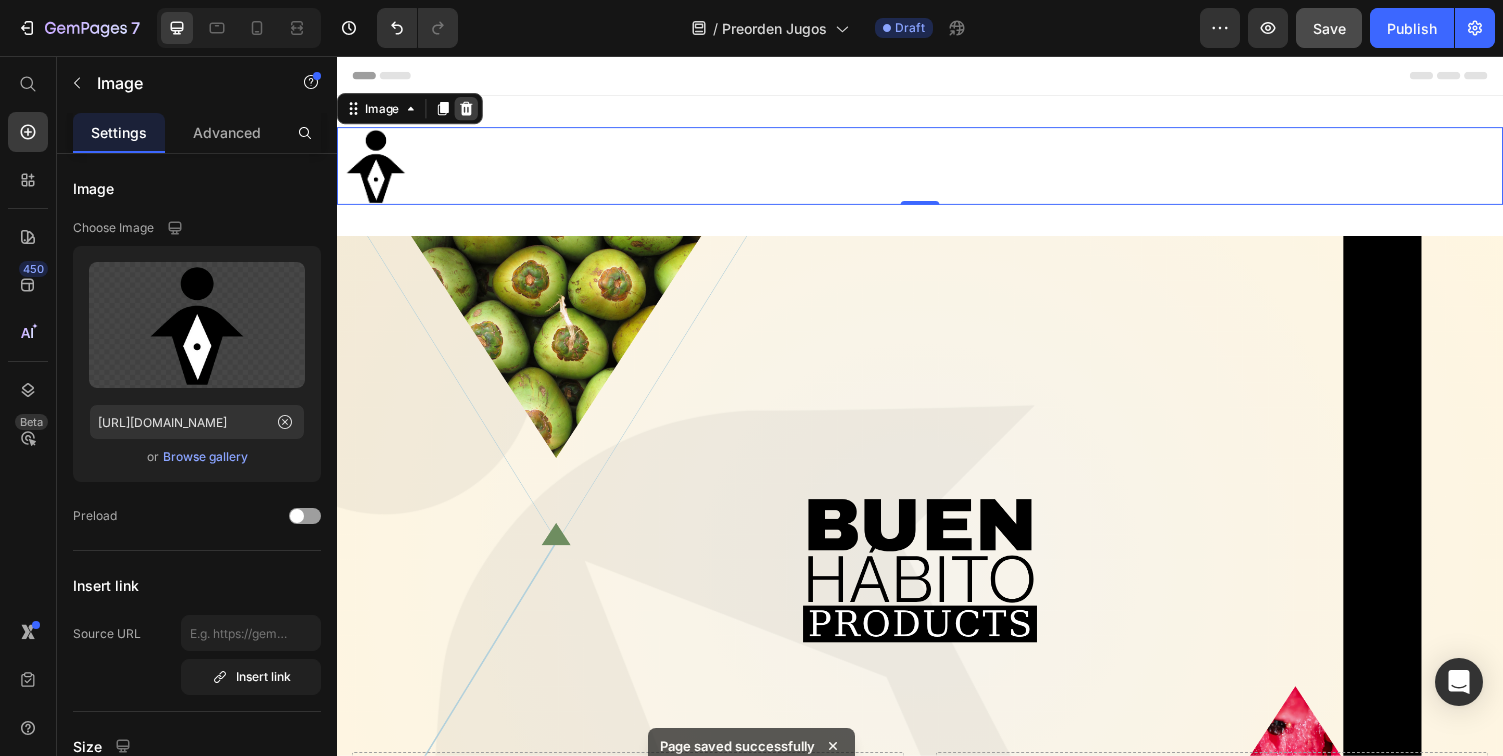 click 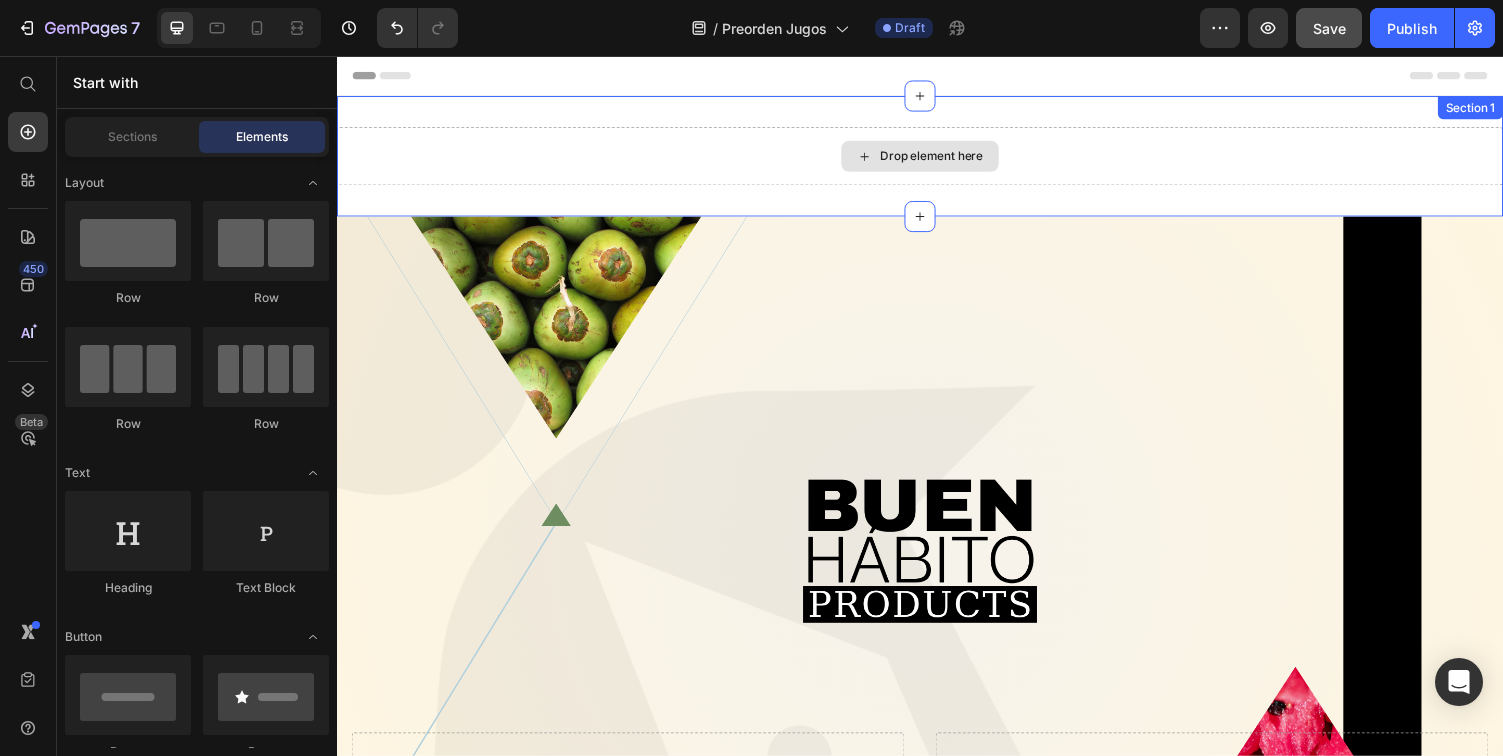 click on "Drop element here" at bounding box center (937, 159) 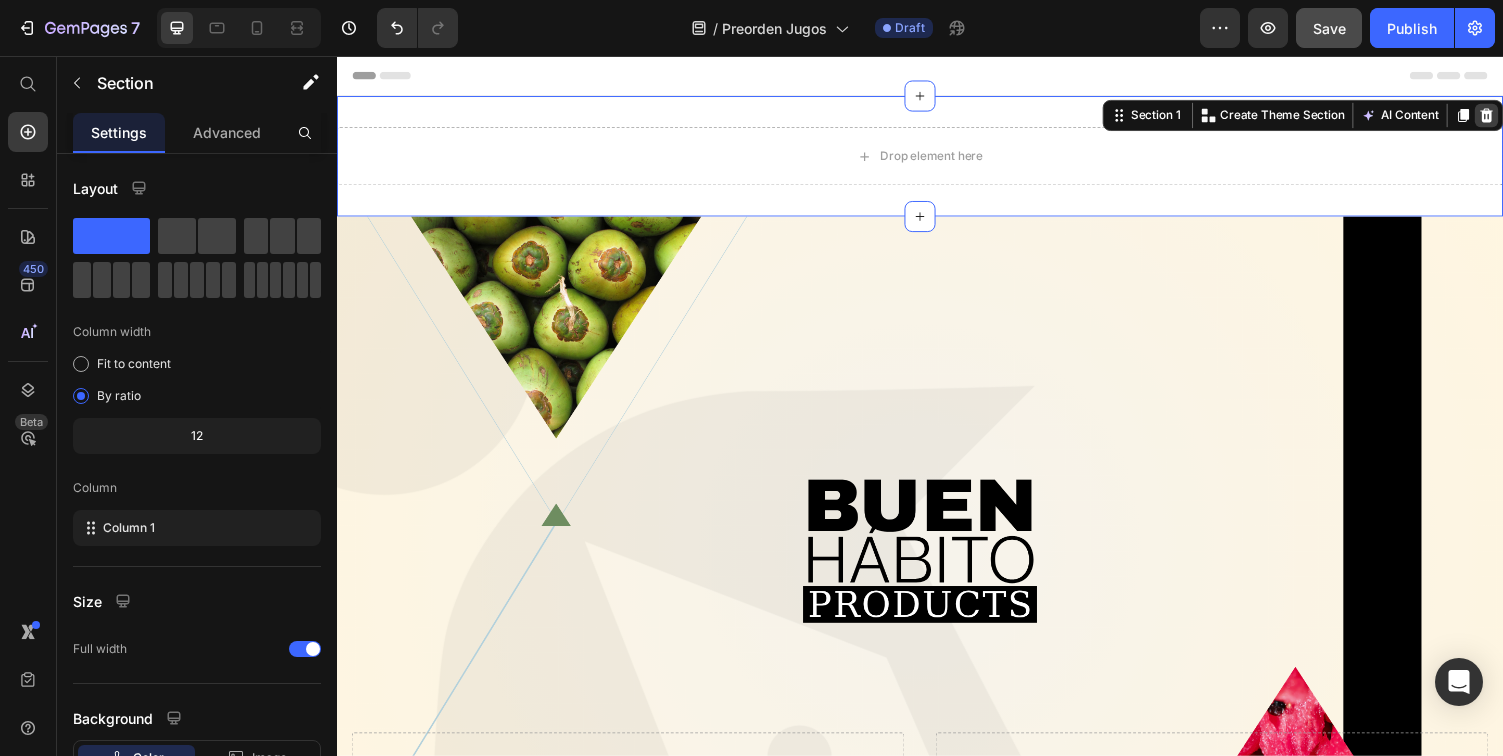 click 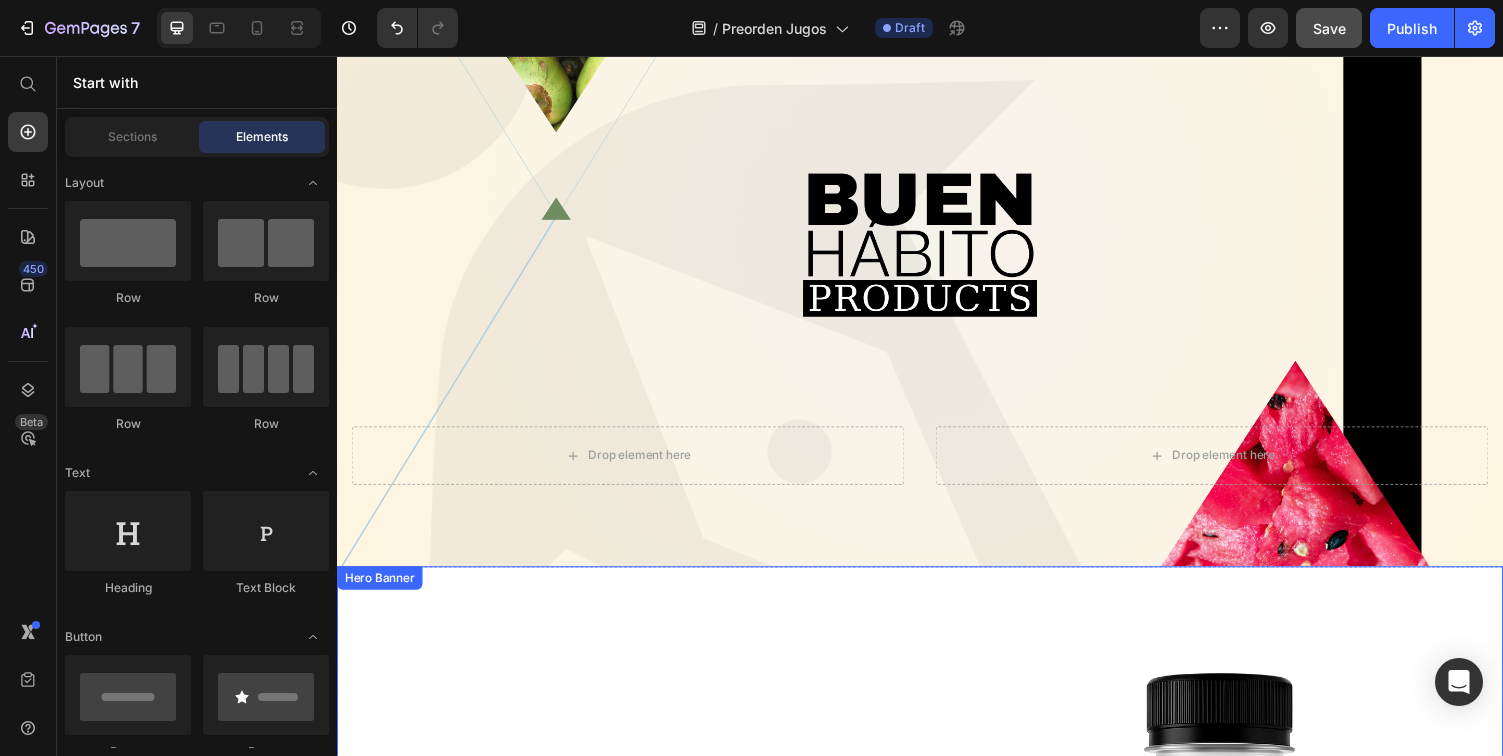 scroll, scrollTop: 0, scrollLeft: 0, axis: both 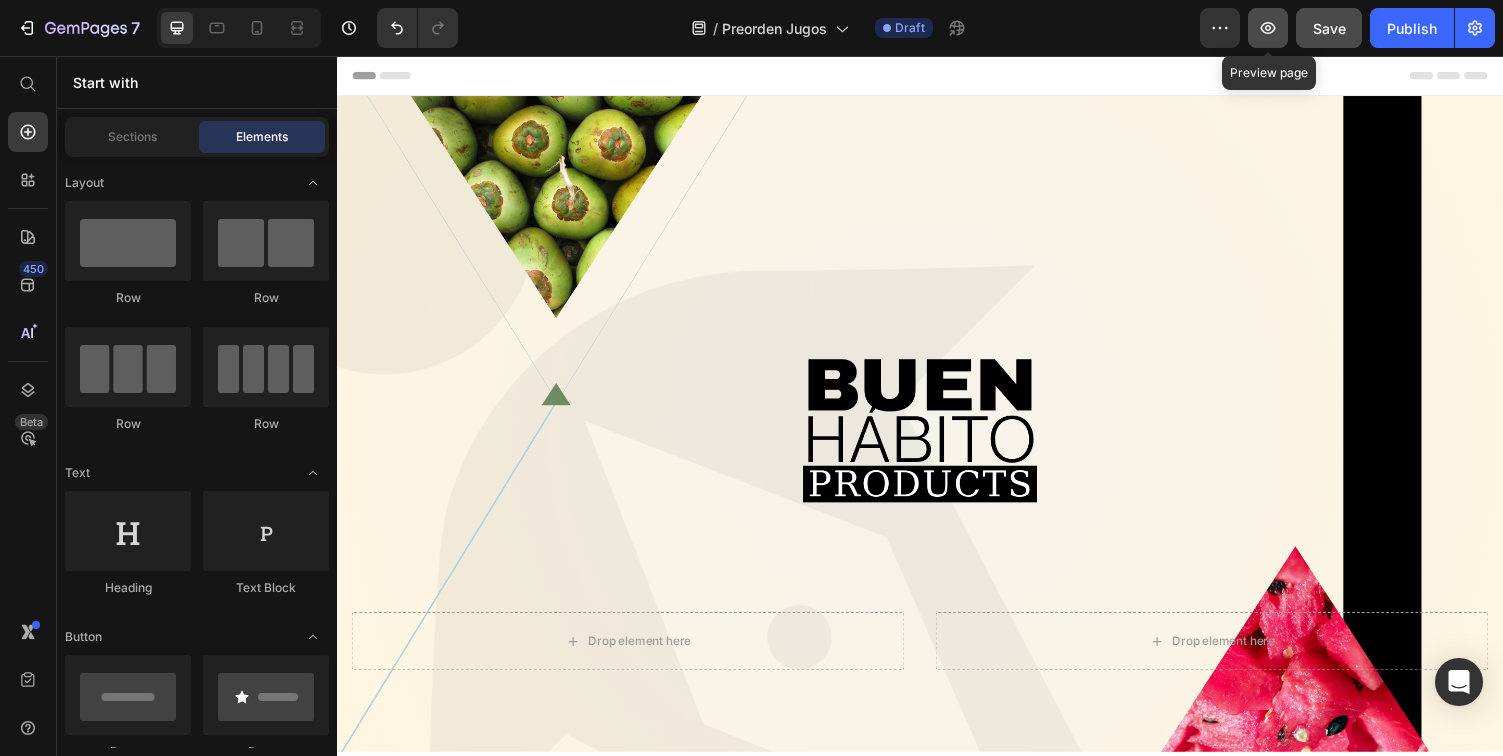 click 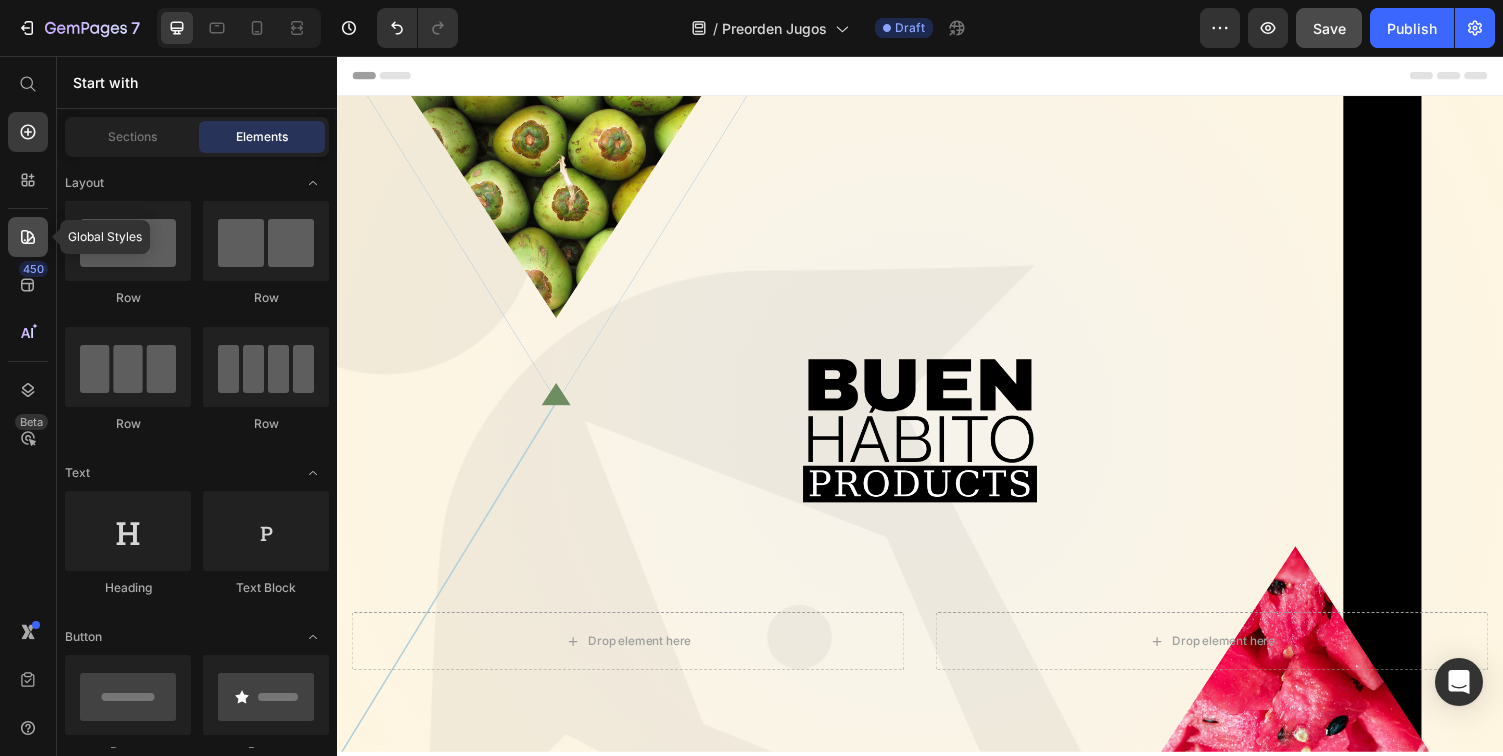 click 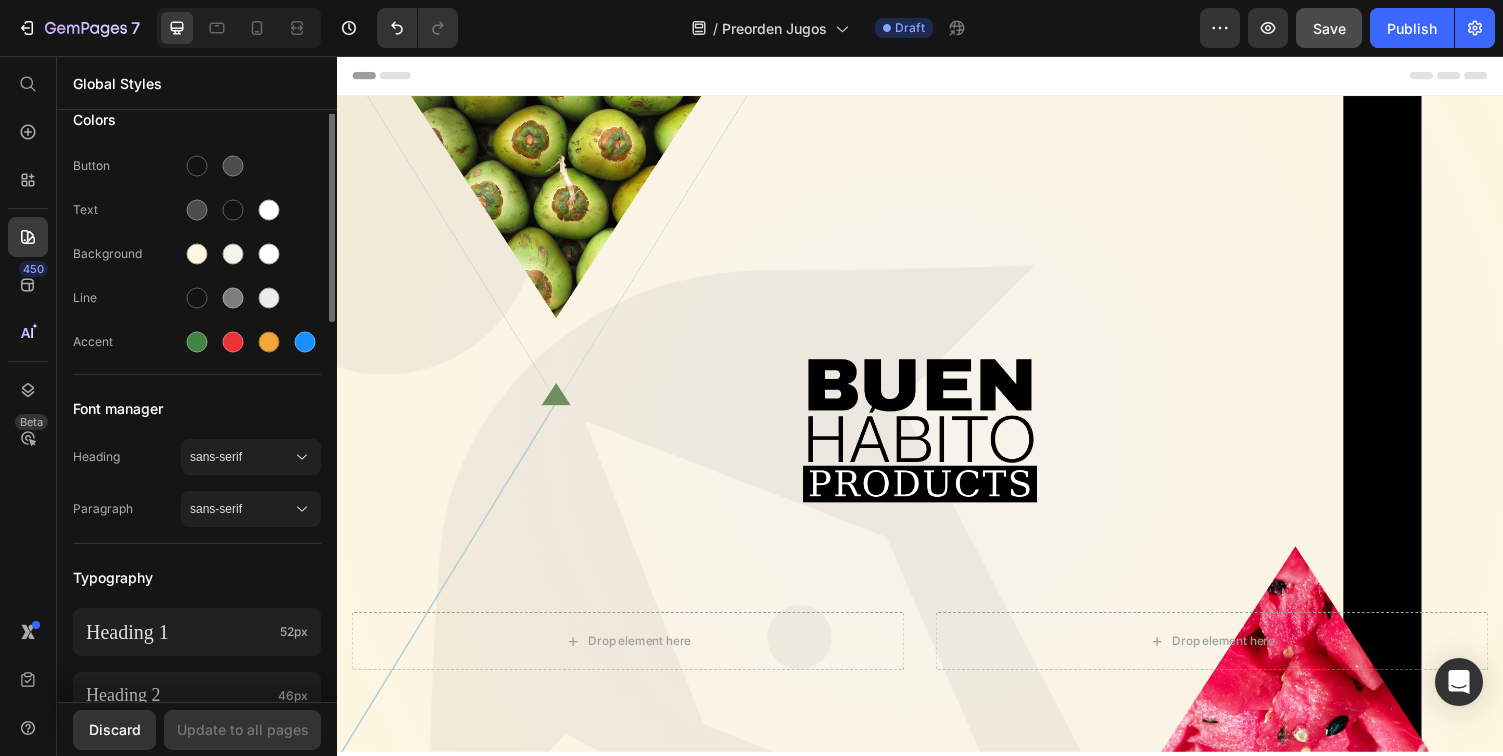 scroll, scrollTop: 0, scrollLeft: 0, axis: both 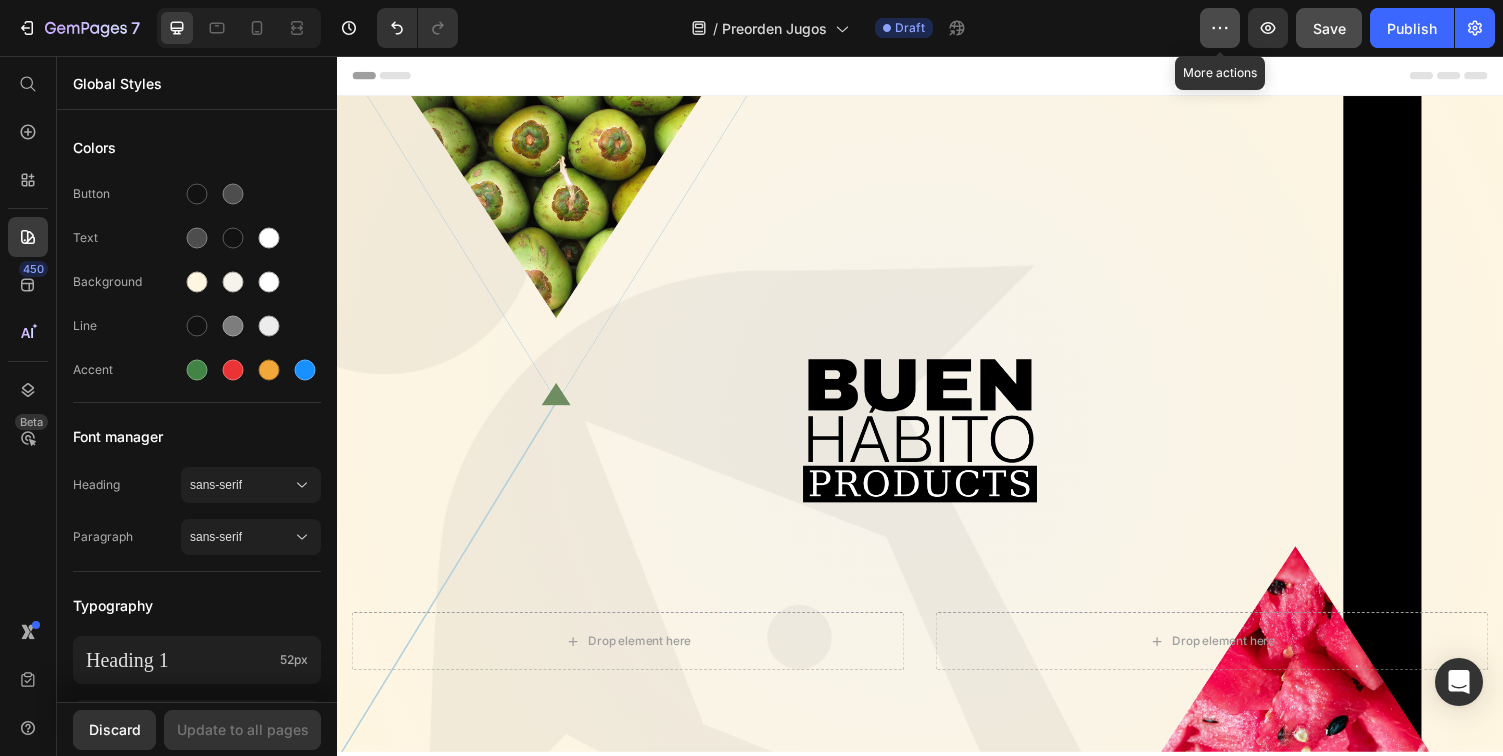 click 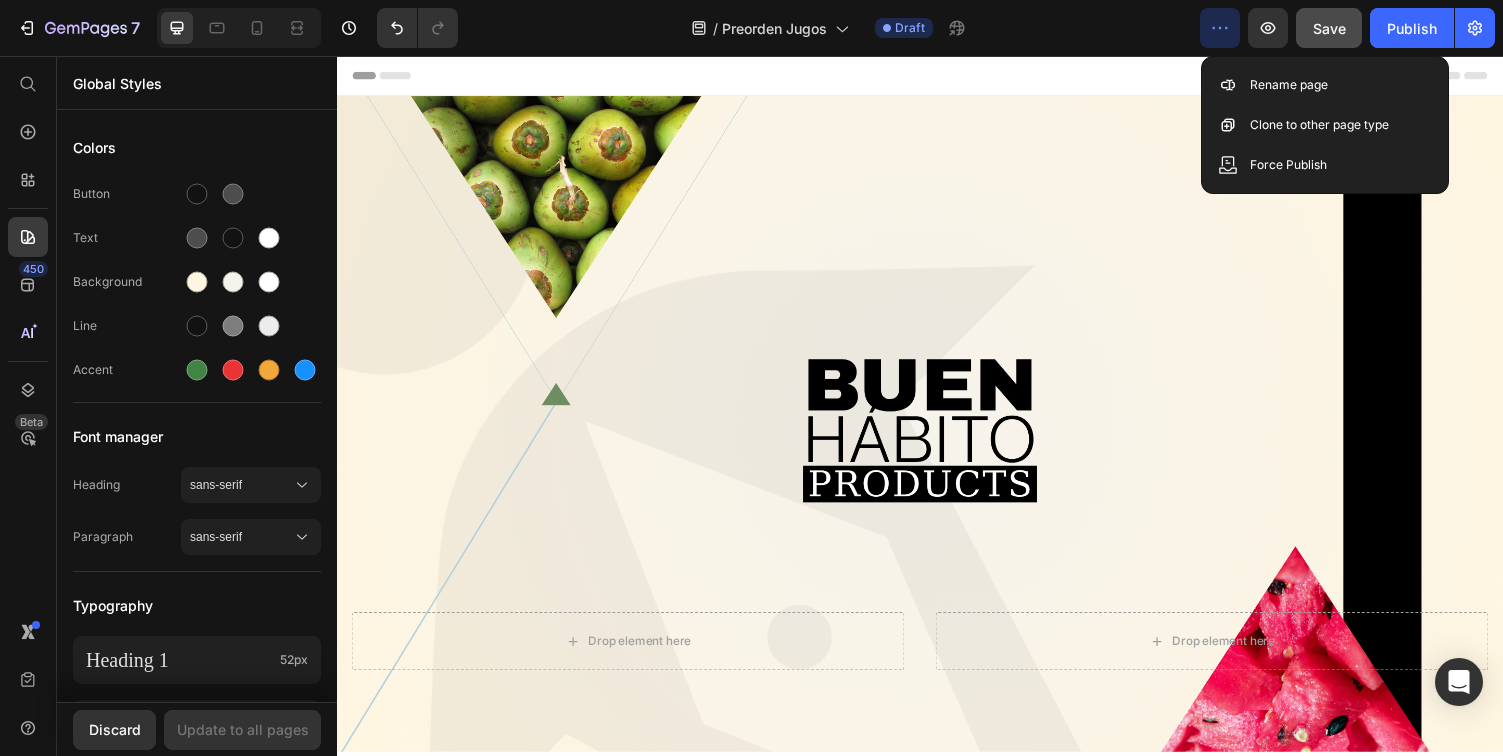 click 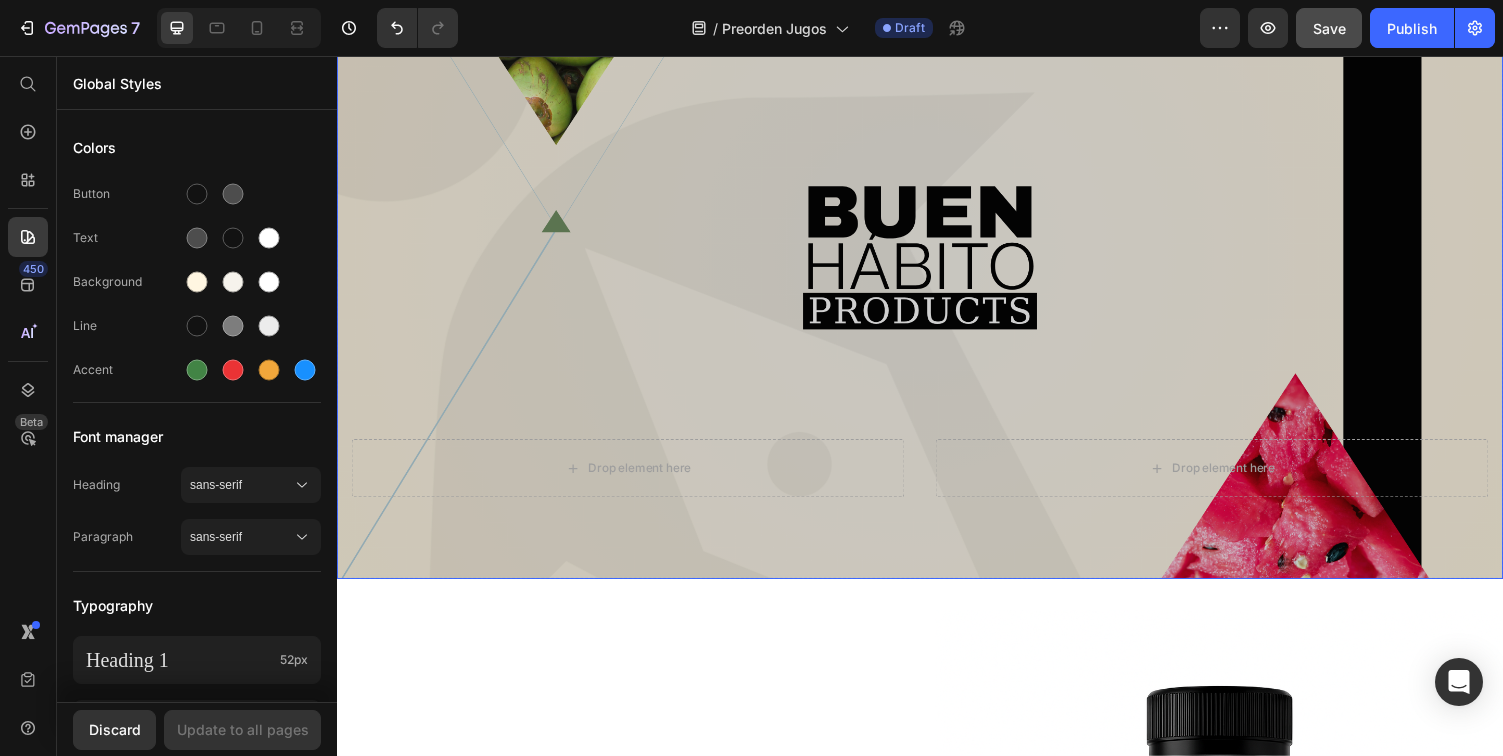 scroll, scrollTop: 365, scrollLeft: 0, axis: vertical 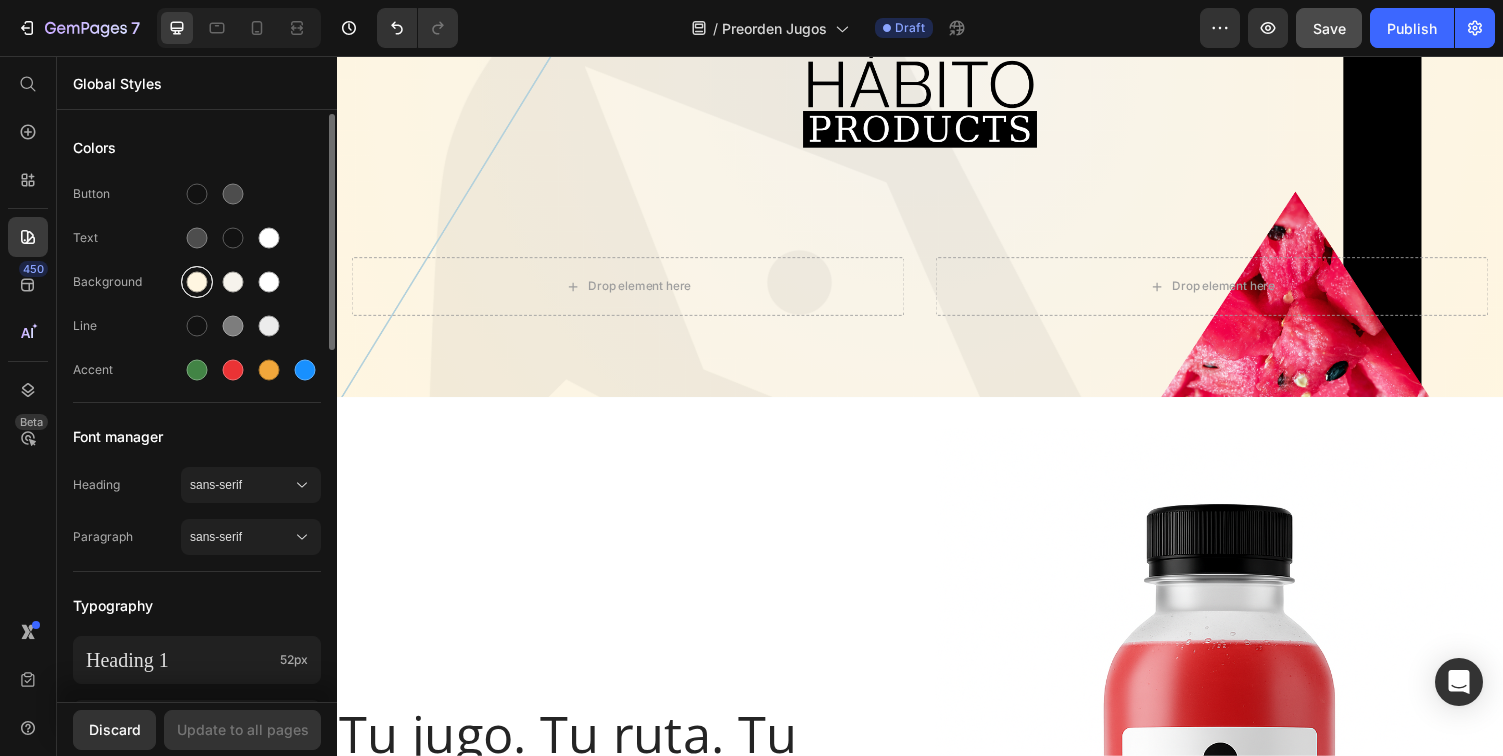 click at bounding box center [197, 282] 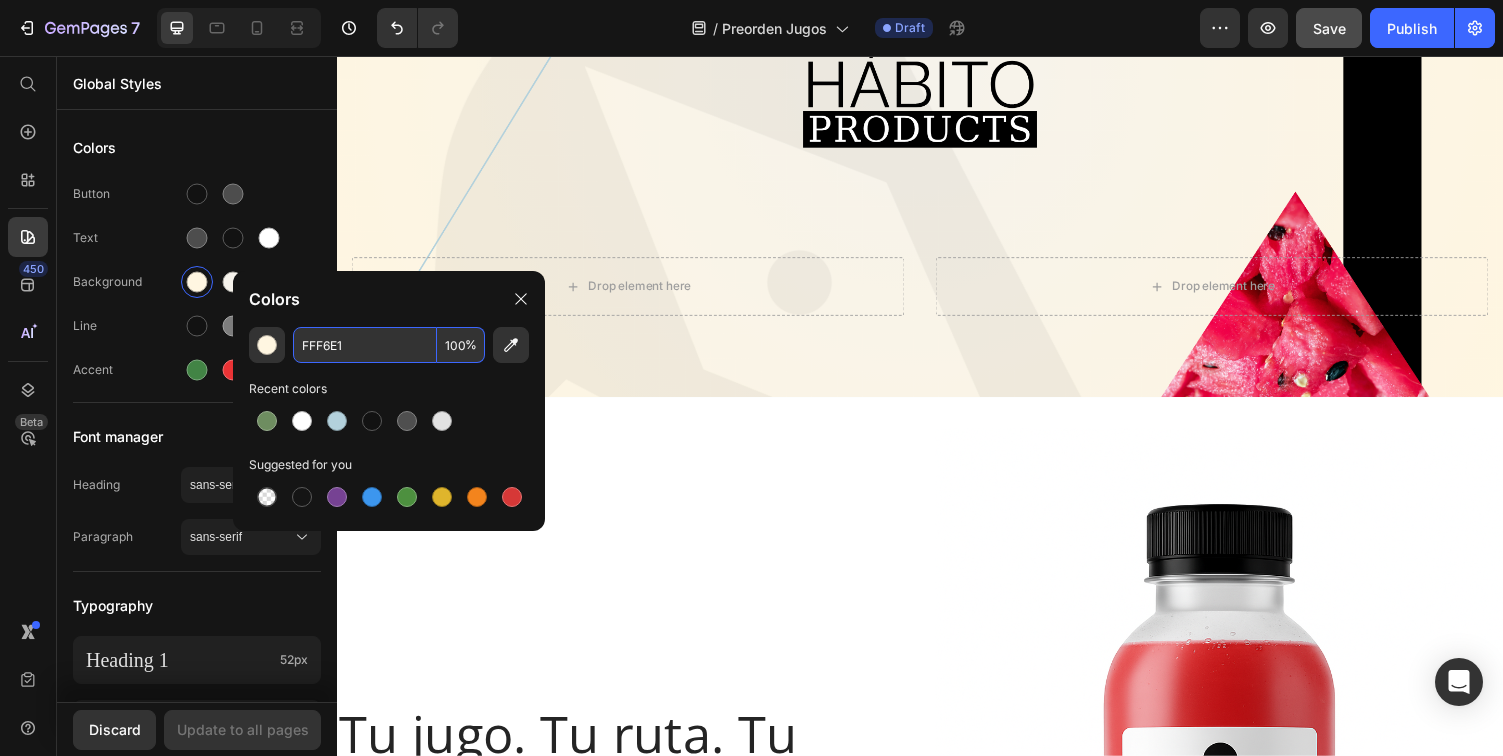 drag, startPoint x: 362, startPoint y: 347, endPoint x: 309, endPoint y: 339, distance: 53.600372 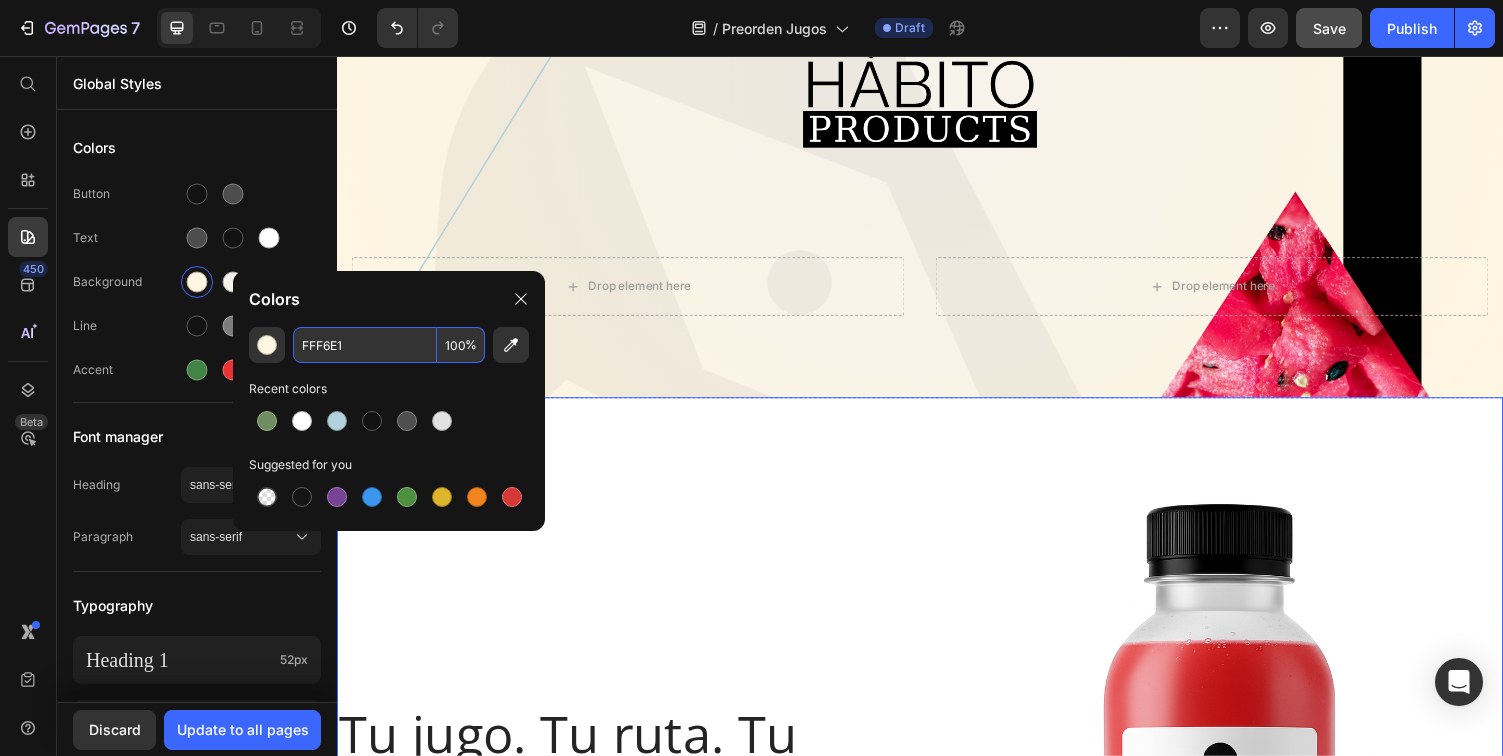 click on "Tu jugo. Tu ruta. Tu norte. Heading Preordena [DATE] y recibe hidratación natural directo en tu ruta semanal. Text block
Icon Inspirando buenos hábitos en todo [US_STATE]. Text block Preordenar Ahora Button Row Row" at bounding box center [629, 877] 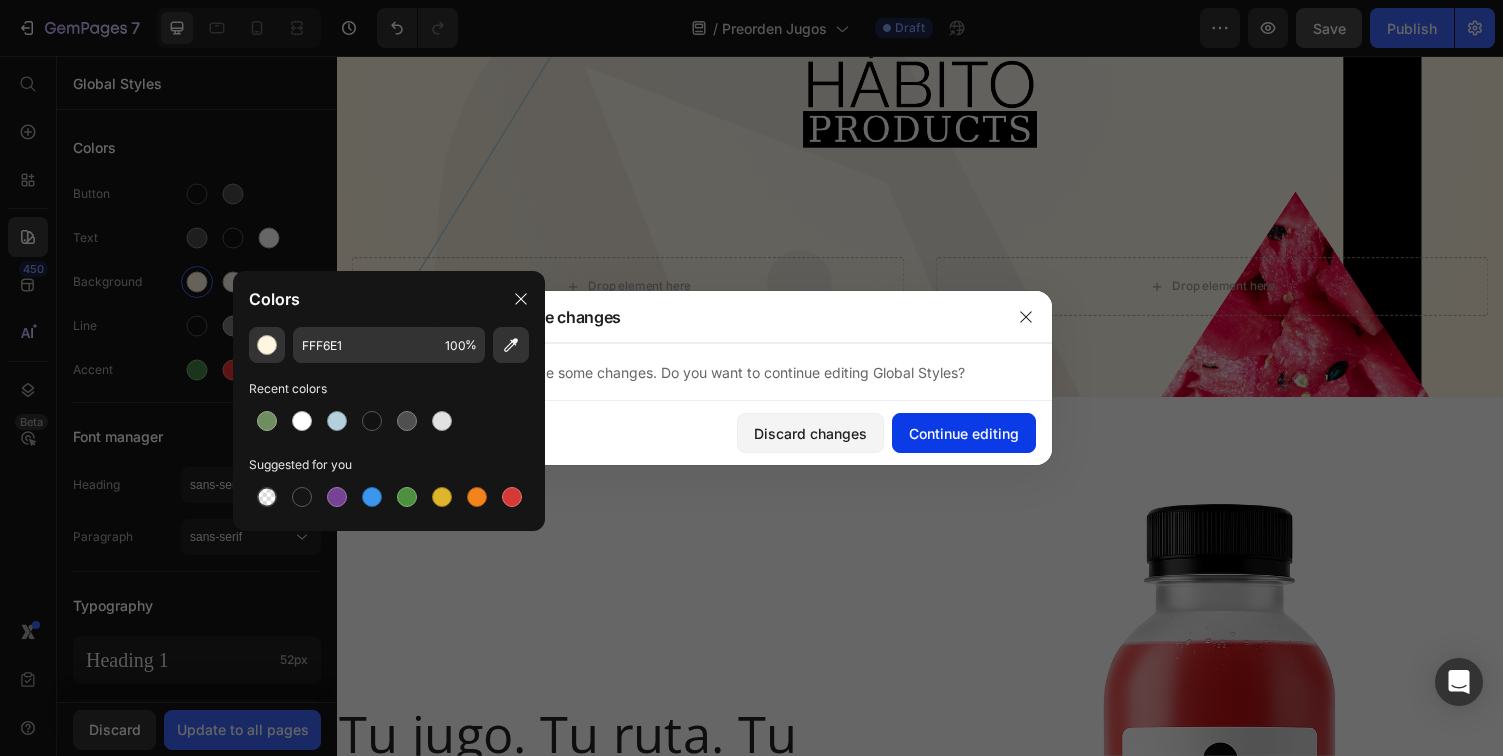 click on "Continue editing" at bounding box center (964, 433) 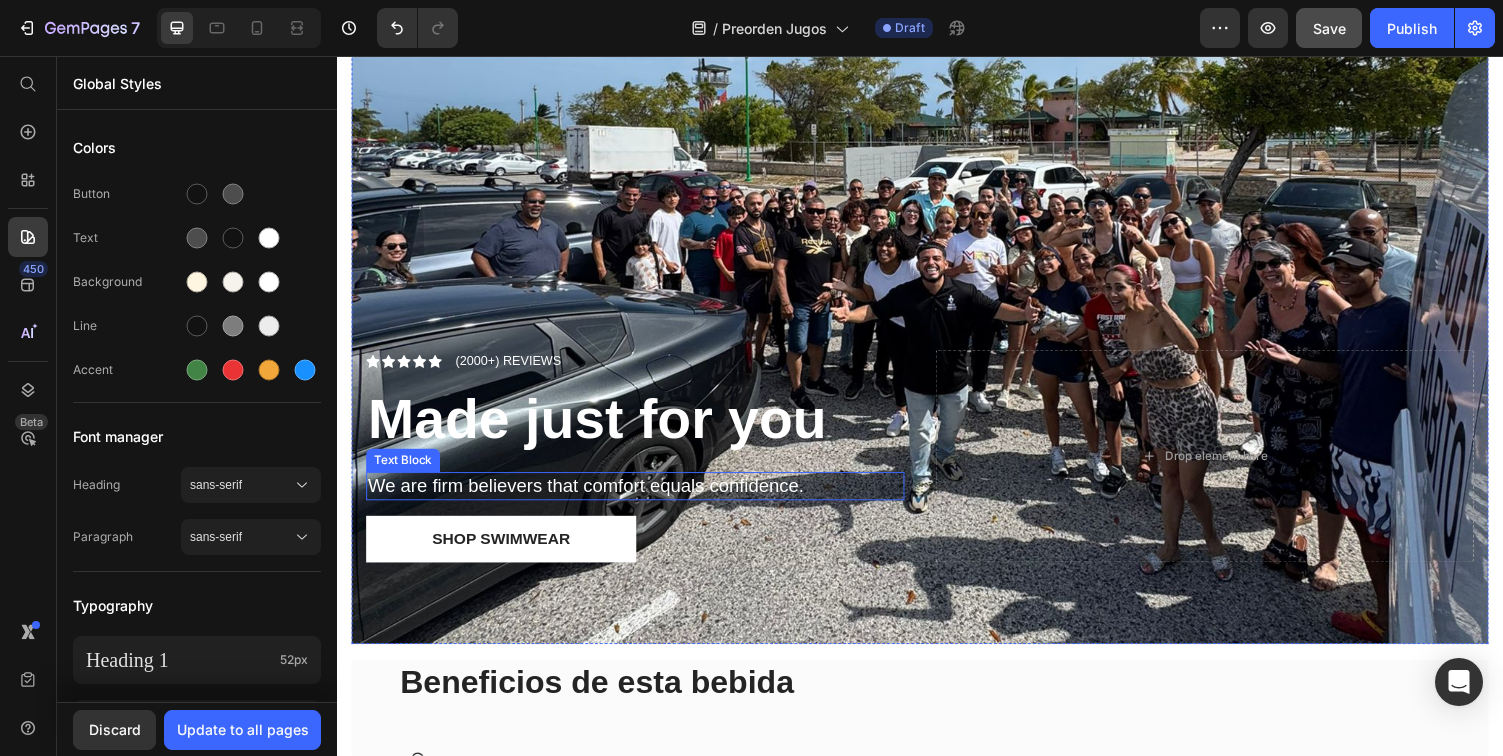 scroll, scrollTop: 1777, scrollLeft: 0, axis: vertical 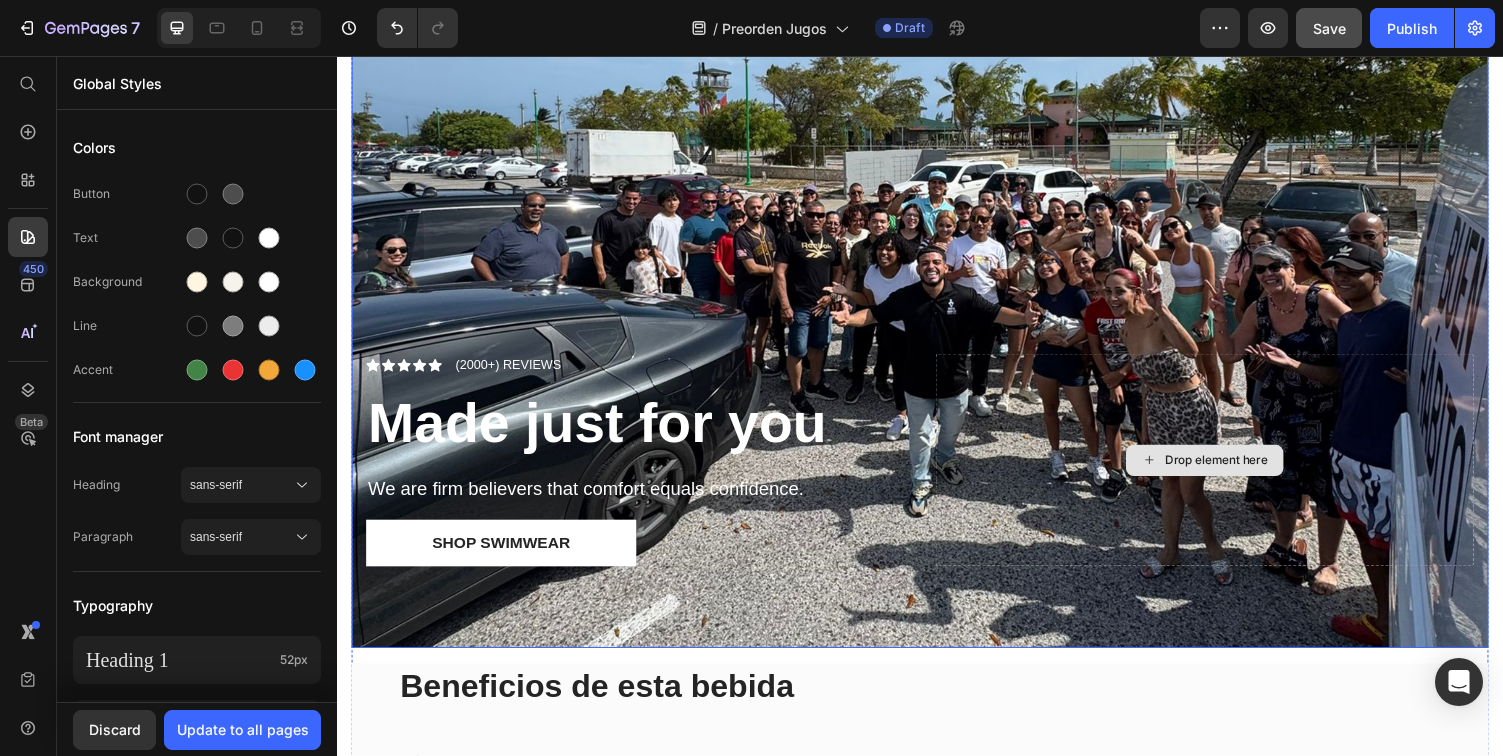 click on "Drop element here" at bounding box center [1230, 471] 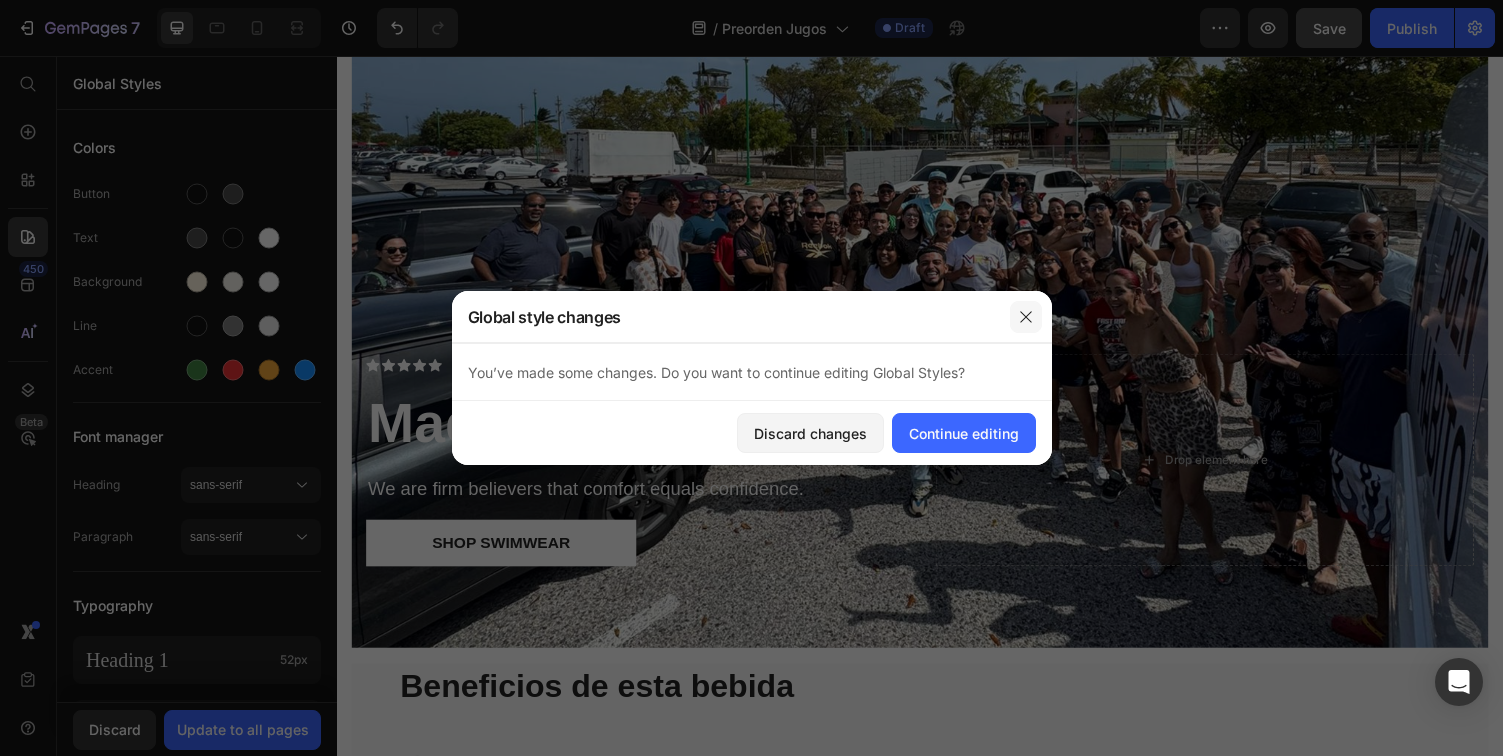 click 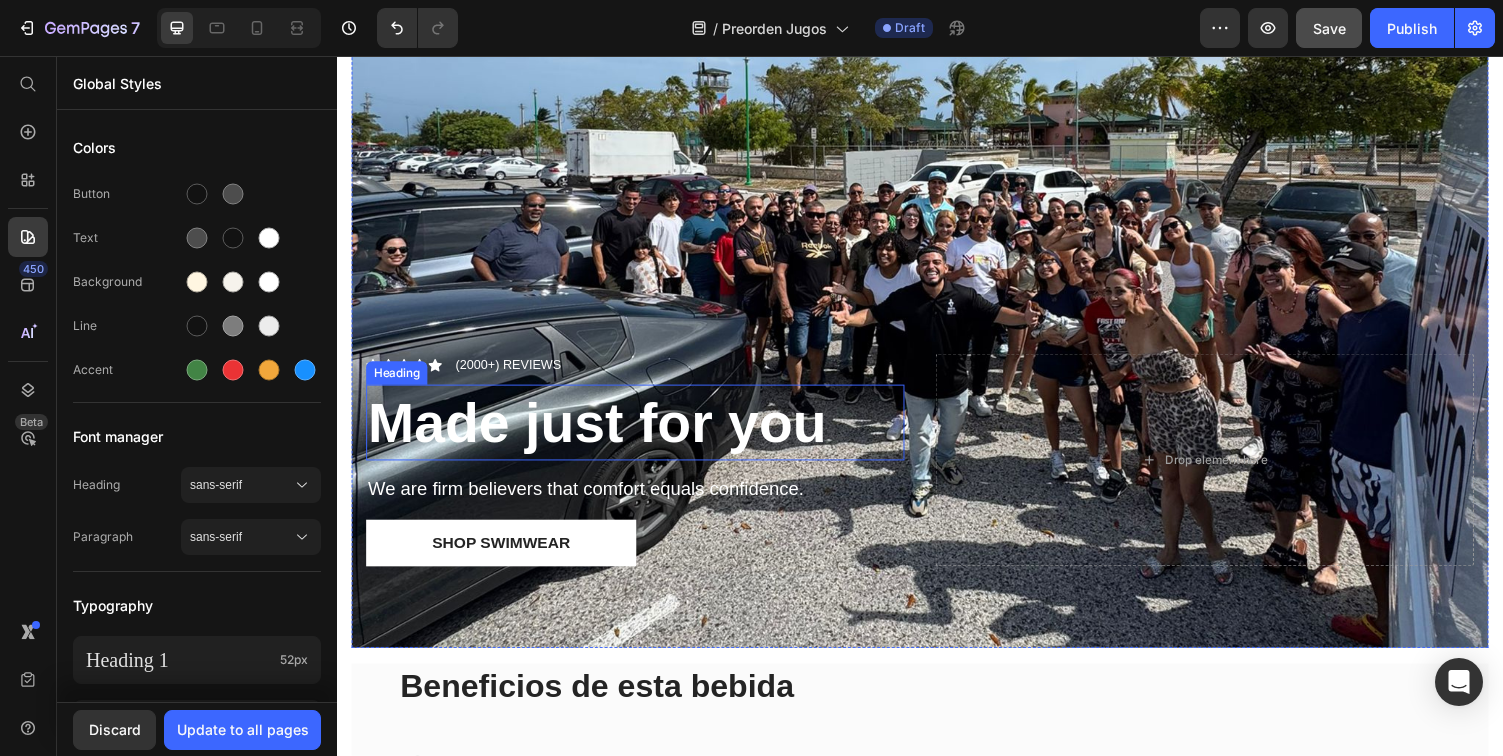 click on "Made just for you" at bounding box center [605, 433] 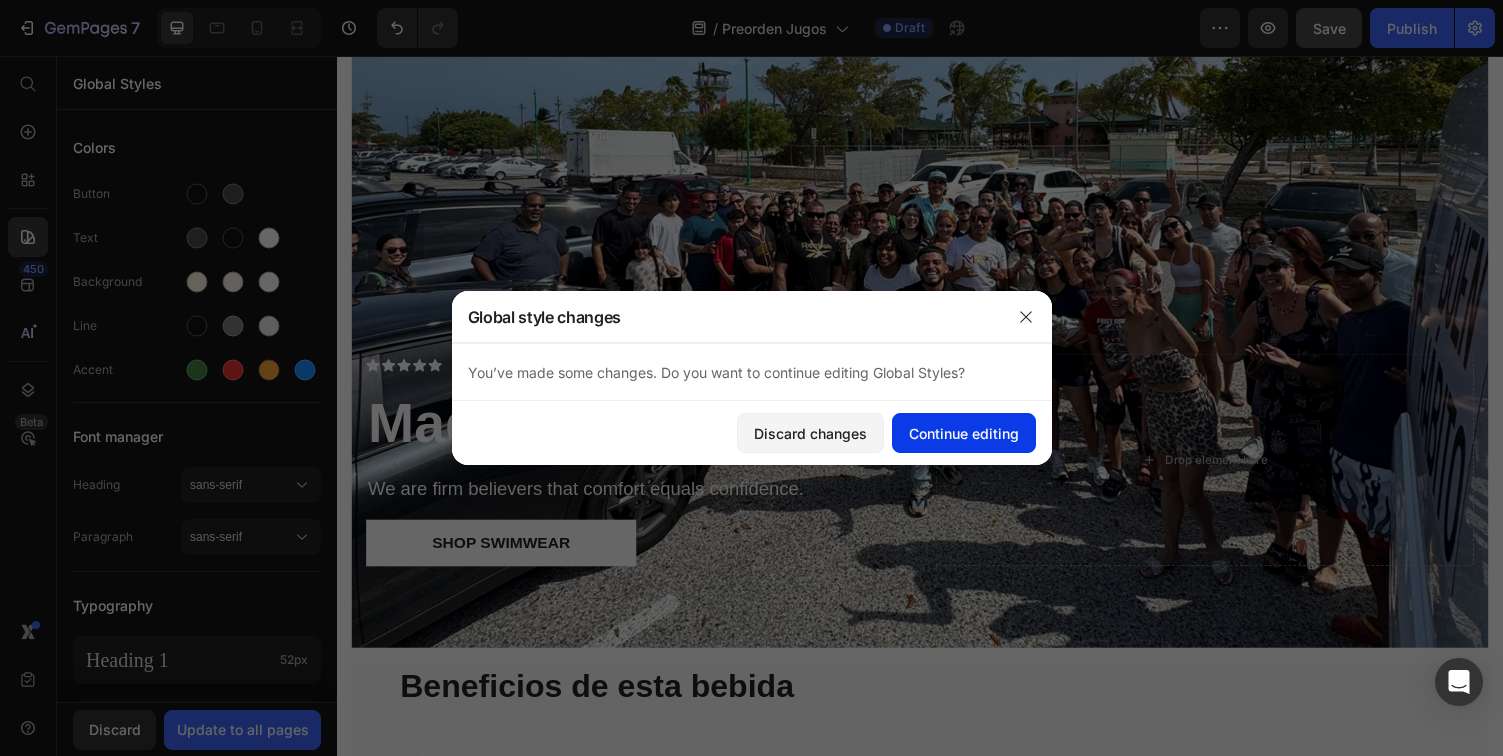 click on "Continue editing" at bounding box center (964, 433) 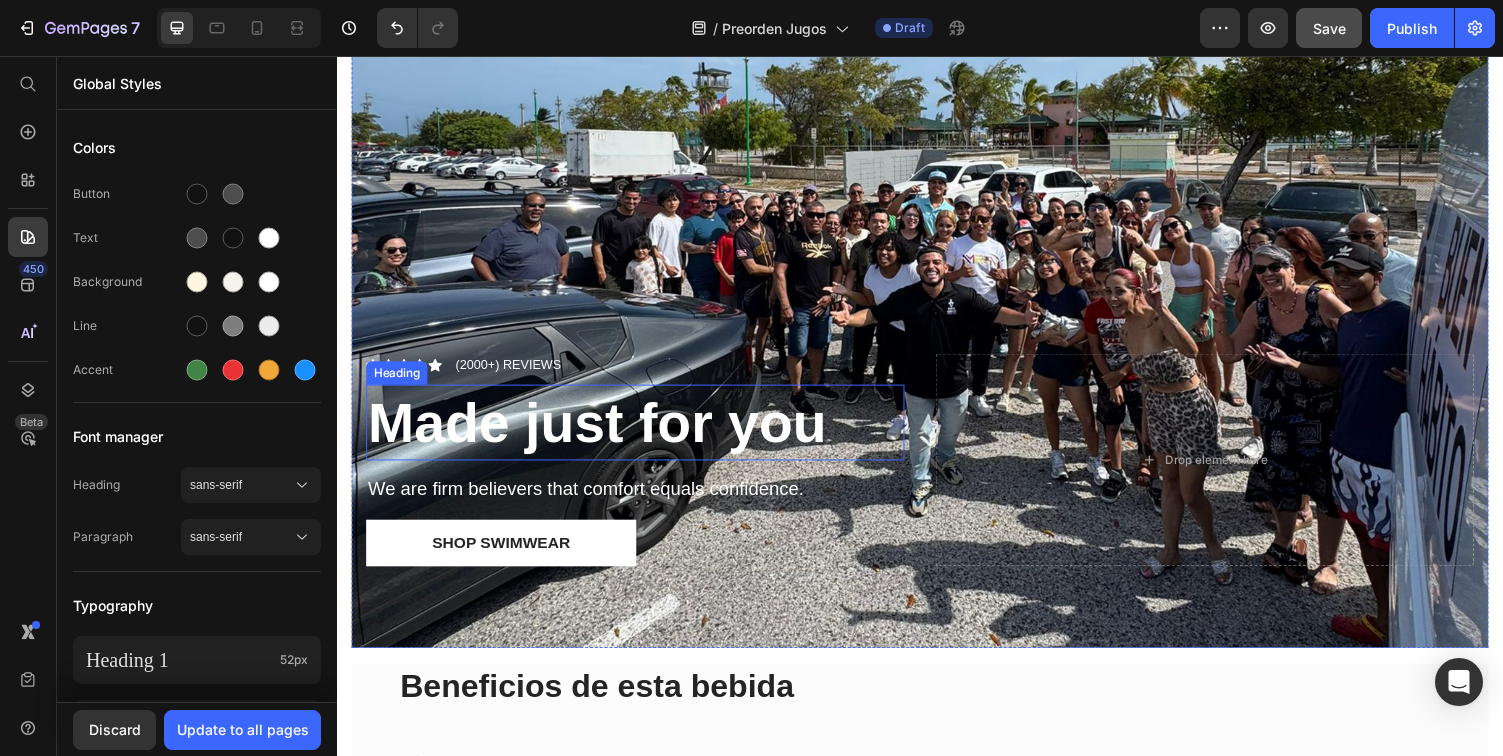 click on "Made just for you" at bounding box center [605, 433] 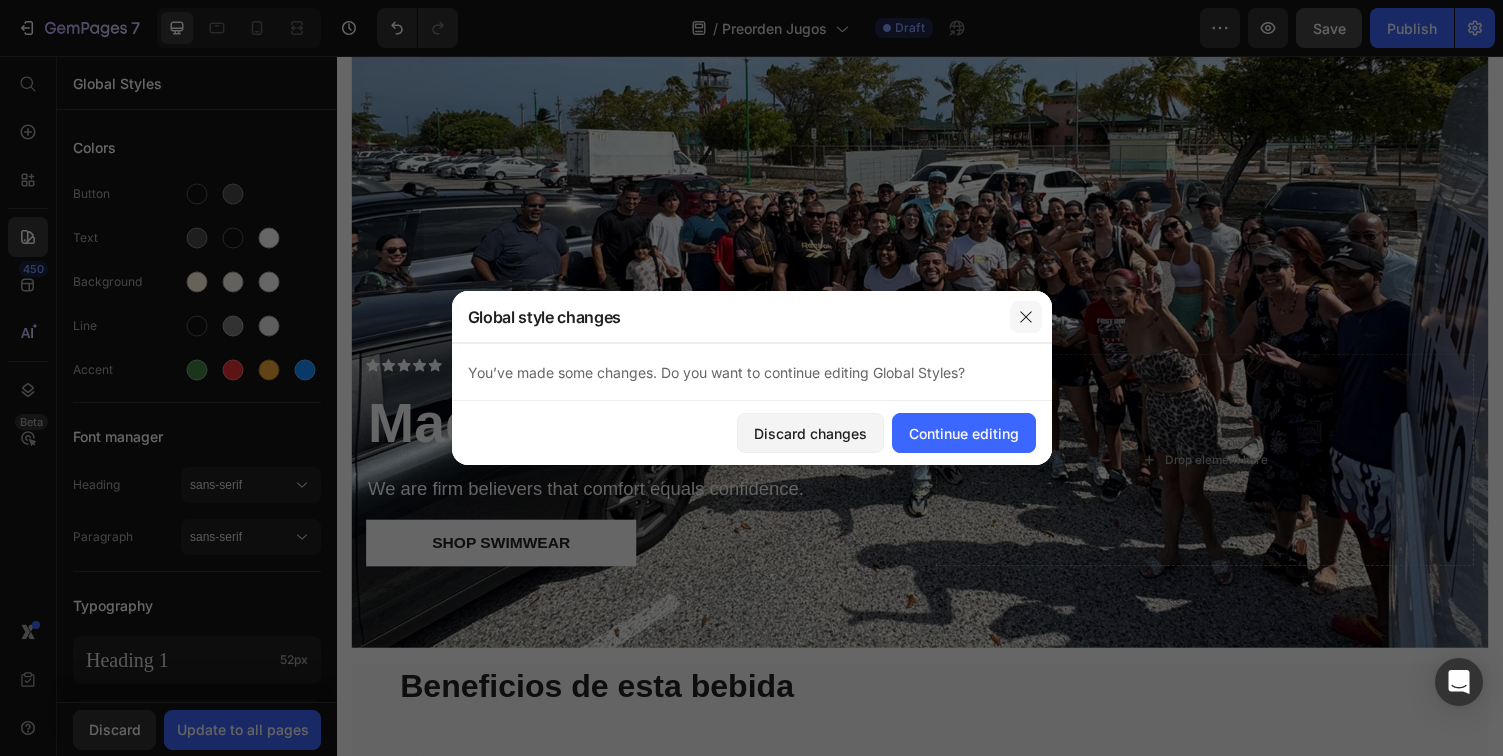 click 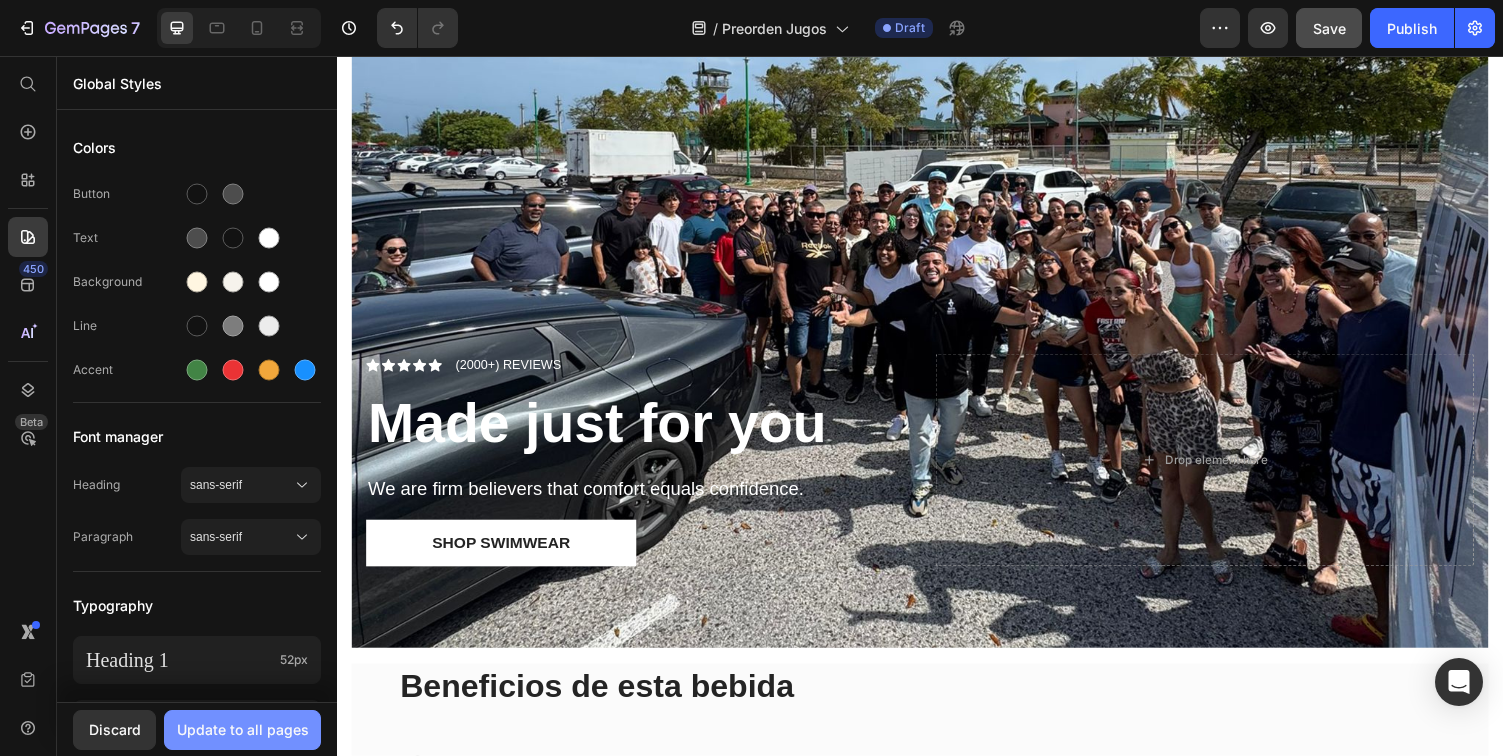 click on "Update to all pages" at bounding box center [243, 729] 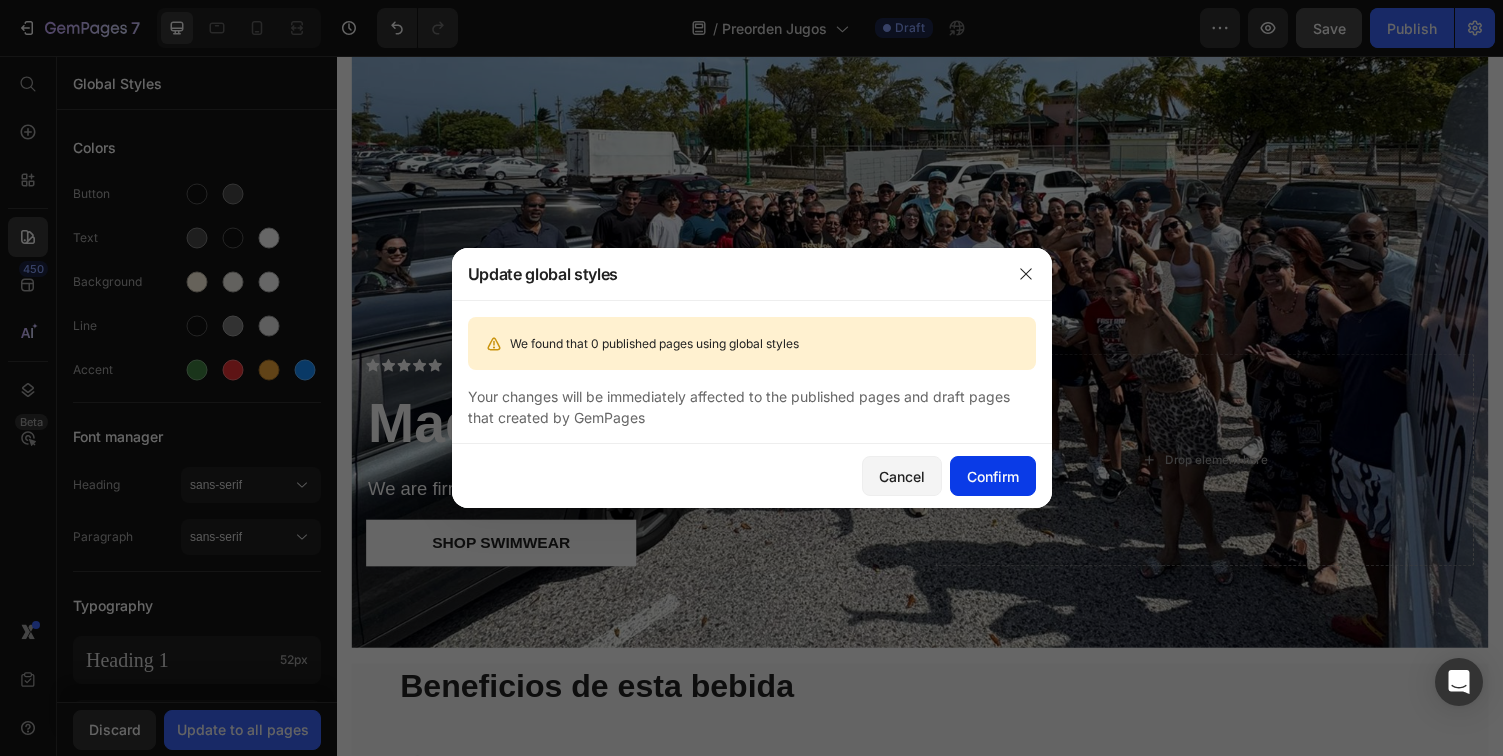 click on "Confirm" at bounding box center (993, 476) 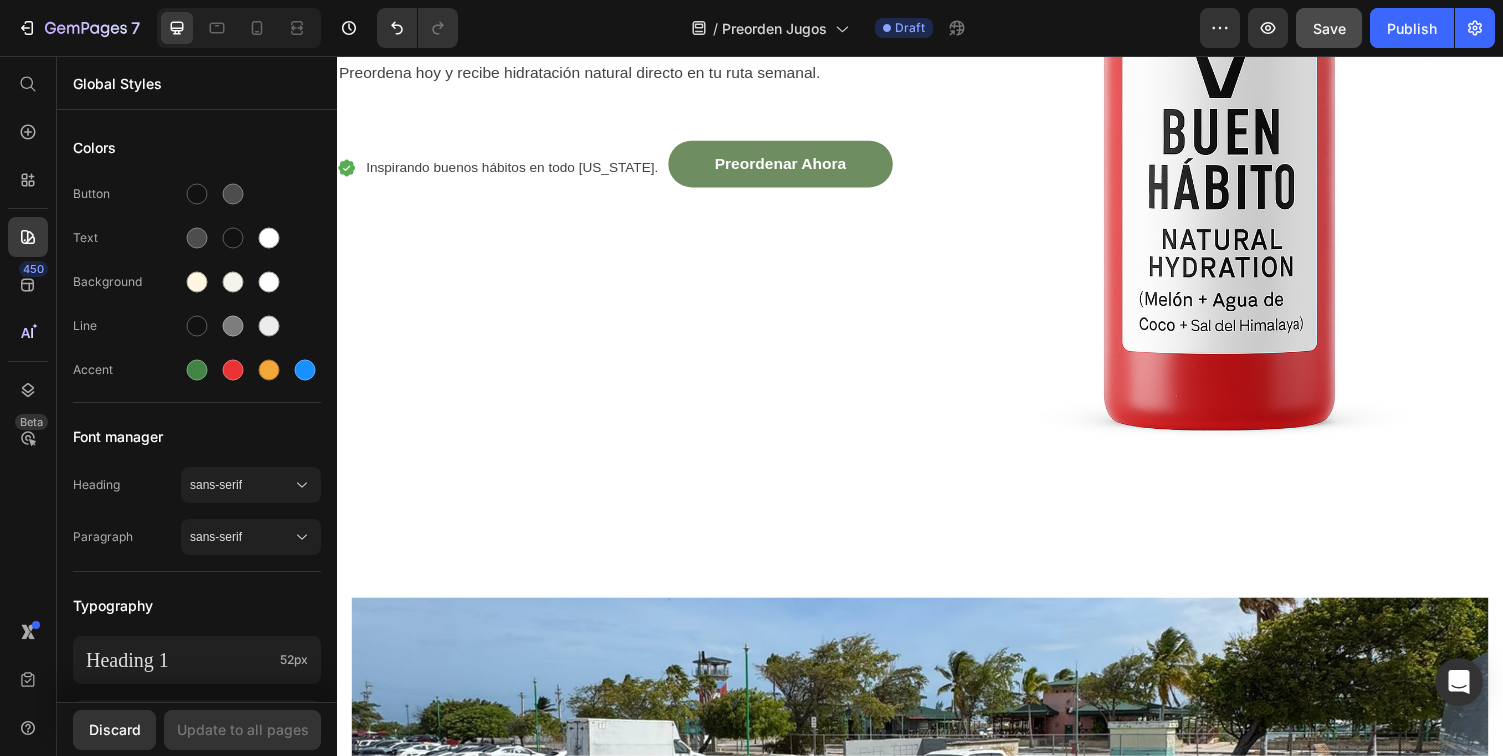scroll, scrollTop: 1179, scrollLeft: 0, axis: vertical 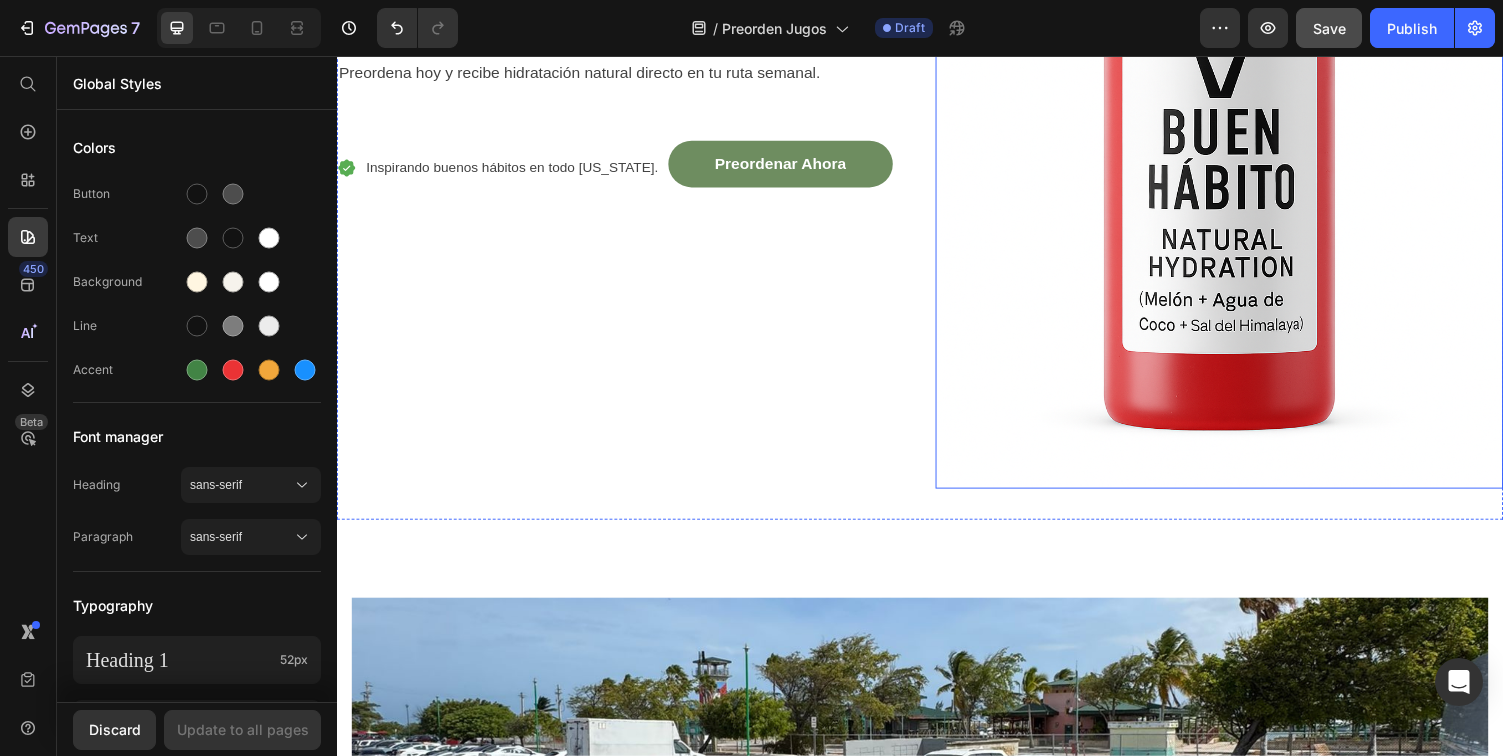 click at bounding box center (1245, 63) 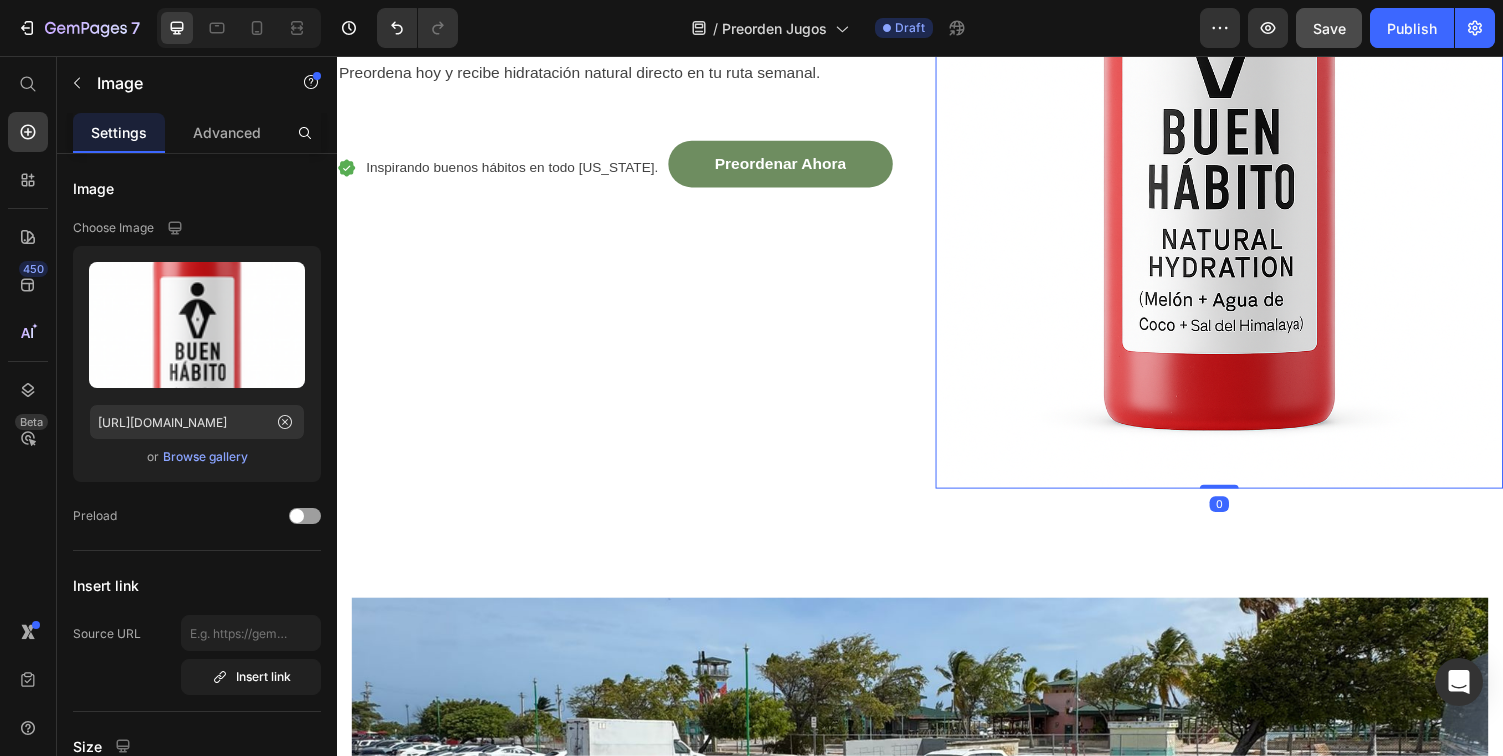 drag, startPoint x: 1231, startPoint y: 480, endPoint x: 1230, endPoint y: 386, distance: 94.00532 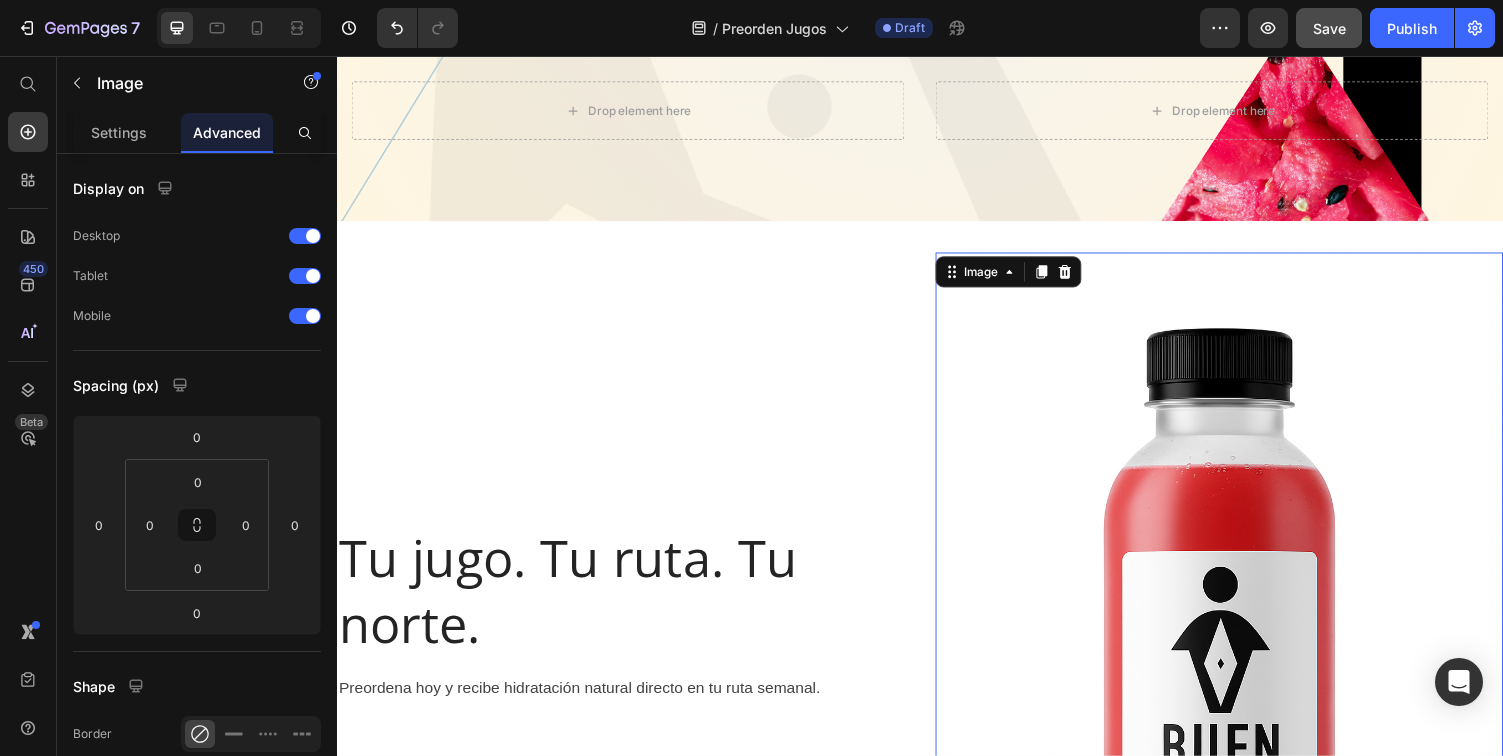 scroll, scrollTop: 526, scrollLeft: 0, axis: vertical 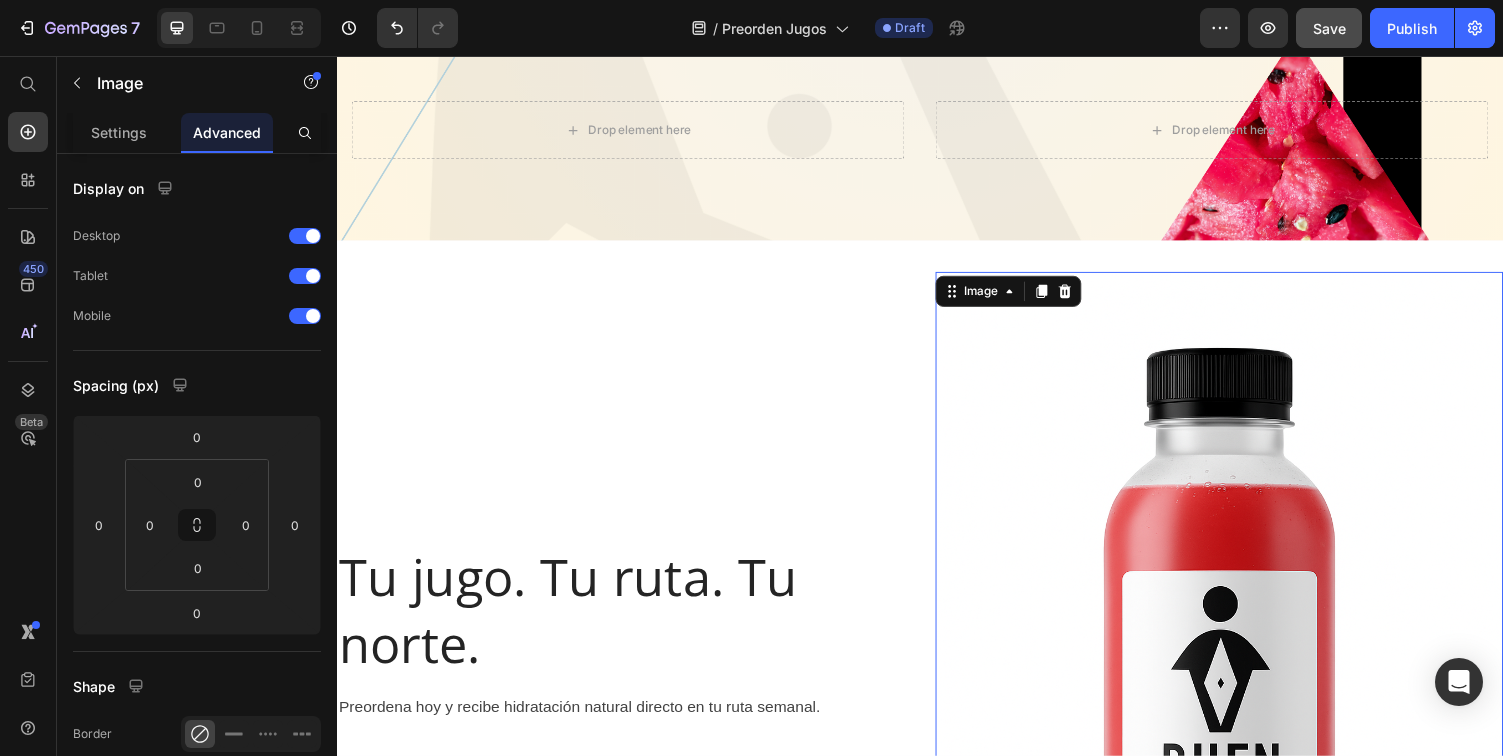 click at bounding box center [1245, 716] 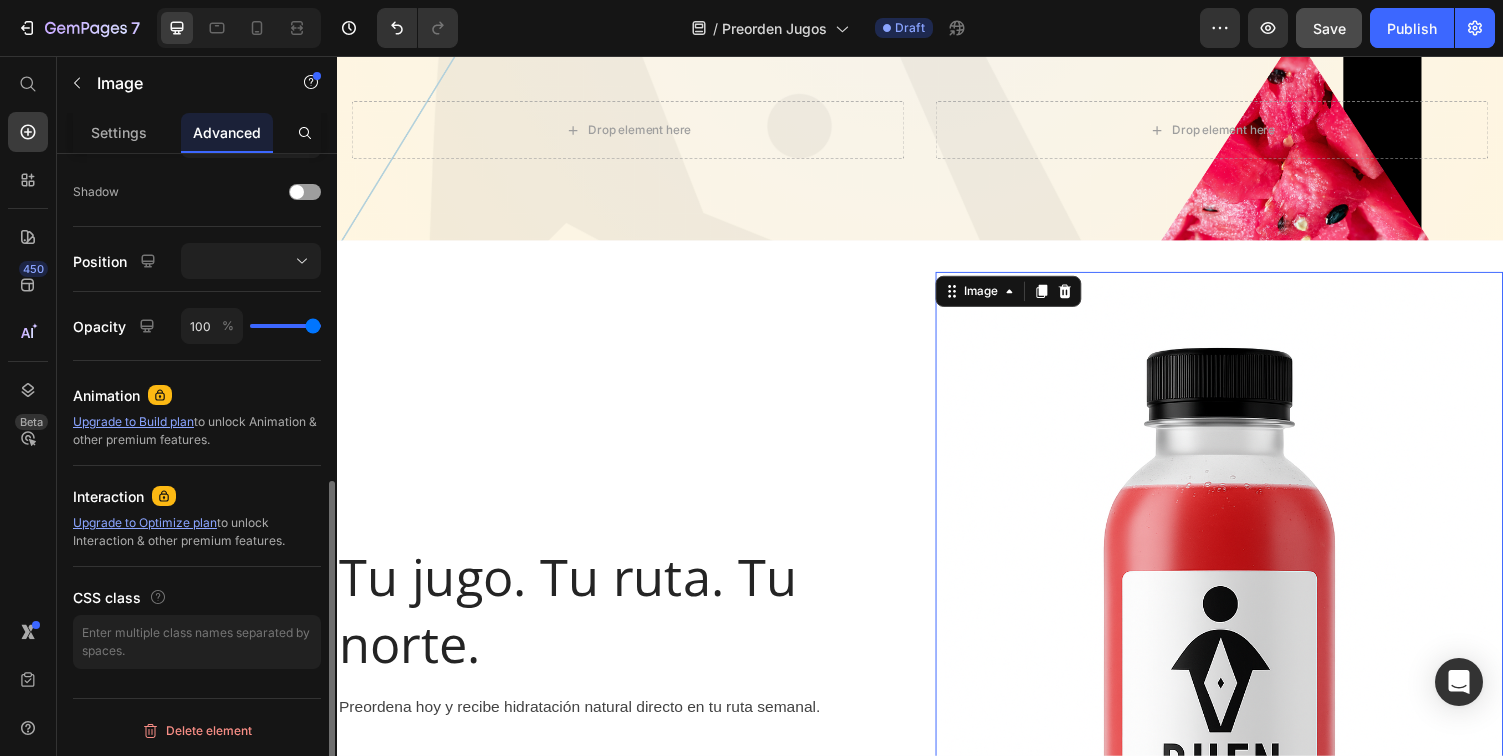 scroll, scrollTop: 0, scrollLeft: 0, axis: both 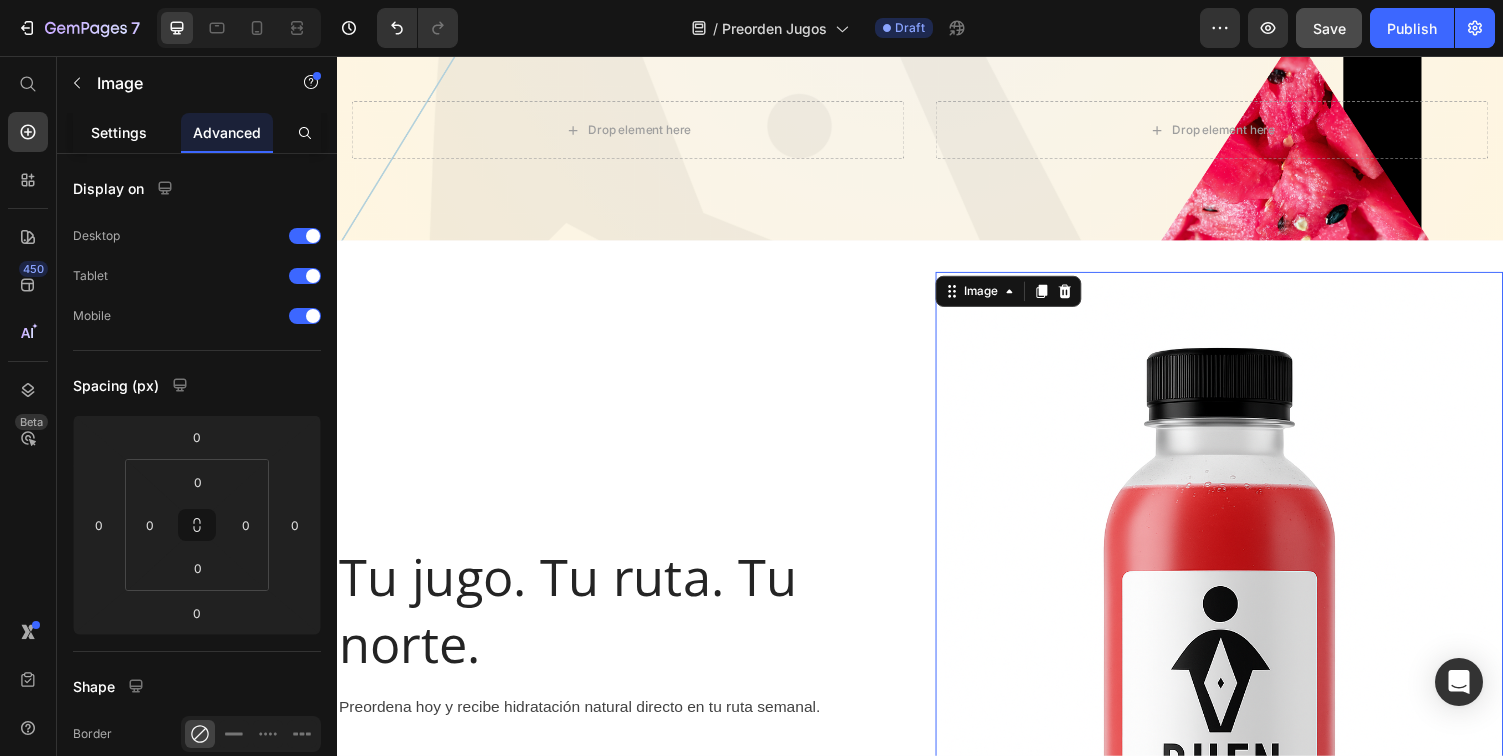 click on "Settings" at bounding box center [119, 132] 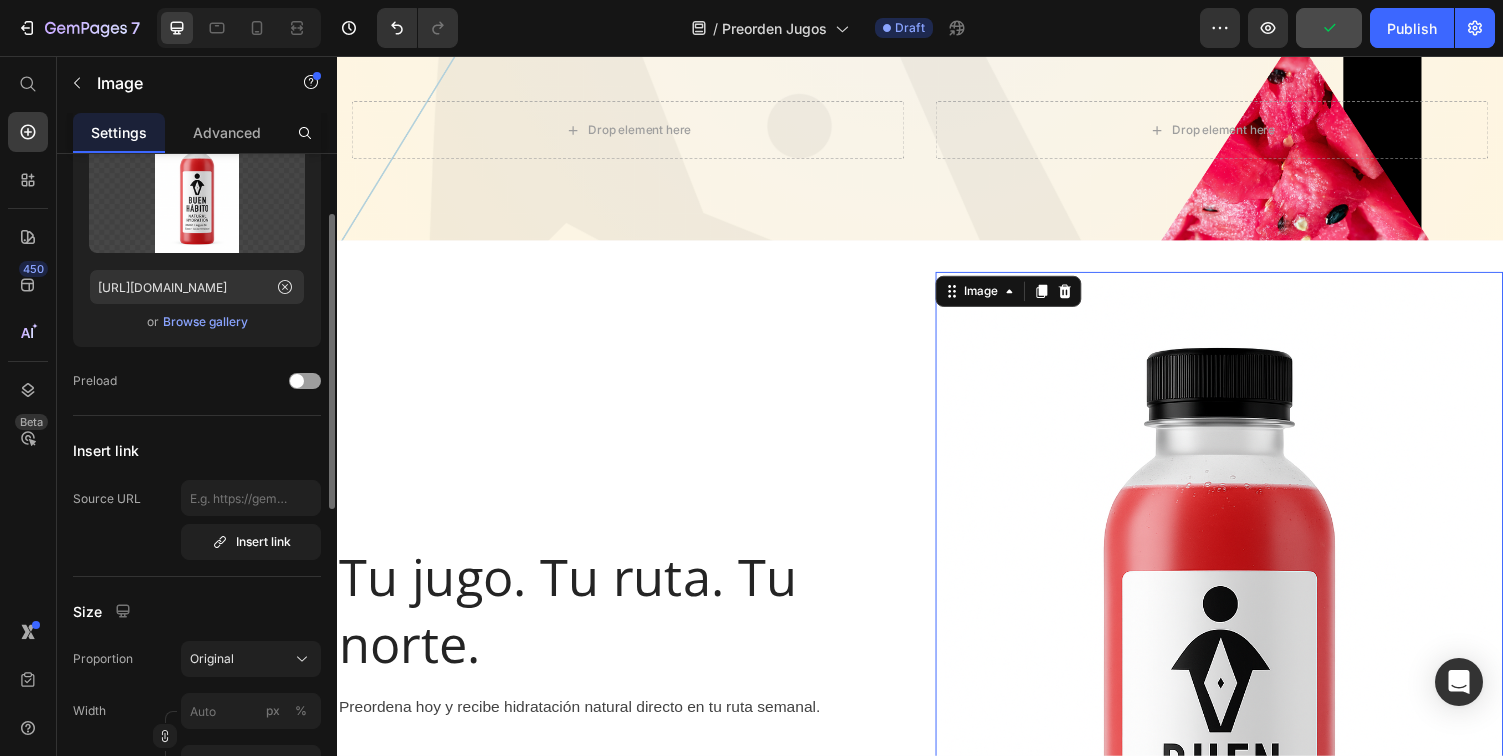 scroll, scrollTop: 307, scrollLeft: 0, axis: vertical 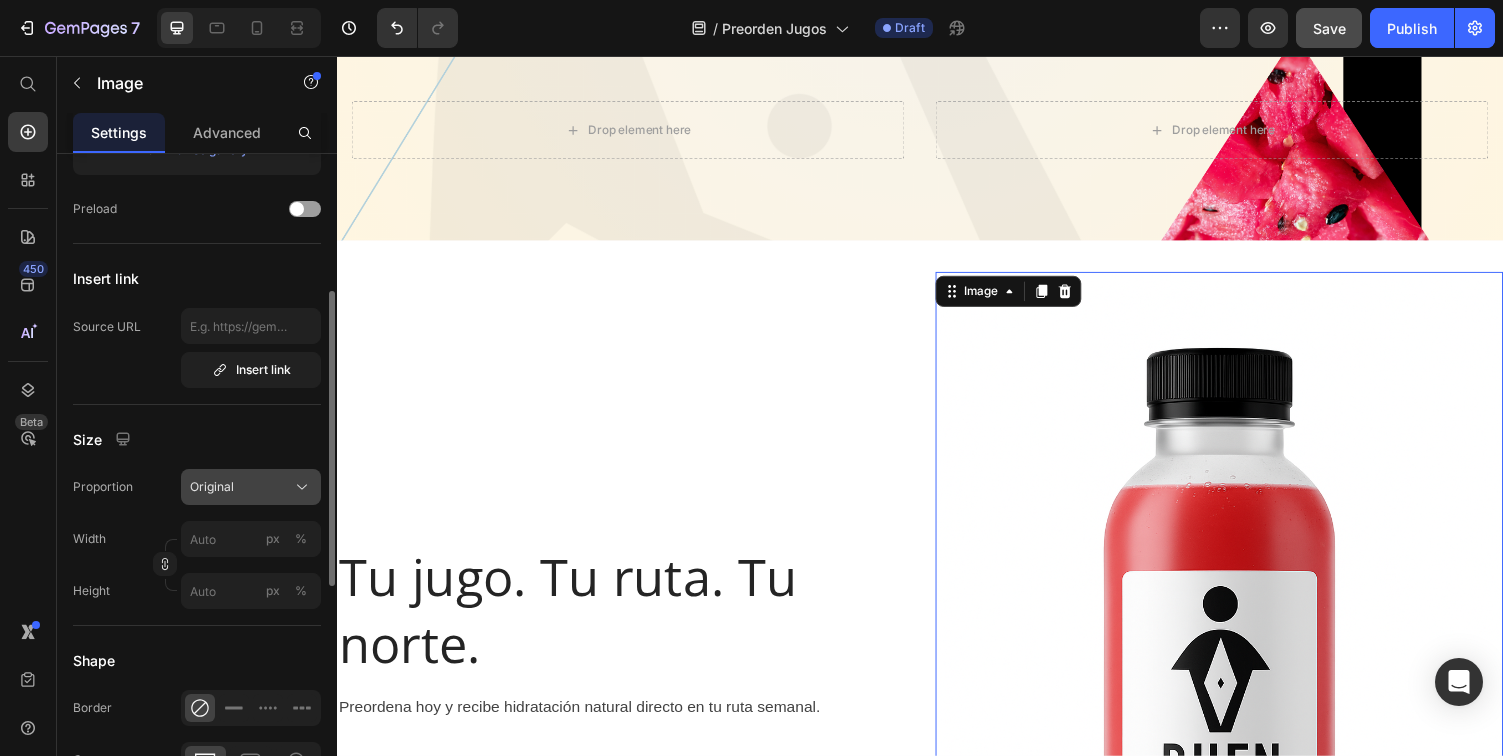 click 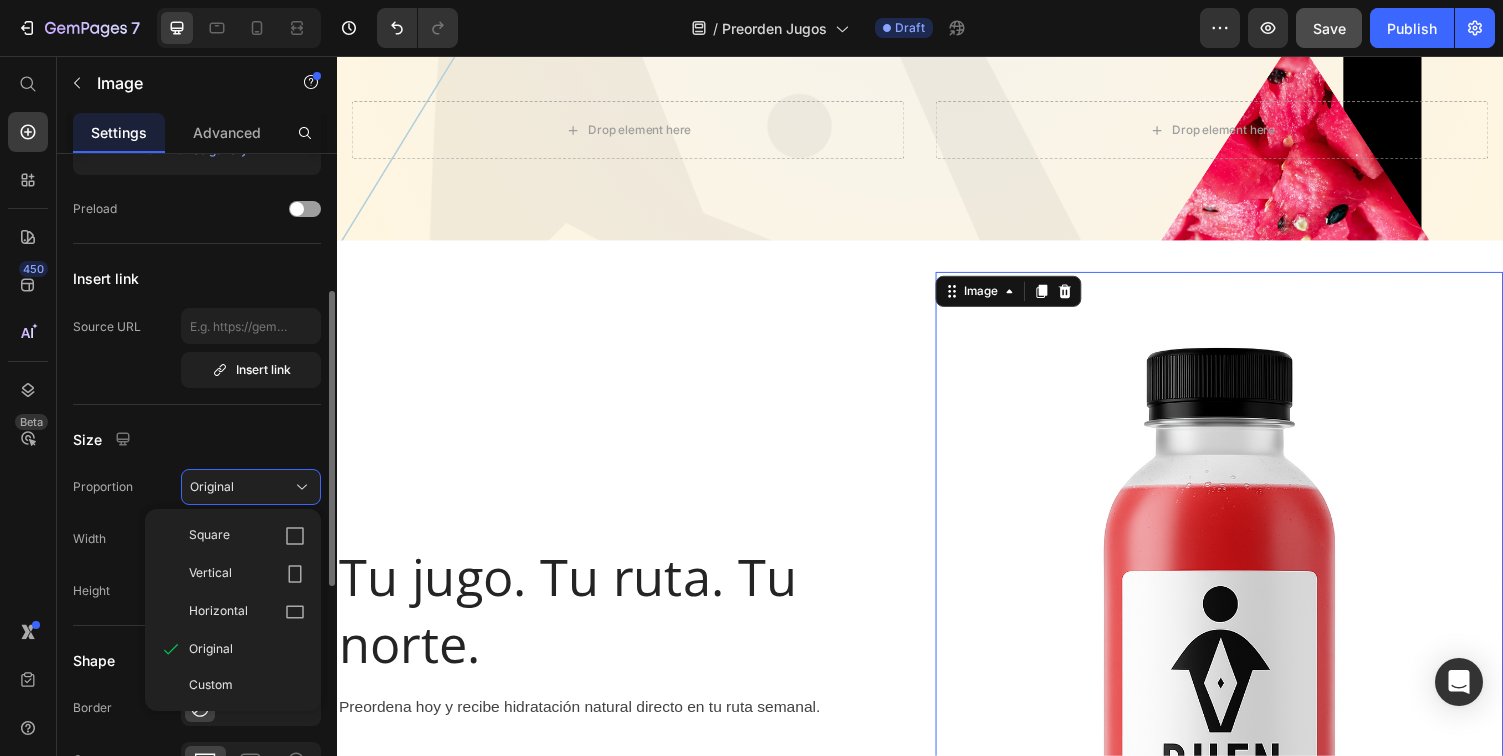 click on "Size" at bounding box center (197, 439) 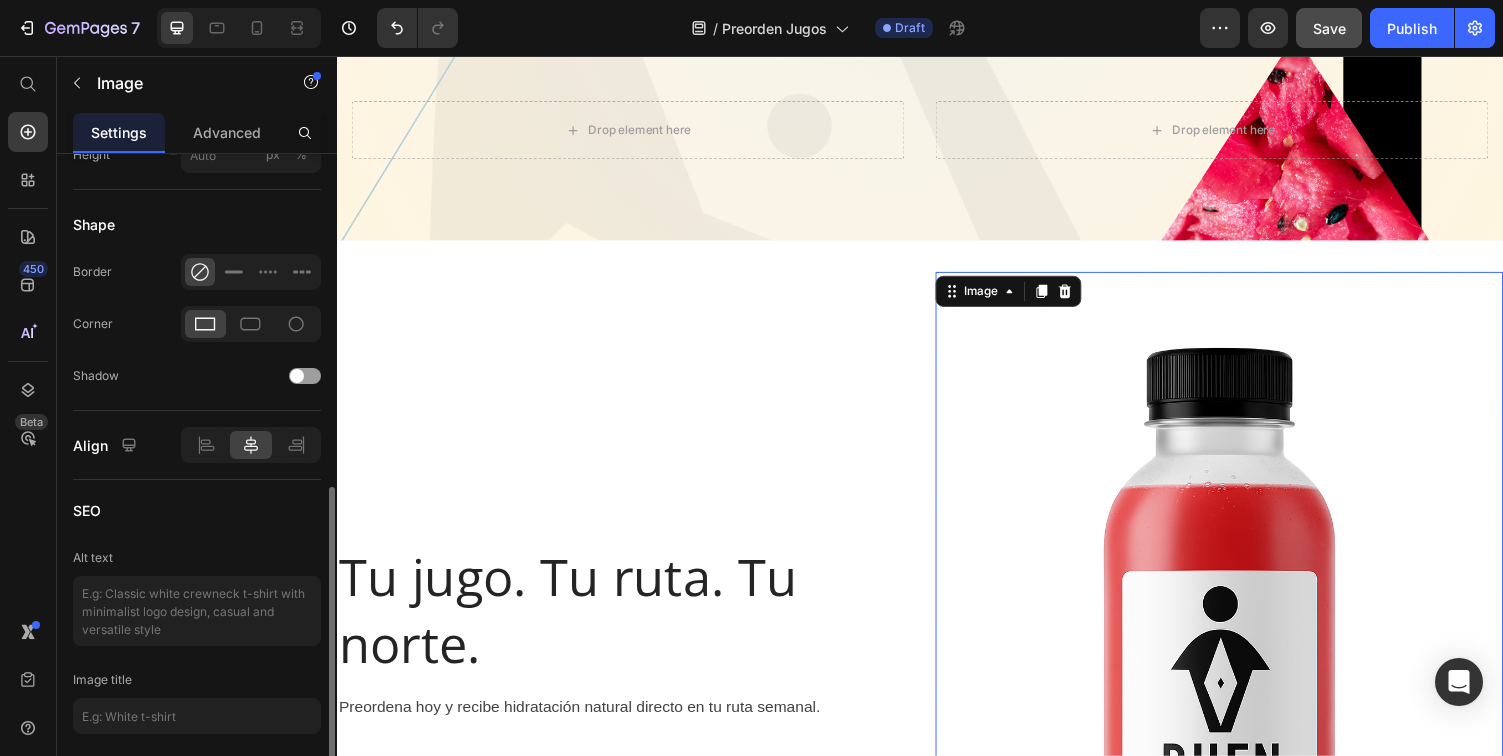 scroll, scrollTop: 349, scrollLeft: 0, axis: vertical 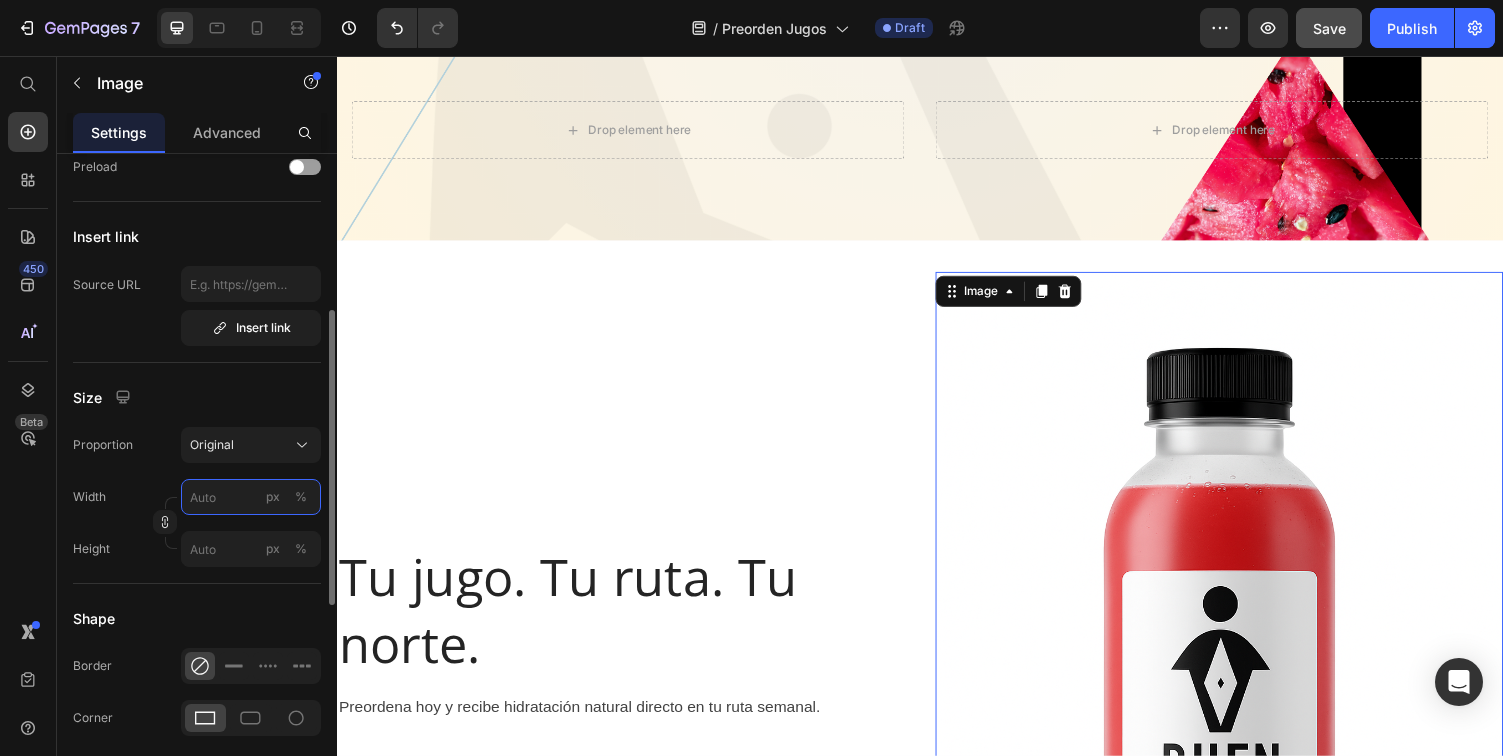 click on "px %" at bounding box center (251, 497) 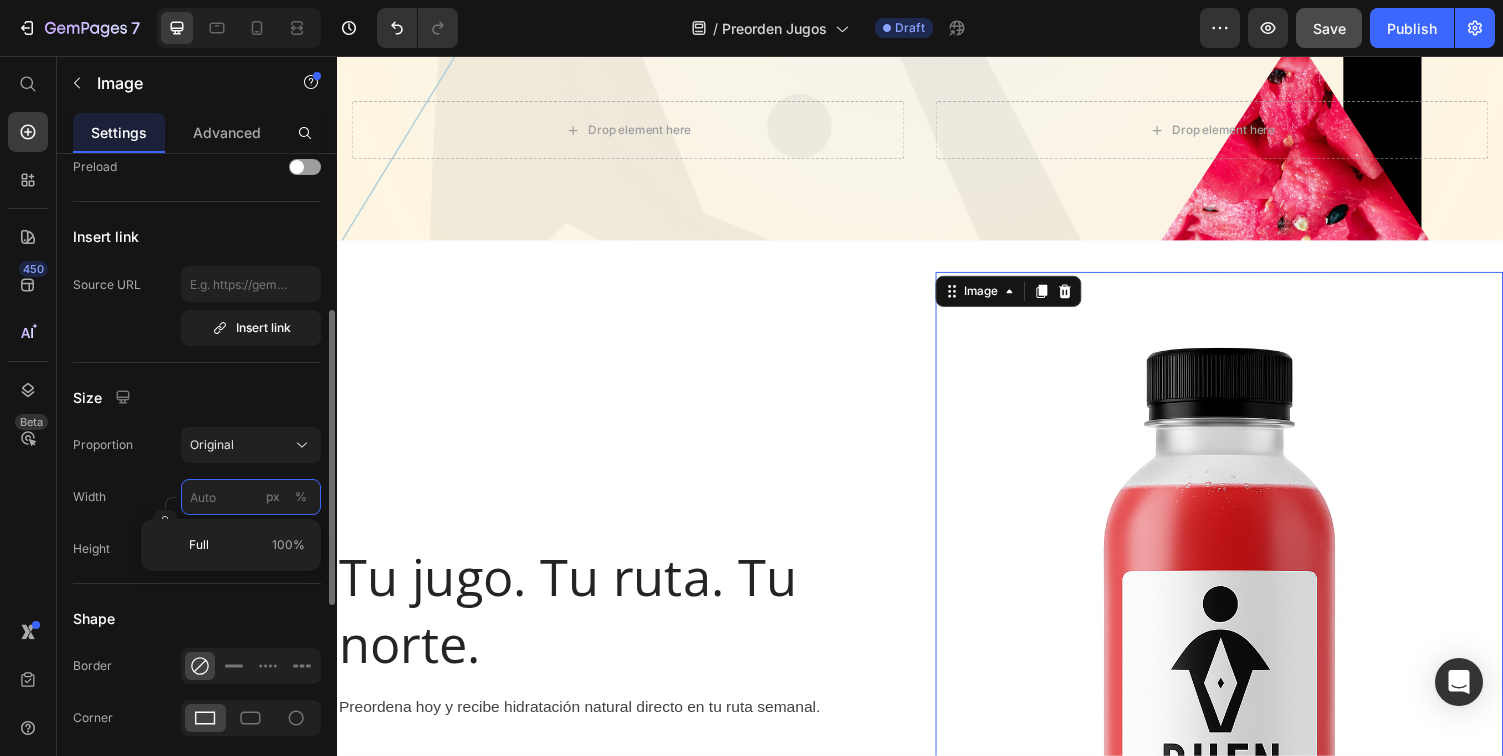 click on "px %" at bounding box center [251, 497] 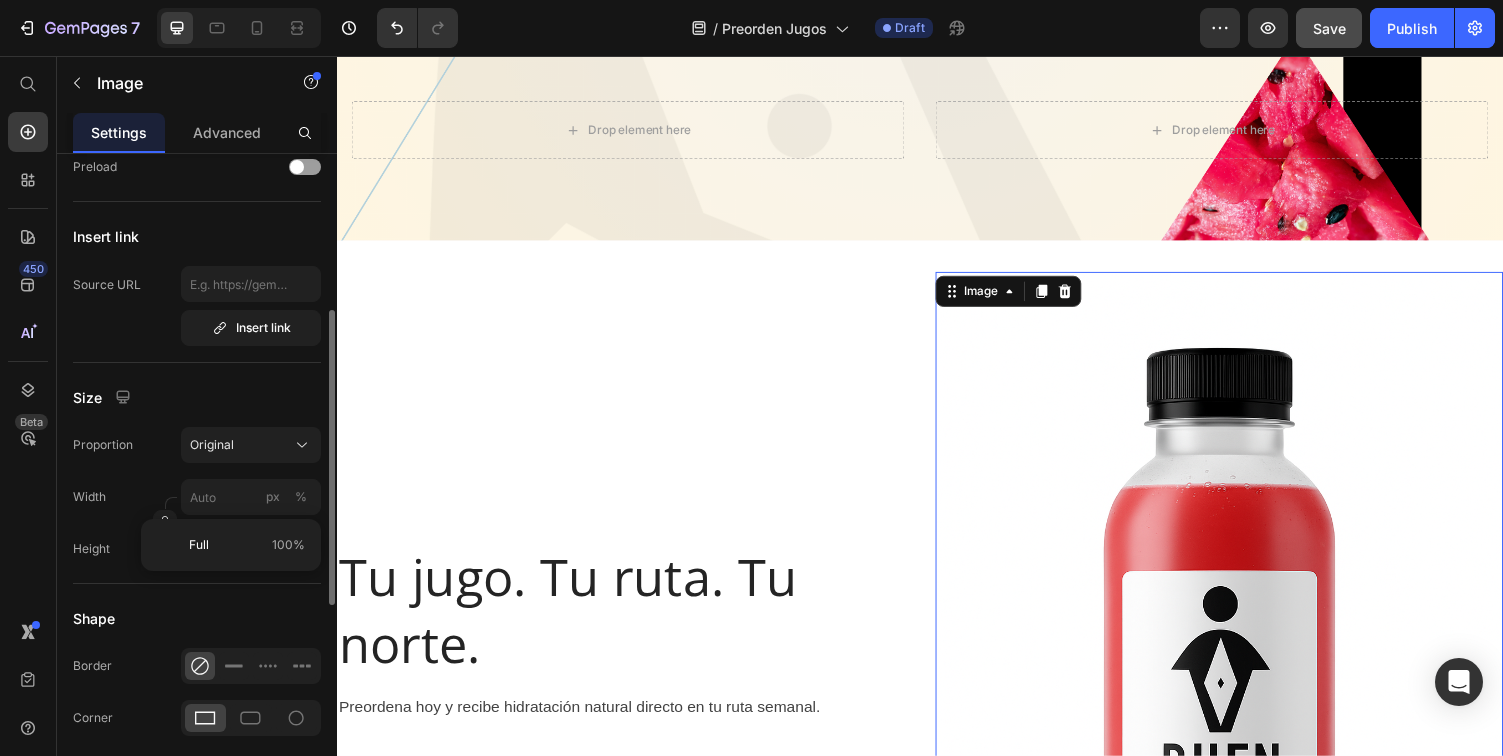 click on "Size" at bounding box center (197, 397) 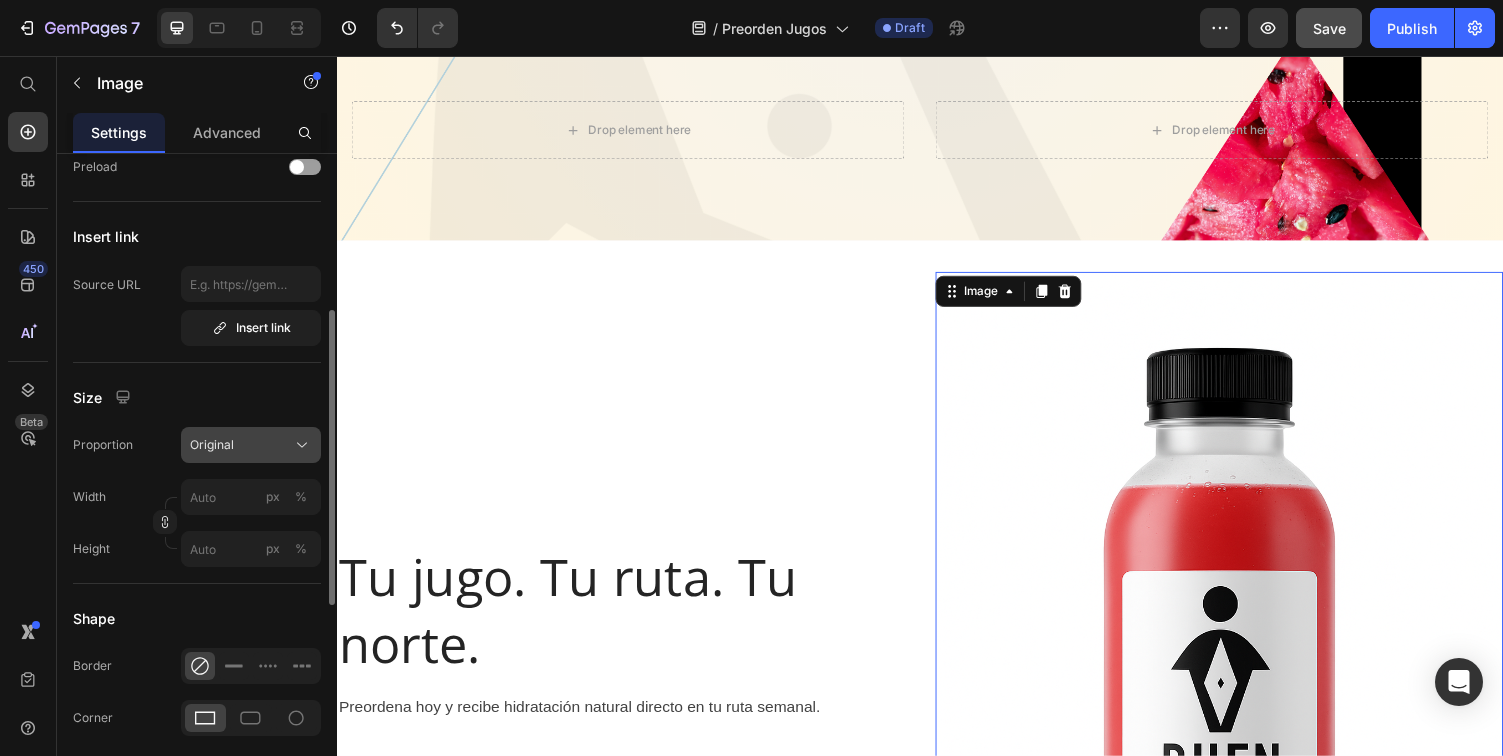 click on "Original" 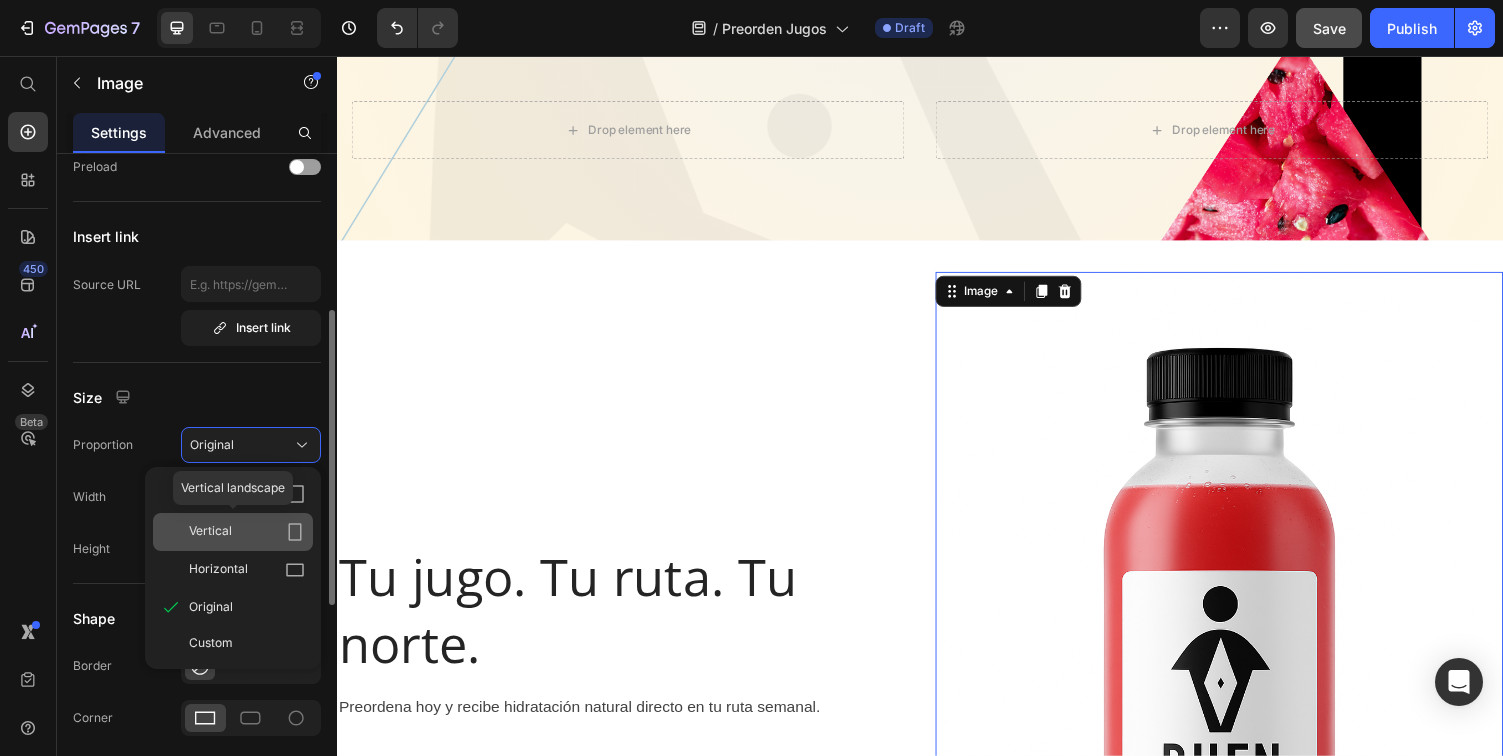 click on "Vertical" at bounding box center [247, 532] 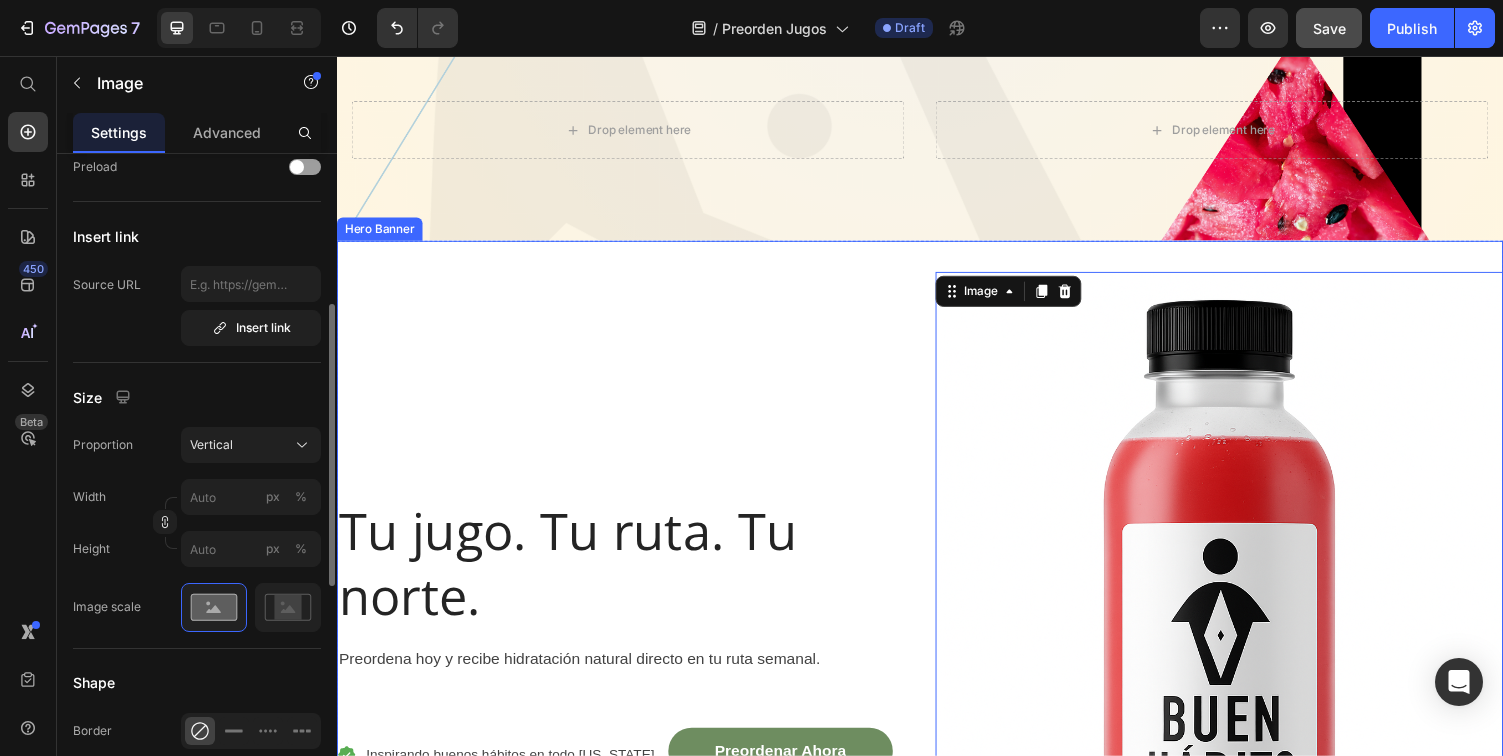 click on "Tu jugo. Tu ruta. Tu norte. Heading Preordena [DATE] y recibe hidratación natural directo en tu ruta semanal. Text block
Icon Inspirando buenos hábitos en todo [US_STATE]. Text block Preordenar Ahora Button Row Row" at bounding box center (629, 667) 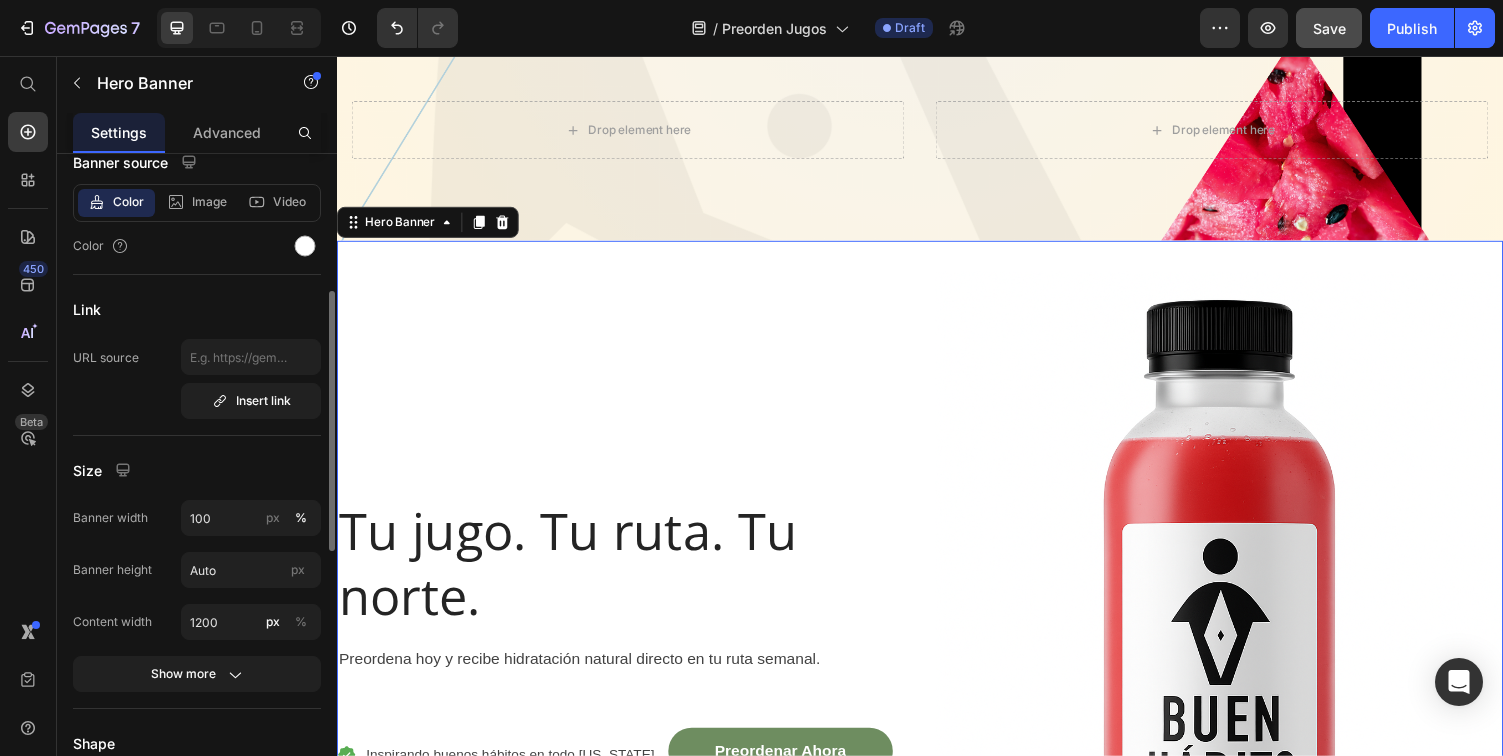 scroll, scrollTop: 0, scrollLeft: 0, axis: both 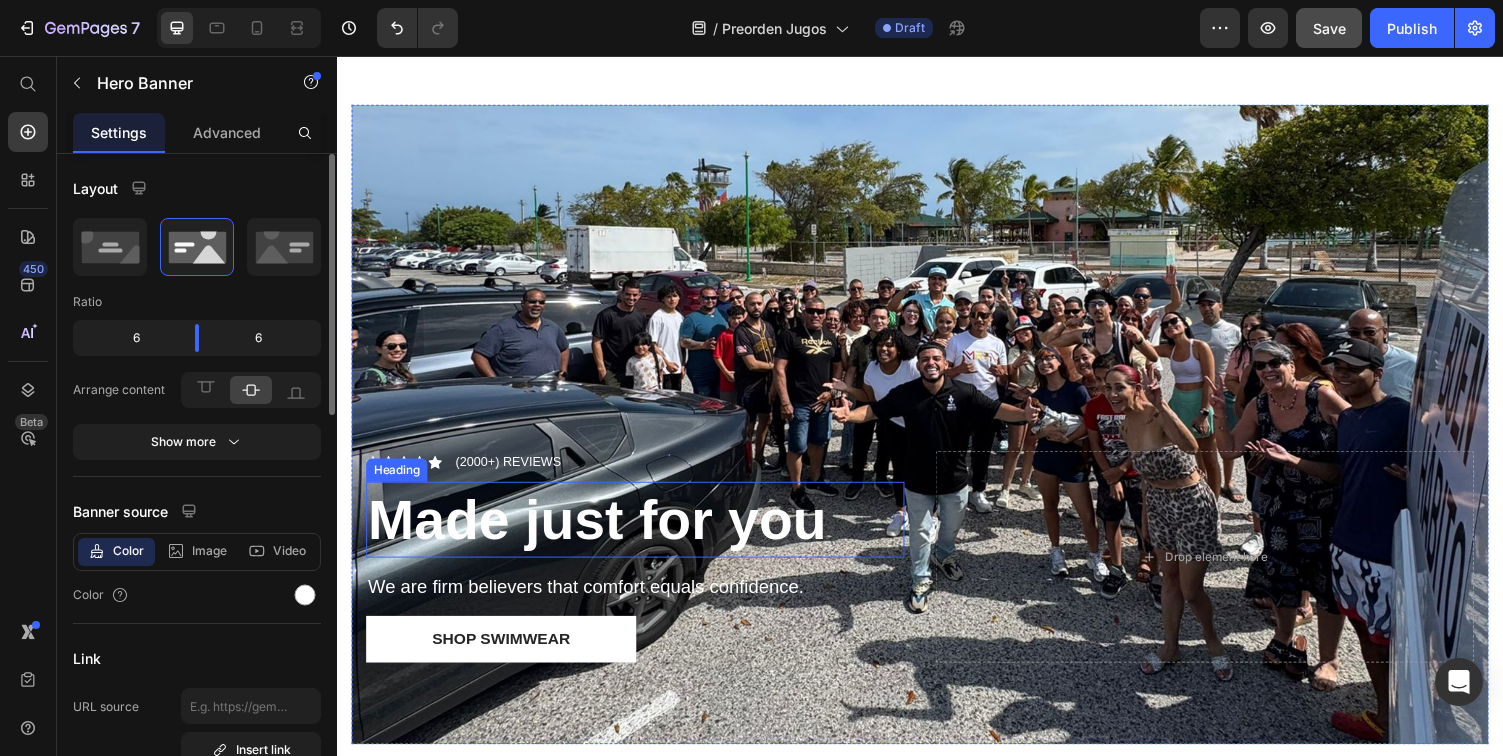 click on "Made just for you" at bounding box center [605, 533] 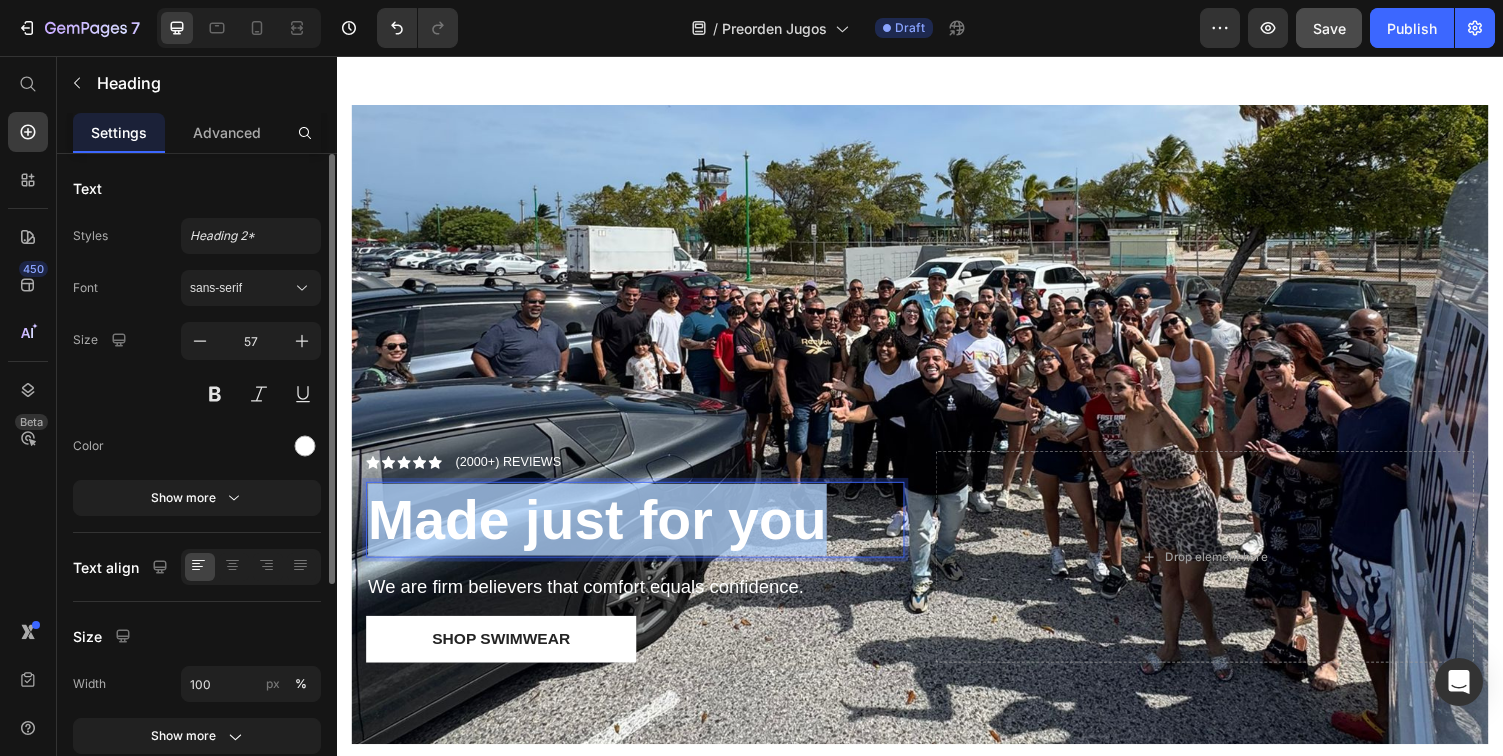 click on "Made just for you" at bounding box center (605, 533) 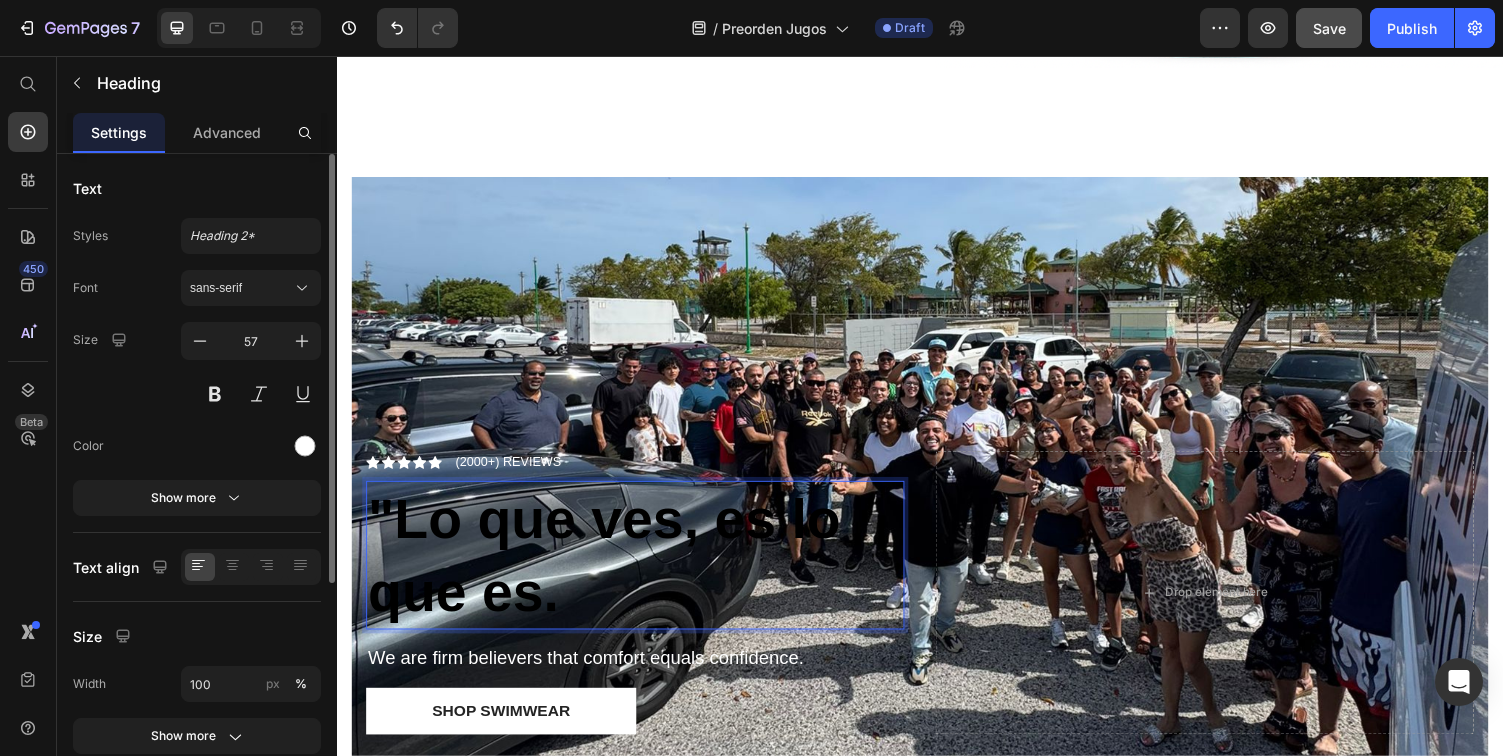 scroll, scrollTop: 1580, scrollLeft: 0, axis: vertical 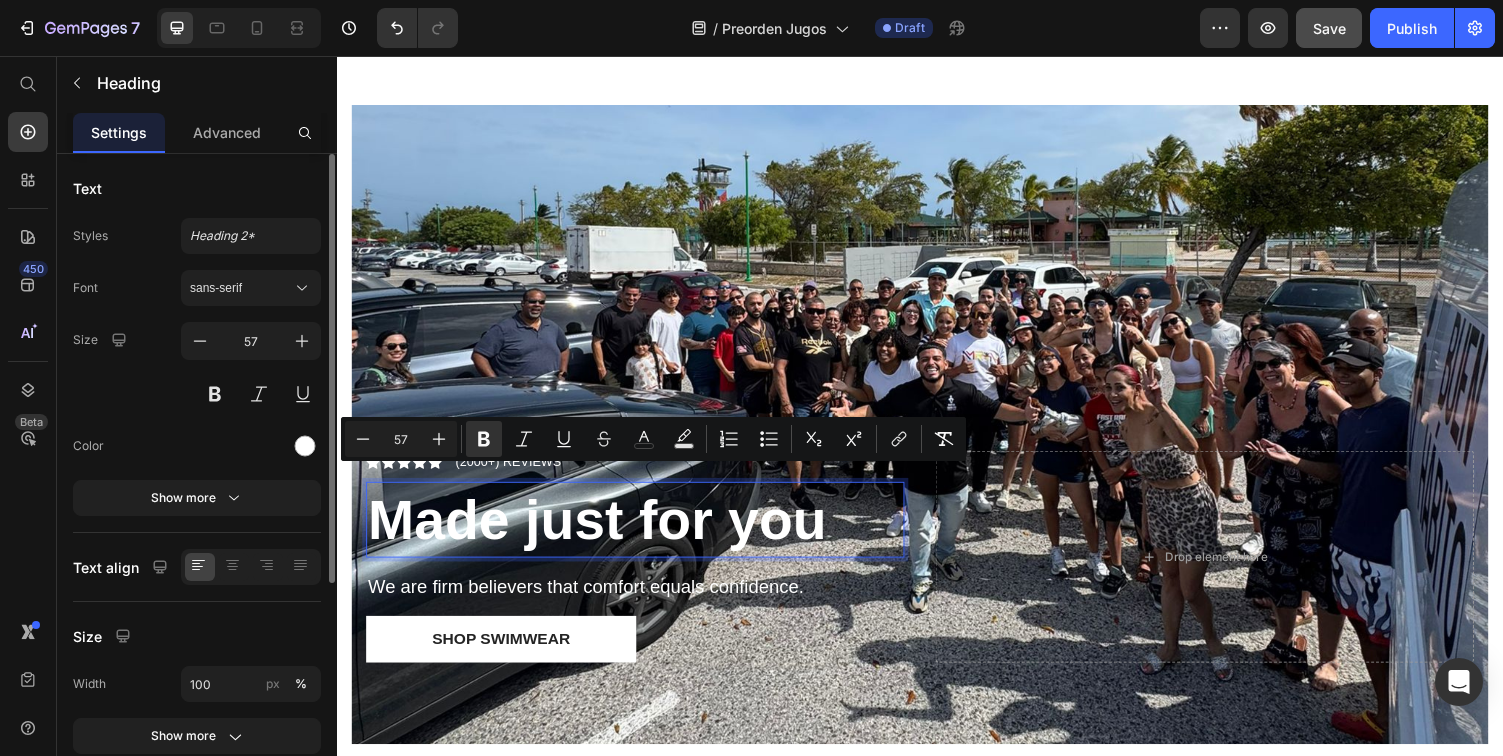 click on "Made just for you" at bounding box center (605, 533) 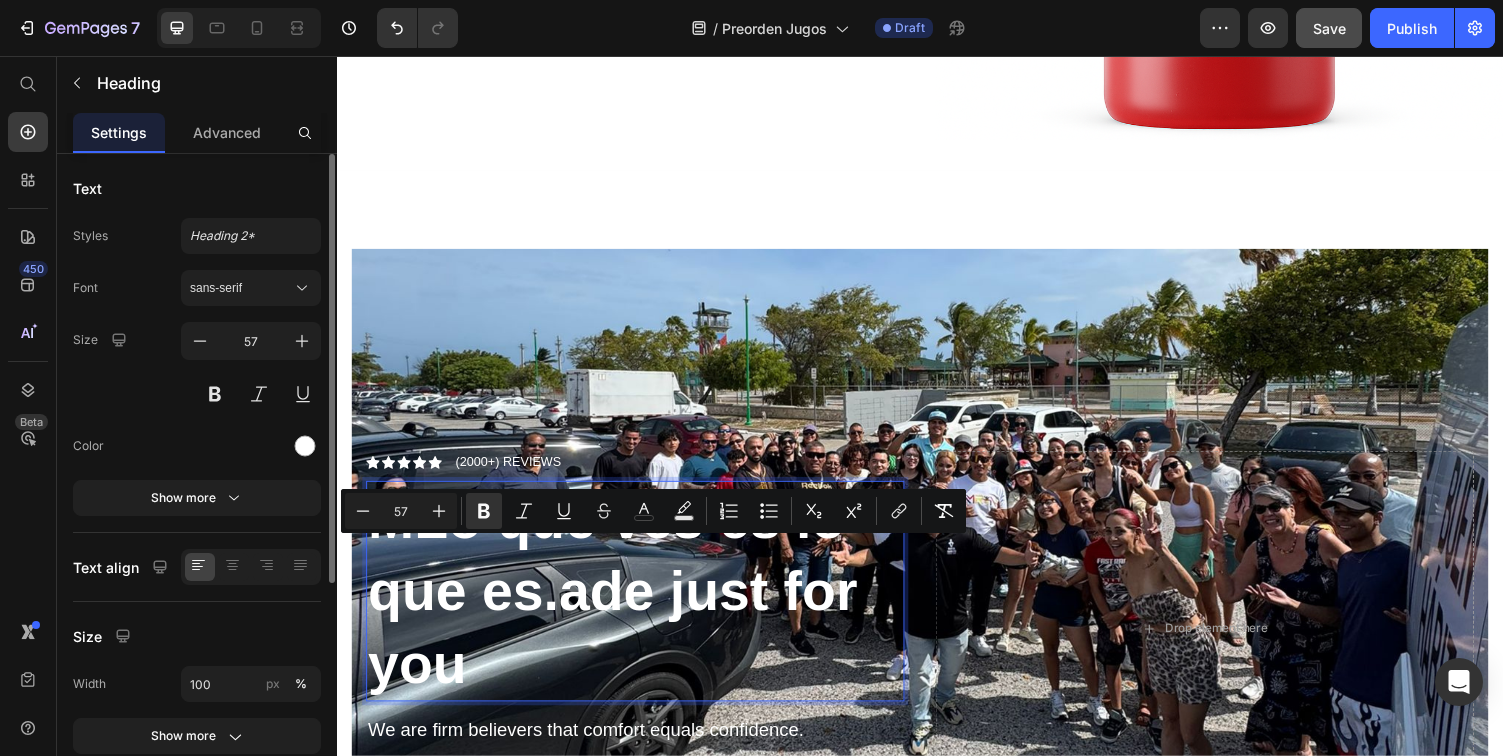 scroll, scrollTop: 1506, scrollLeft: 0, axis: vertical 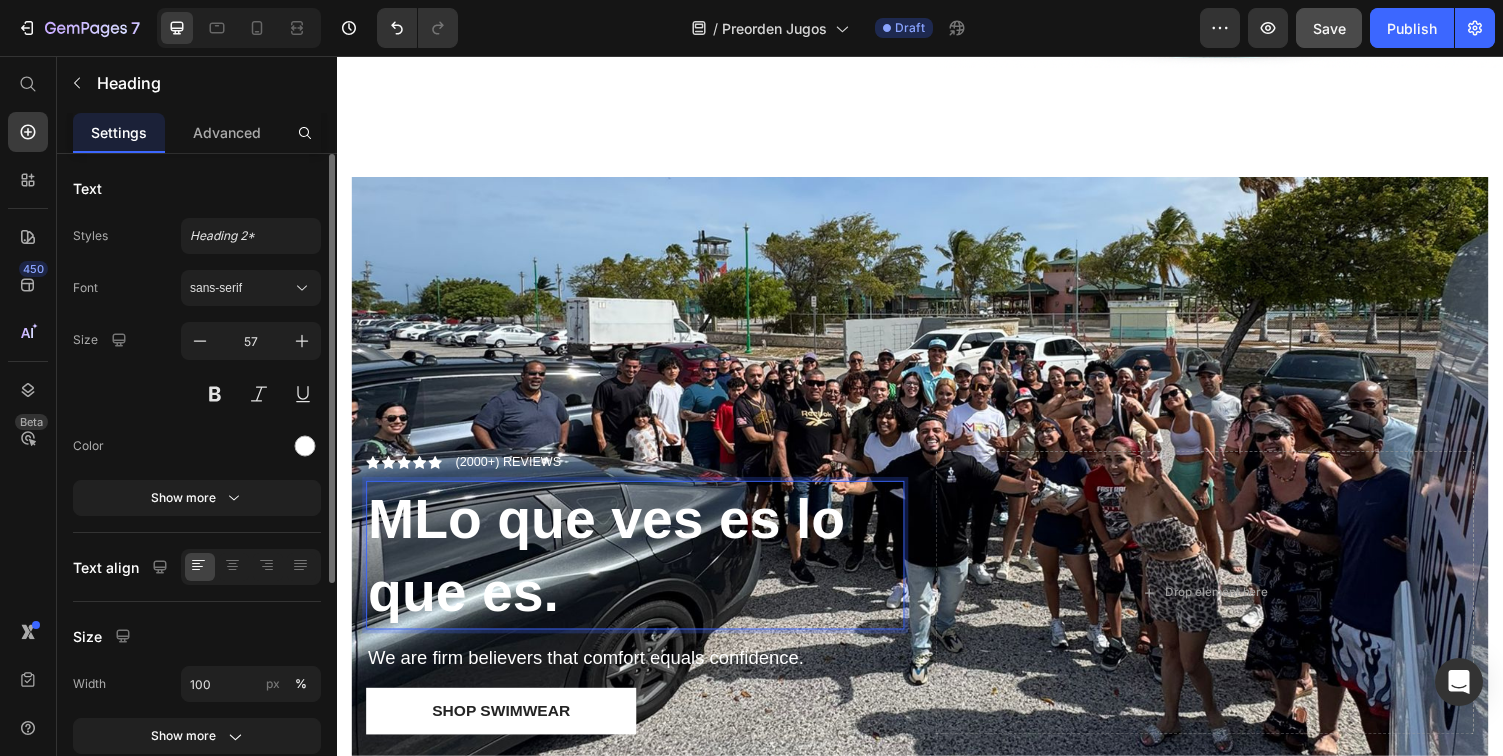 click on "MLo que ves es lo que es." at bounding box center (614, 569) 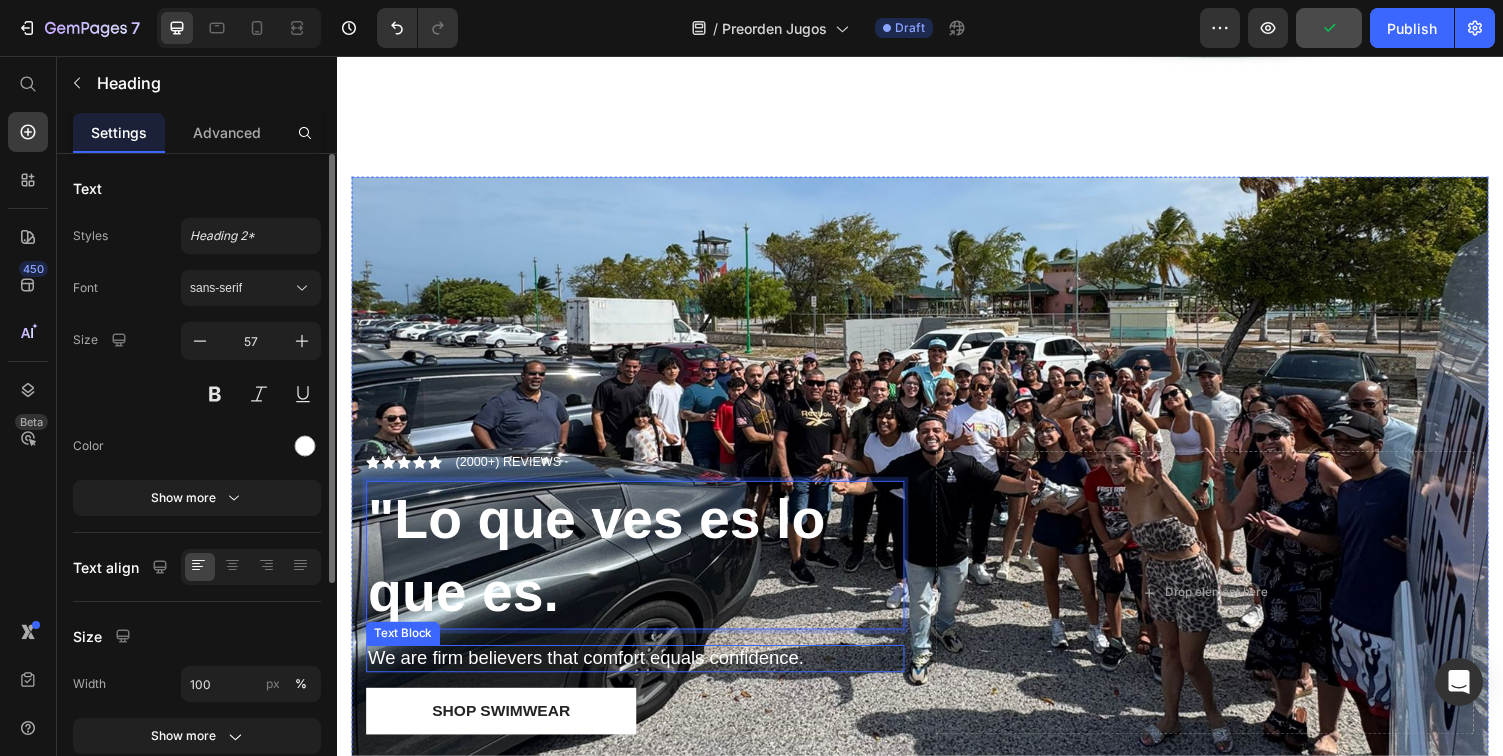 click on "We are firm believers that comfort equals confidence." at bounding box center (644, 676) 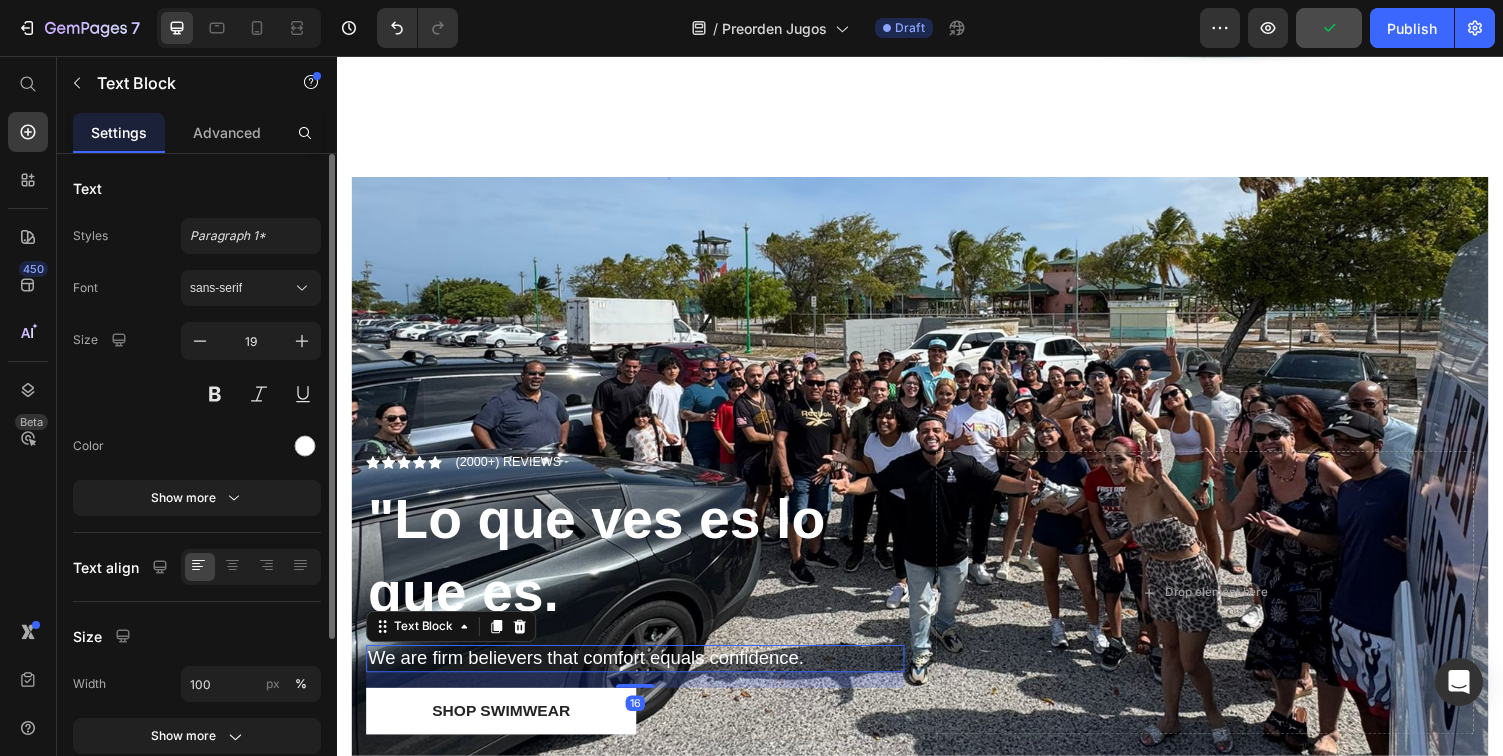 click on "We are firm believers that comfort equals confidence." at bounding box center [644, 676] 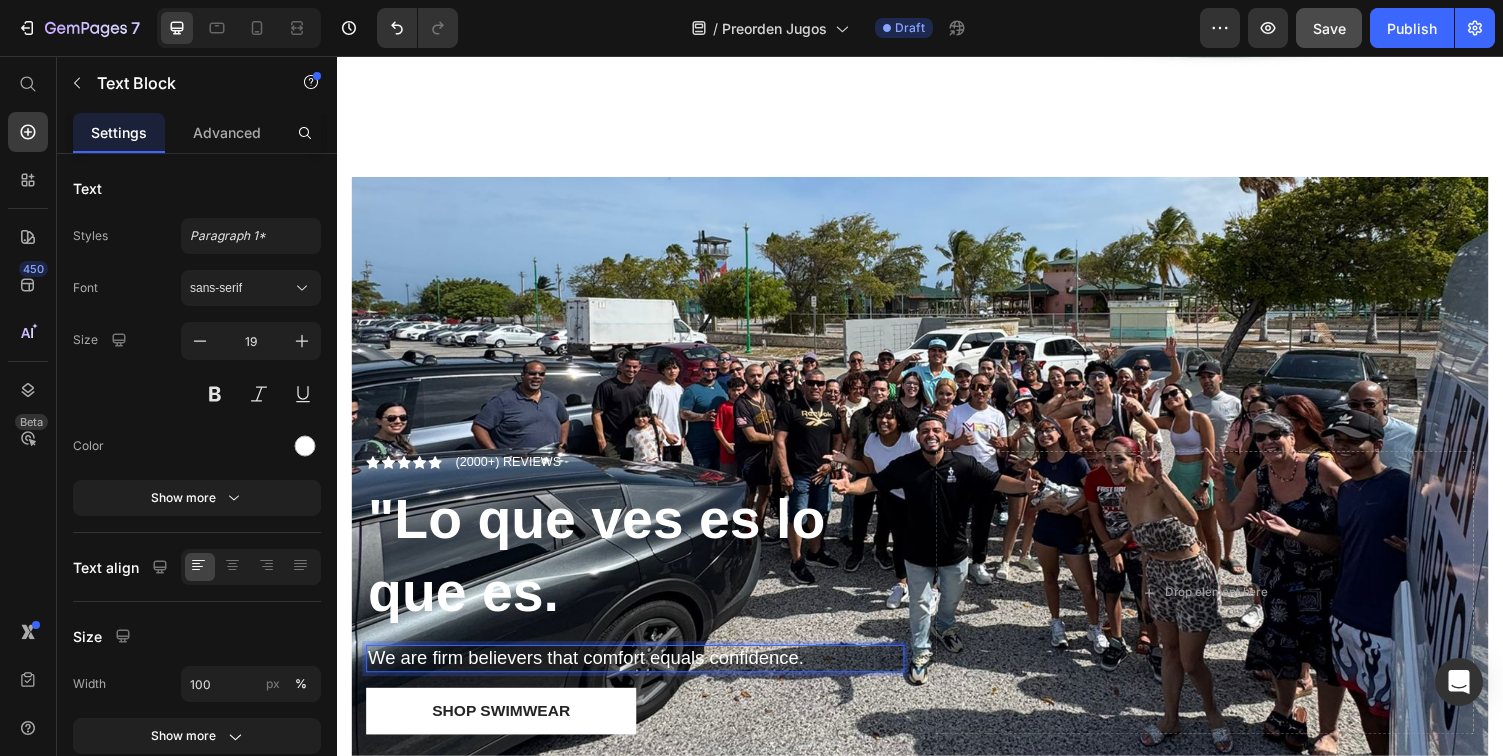 click on "We are firm believers that comfort equals confidence." at bounding box center [644, 676] 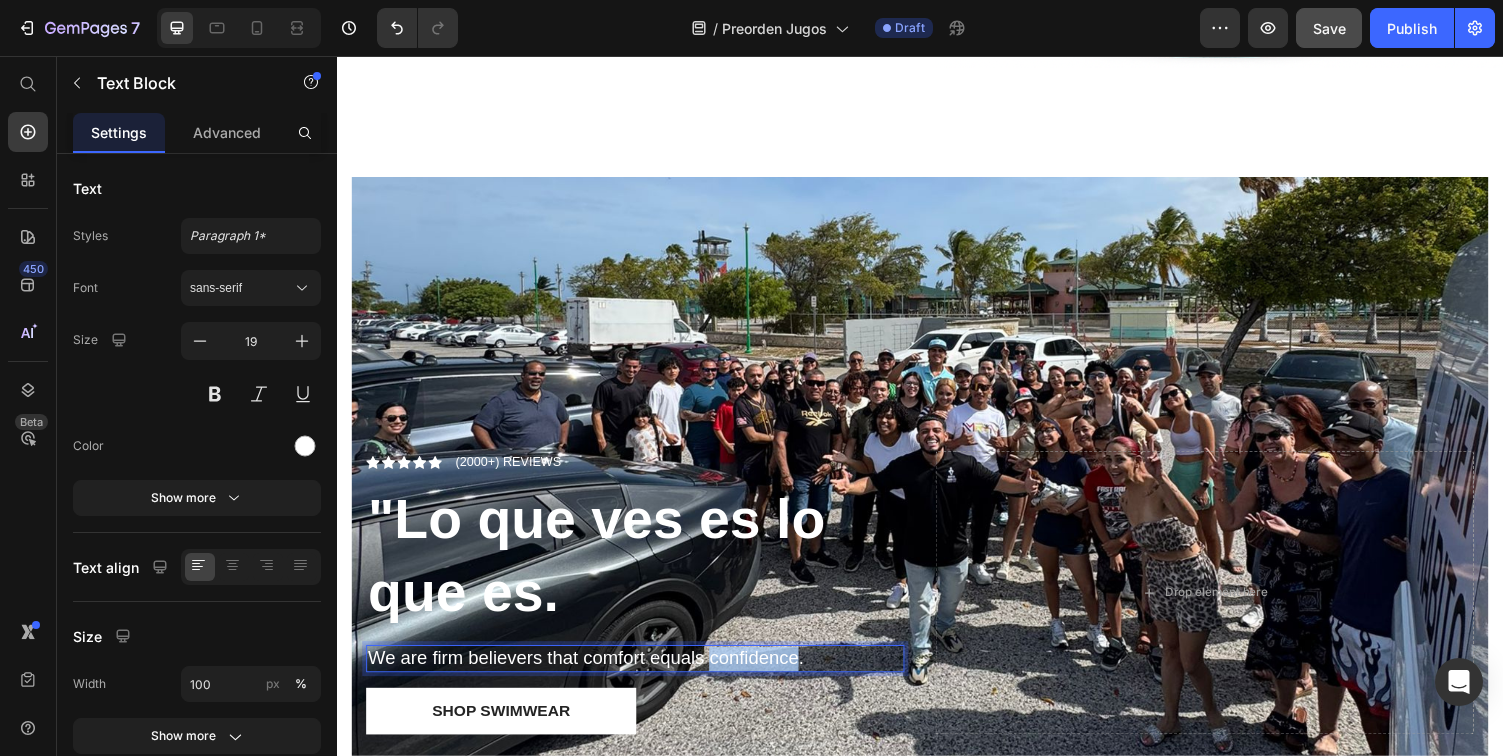 click on "We are firm believers that comfort equals confidence." at bounding box center [644, 676] 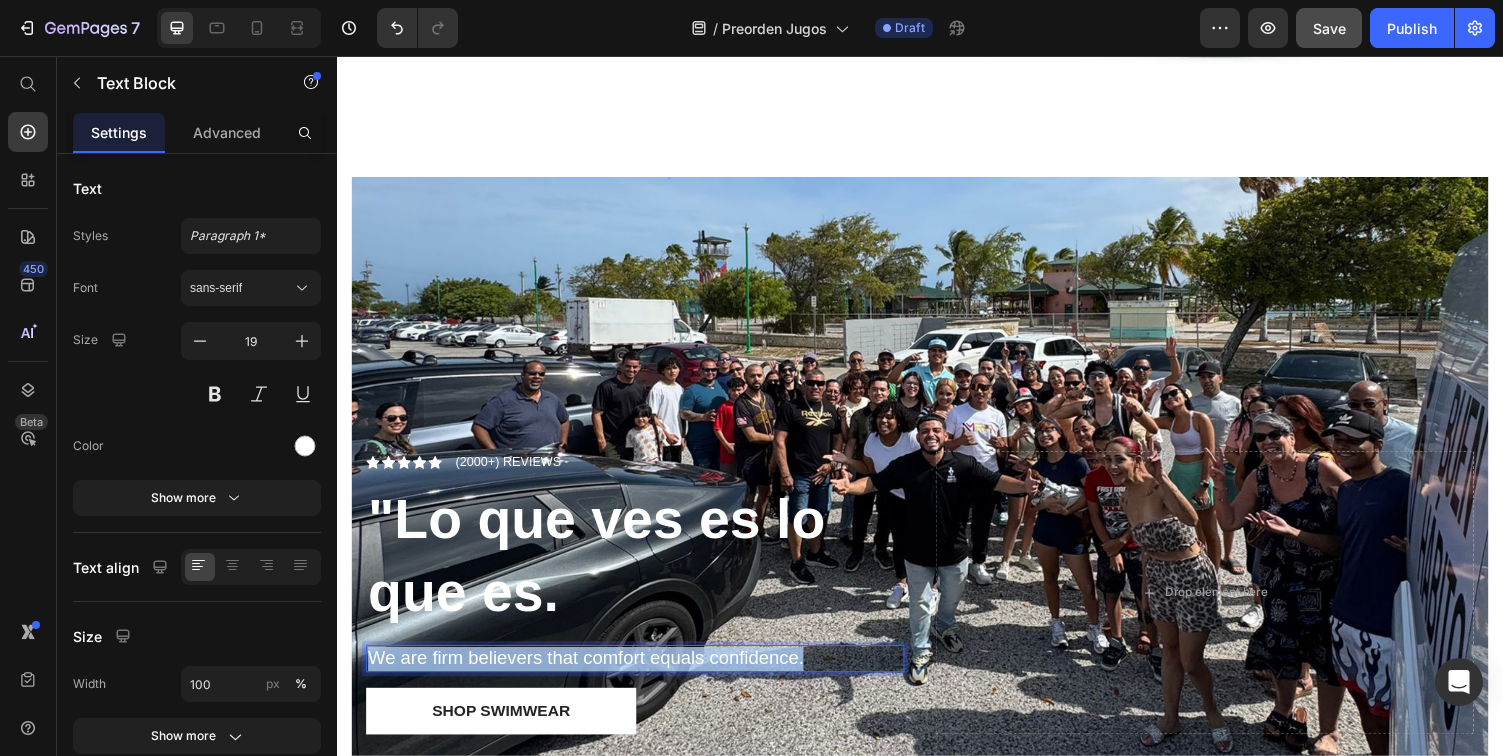 click on "We are firm believers that comfort equals confidence." at bounding box center [644, 676] 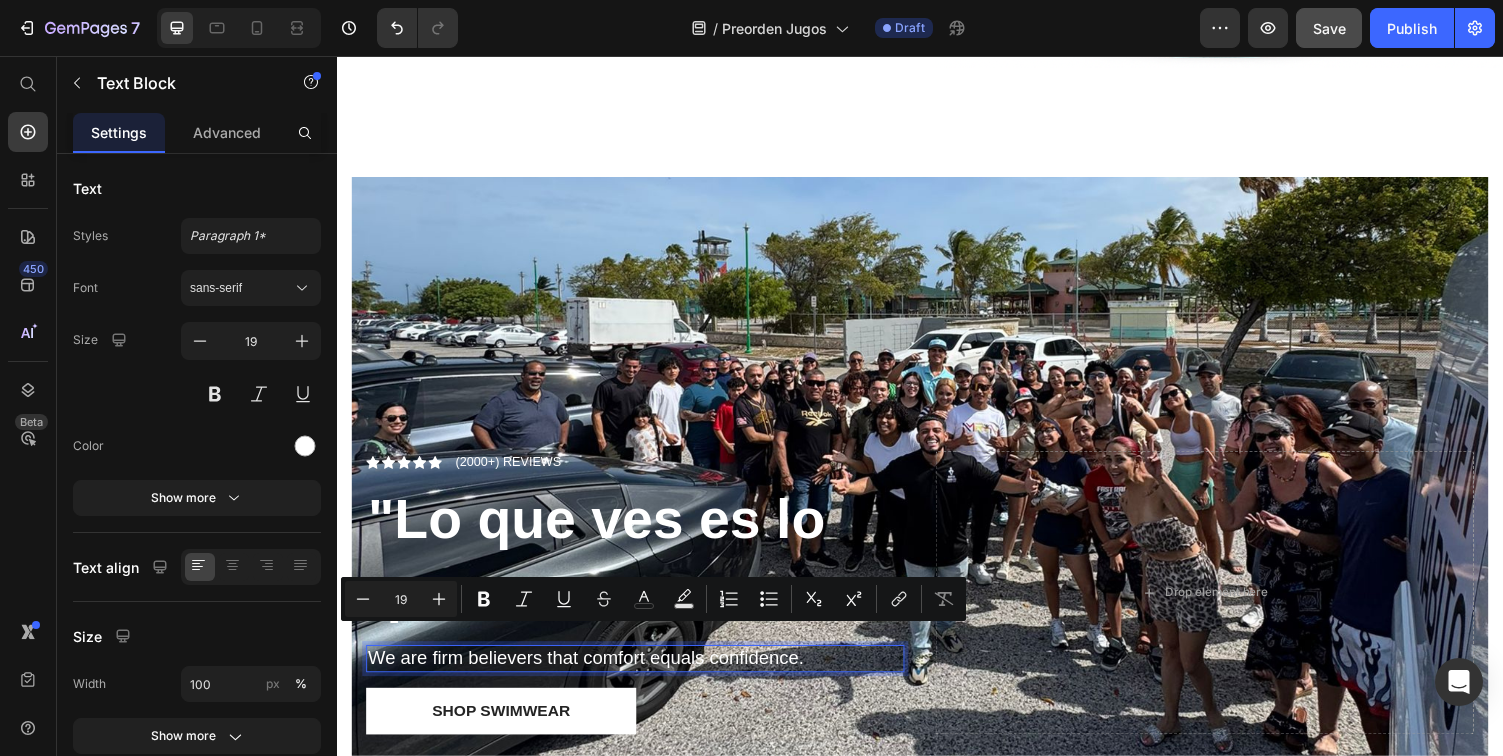 click on "We are firm believers that comfort equals confidence." at bounding box center (644, 676) 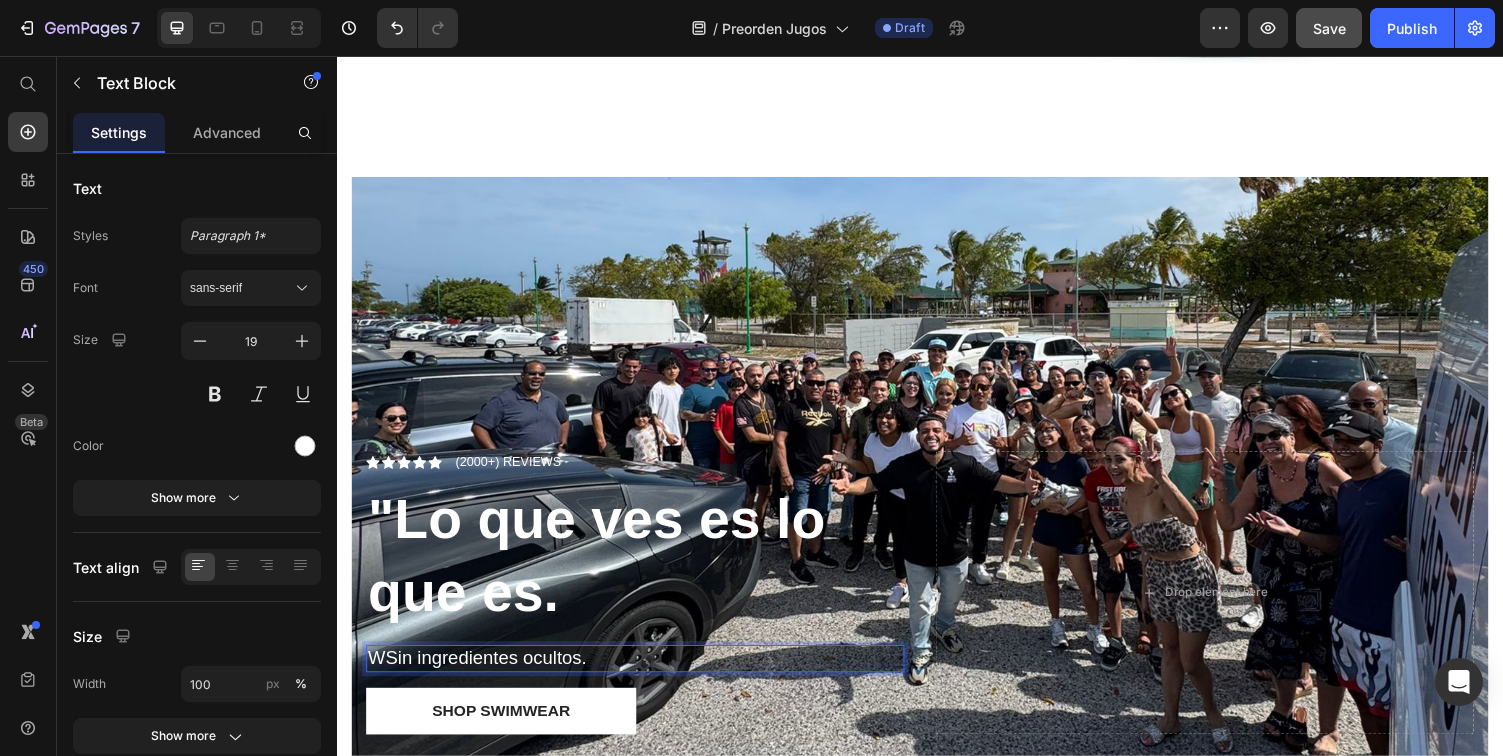 click on "WSin ingredientes ocultos." at bounding box center [644, 676] 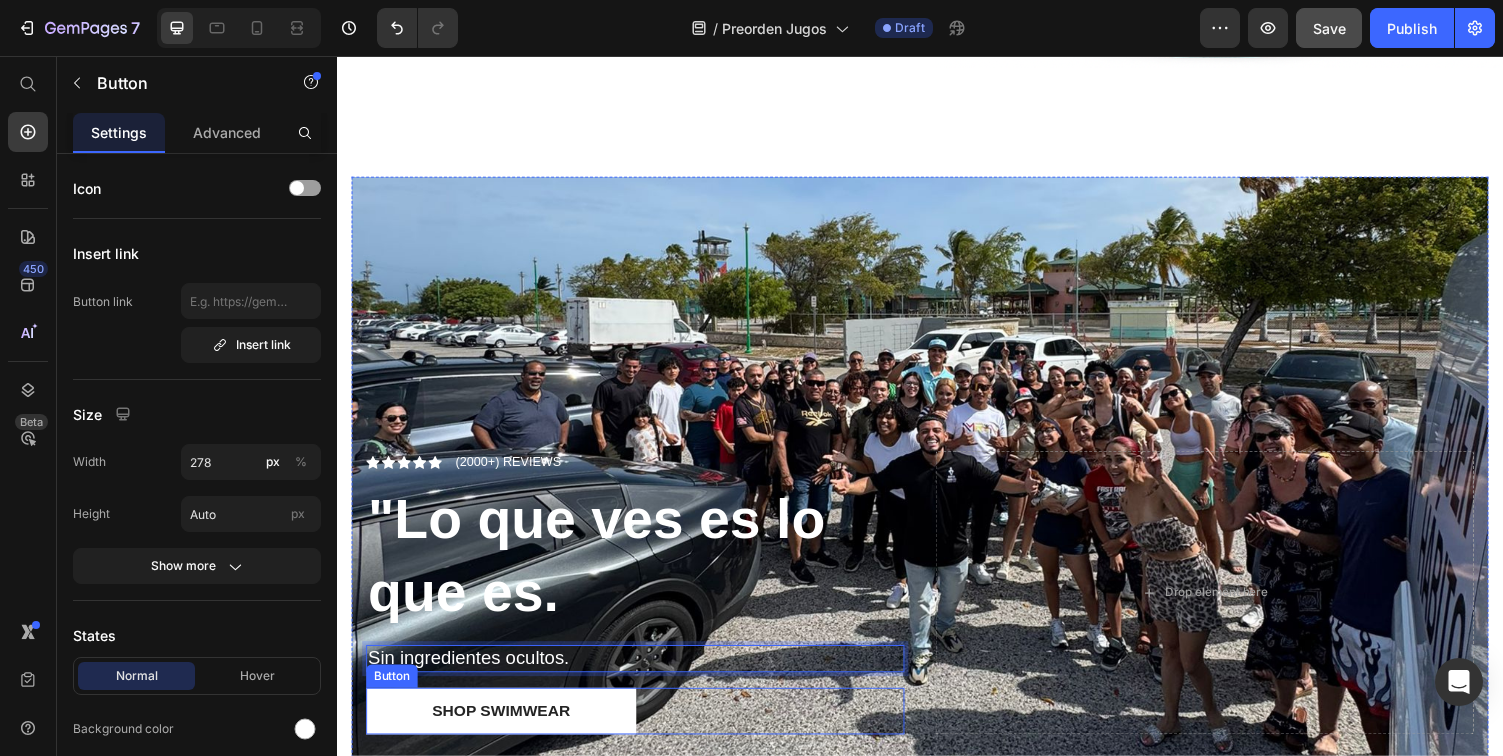 click on "Shop Swimwear Button   0" at bounding box center (644, 730) 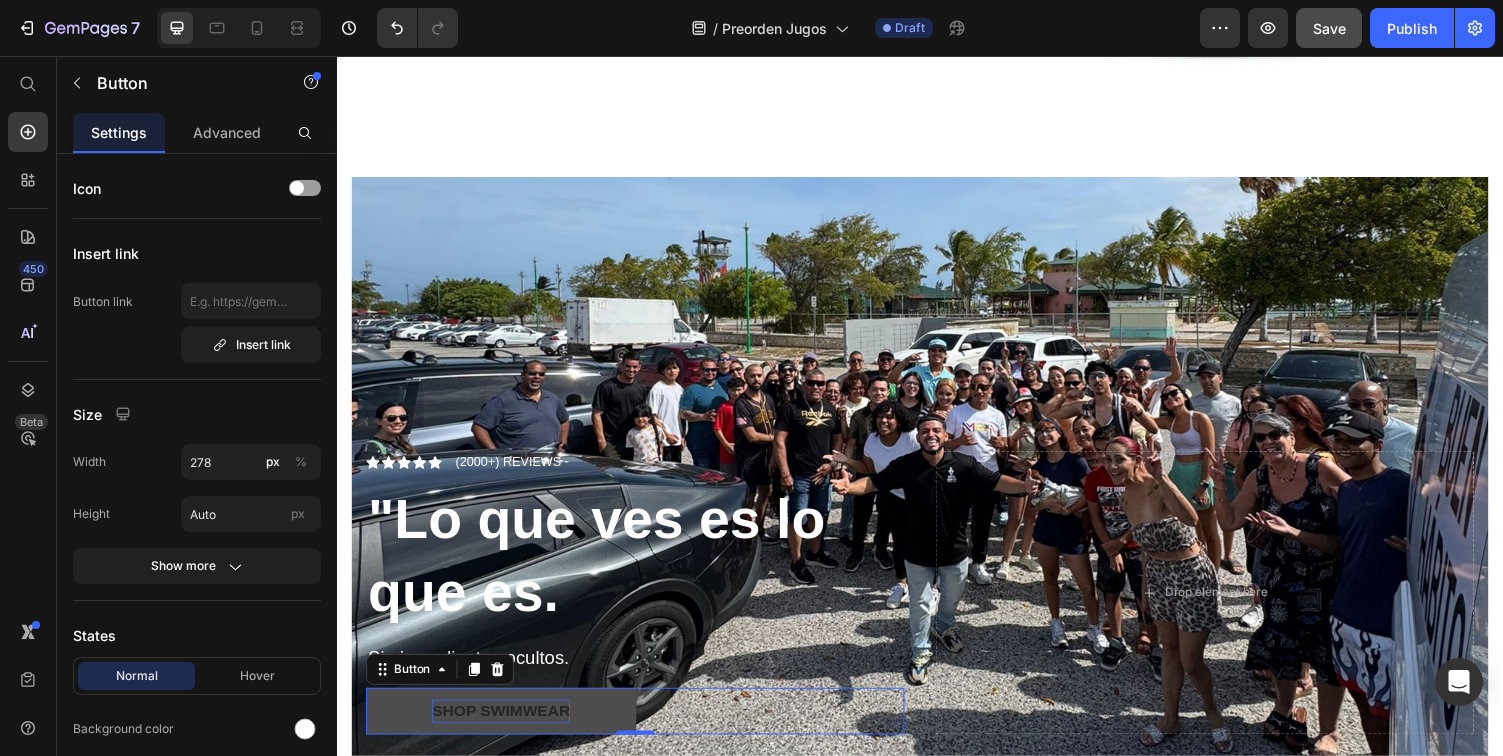 click on "Shop Swimwear" at bounding box center [506, 730] 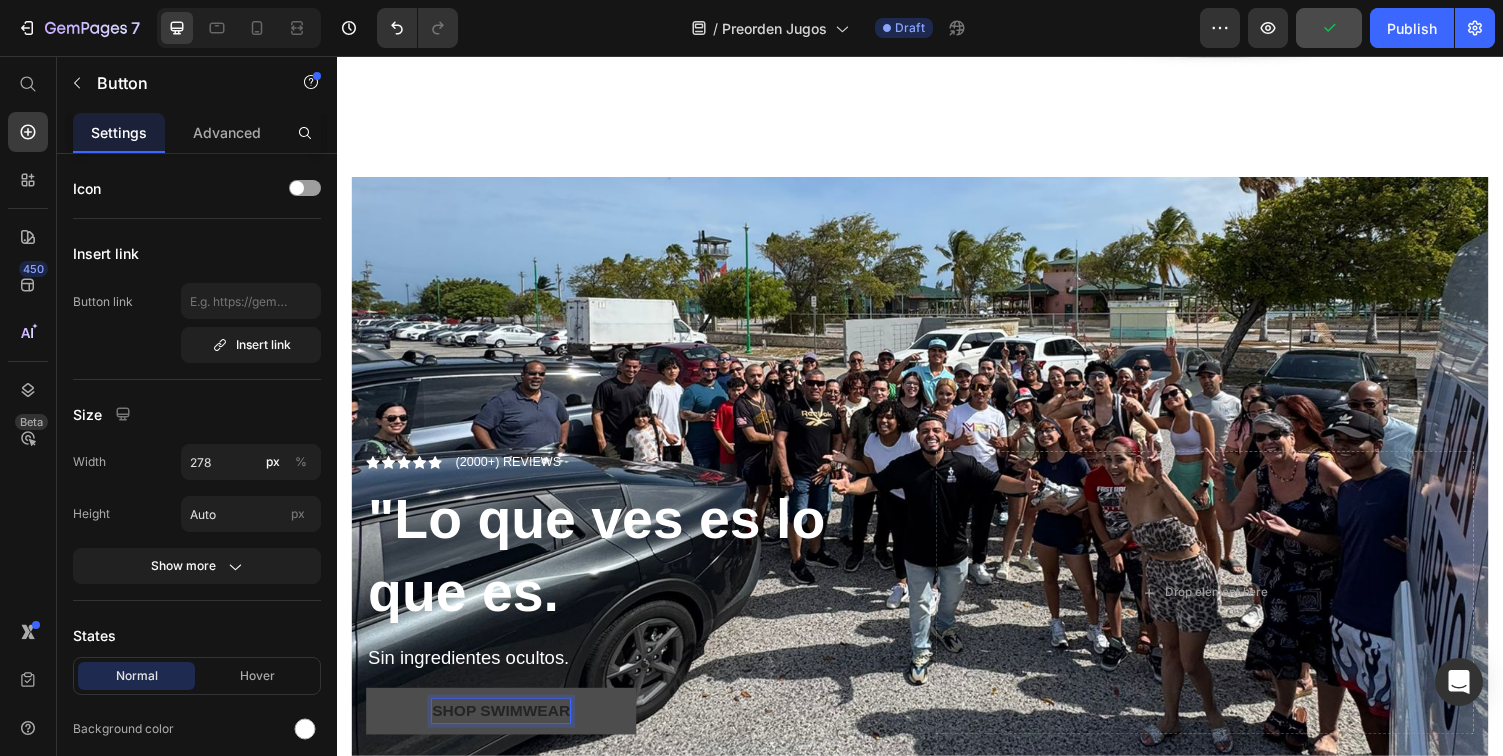 click on "Shop Swimwear" at bounding box center (506, 730) 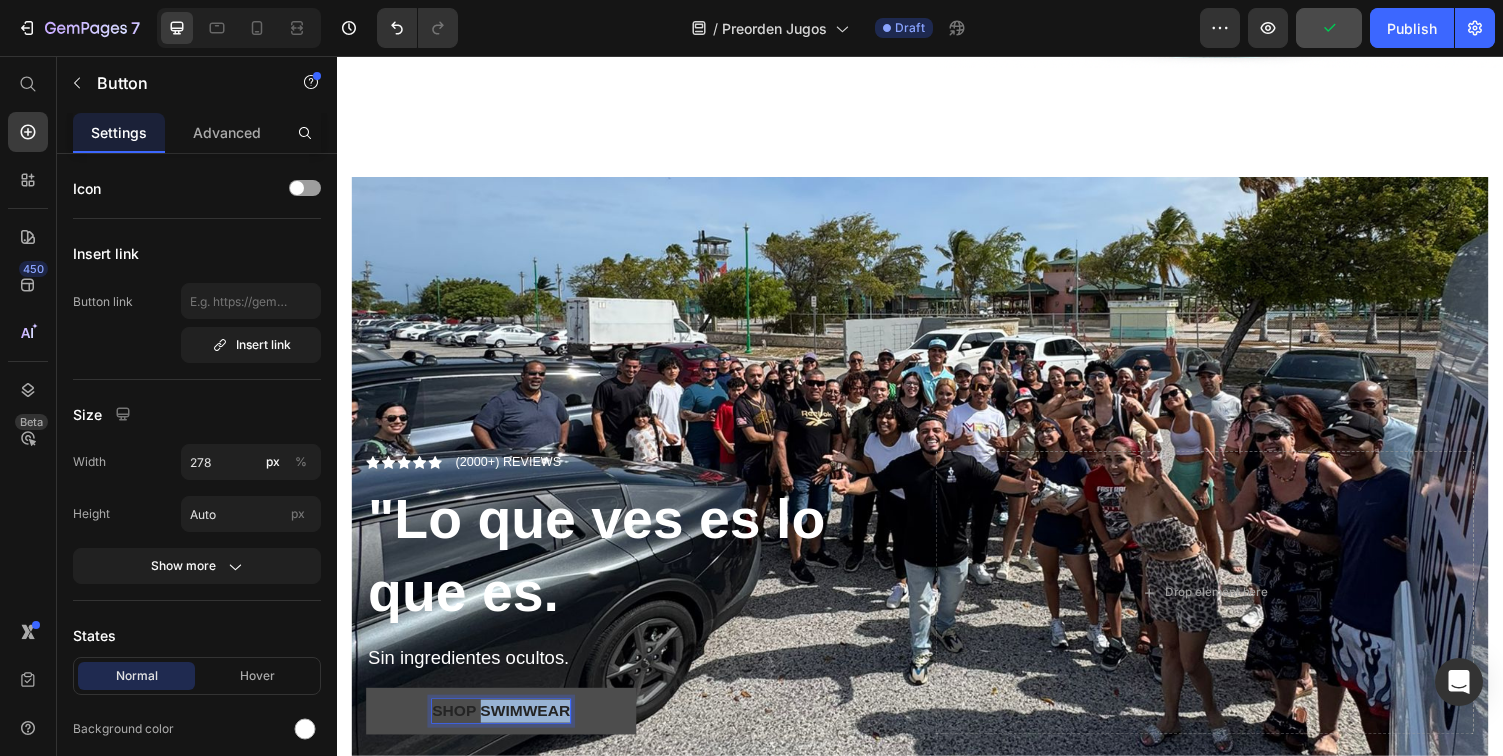 click on "Shop Swimwear" at bounding box center (506, 730) 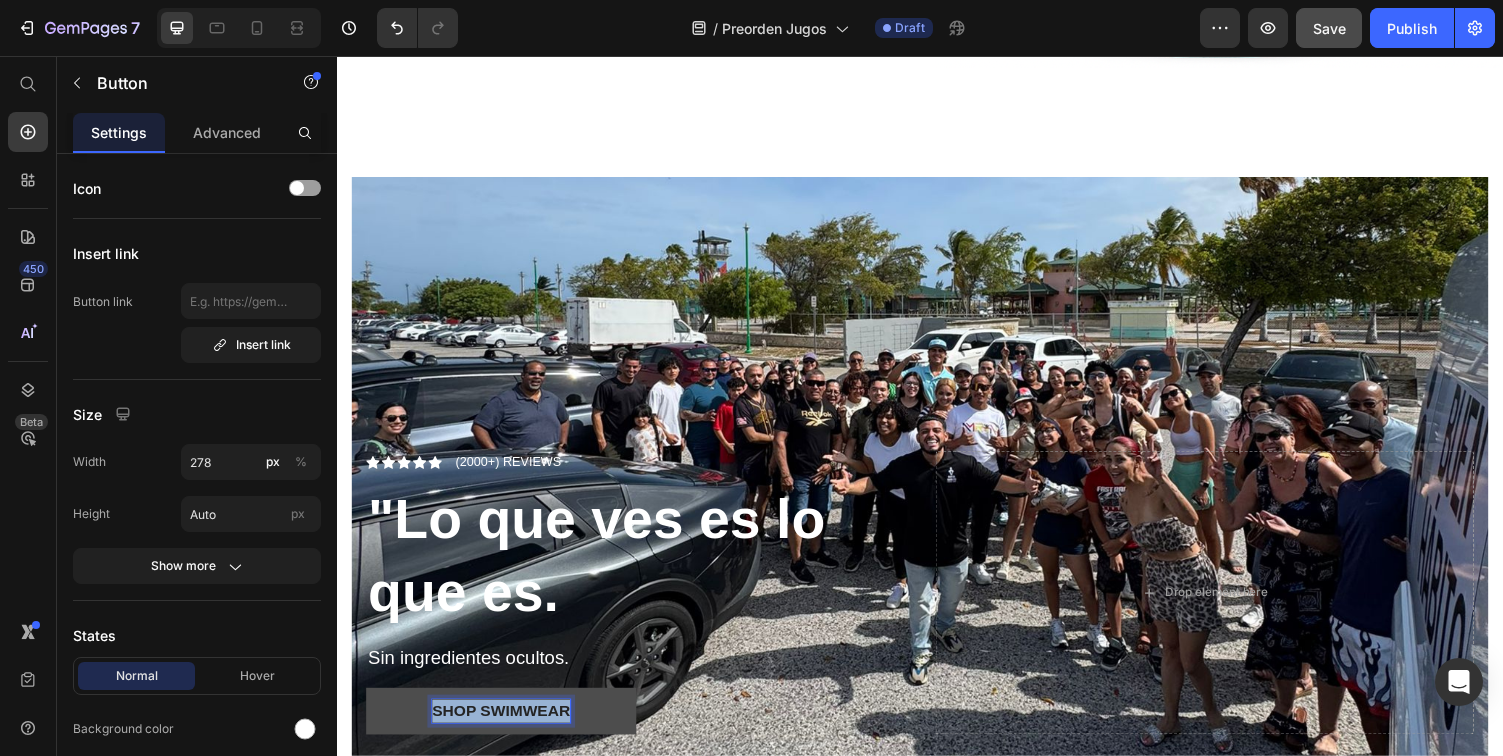 click on "Shop Swimwear" at bounding box center [506, 730] 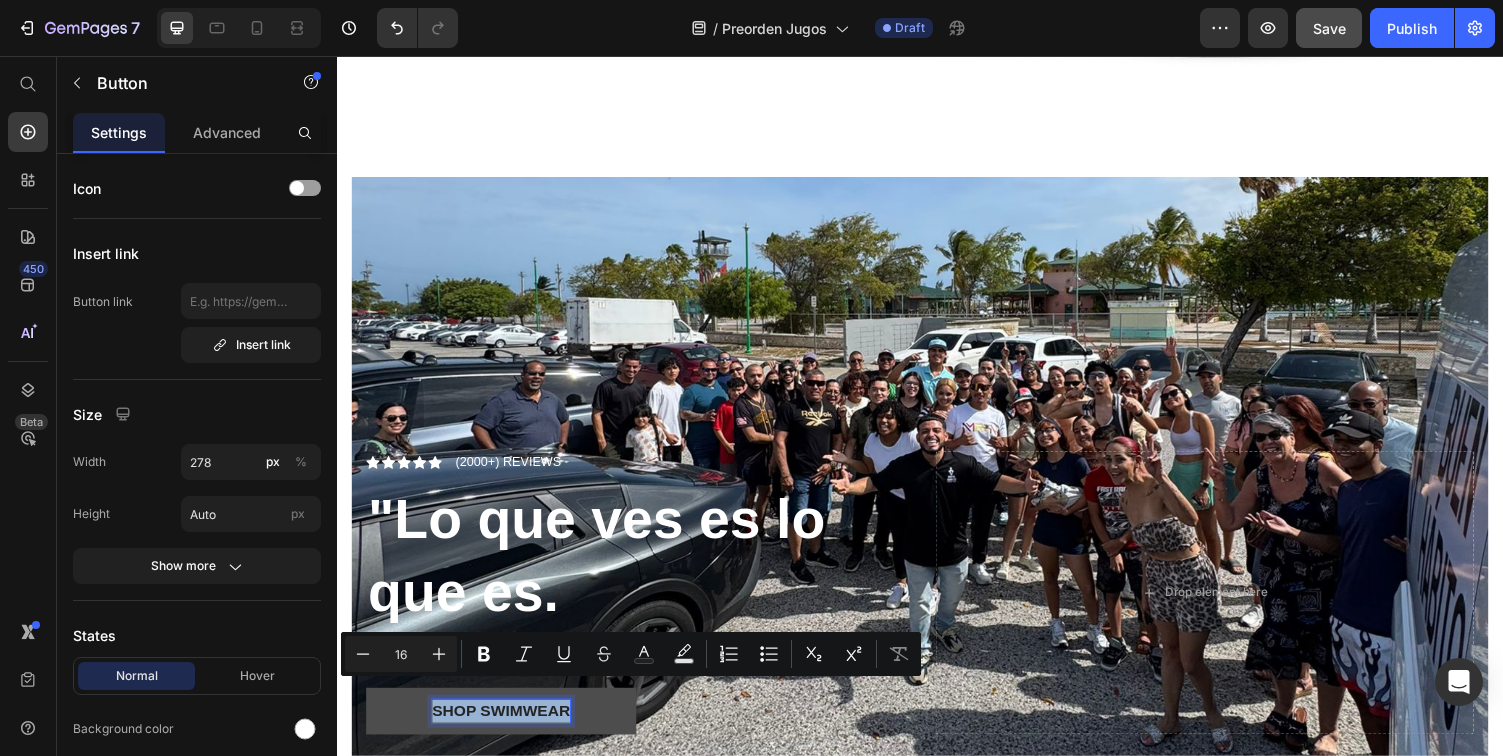 click on "Shop Swimwear" at bounding box center [506, 730] 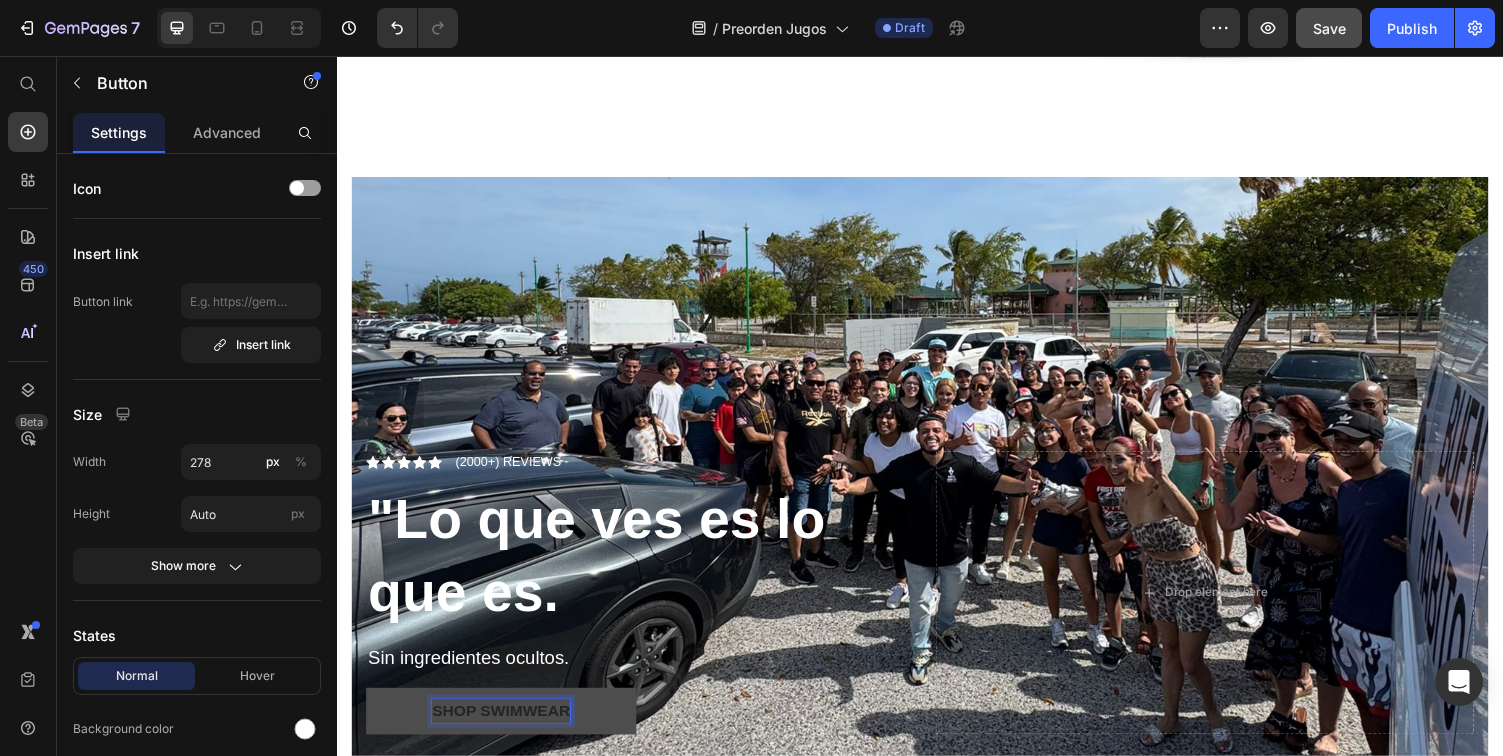 click on "Shop Swimwear" at bounding box center [506, 730] 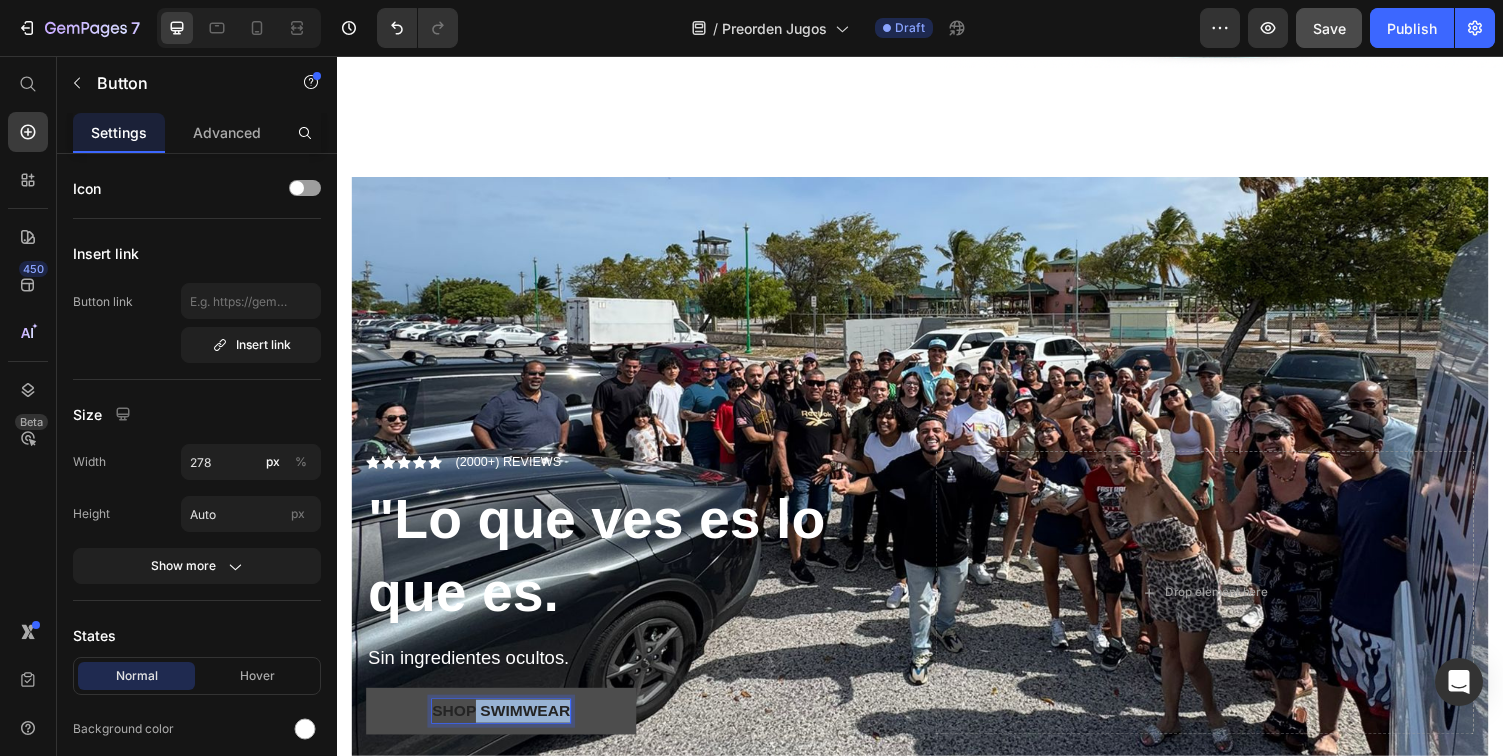 drag, startPoint x: 481, startPoint y: 711, endPoint x: 573, endPoint y: 717, distance: 92.19544 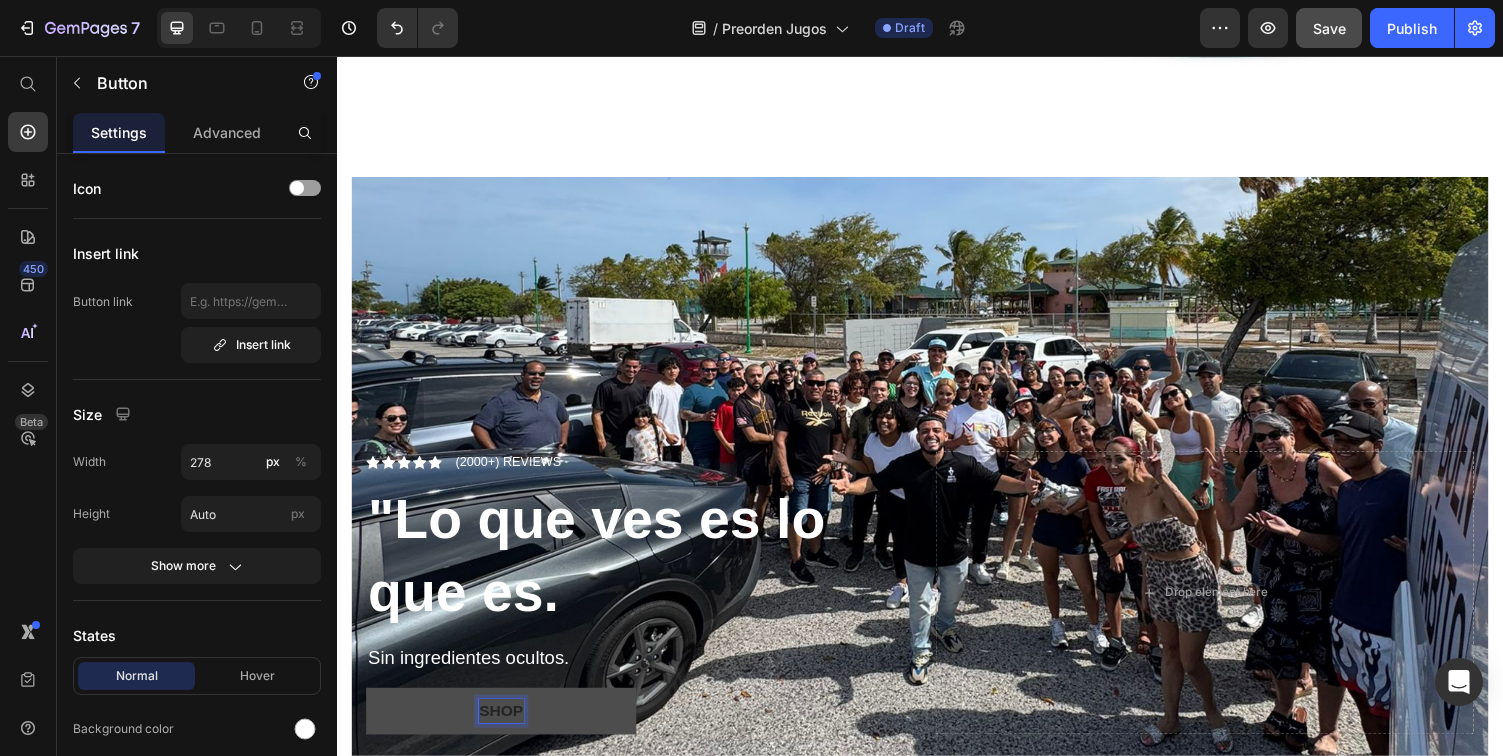 click on "Shop" at bounding box center (506, 730) 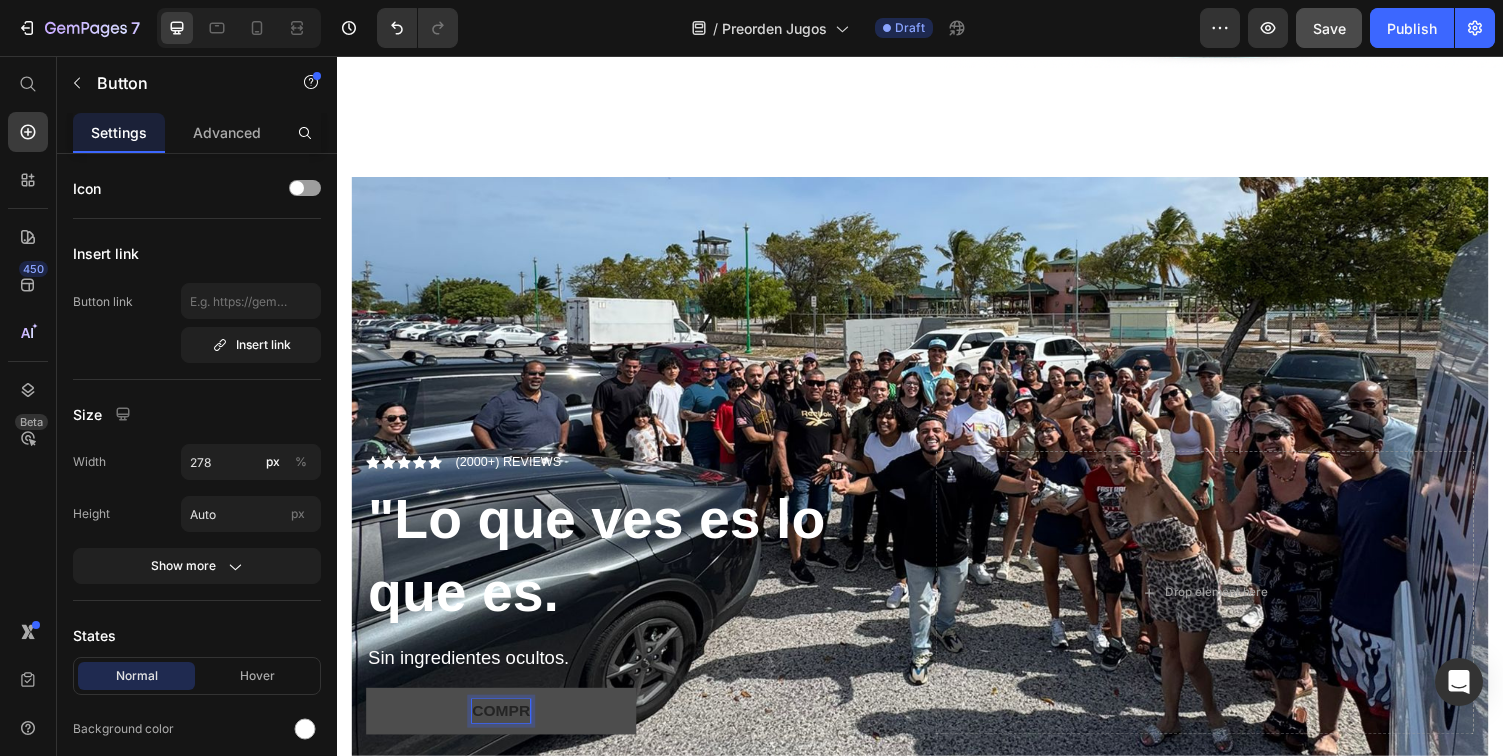 click on "Compr" at bounding box center (506, 730) 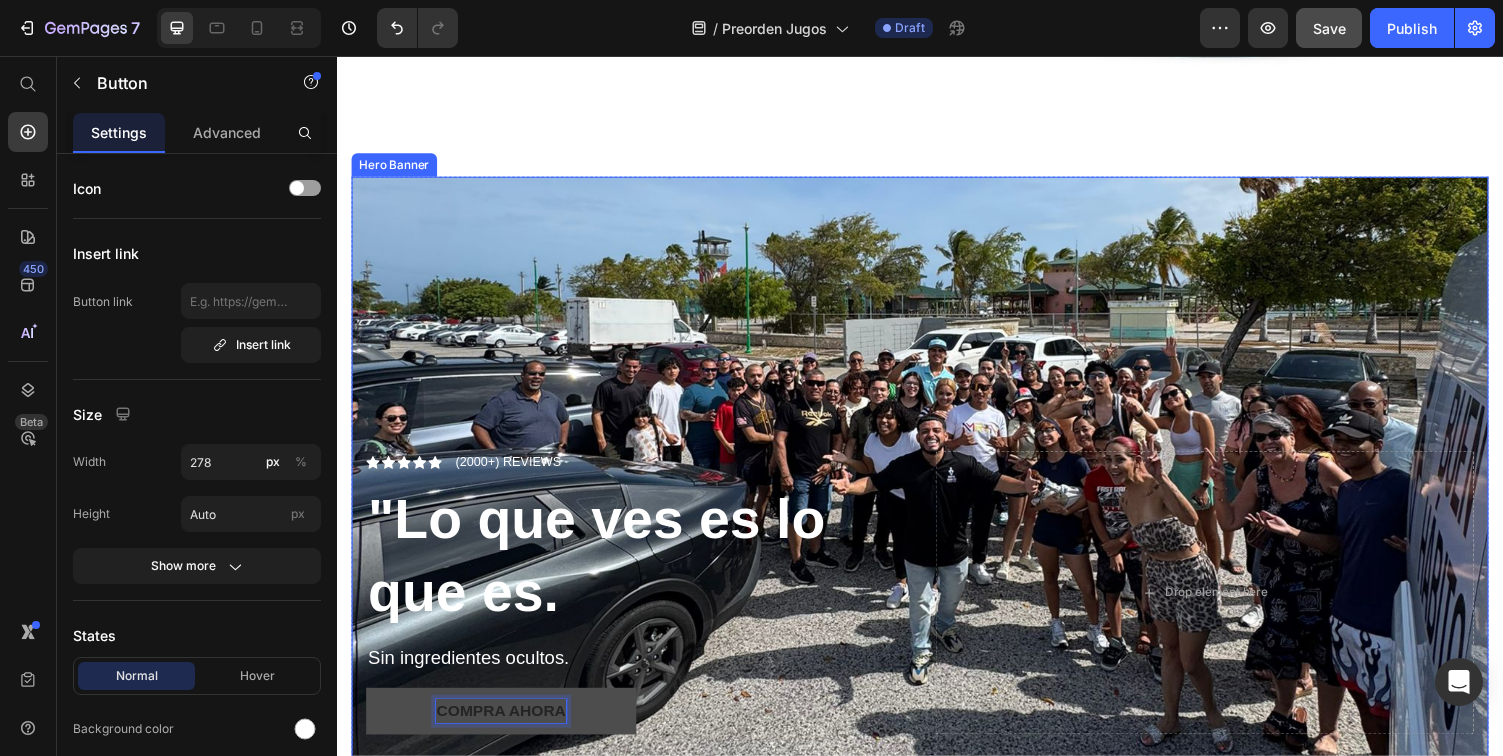 click on "Icon Icon Icon Icon Icon Icon List (2000+) REVIEWS Text Block Row ⁠⁠⁠⁠⁠⁠⁠ "Lo que ves es lo que es. Heading Sin ingredientes ocultos. Text Block Compra ahora Button   0" at bounding box center (644, 608) 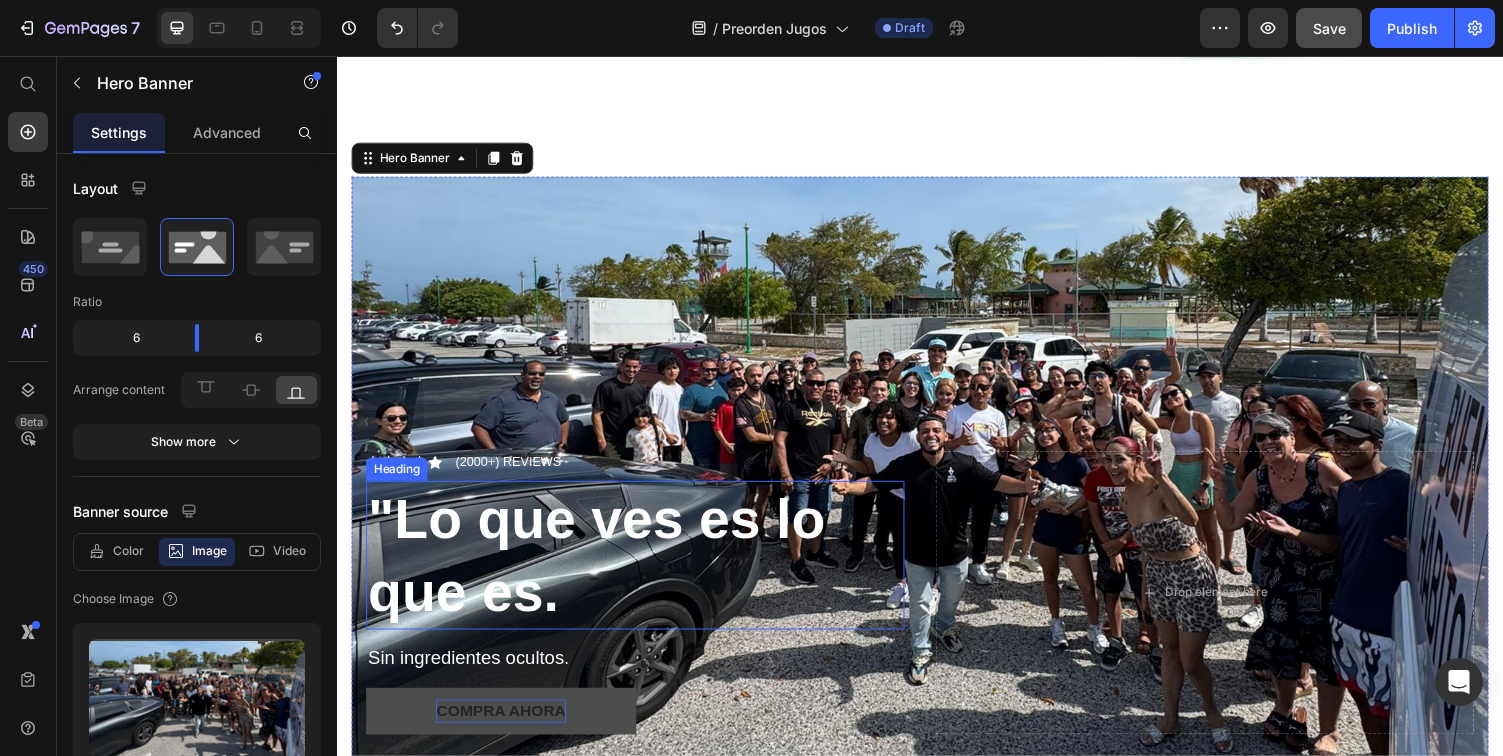 click on ""Lo que ves es lo que es." at bounding box center [604, 569] 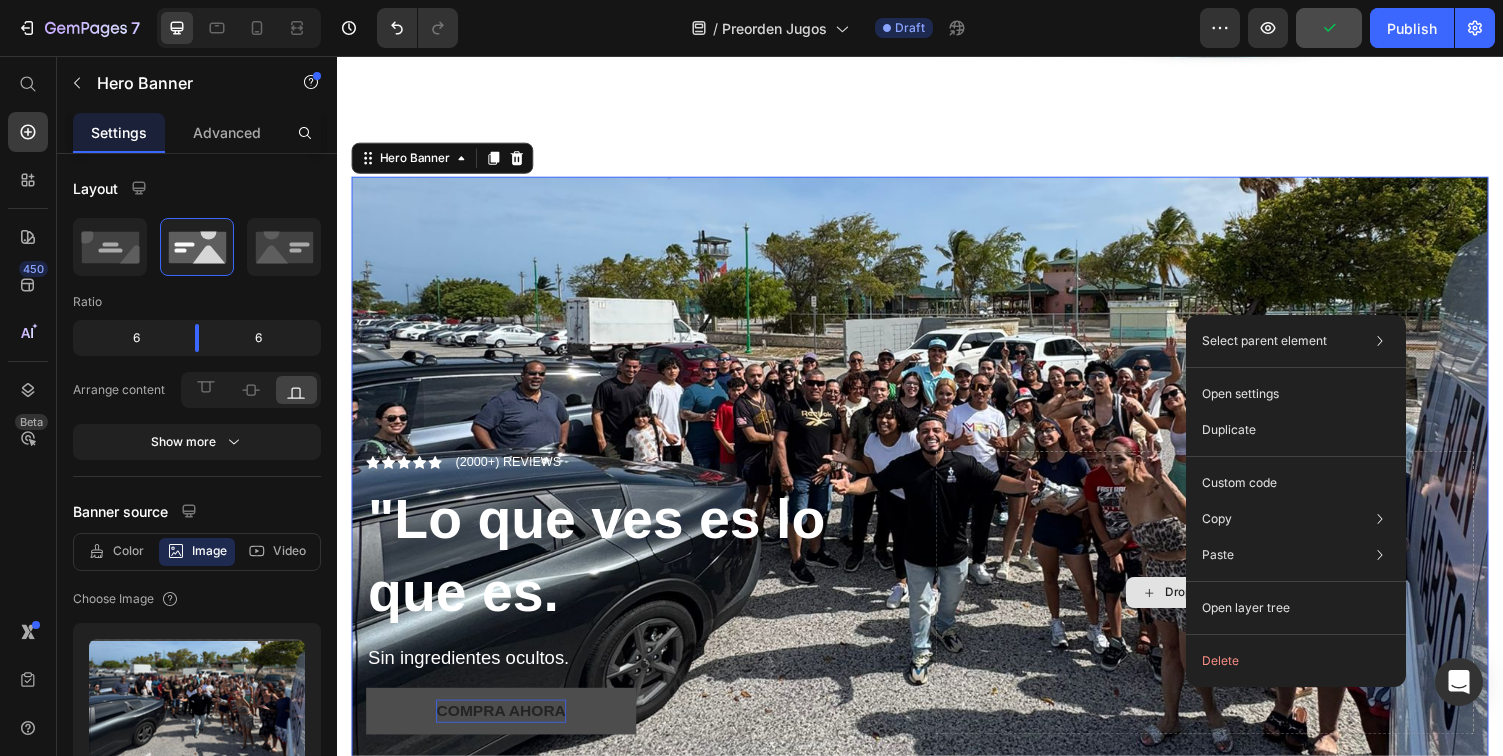 click on "Drop element here" at bounding box center [1230, 608] 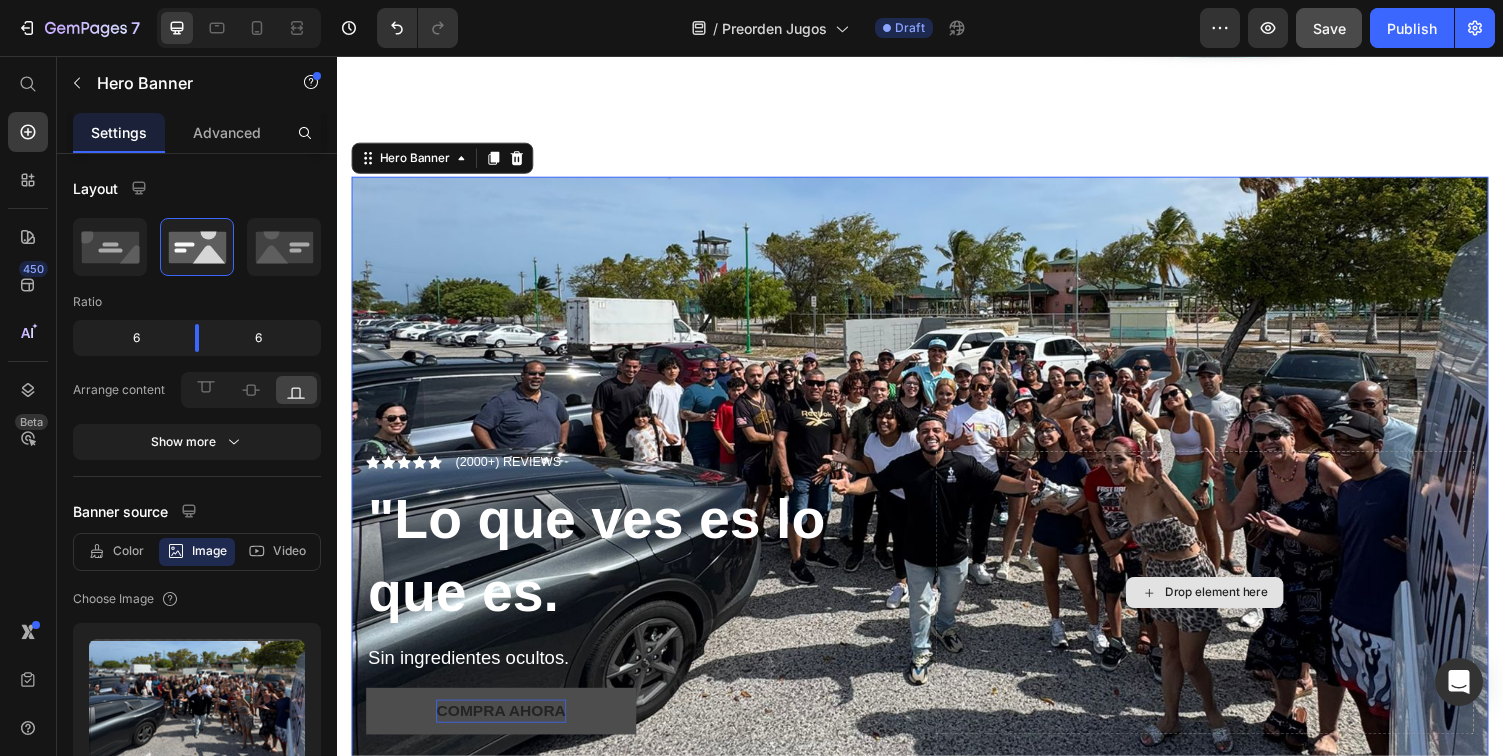 click on "Drop element here" at bounding box center [1230, 608] 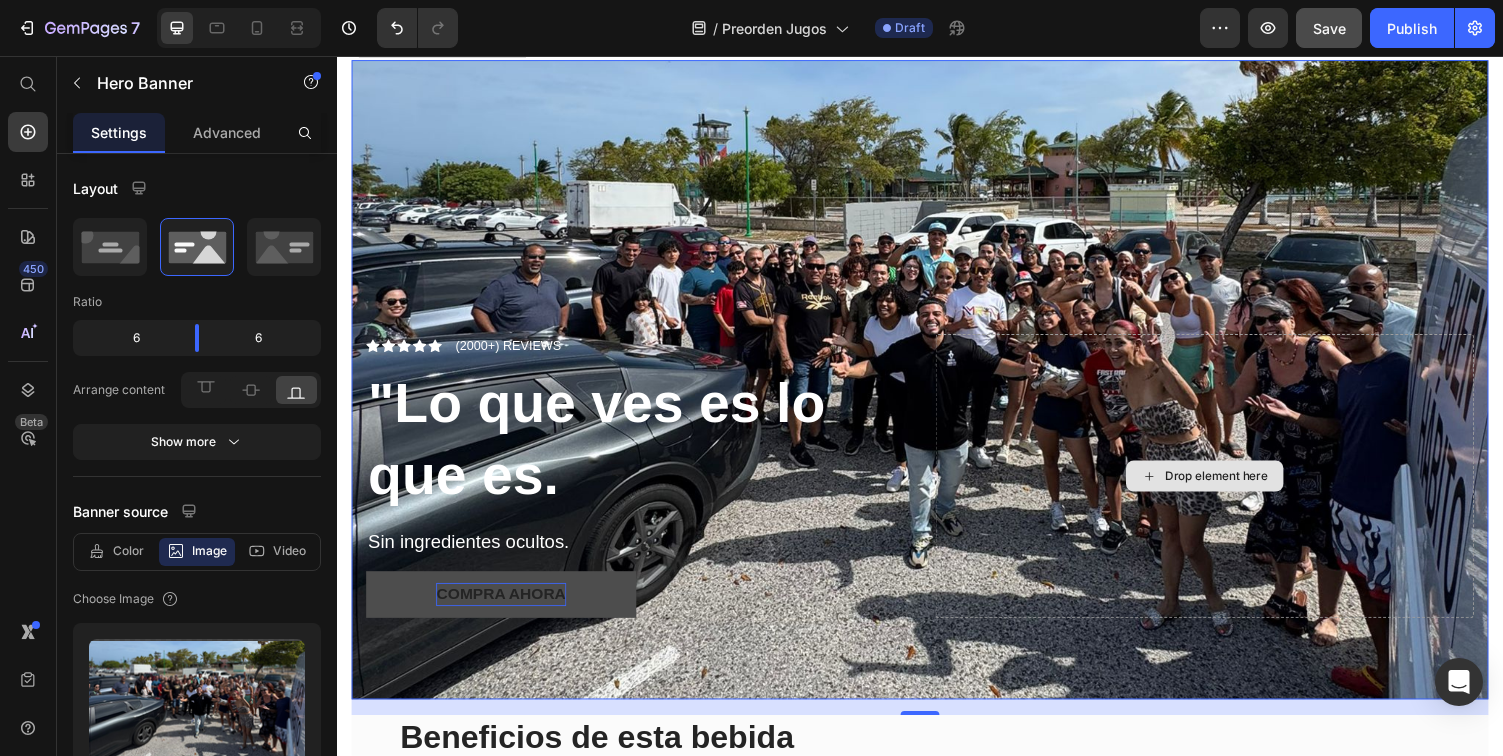 scroll, scrollTop: 1632, scrollLeft: 0, axis: vertical 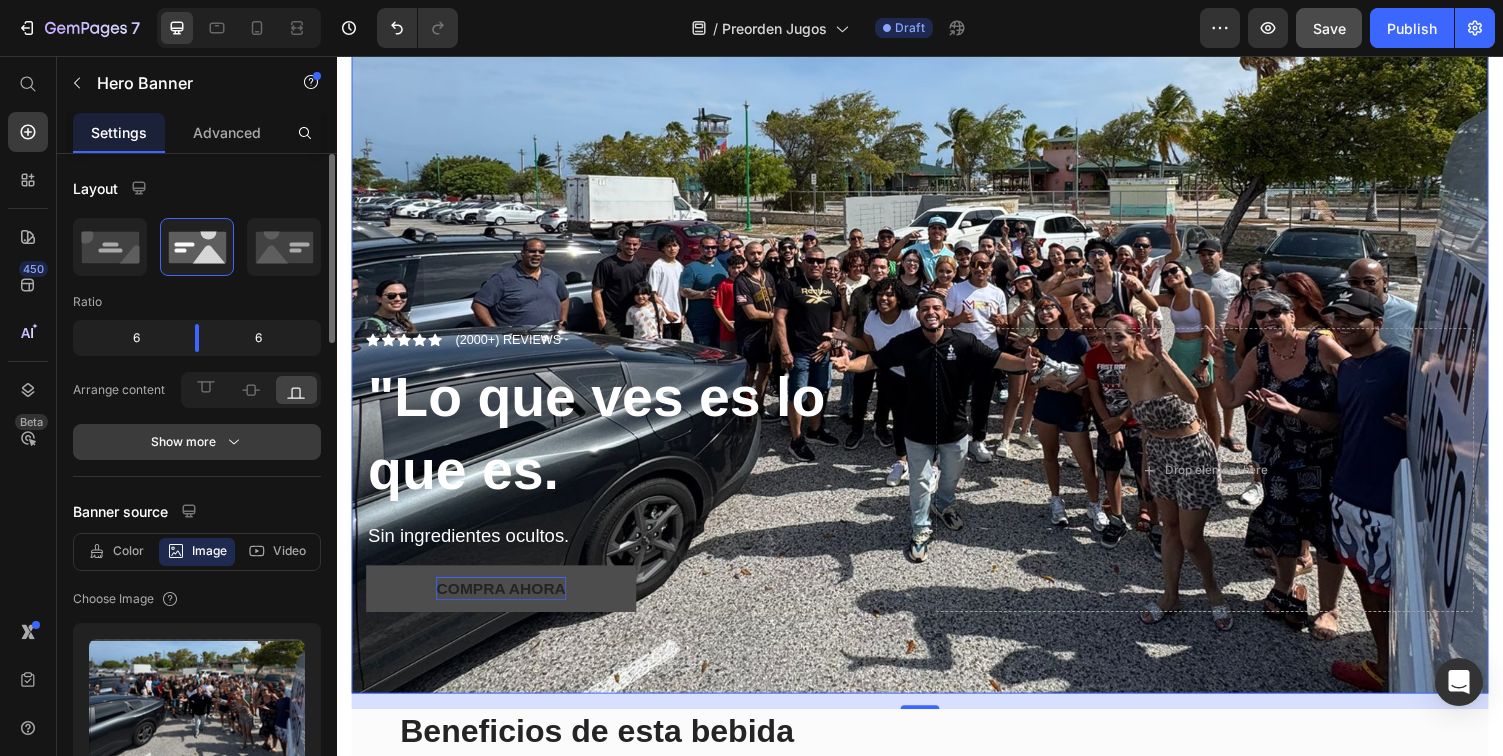 click on "Show more" at bounding box center [197, 442] 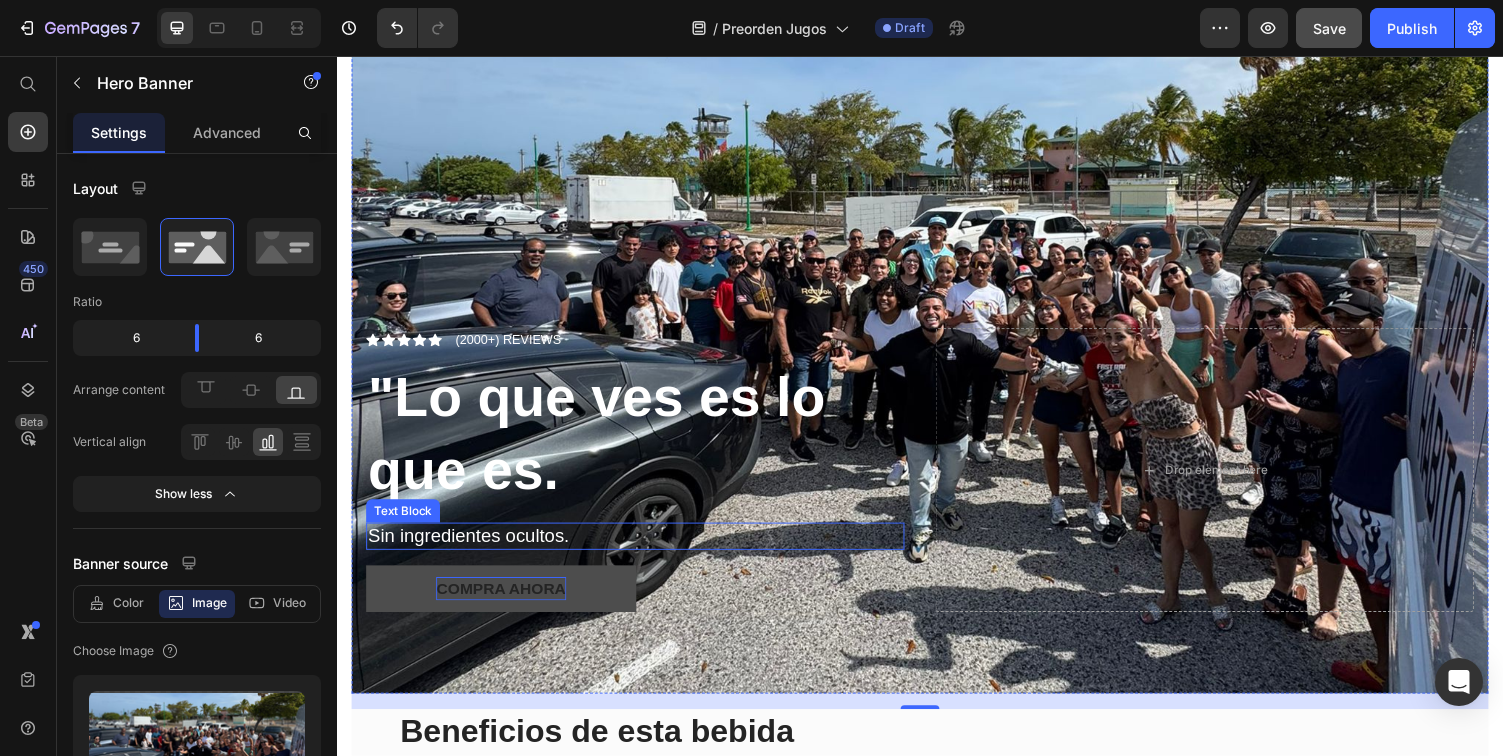click on "Sin ingredientes ocultos." at bounding box center (644, 550) 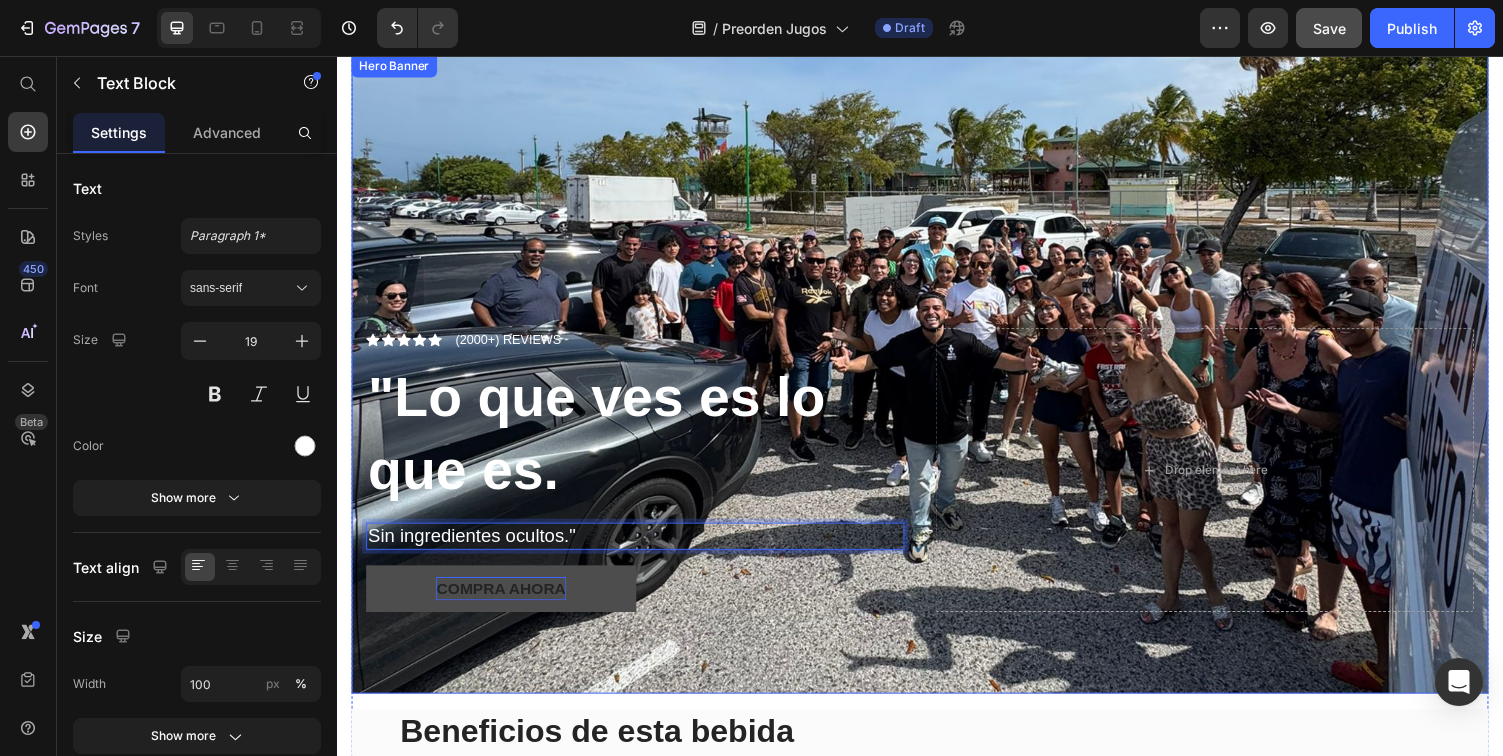 click on "Icon Icon Icon Icon Icon Icon List (2000+) REVIEWS Text Block Row ⁠⁠⁠⁠⁠⁠⁠ "Lo que ves es lo que es. Heading Sin ingredientes ocultos." Text Block   16 Compra ahora Button
Drop element here" at bounding box center (937, 508) 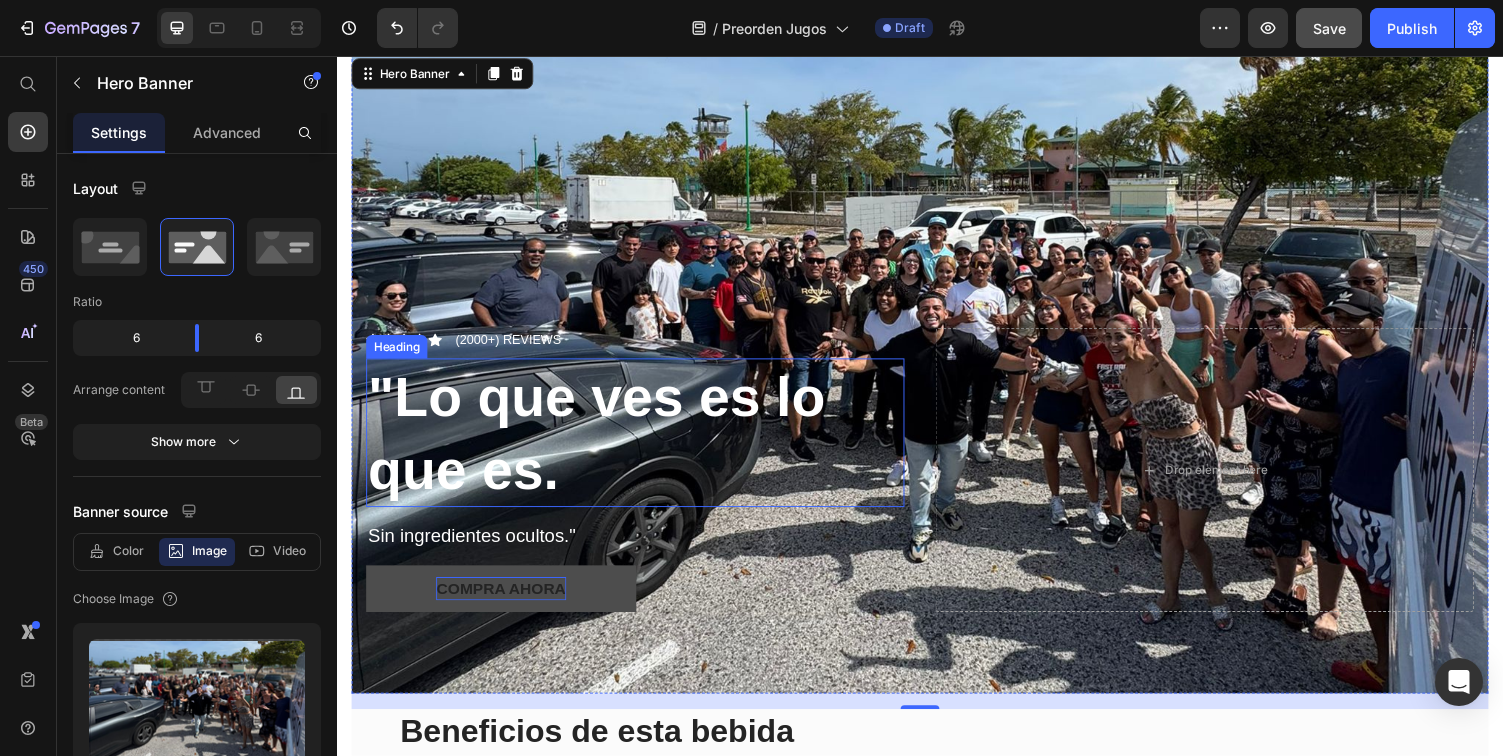 click on ""Lo que ves es lo que es." at bounding box center (604, 443) 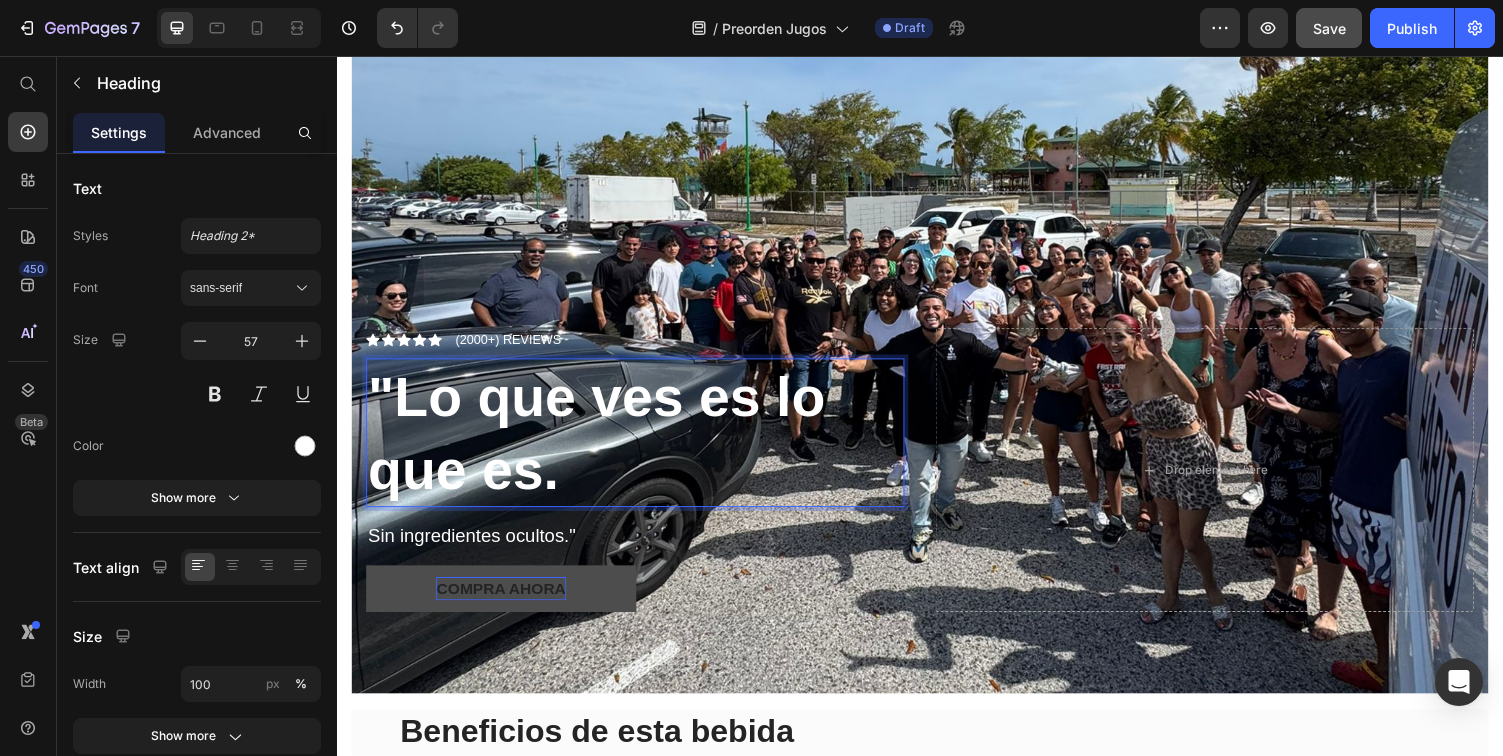 click on ""Lo que ves es lo que es." at bounding box center (604, 443) 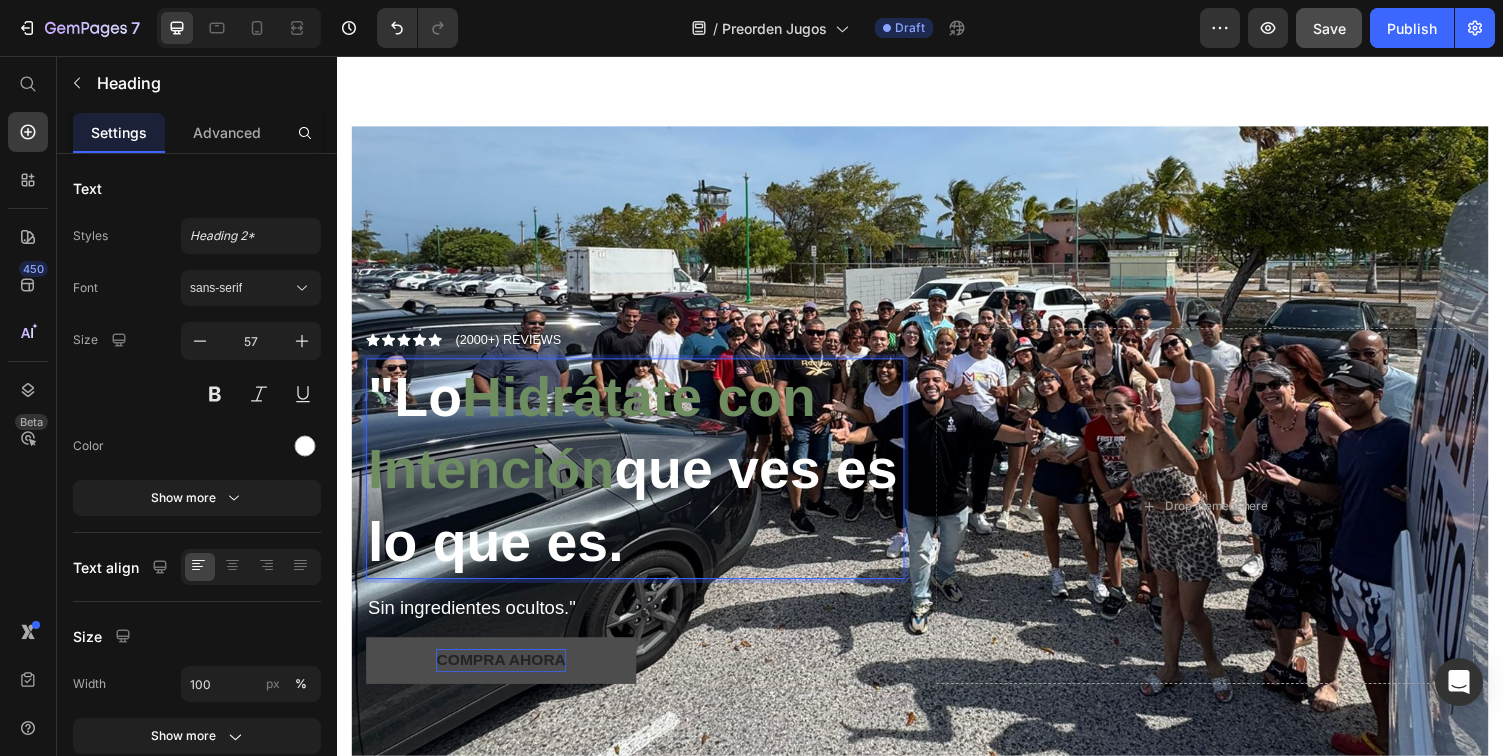 click on "Hidrátate con Intención" at bounding box center (599, 443) 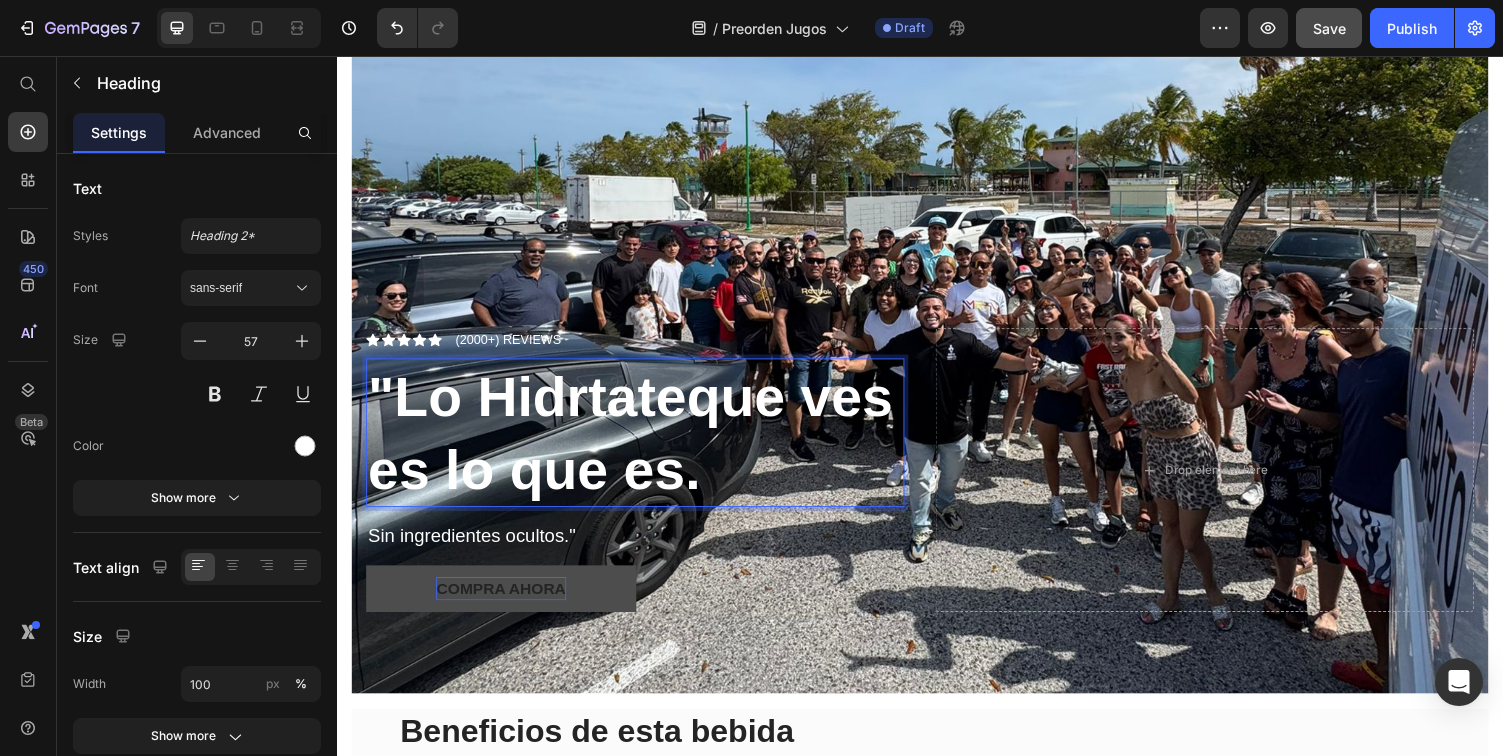 type 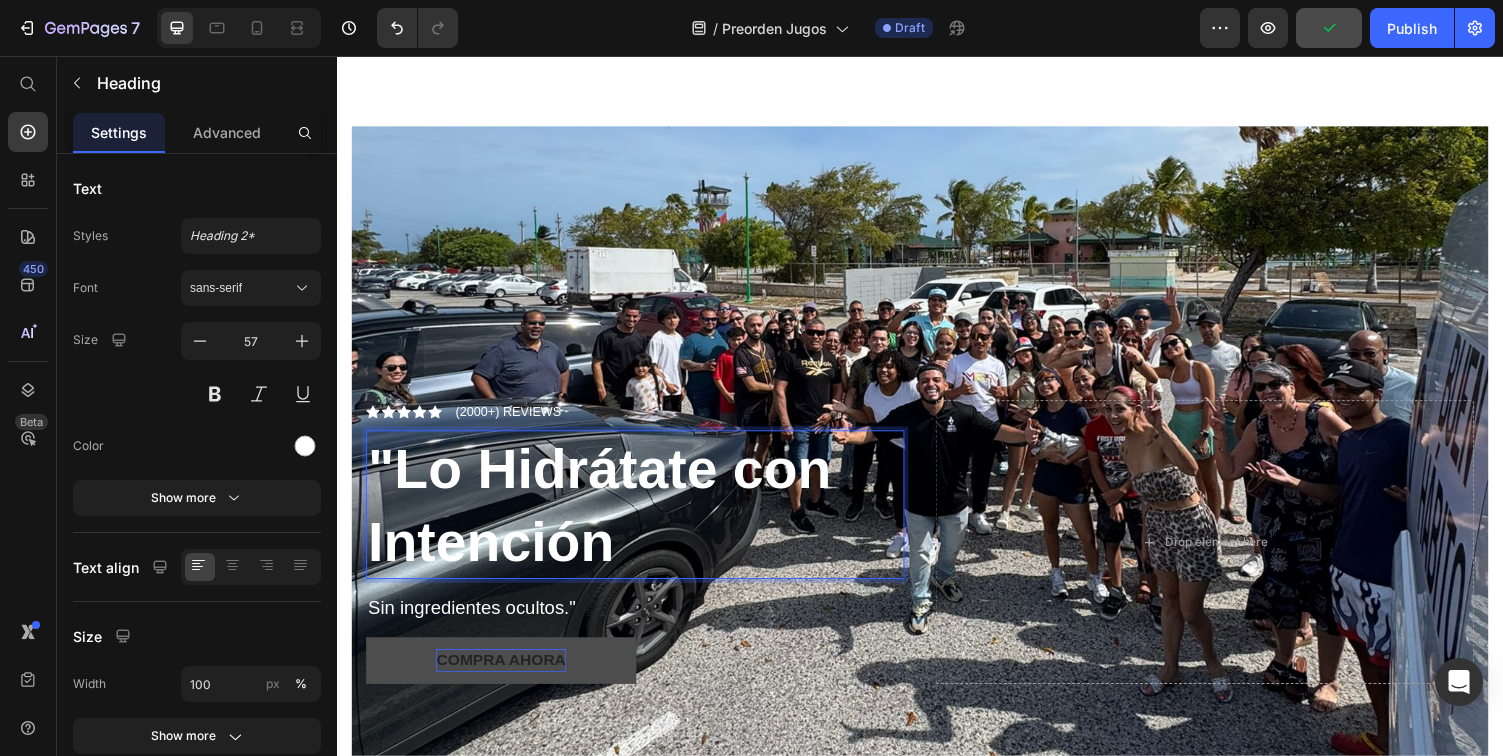 scroll, scrollTop: 1632, scrollLeft: 0, axis: vertical 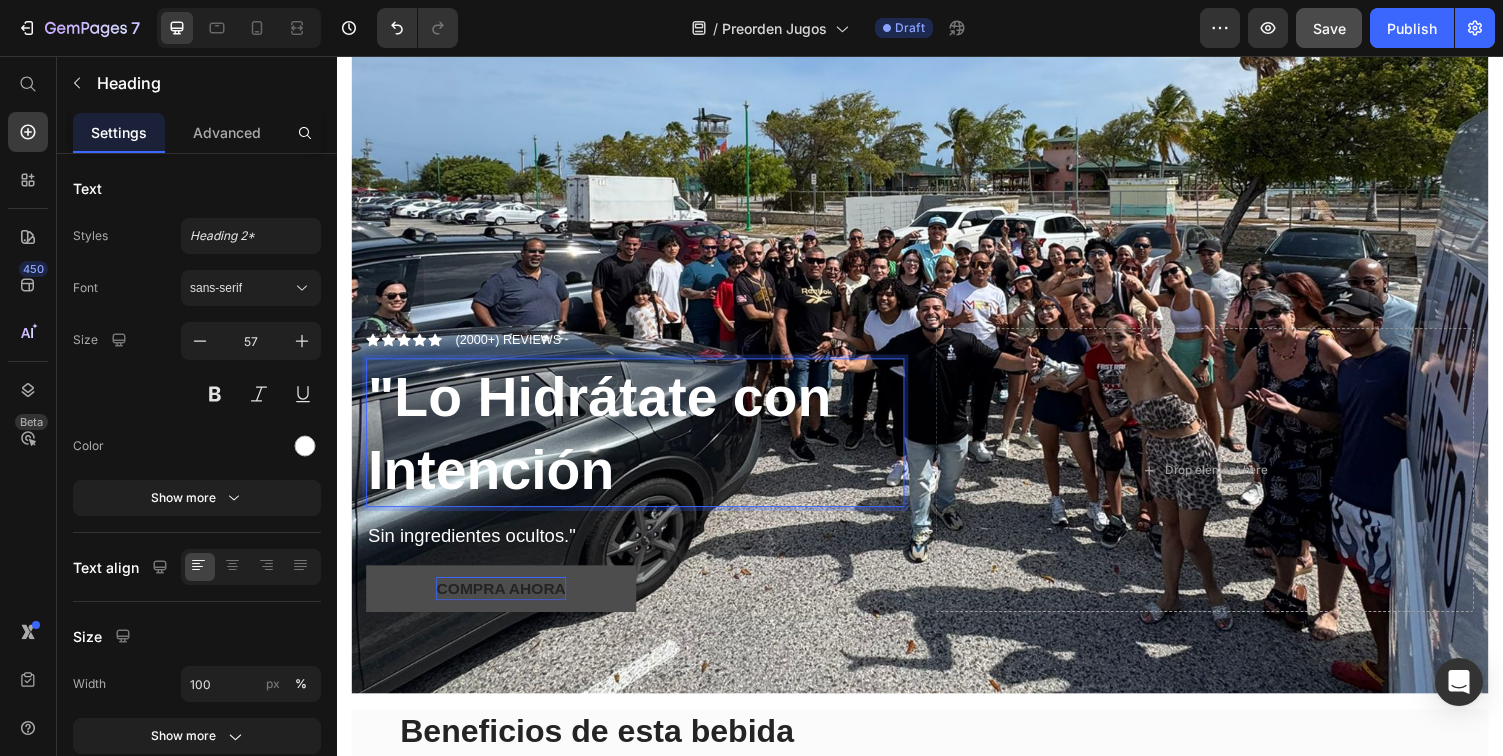 click on ""Lo Hidrátate con Intención" at bounding box center (607, 443) 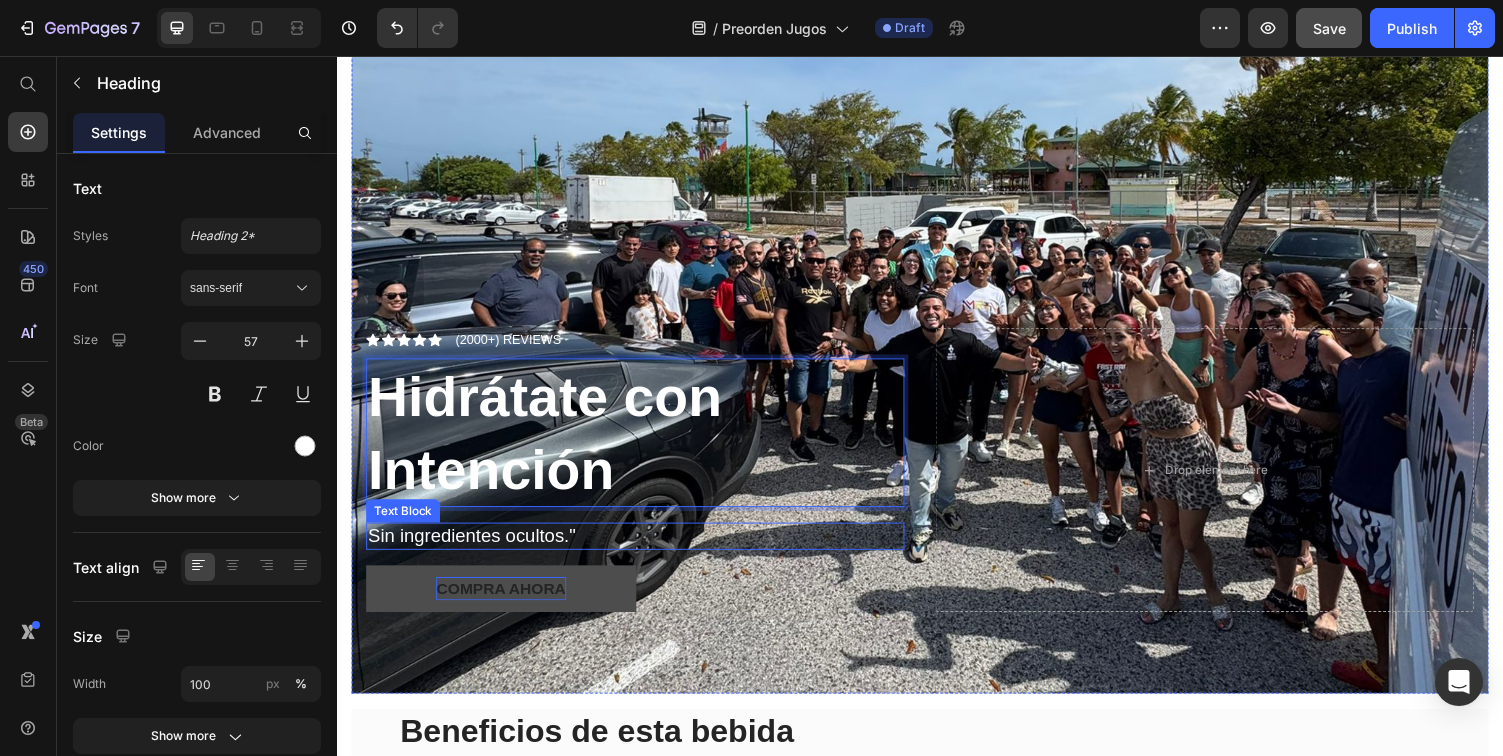 click on "Sin ingredientes ocultos."" at bounding box center [644, 550] 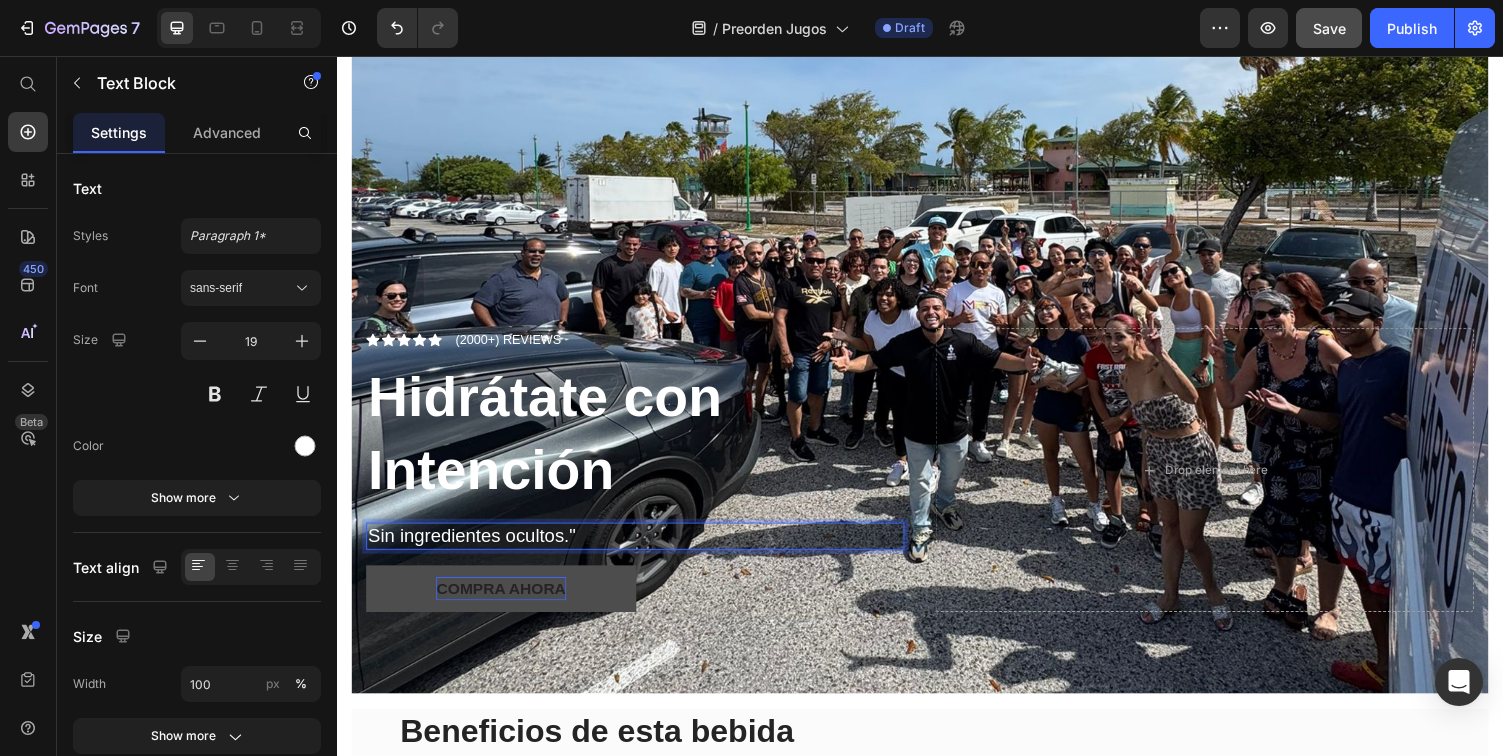 click on "Sin ingredientes ocultos."" at bounding box center [644, 550] 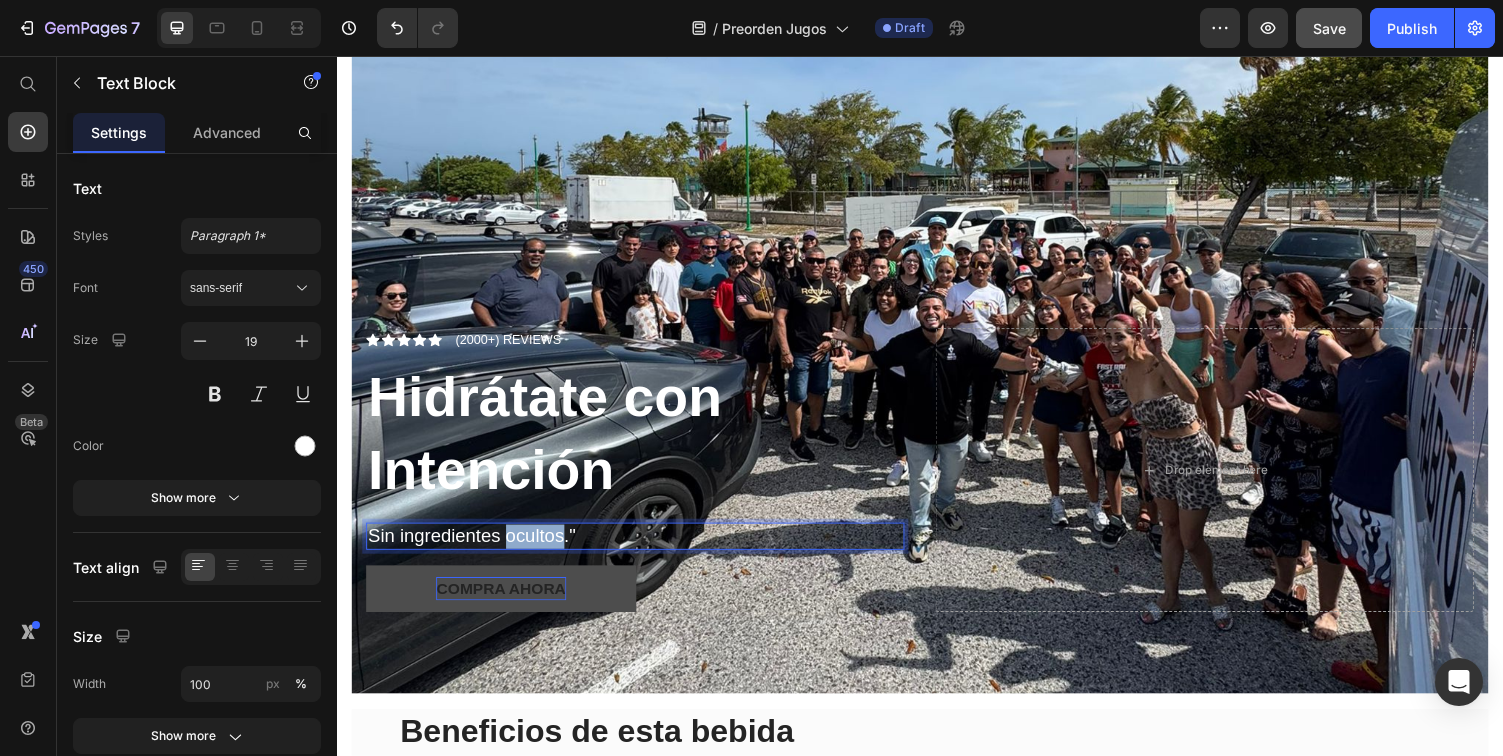 click on "Sin ingredientes ocultos."" at bounding box center [644, 550] 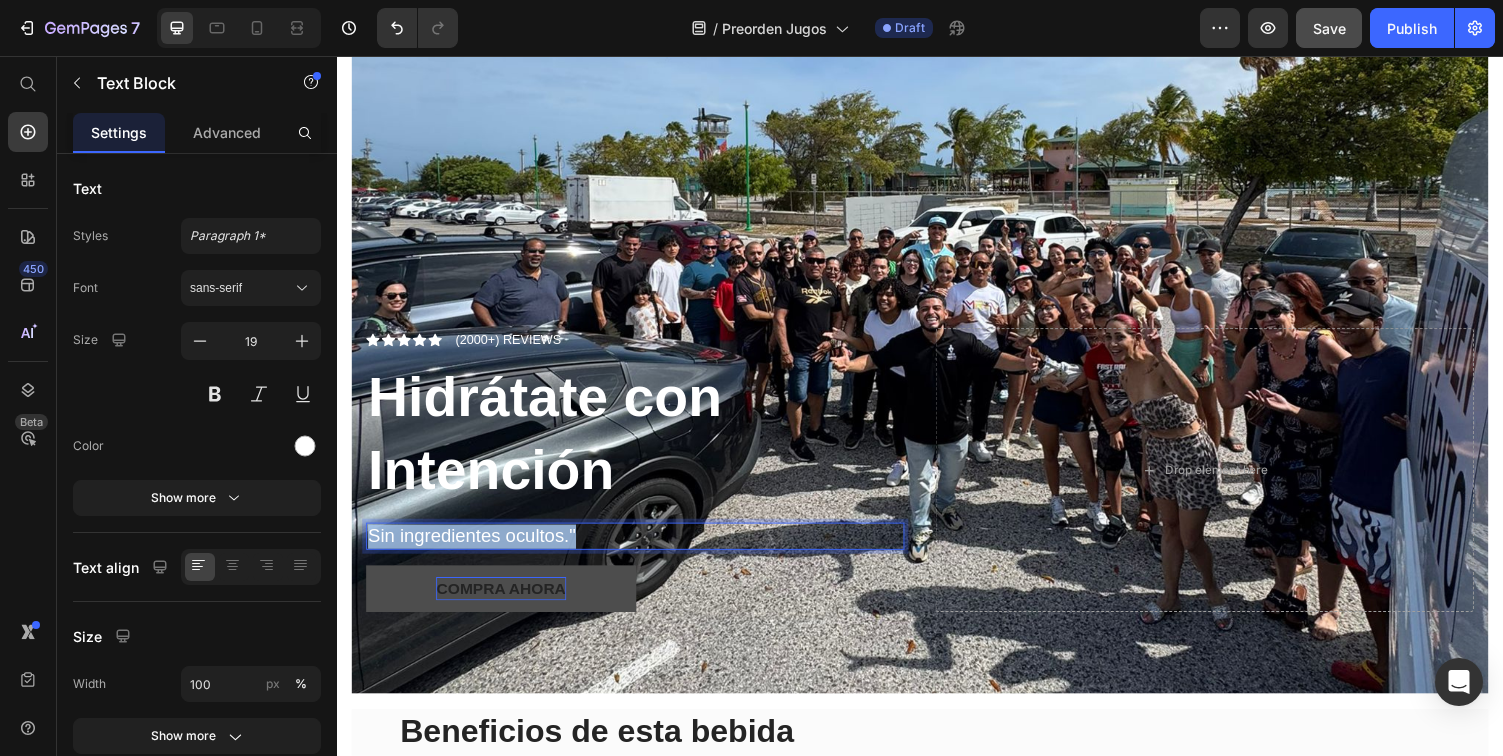 click on "Sin ingredientes ocultos."" at bounding box center [644, 550] 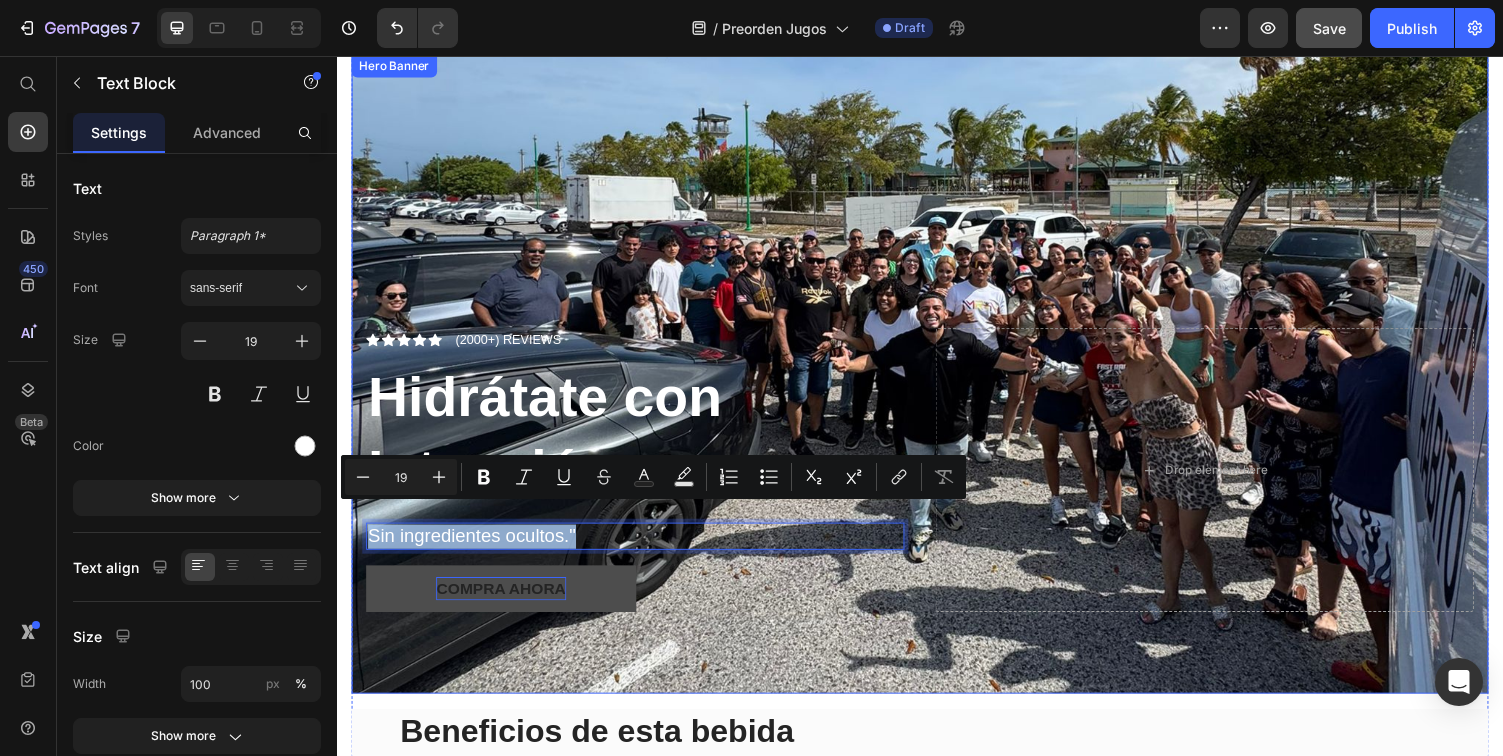 click on "Icon Icon Icon Icon Icon Icon List (2000+) REVIEWS Text Block Row ⁠⁠⁠⁠⁠⁠⁠ Hidrátate con Intención Heading Sin ingredientes ocultos." Text Block   16 Compra ahora Button
Drop element here" at bounding box center (937, 508) 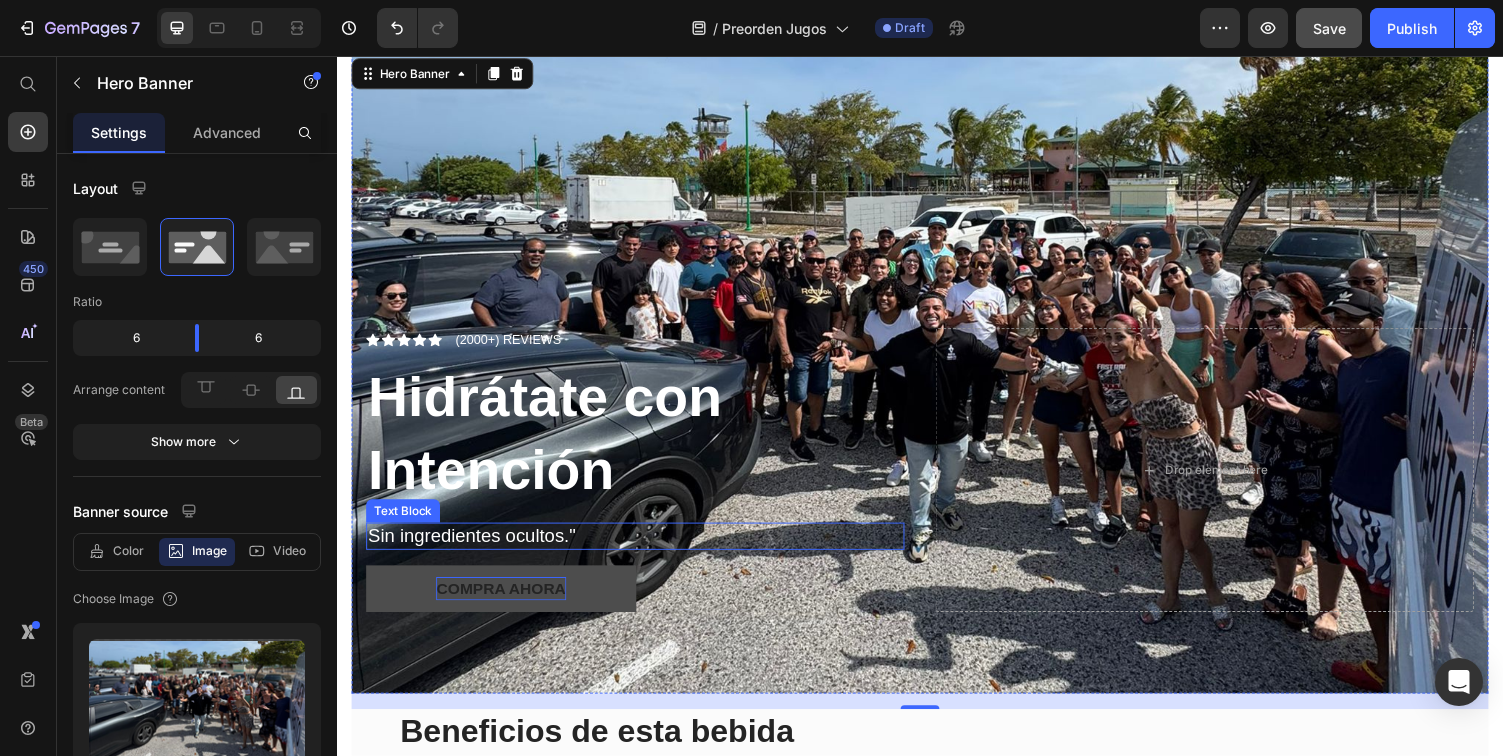 click on "Sin ingredientes ocultos."" at bounding box center [644, 550] 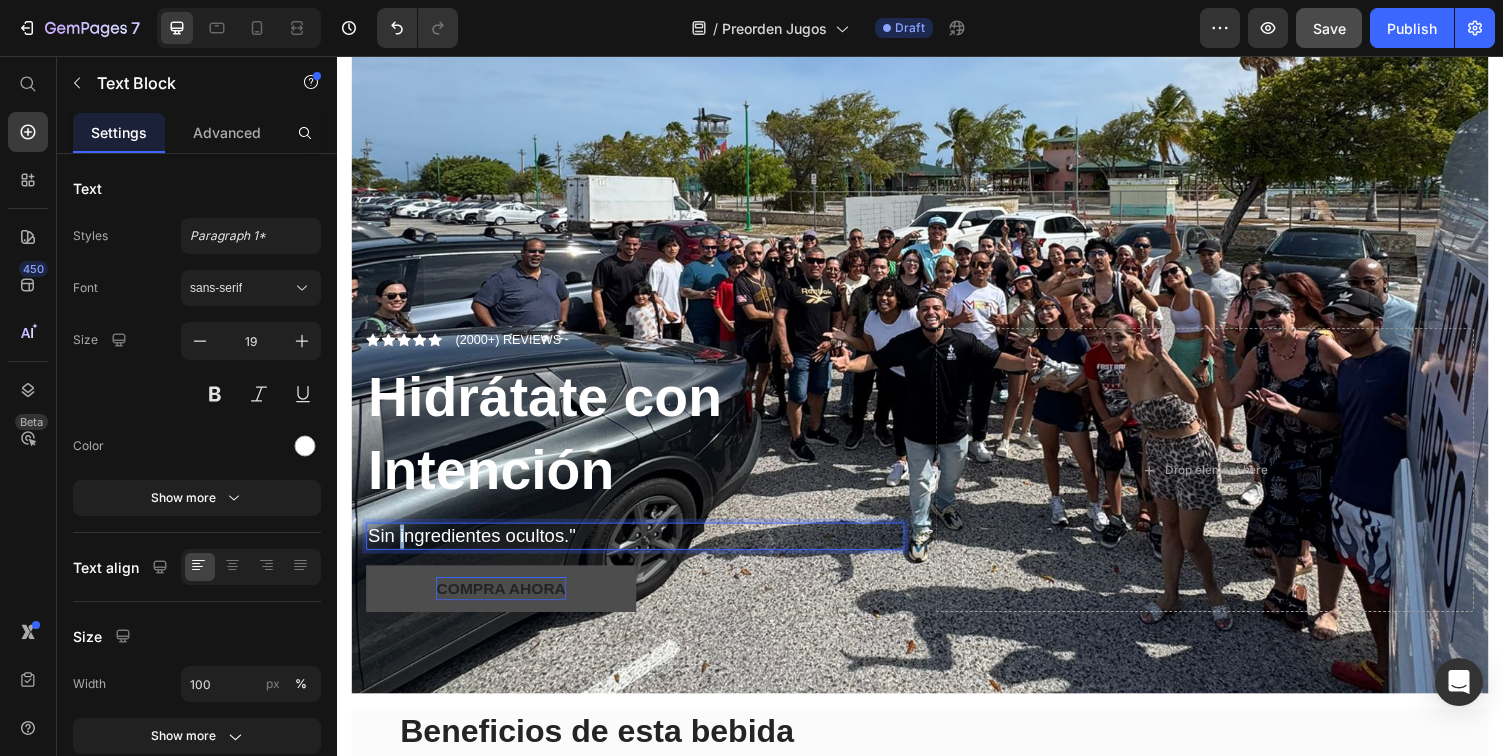 click on "Sin ingredientes ocultos."" at bounding box center (644, 550) 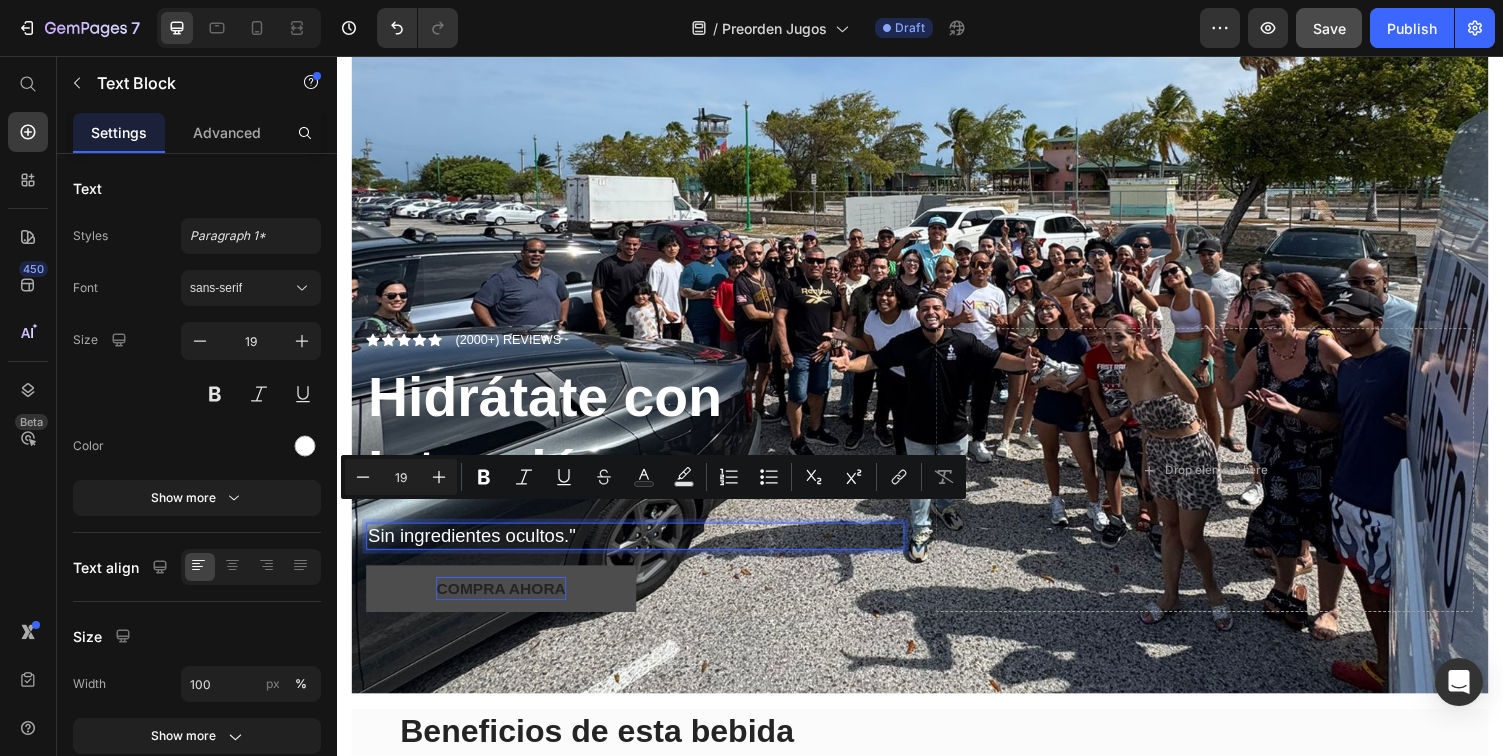 click on "Sin ingredientes ocultos."" at bounding box center [644, 550] 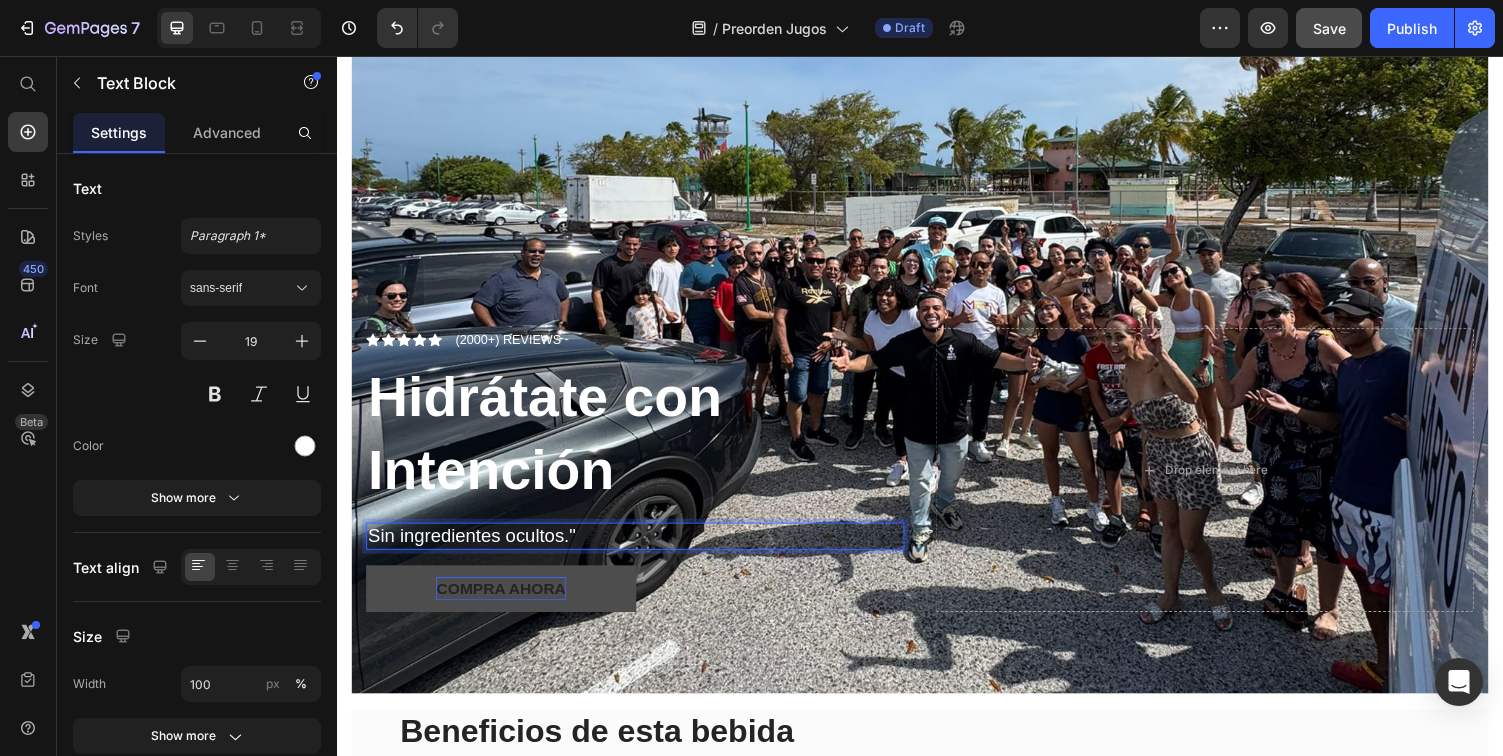click on "Sin ingredientes ocultos."" at bounding box center [644, 550] 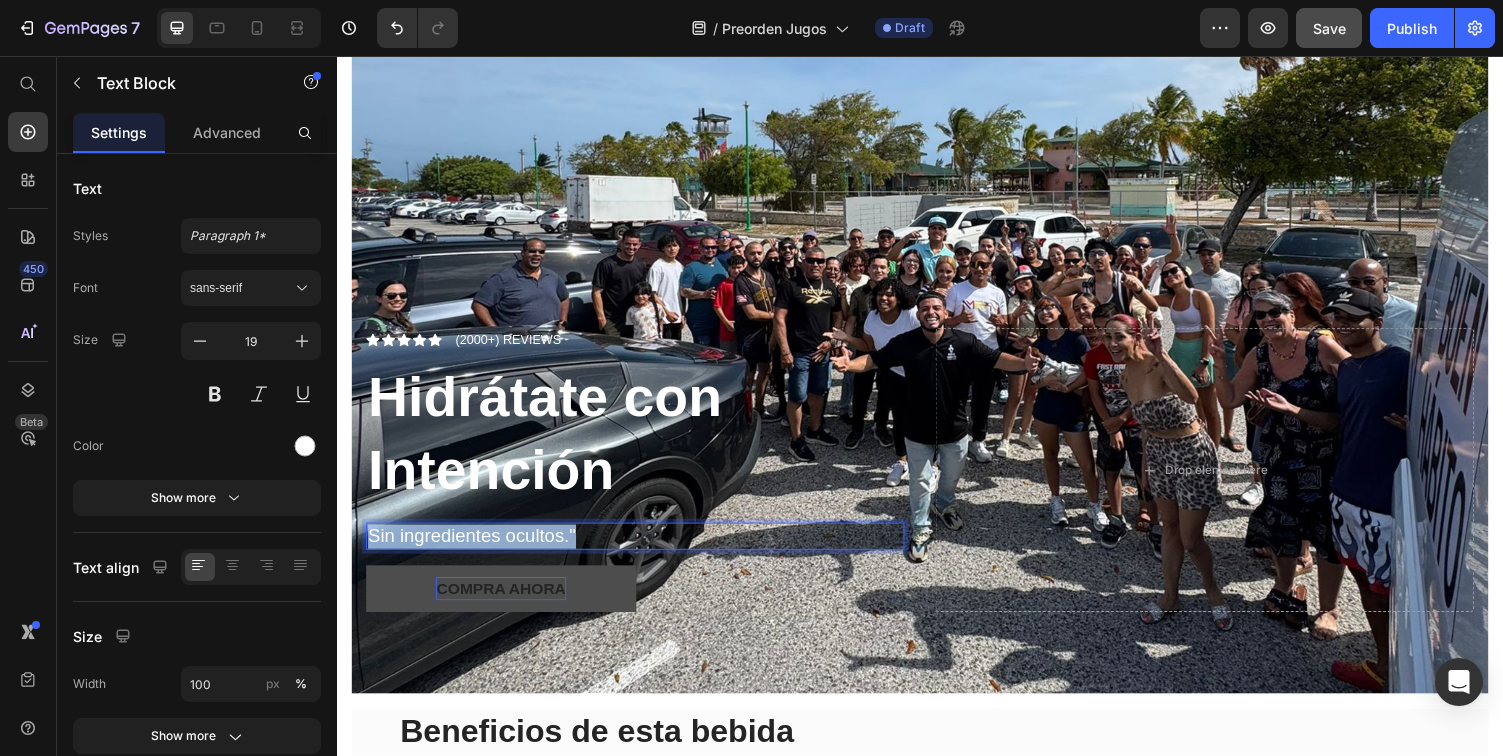 click on "Sin ingredientes ocultos."" at bounding box center (644, 550) 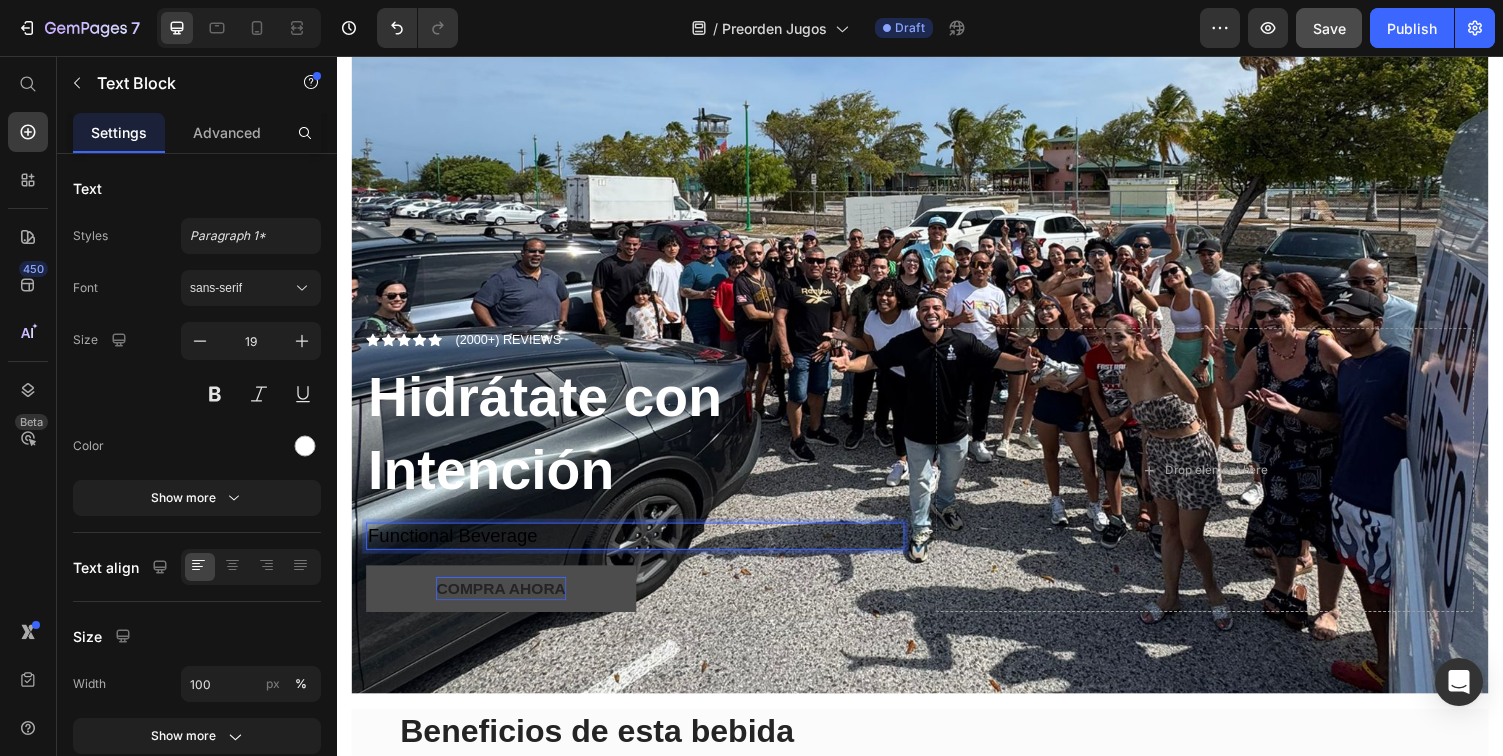 click on "Functional Beverage" at bounding box center (644, 550) 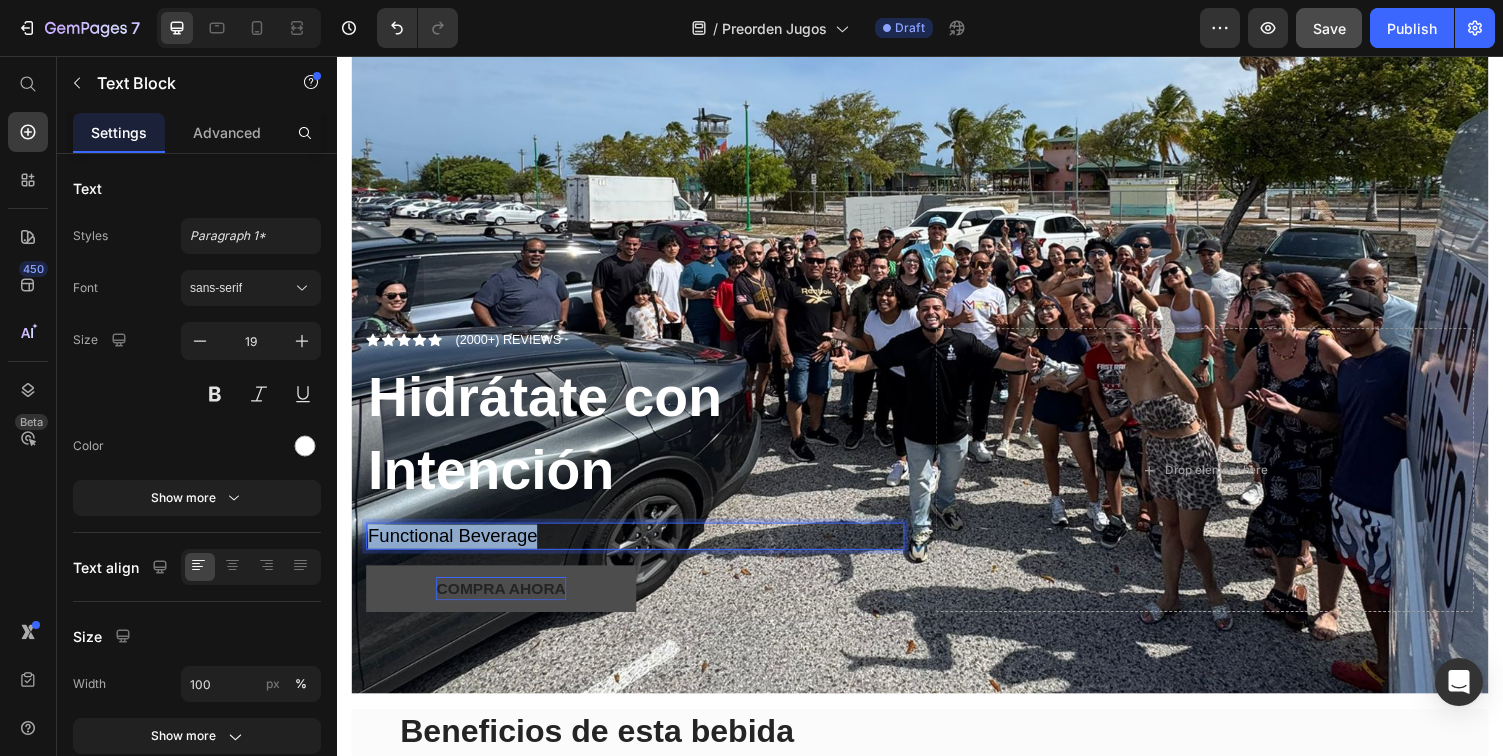 click on "Functional Beverage" at bounding box center [644, 550] 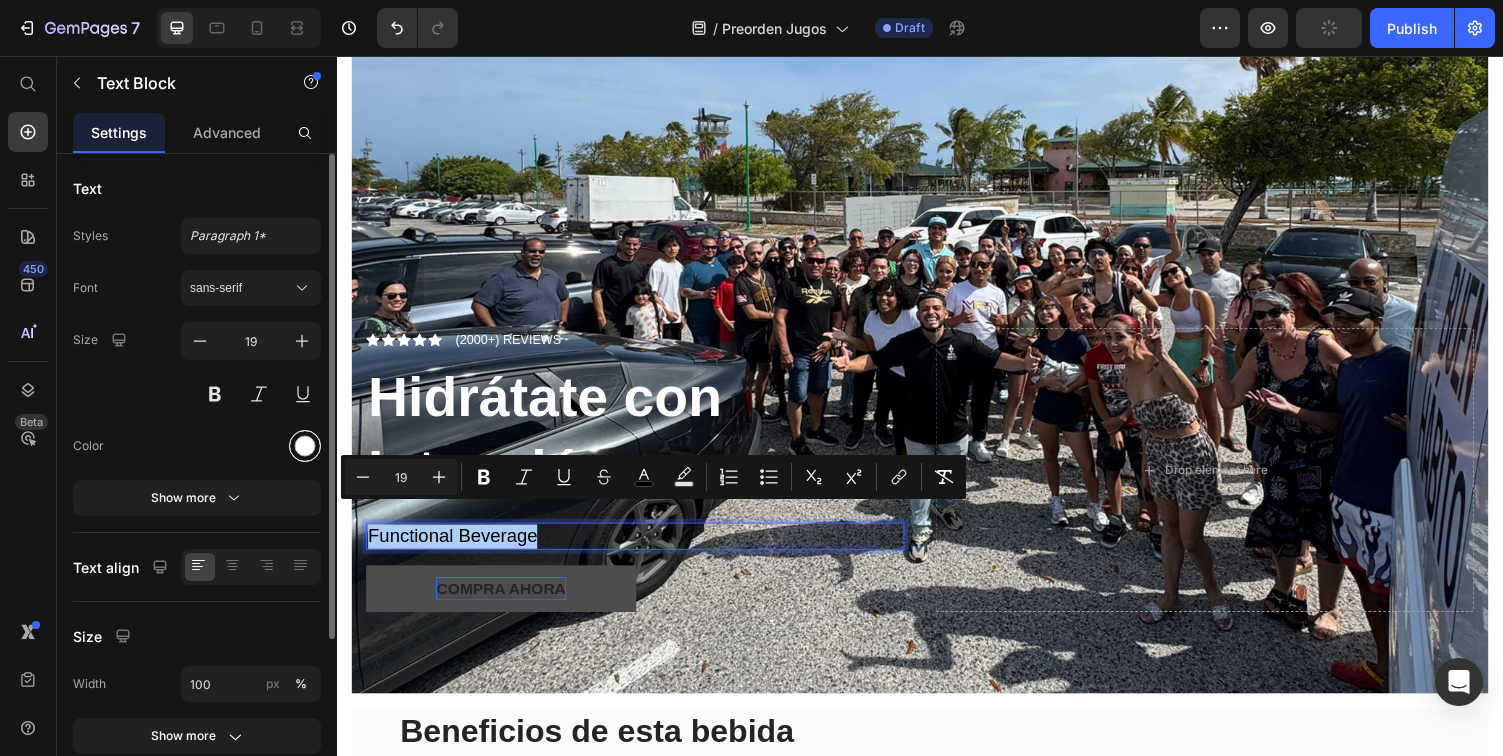 click at bounding box center (305, 446) 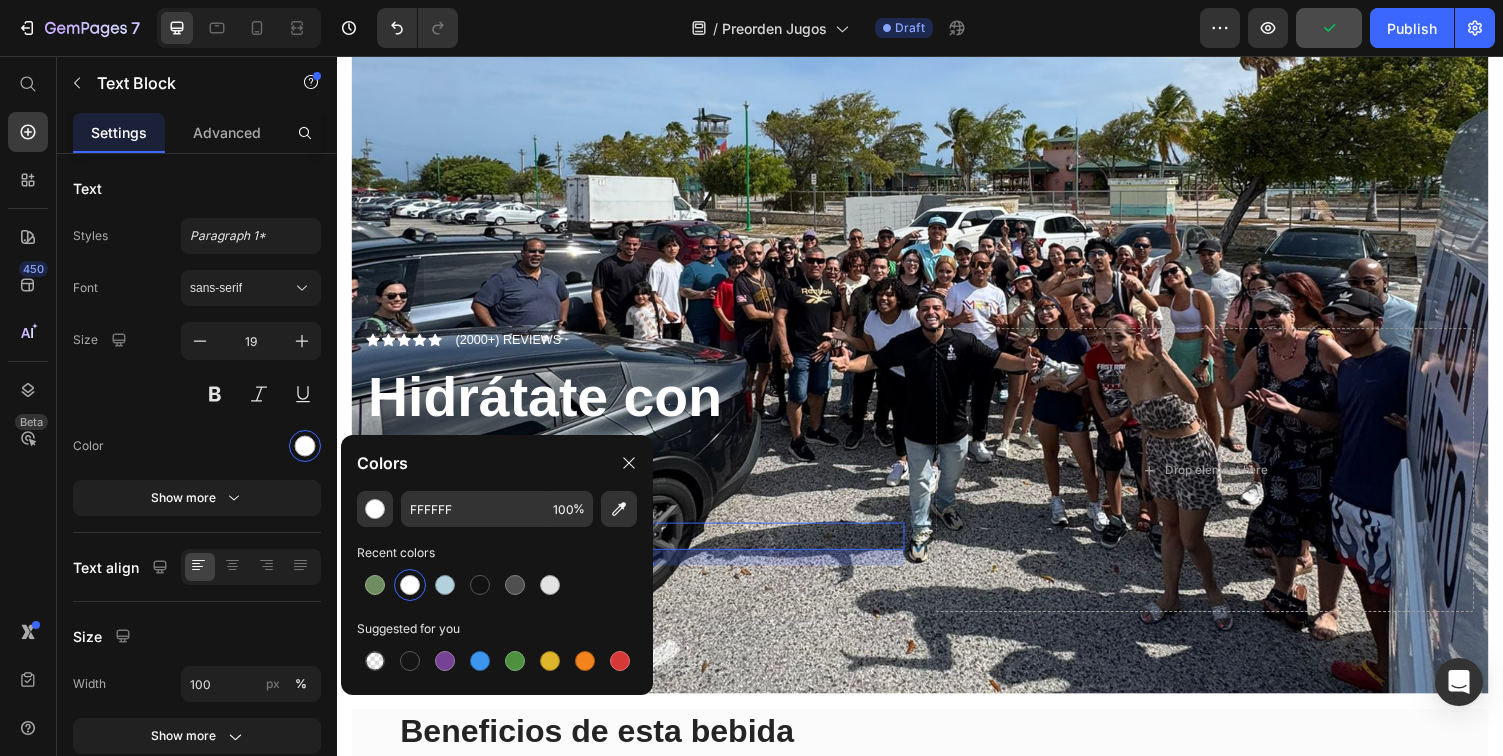 click at bounding box center (410, 585) 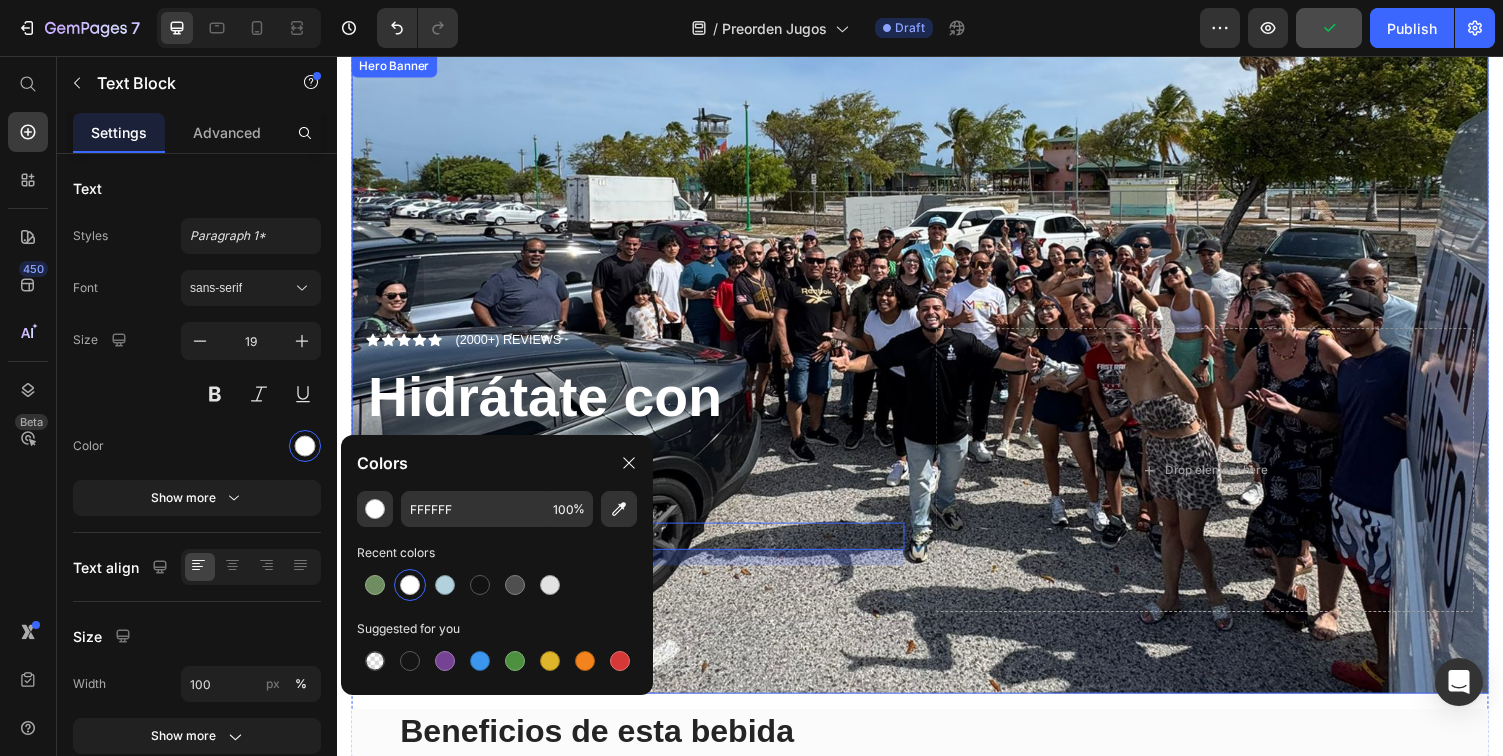 click on "Icon Icon Icon Icon Icon Icon List (2000+) REVIEWS Text Block Row ⁠⁠⁠⁠⁠⁠⁠ Hidrátate con Intención Heading Functional Beverage Text Block   16 Compra ahora Button
Drop element here" at bounding box center (937, 508) 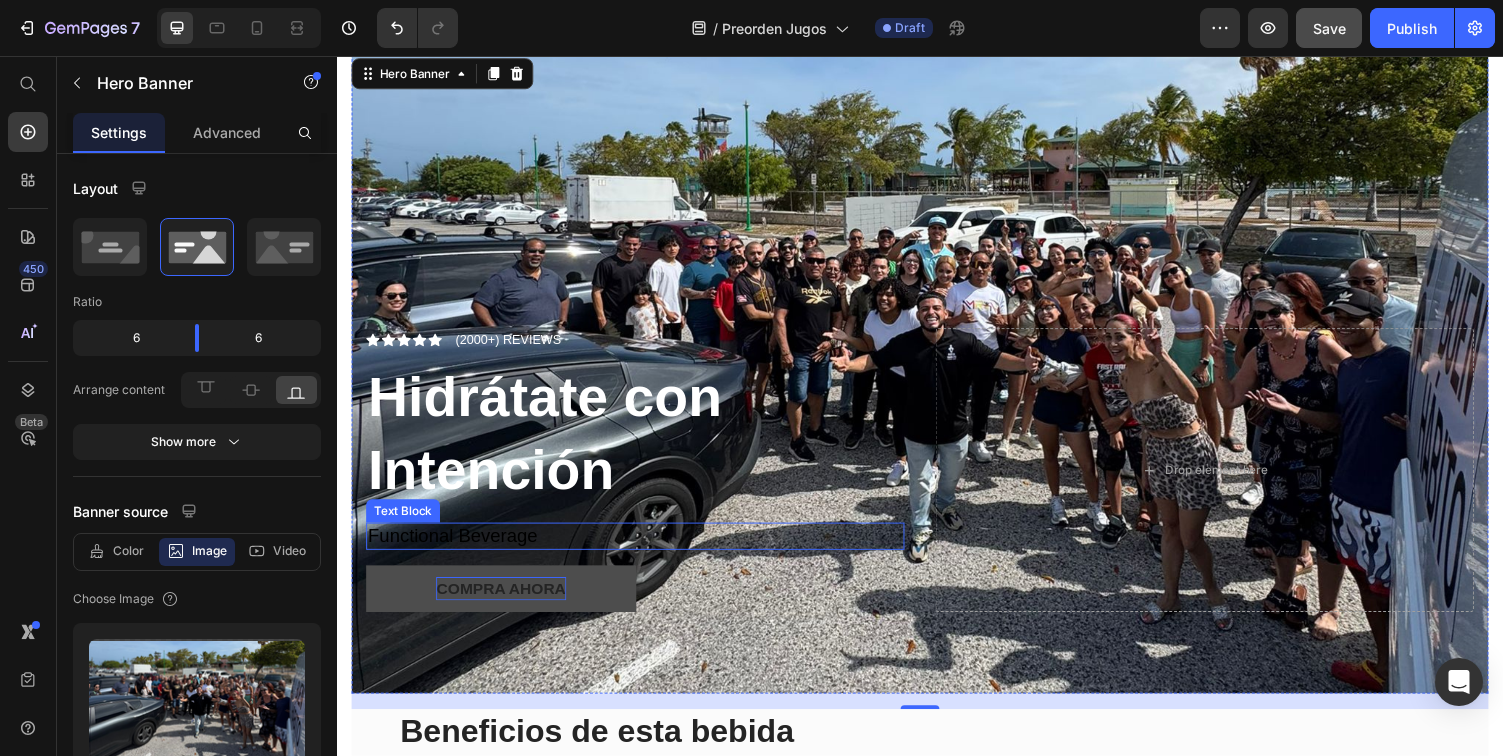 click on "Functional Beverage" at bounding box center [456, 549] 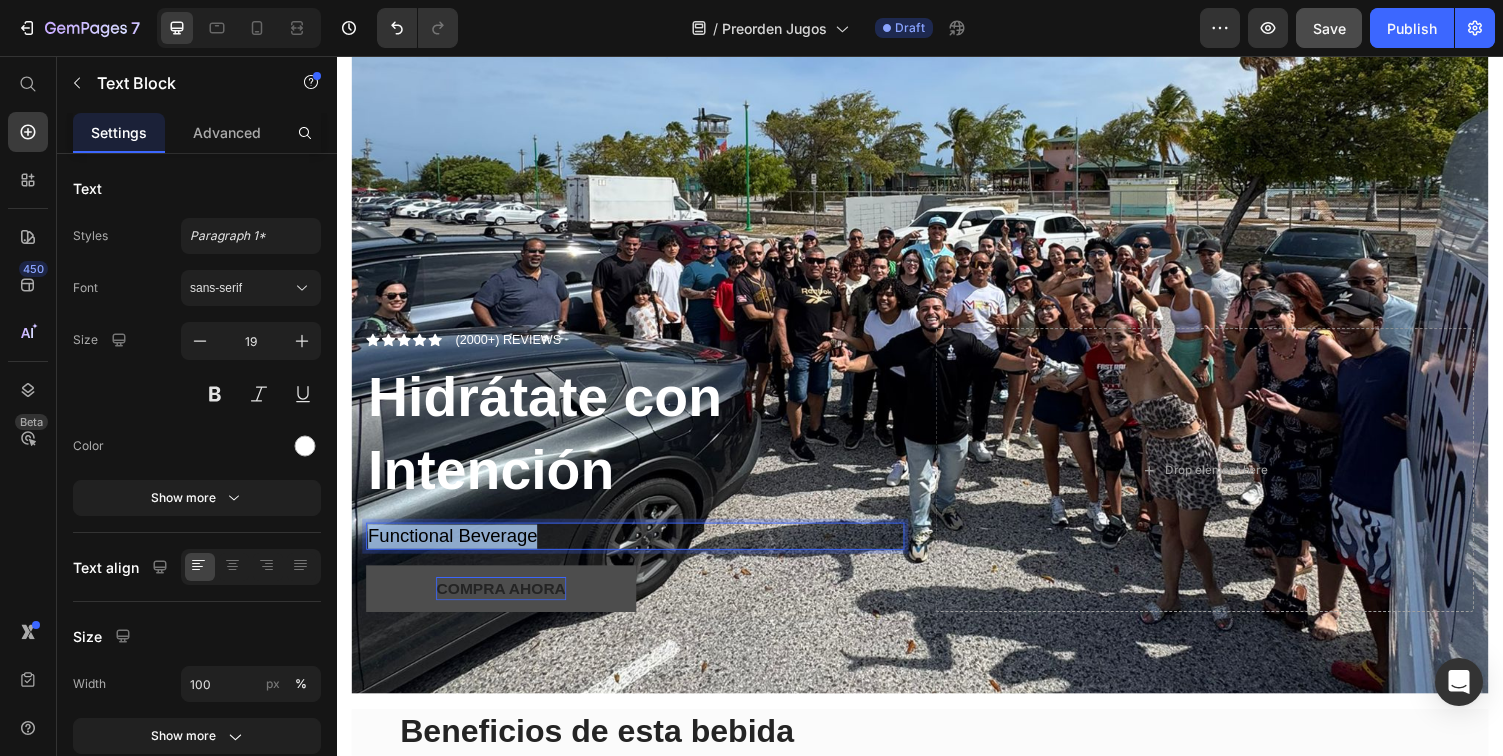 click on "Functional Beverage" at bounding box center (456, 549) 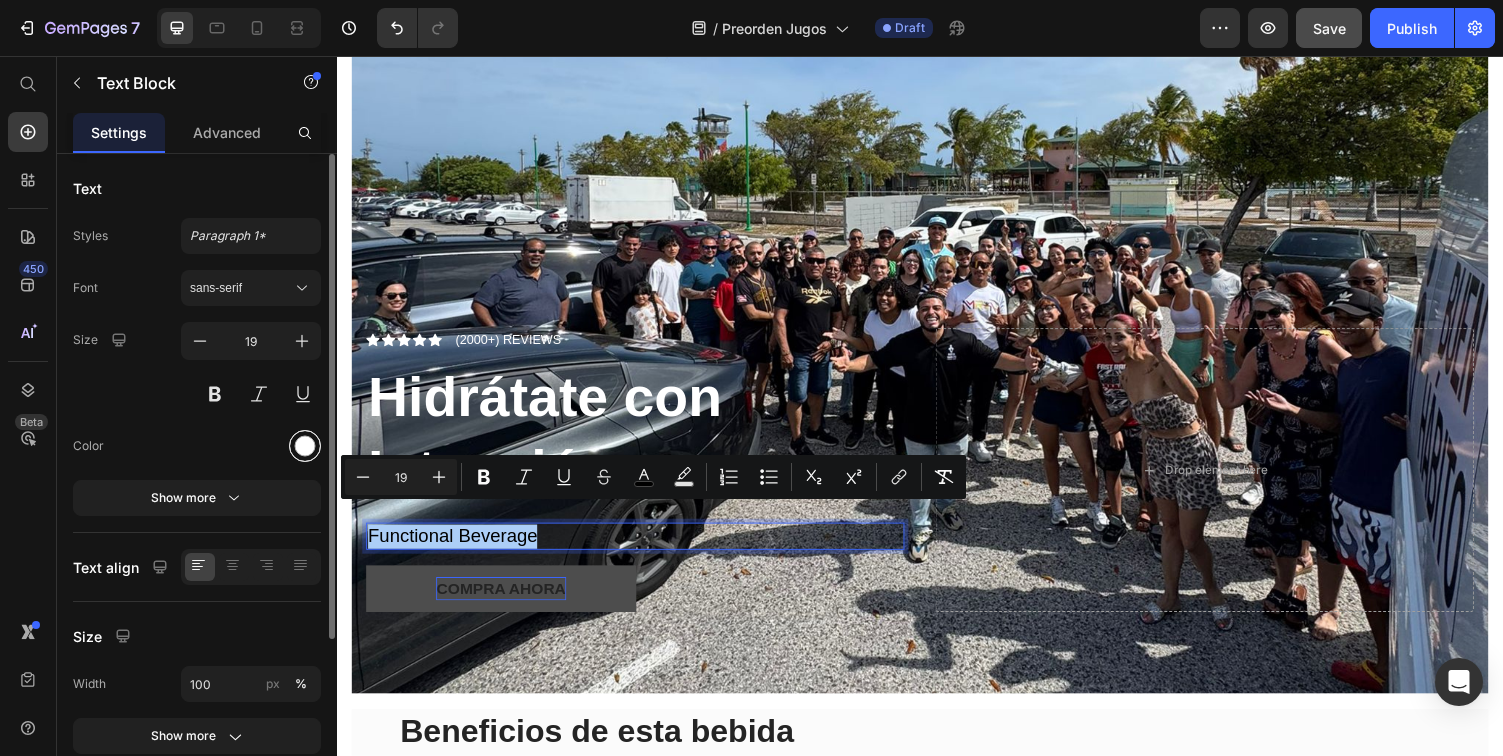 click at bounding box center [305, 446] 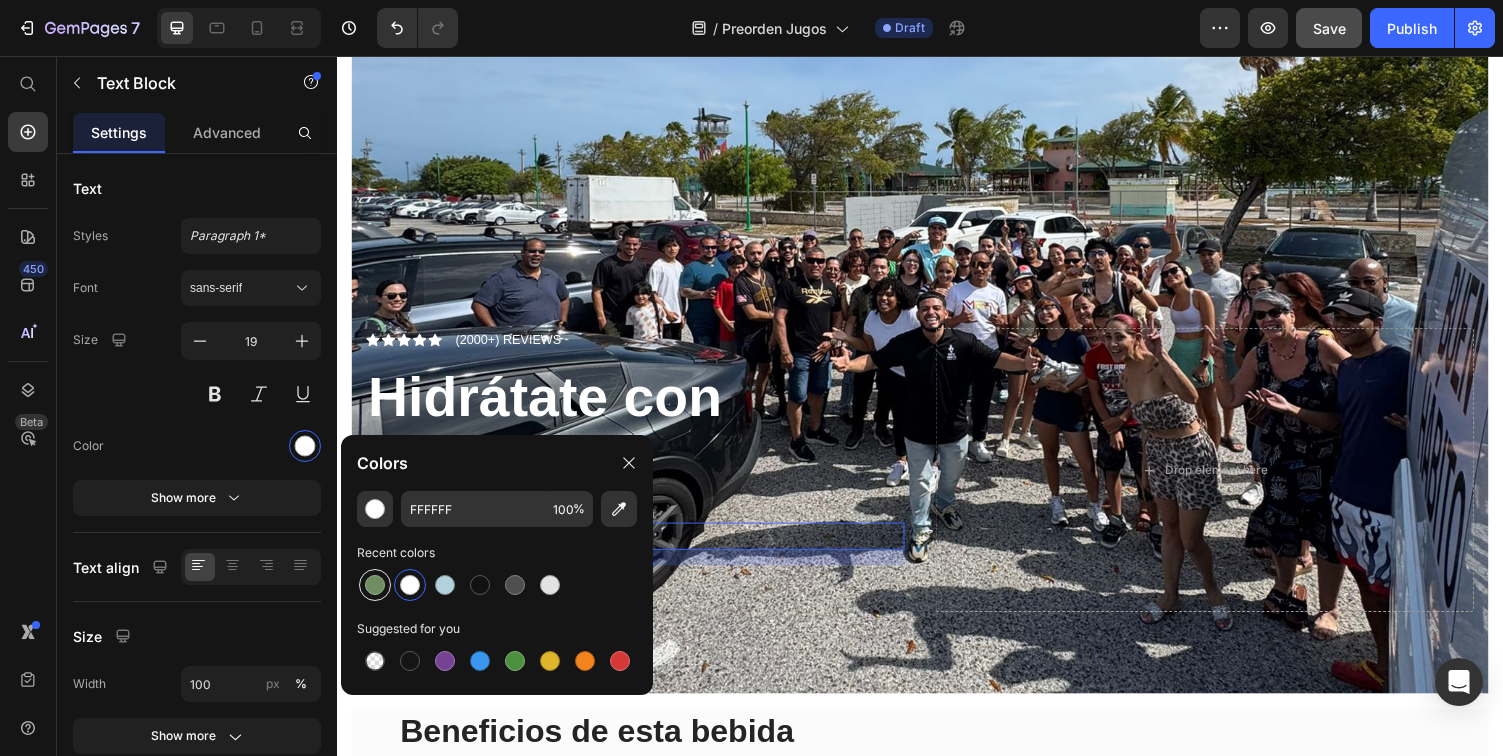 click at bounding box center [375, 585] 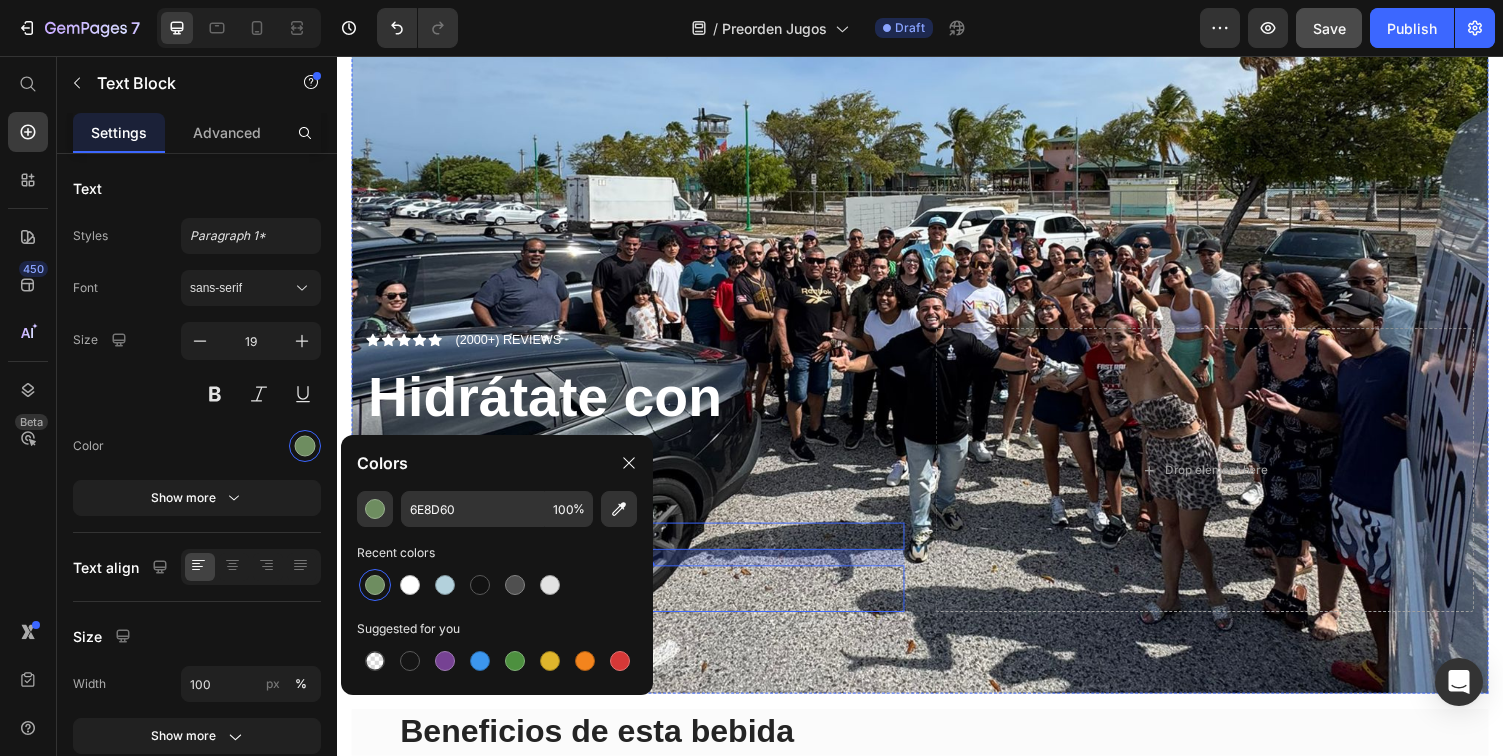 click on "Compra ahora Button" at bounding box center [644, 604] 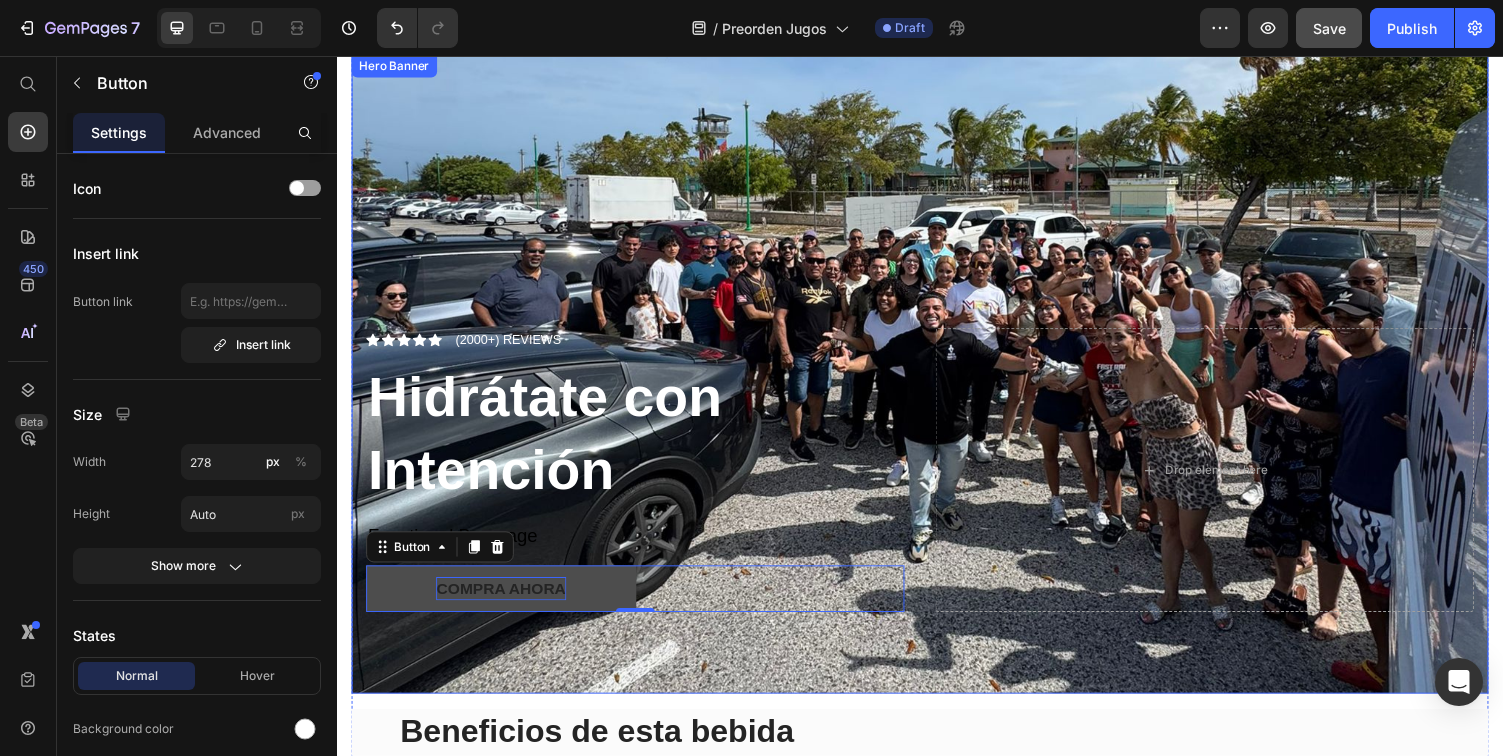 click on "Icon Icon Icon Icon Icon Icon List (2000+) REVIEWS Text Block Row ⁠⁠⁠⁠⁠⁠⁠ Hidrátate con Intención Heading Functional Beverage Text Block Compra ahora Button   0
Drop element here" at bounding box center [937, 508] 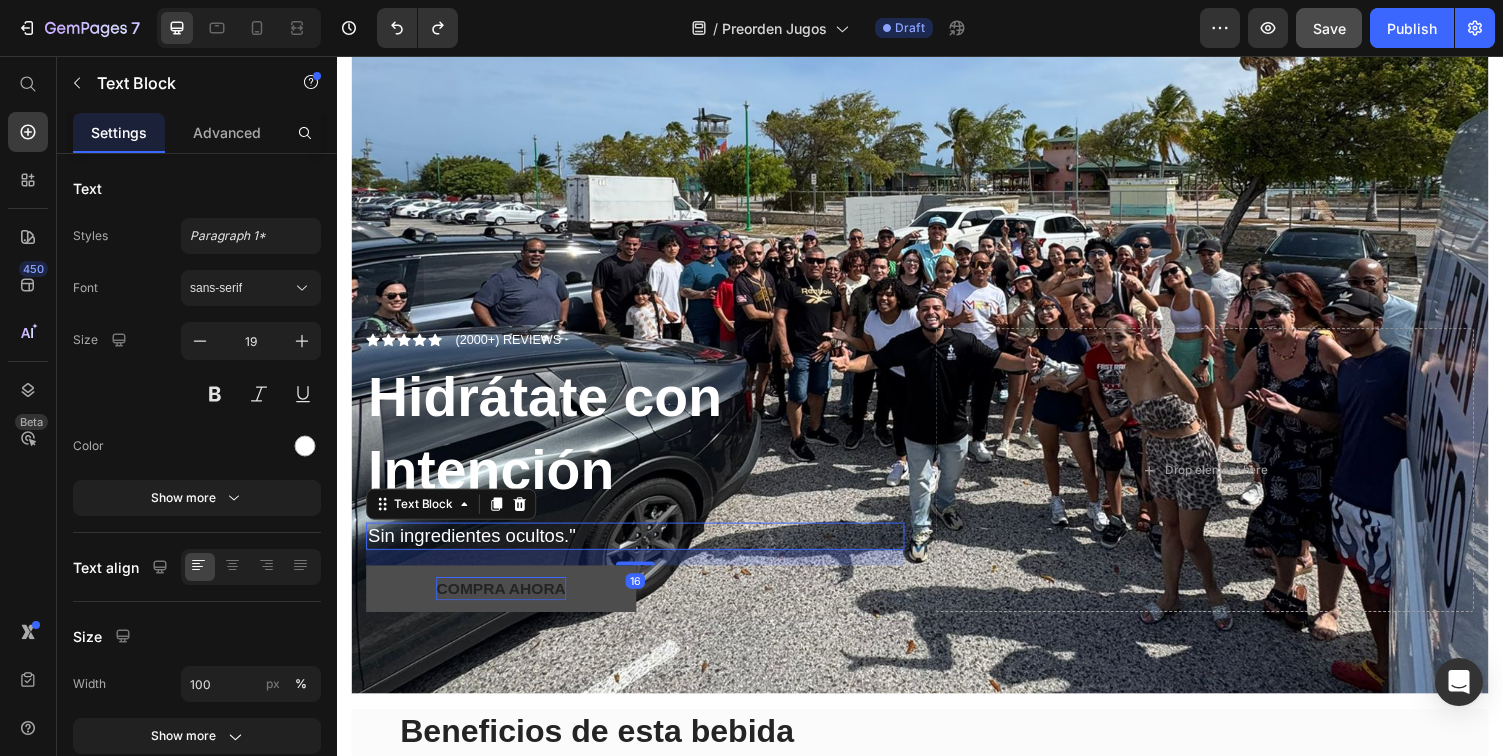 click on "Sin ingredientes ocultos."" at bounding box center (644, 550) 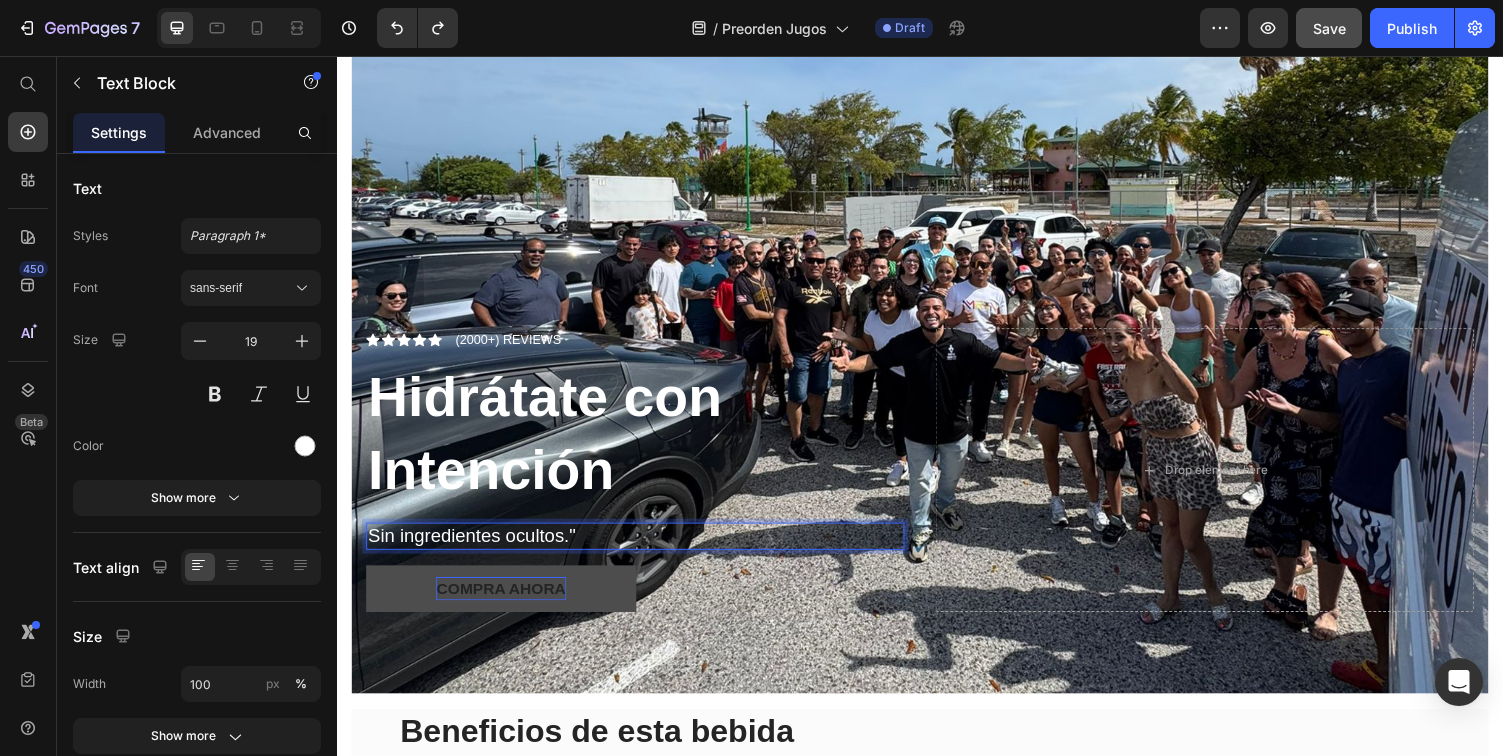 click on "Sin ingredientes ocultos."" at bounding box center [644, 550] 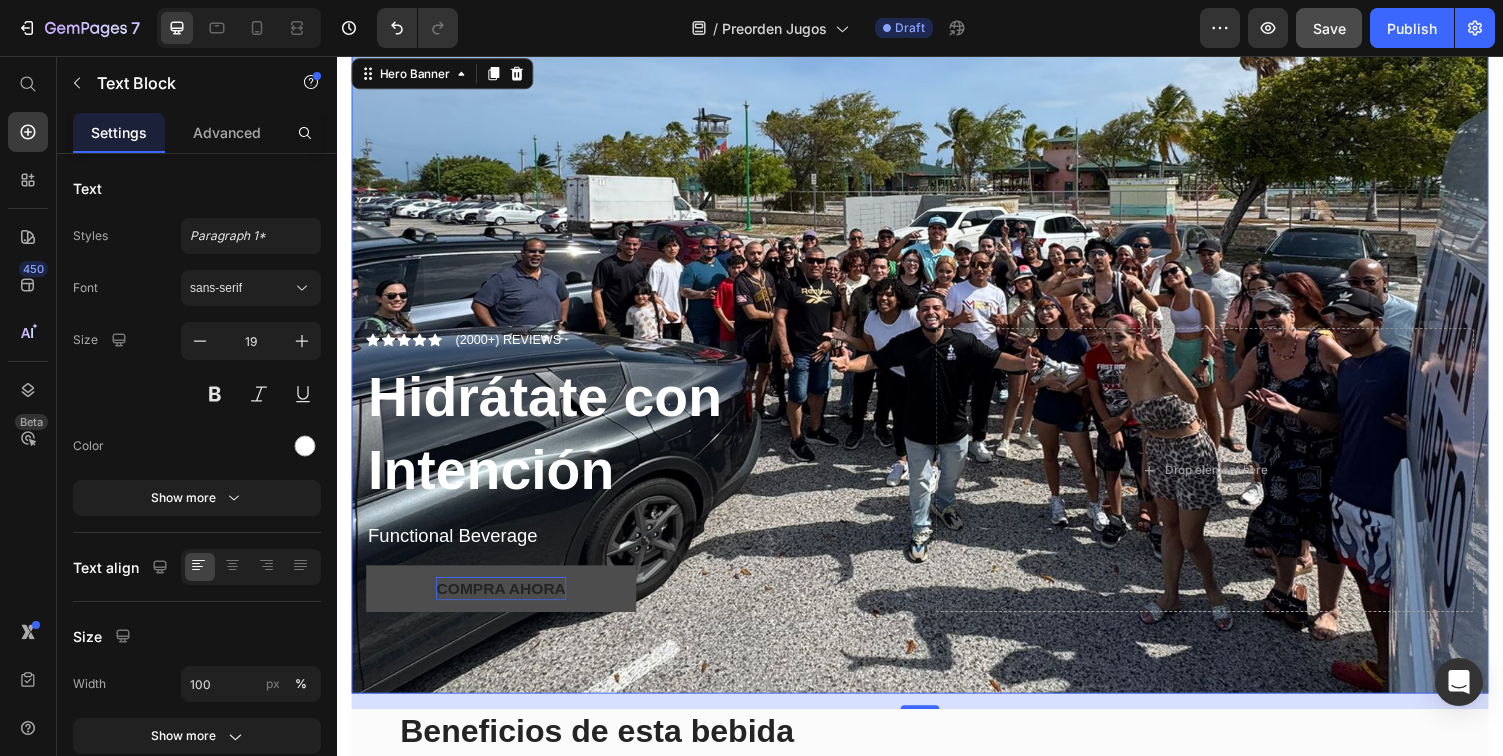 click on "Icon Icon Icon Icon Icon Icon List (2000+) REVIEWS Text Block Row ⁠⁠⁠⁠⁠⁠⁠ Hidrátate con Intención Heading Functional Beverage Text Block Compra ahora Button
Drop element here" at bounding box center (937, 508) 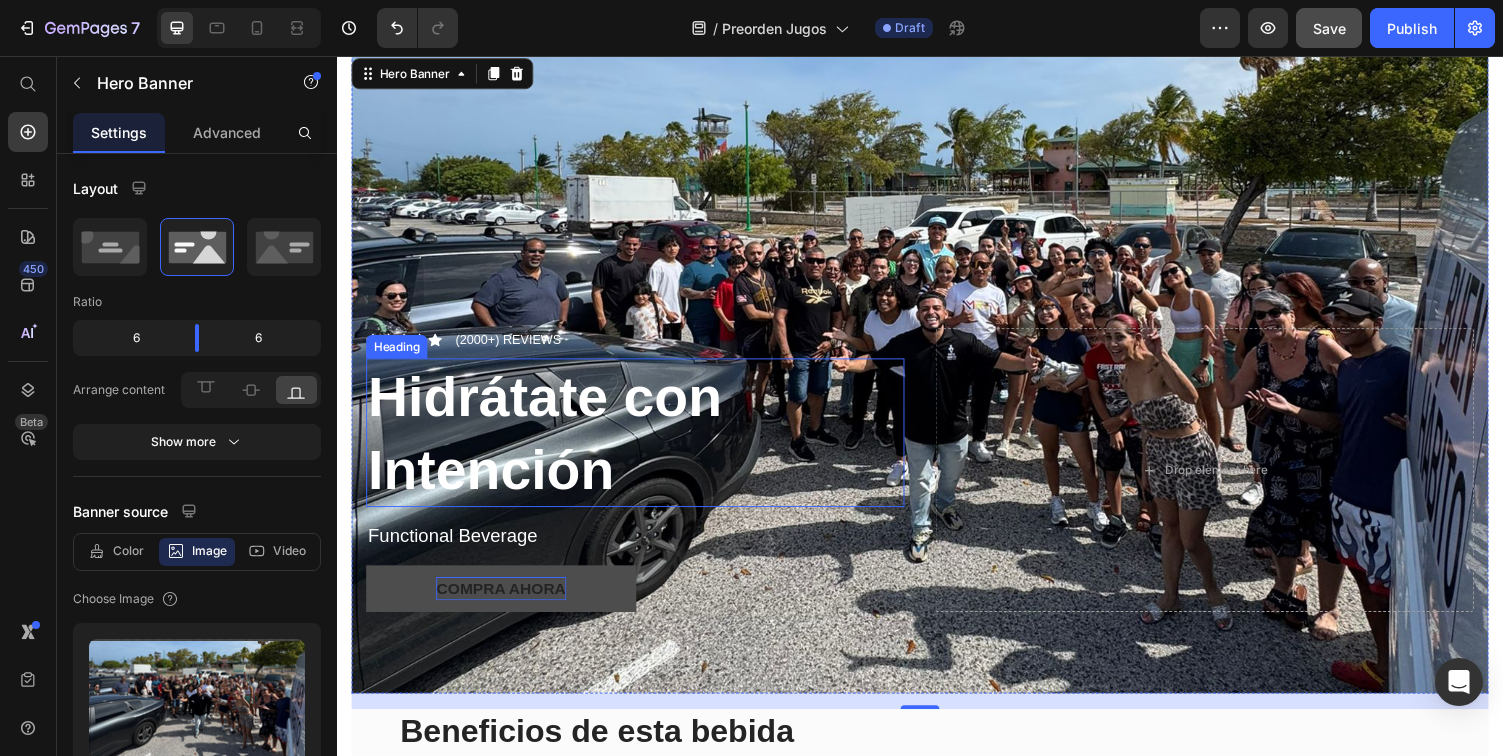 click on "Hidrátate con Intención" at bounding box center [551, 443] 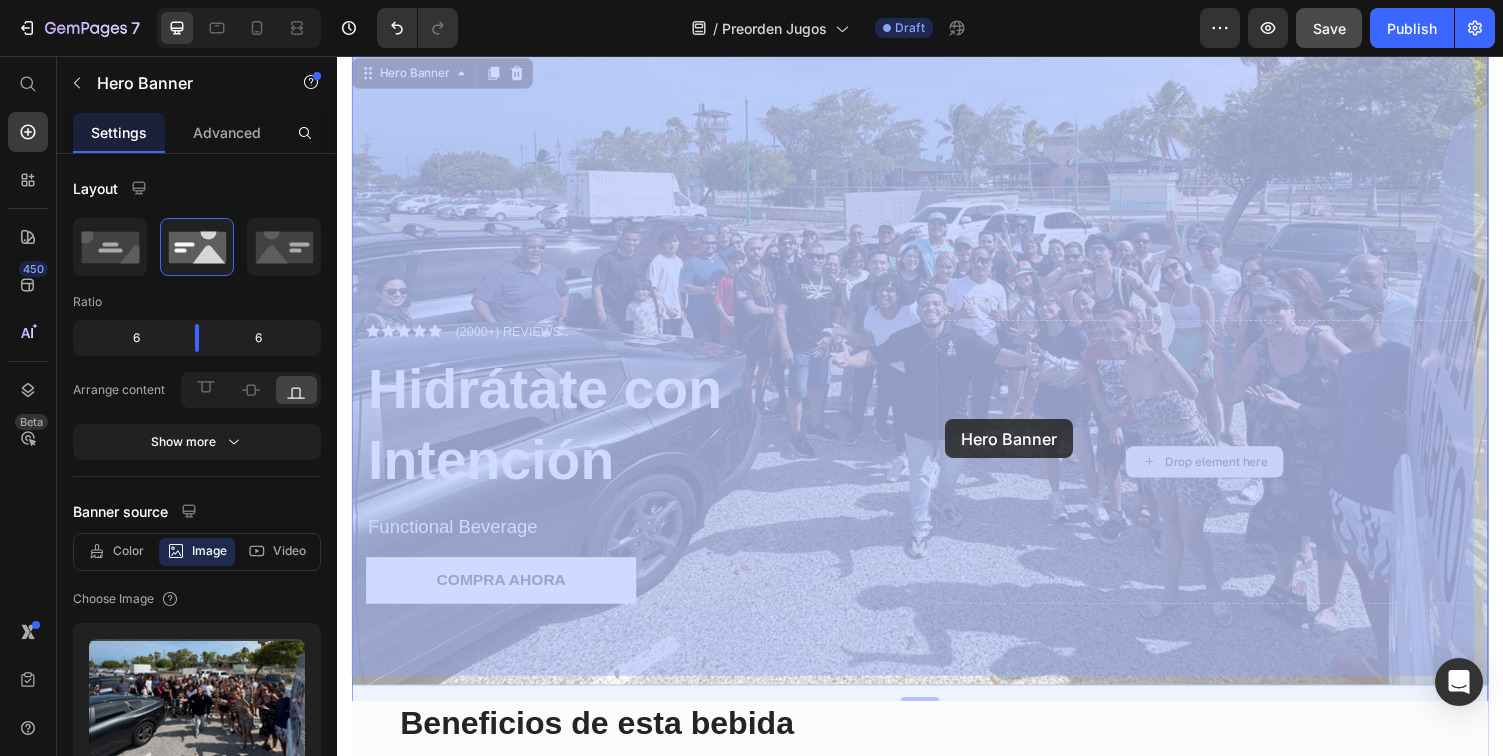 drag, startPoint x: 948, startPoint y: 417, endPoint x: 963, endPoint y: 430, distance: 19.849434 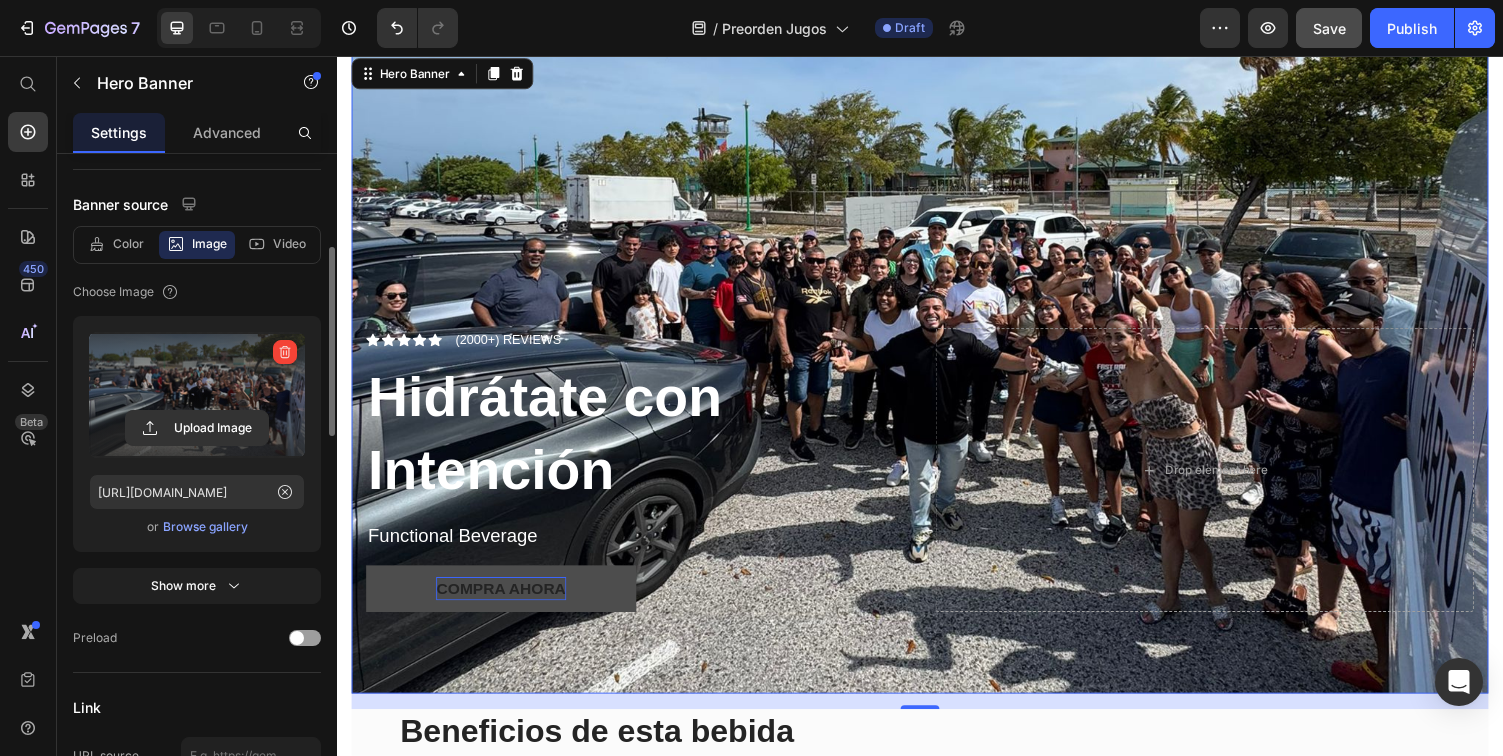 scroll, scrollTop: 422, scrollLeft: 0, axis: vertical 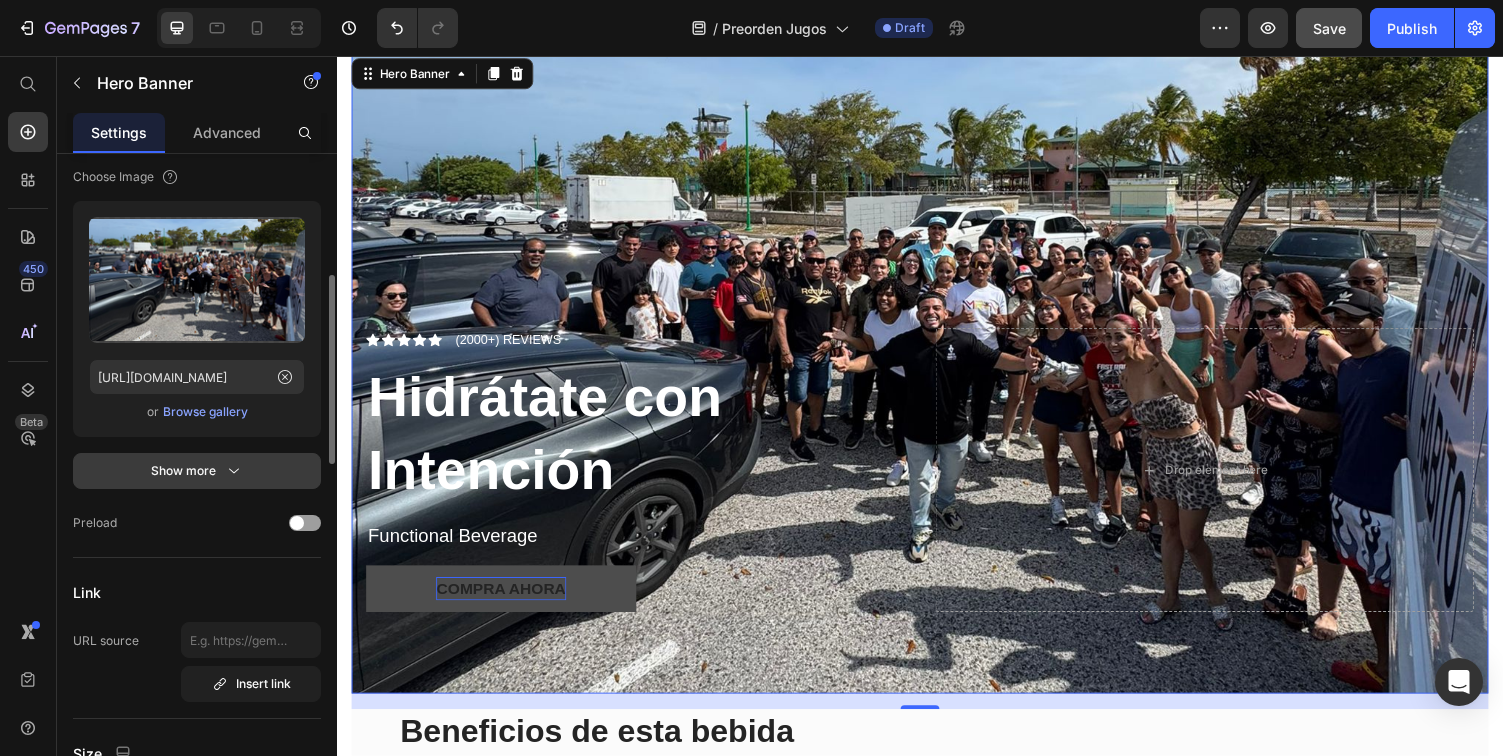 click on "Show more" at bounding box center (197, 471) 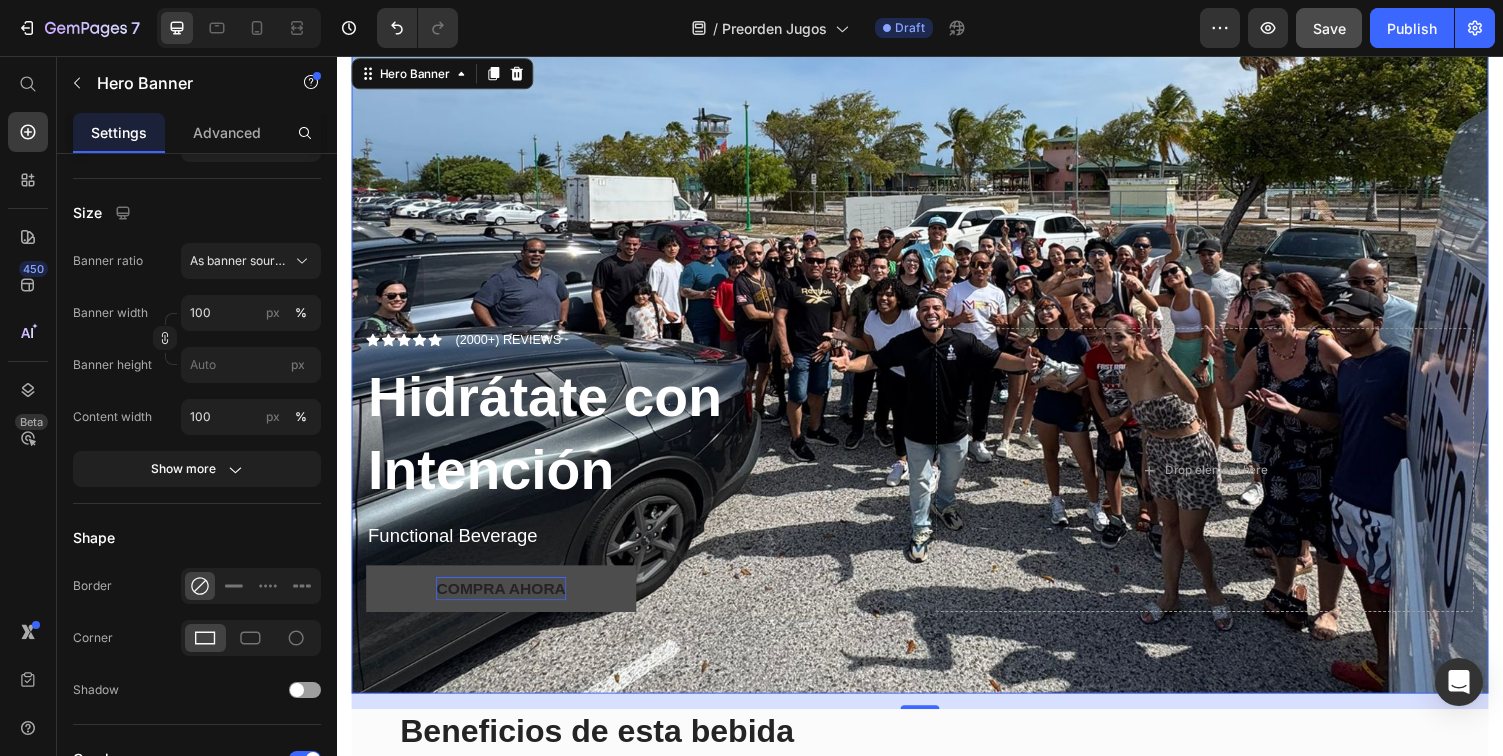 scroll, scrollTop: 0, scrollLeft: 0, axis: both 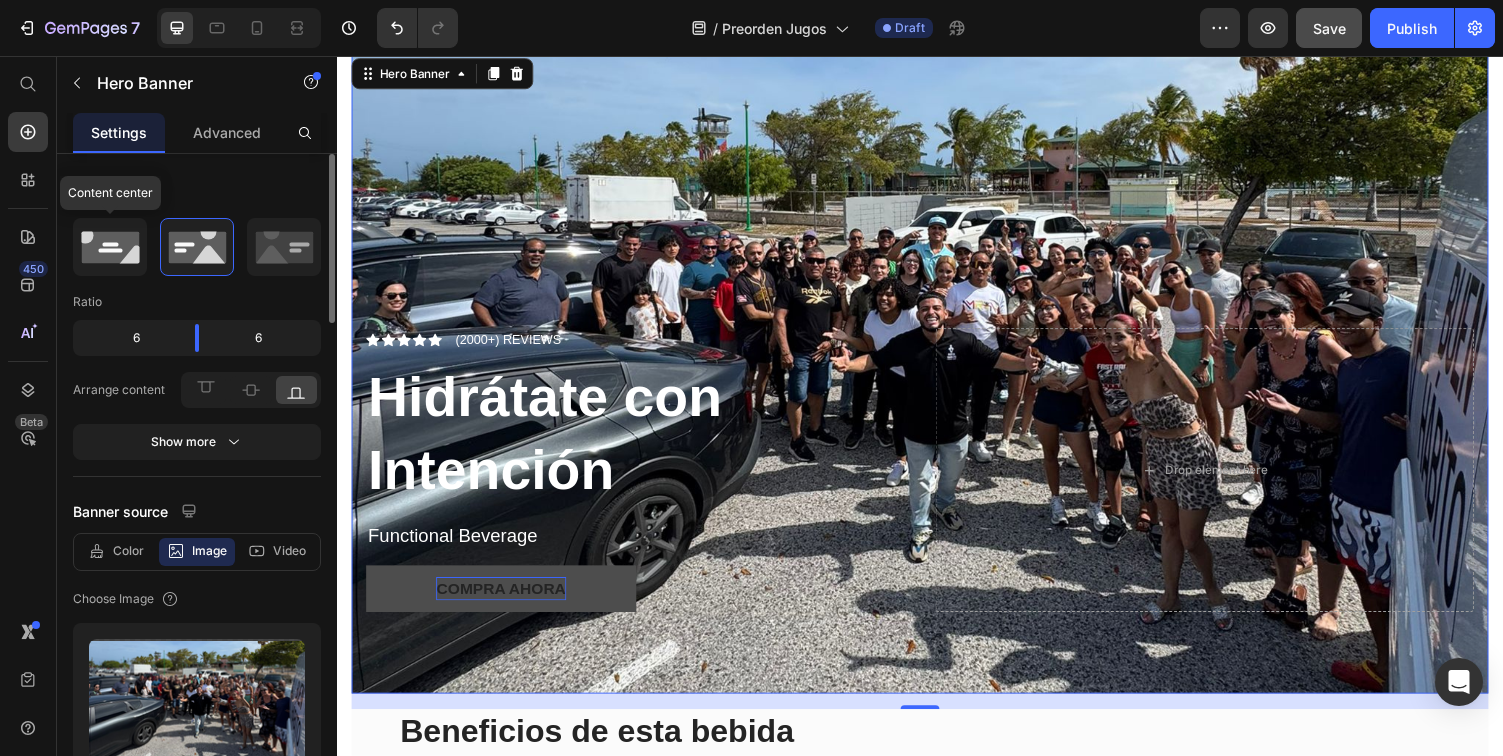 click 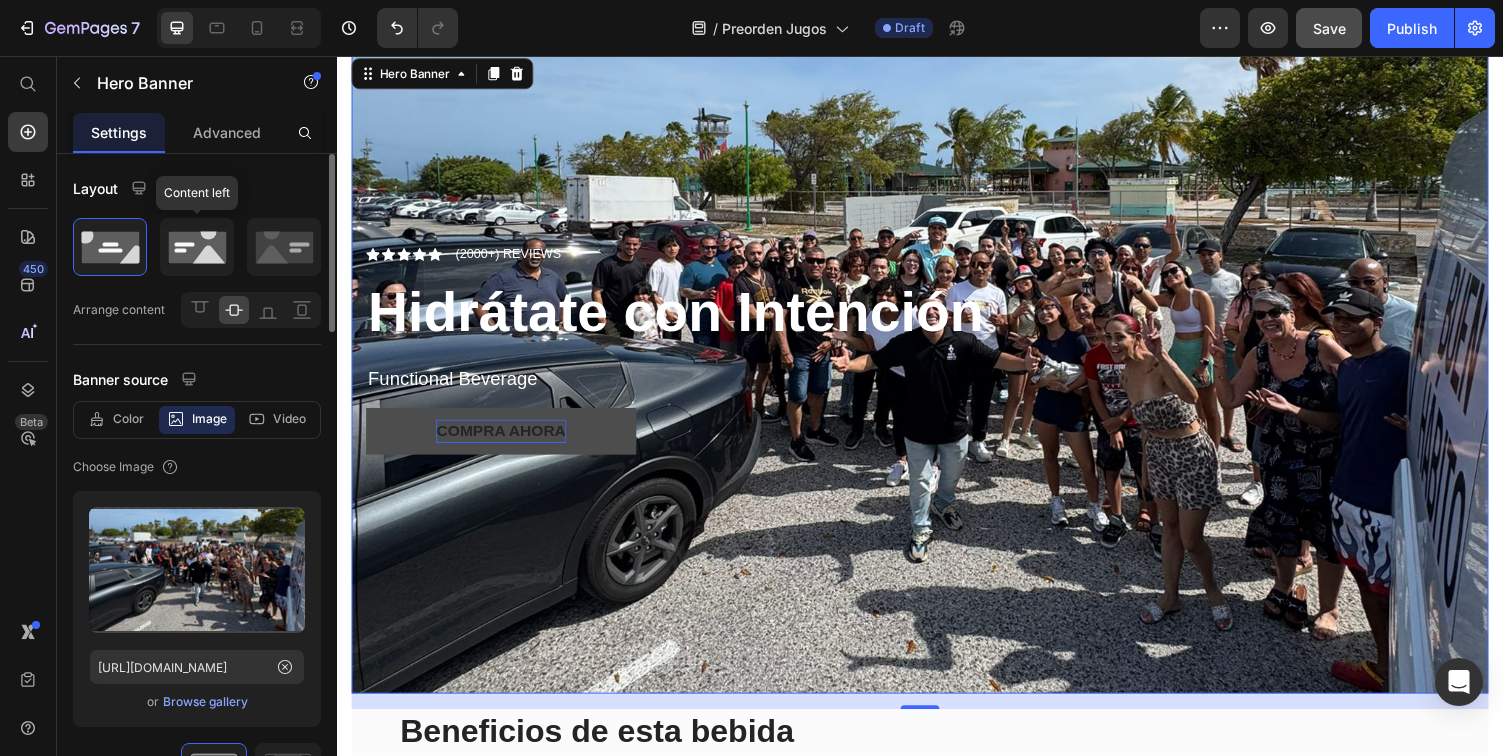 click 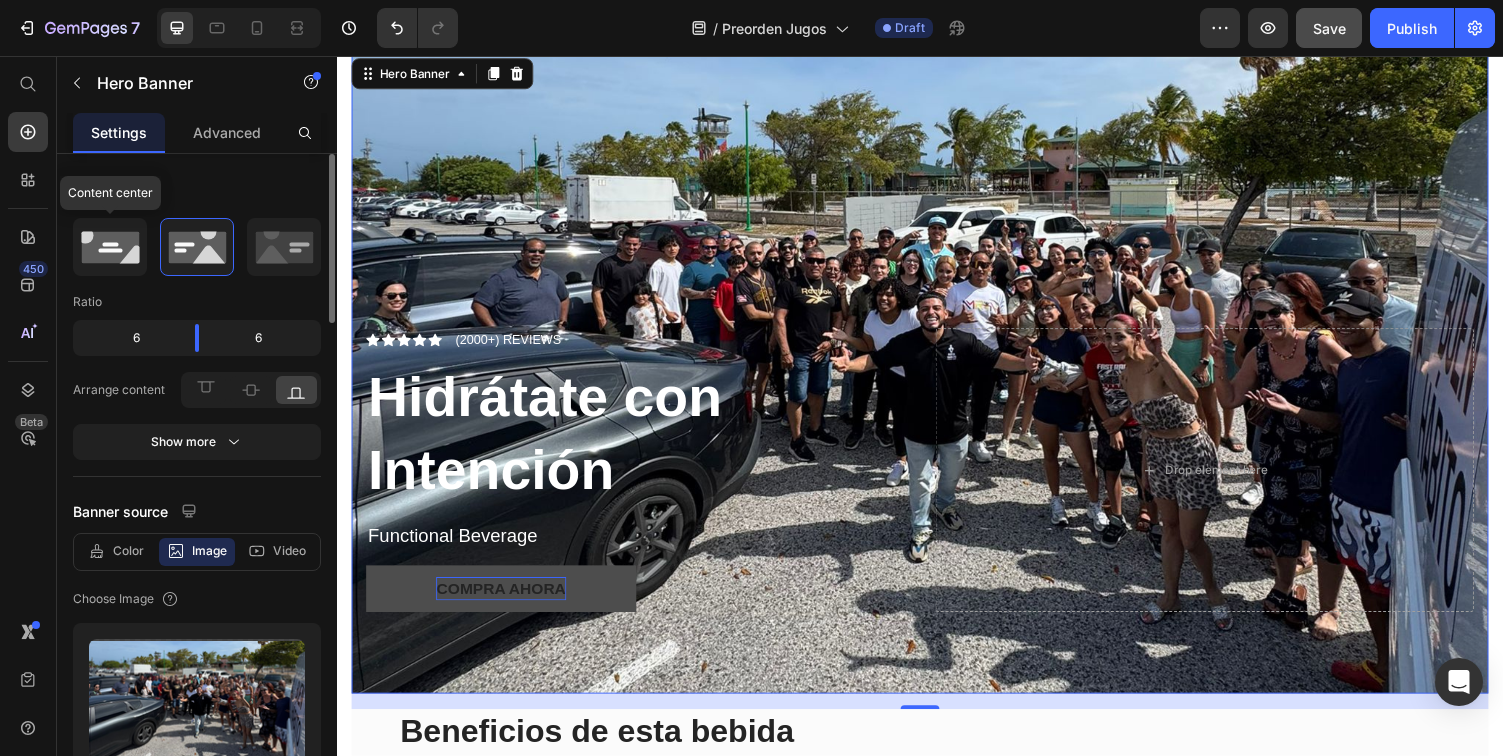 click 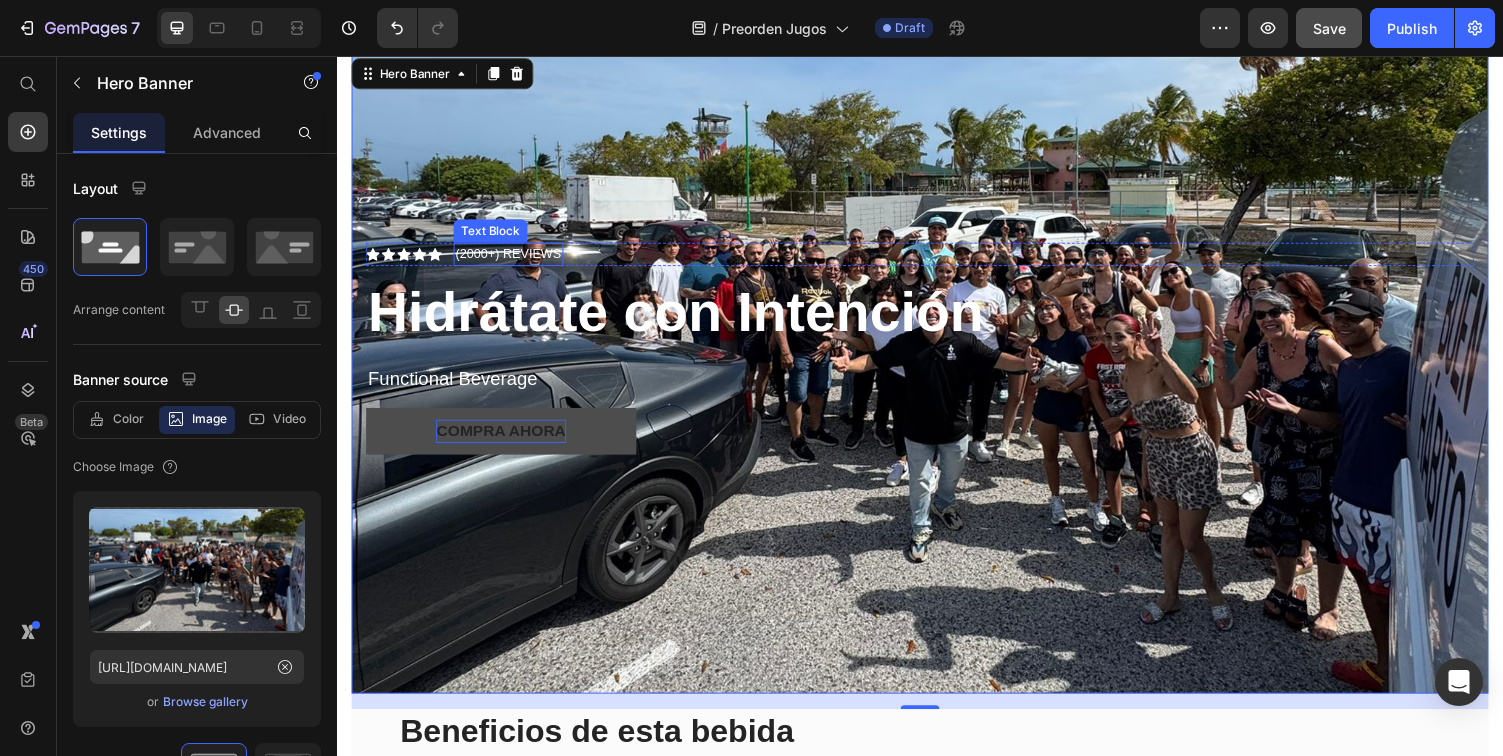 click on "(2000+) REVIEWS" at bounding box center (513, 260) 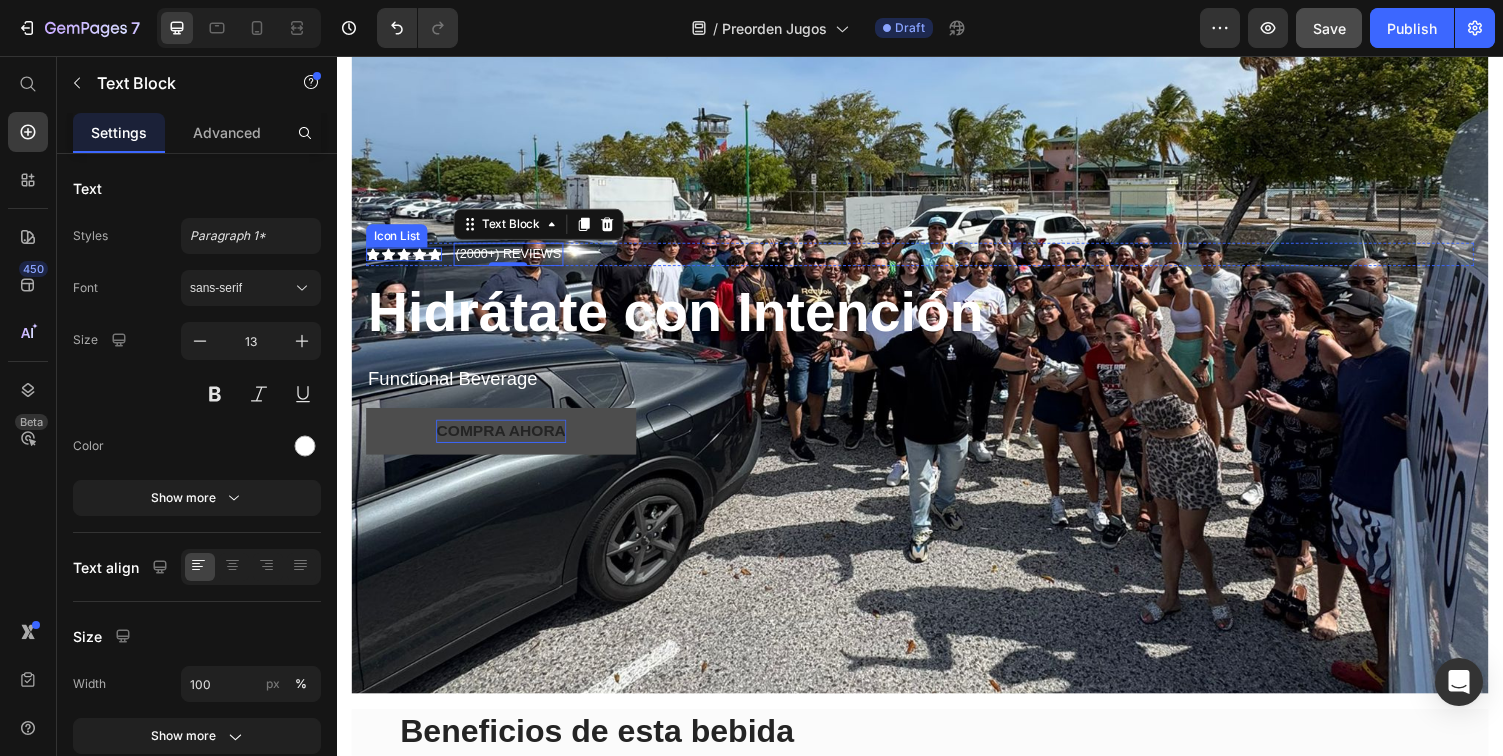 click on "Icon Icon Icon Icon Icon" at bounding box center (406, 260) 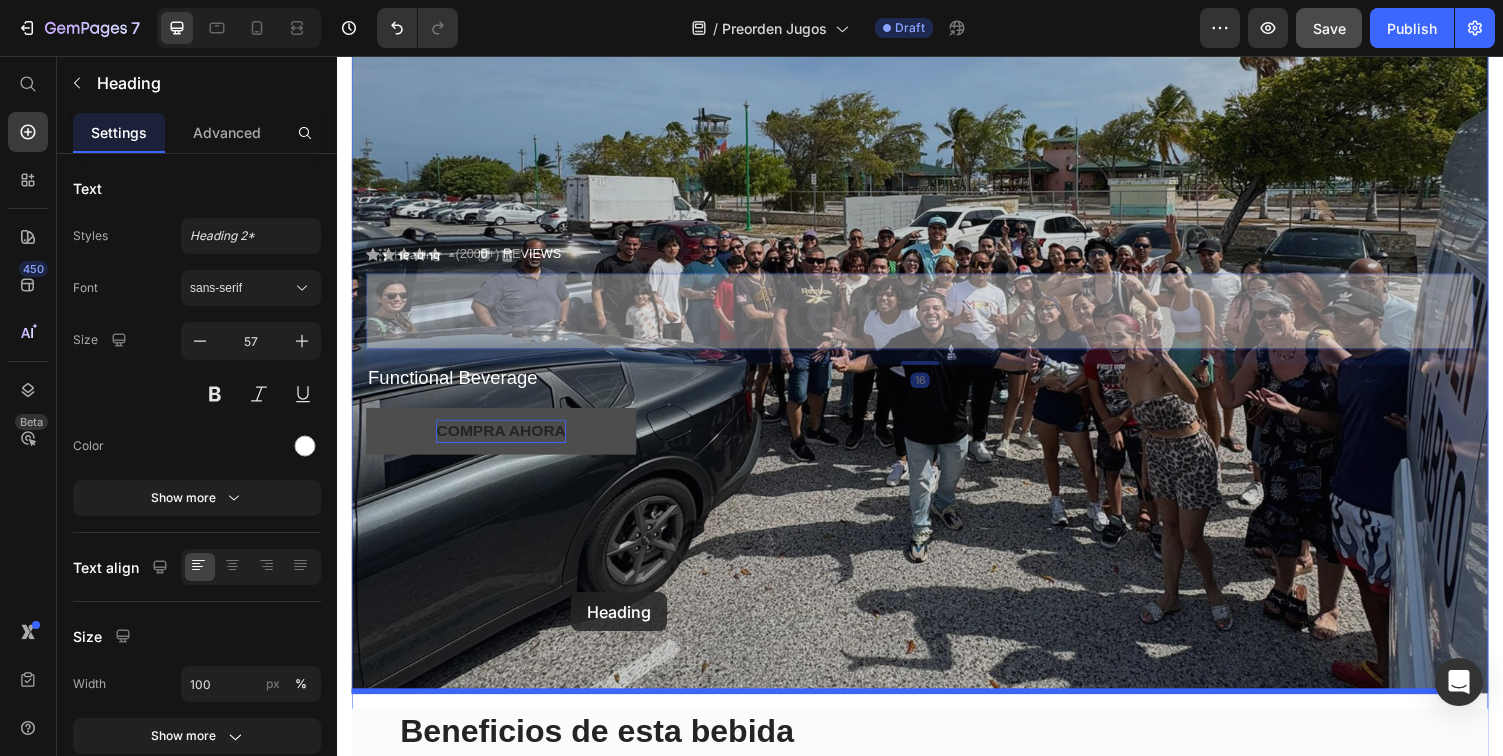 drag, startPoint x: 585, startPoint y: 304, endPoint x: 573, endPoint y: 595, distance: 291.2473 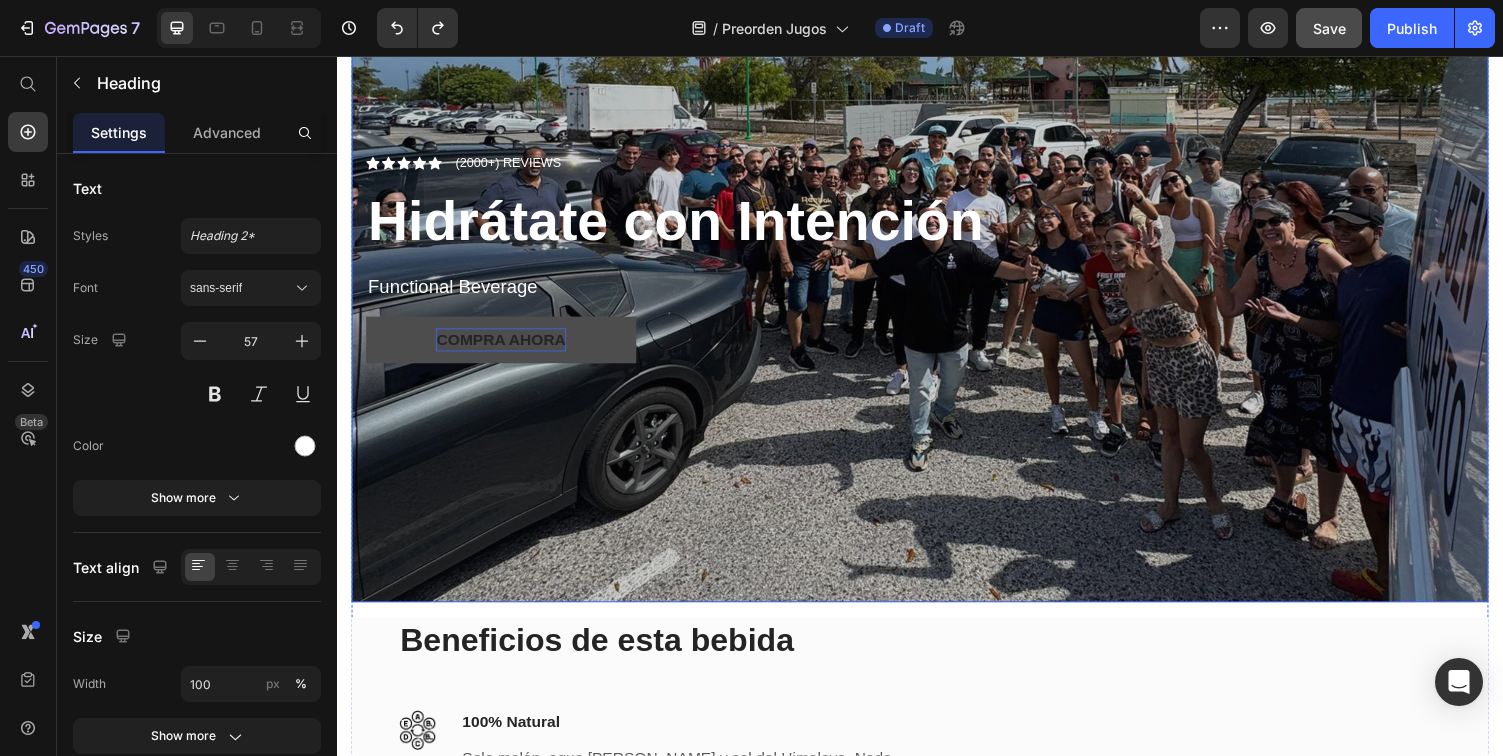 scroll, scrollTop: 1632, scrollLeft: 0, axis: vertical 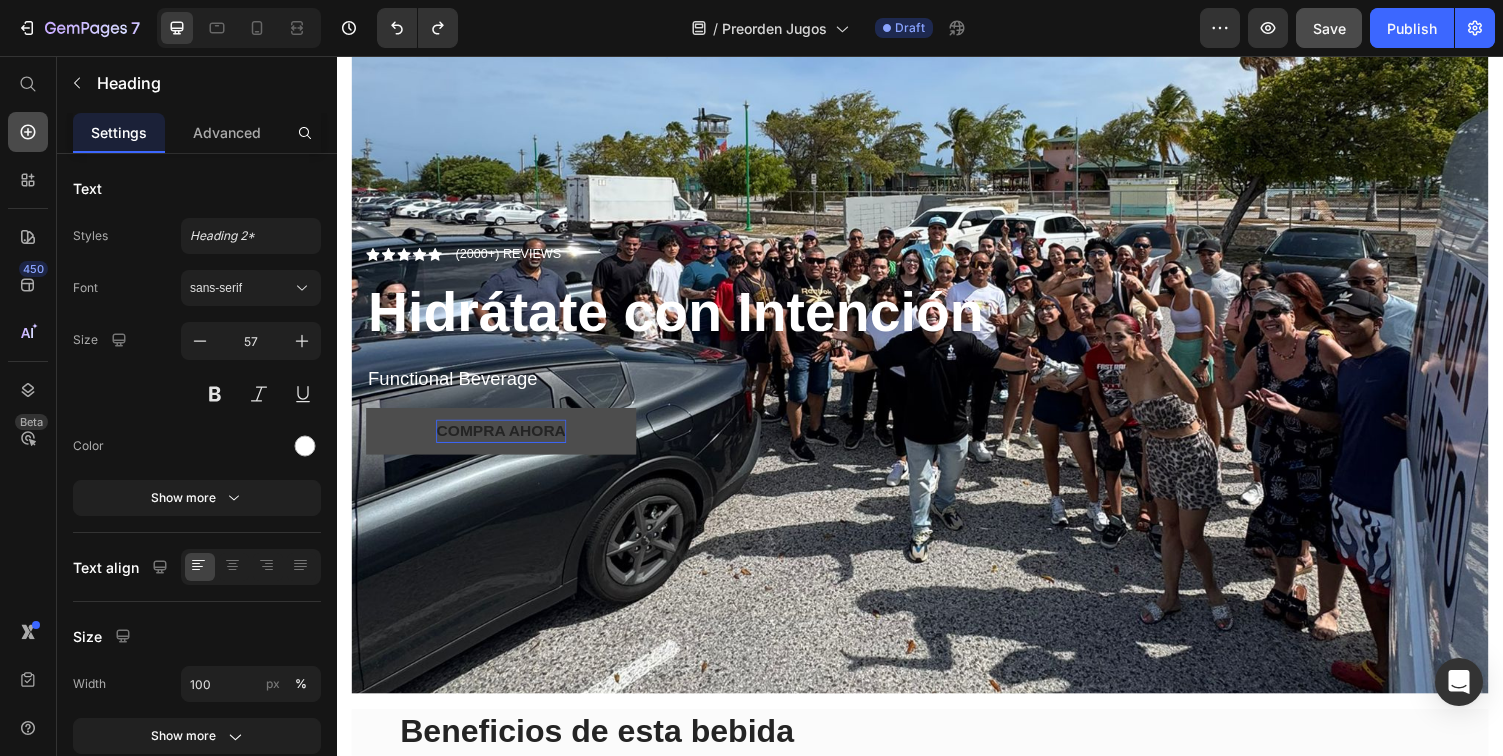 click 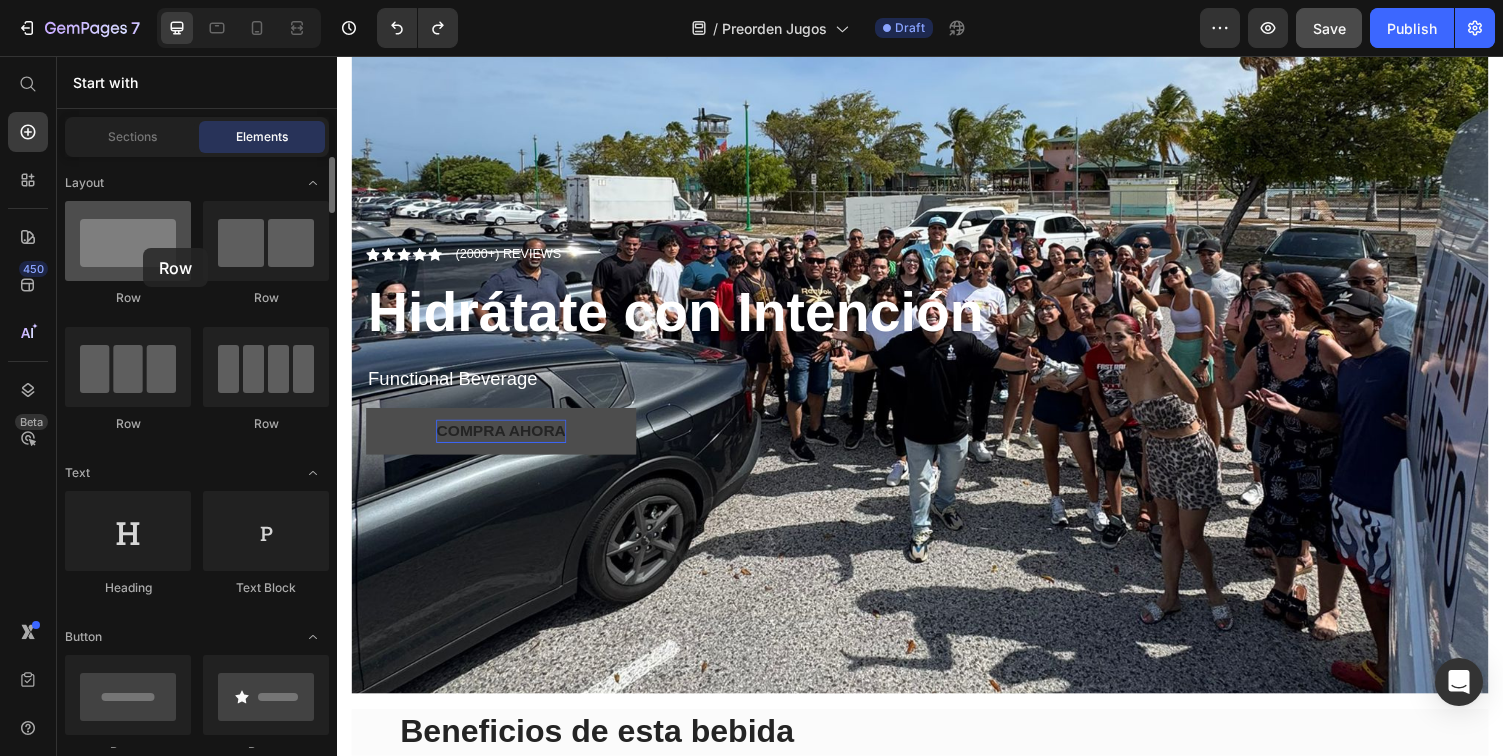 click at bounding box center (128, 241) 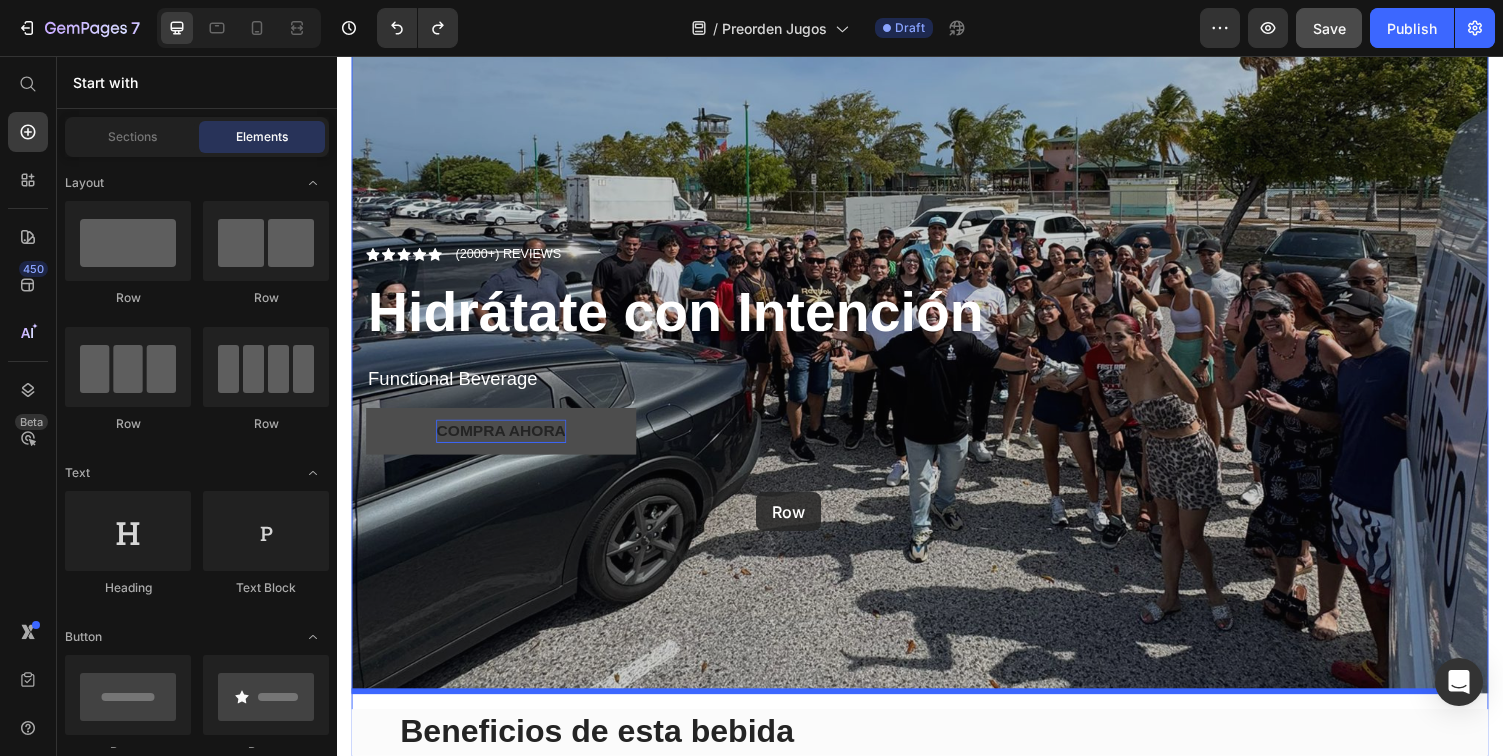drag, startPoint x: 472, startPoint y: 294, endPoint x: 773, endPoint y: 503, distance: 366.4451 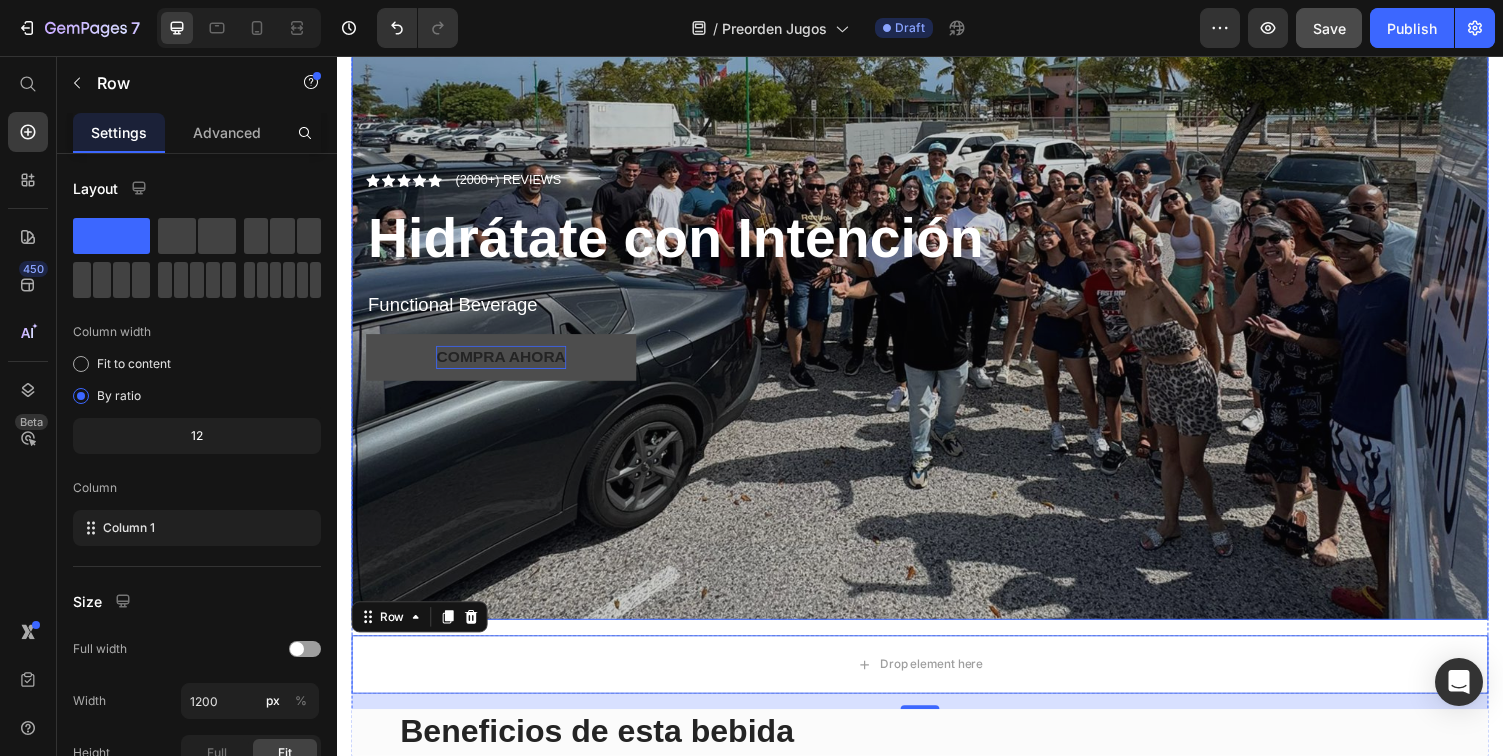 scroll, scrollTop: 1632, scrollLeft: 0, axis: vertical 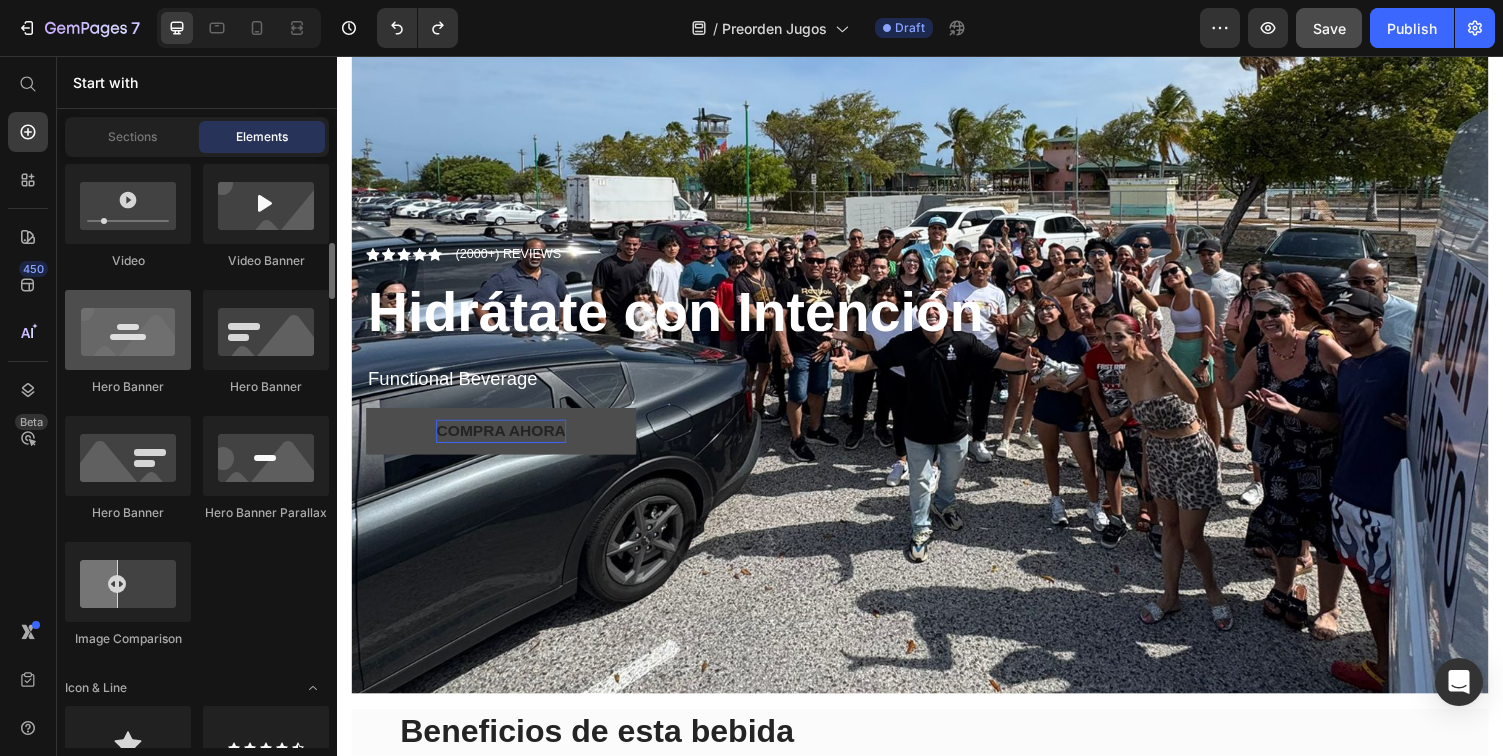 click at bounding box center [128, 330] 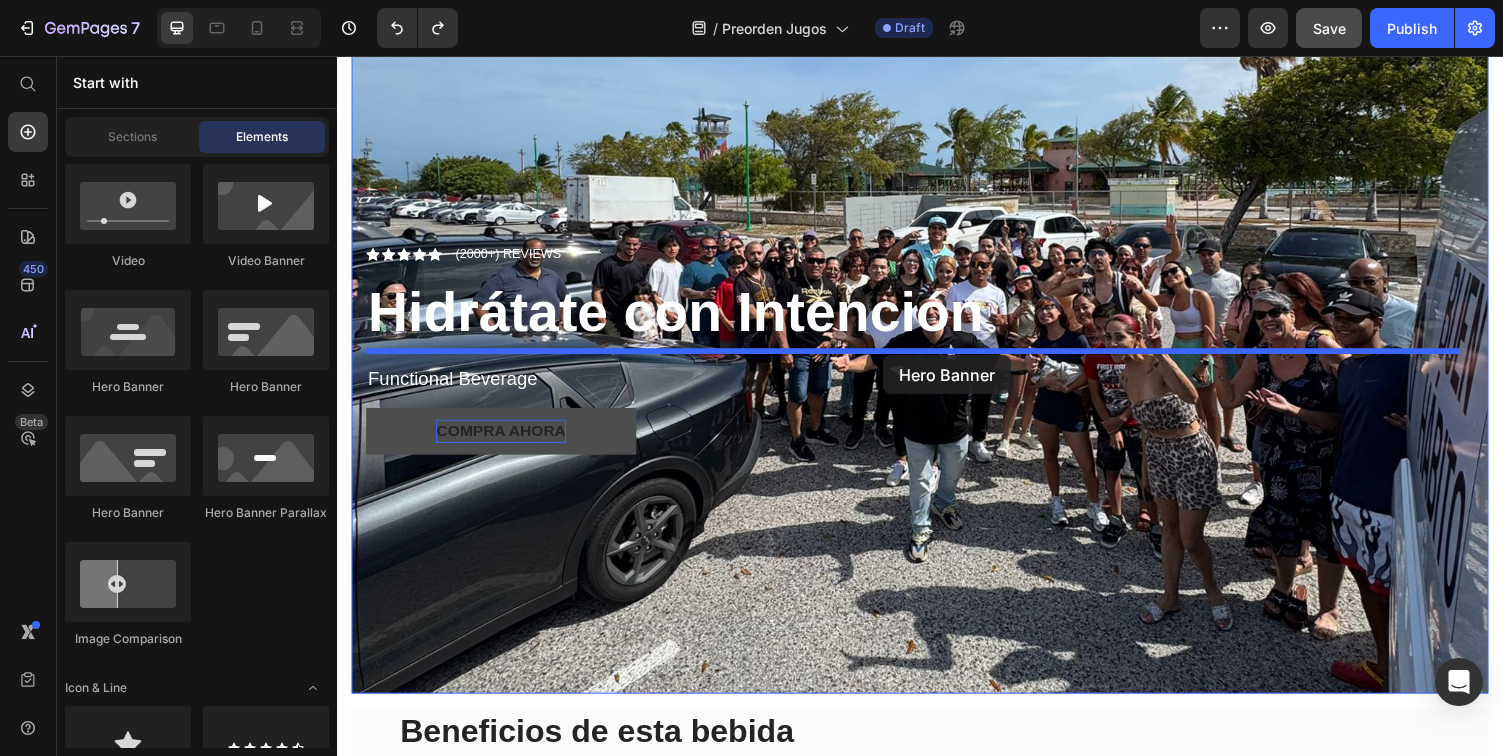 drag, startPoint x: 466, startPoint y: 391, endPoint x: 907, endPoint y: 365, distance: 441.76578 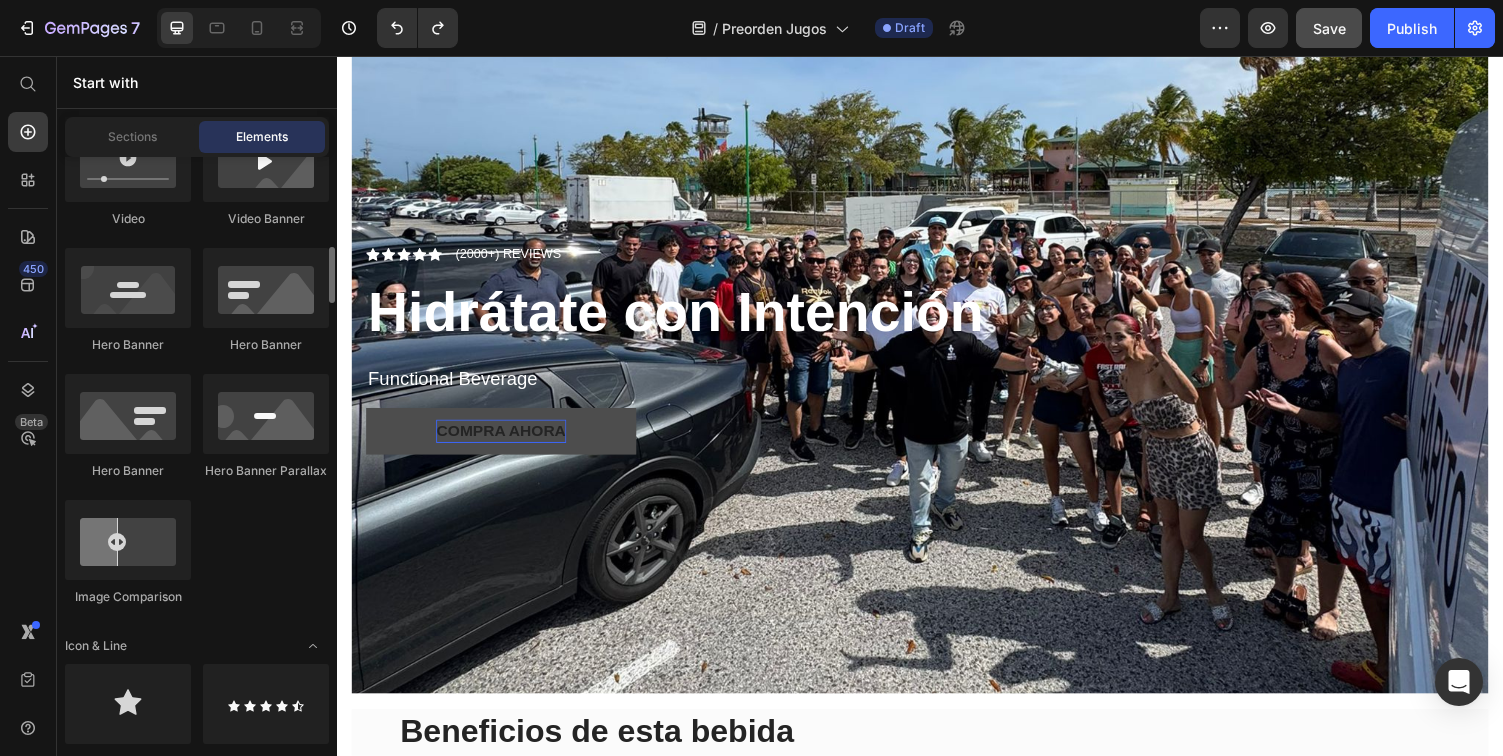 scroll, scrollTop: 0, scrollLeft: 0, axis: both 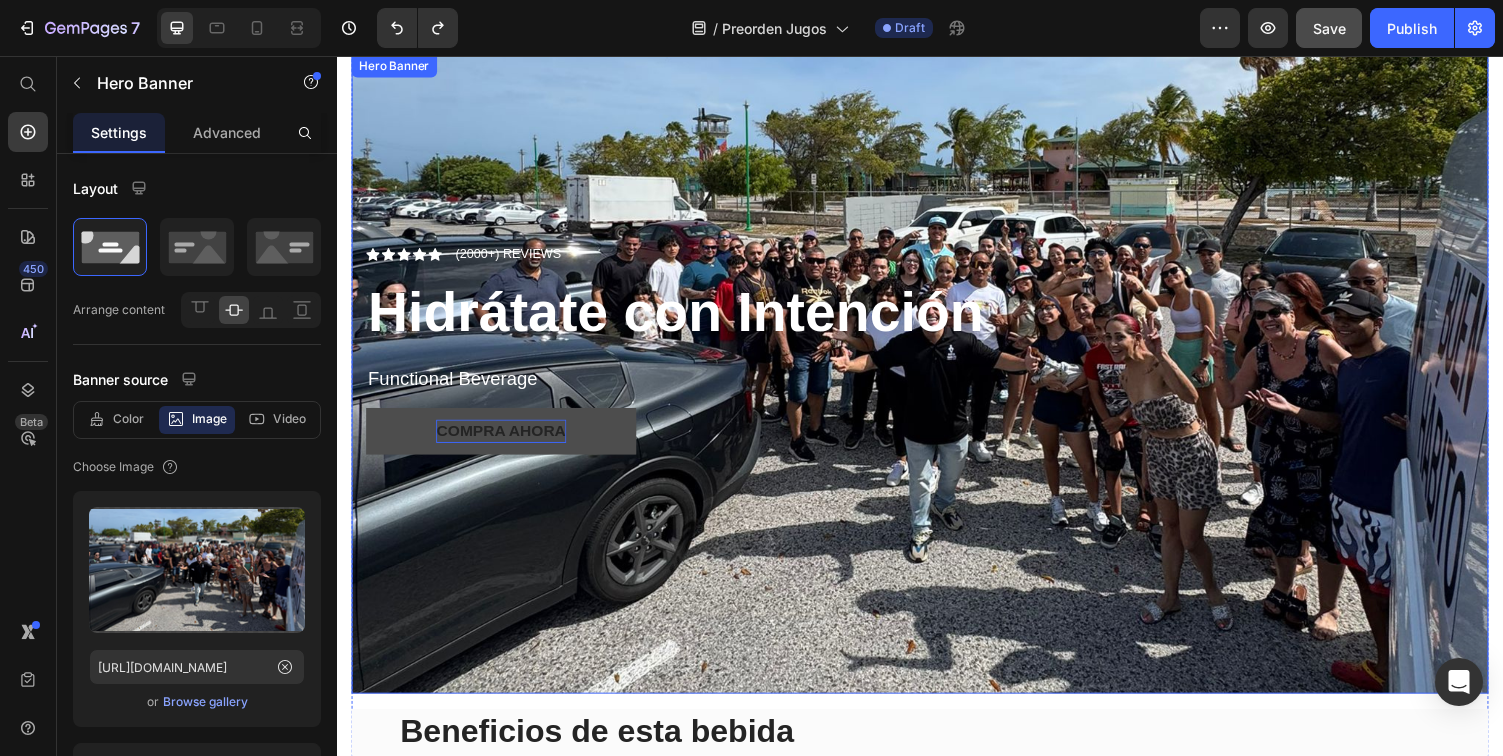 click on "Icon Icon Icon Icon Icon Icon List (2000+) REVIEWS Text Block Row Hidrátate con Intención Heading Functional Beverage Text Block Compra ahora Button" at bounding box center (937, 383) 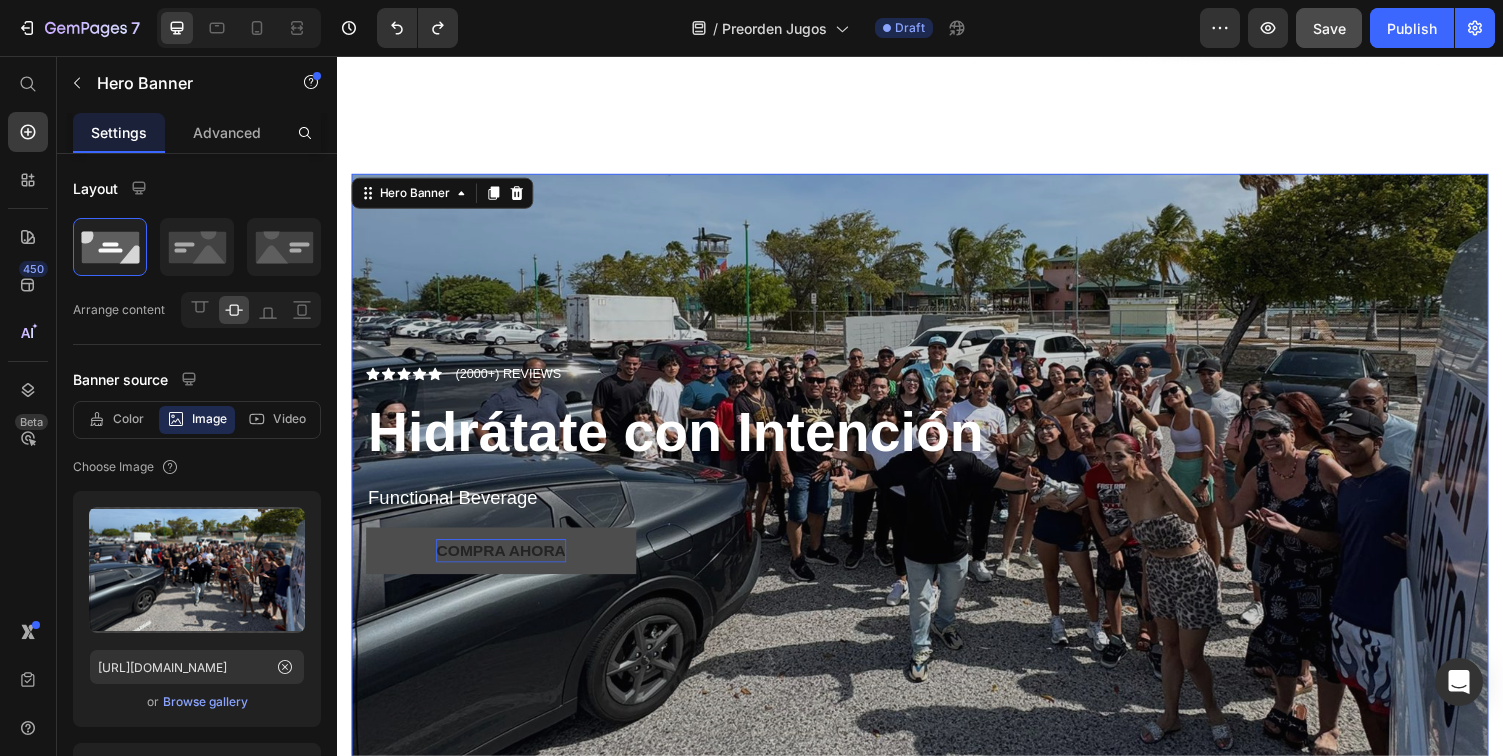 scroll, scrollTop: 1457, scrollLeft: 0, axis: vertical 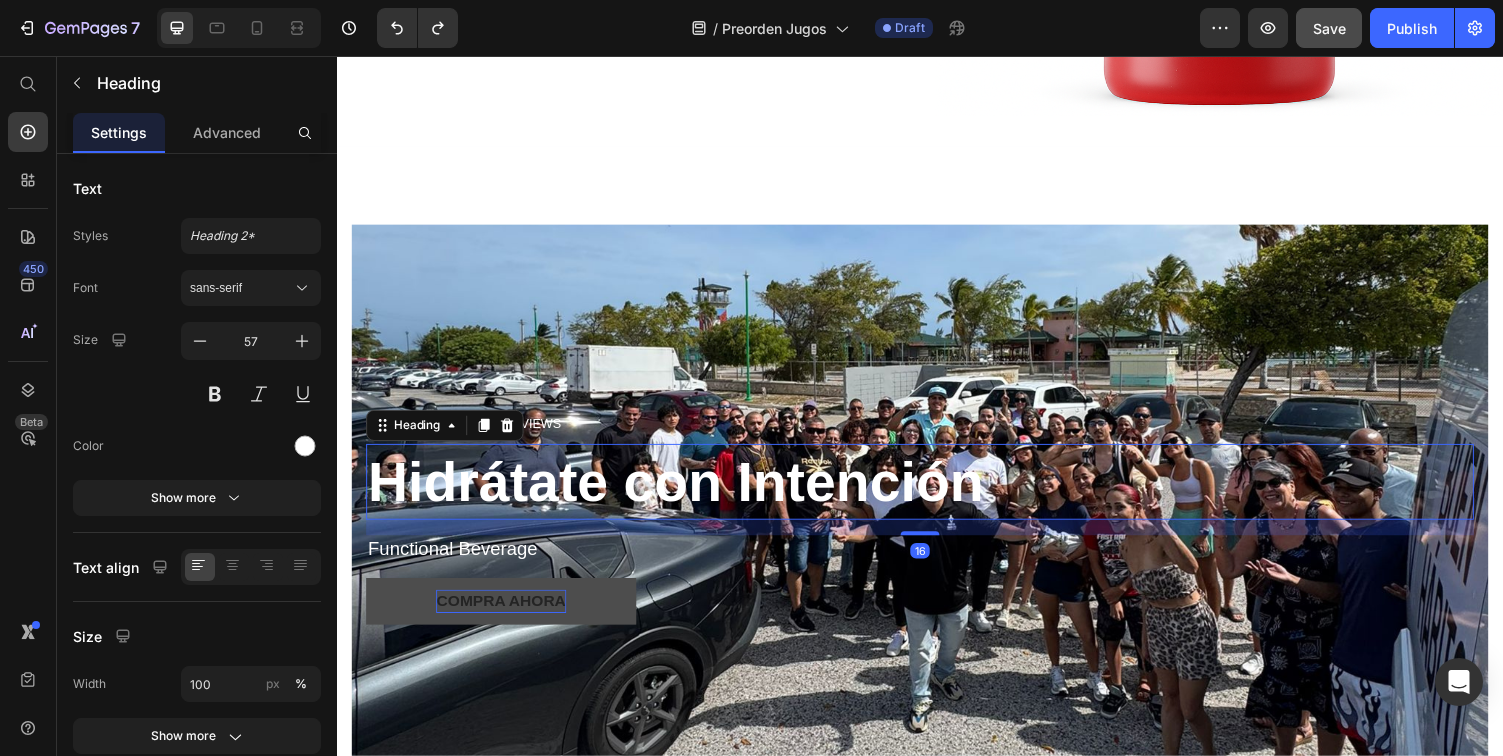 click on "Hidrátate con Intención" at bounding box center [685, 494] 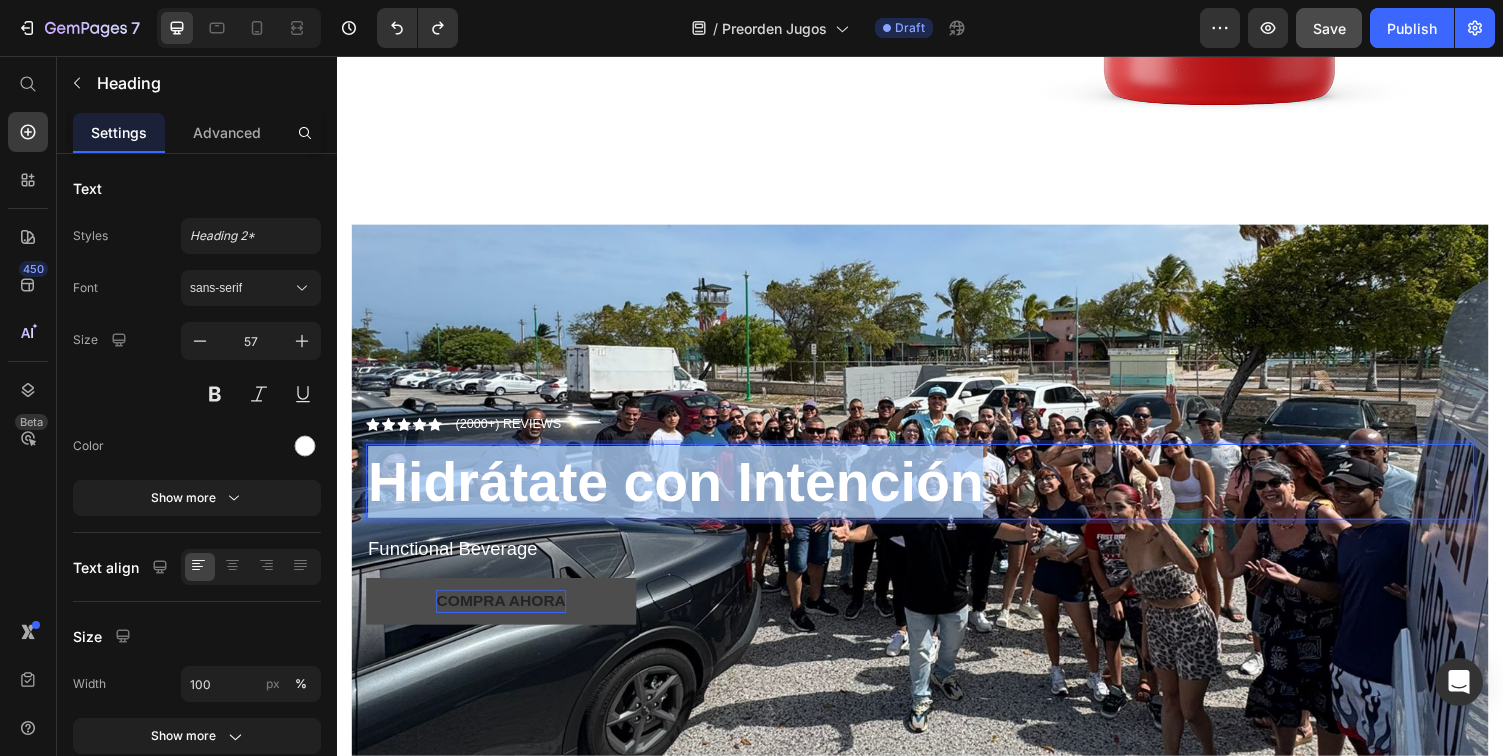 click on "Hidrátate con Intención" at bounding box center (685, 494) 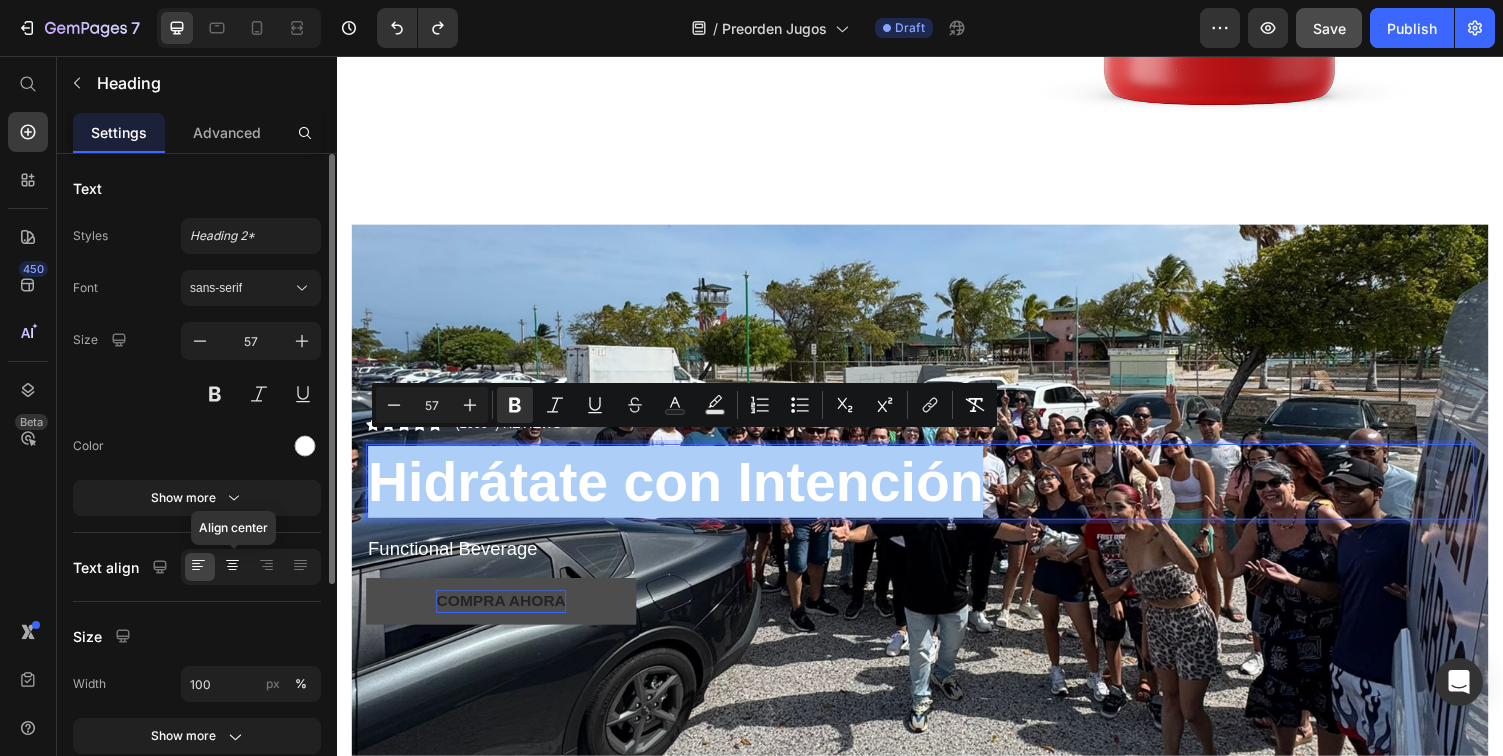 click 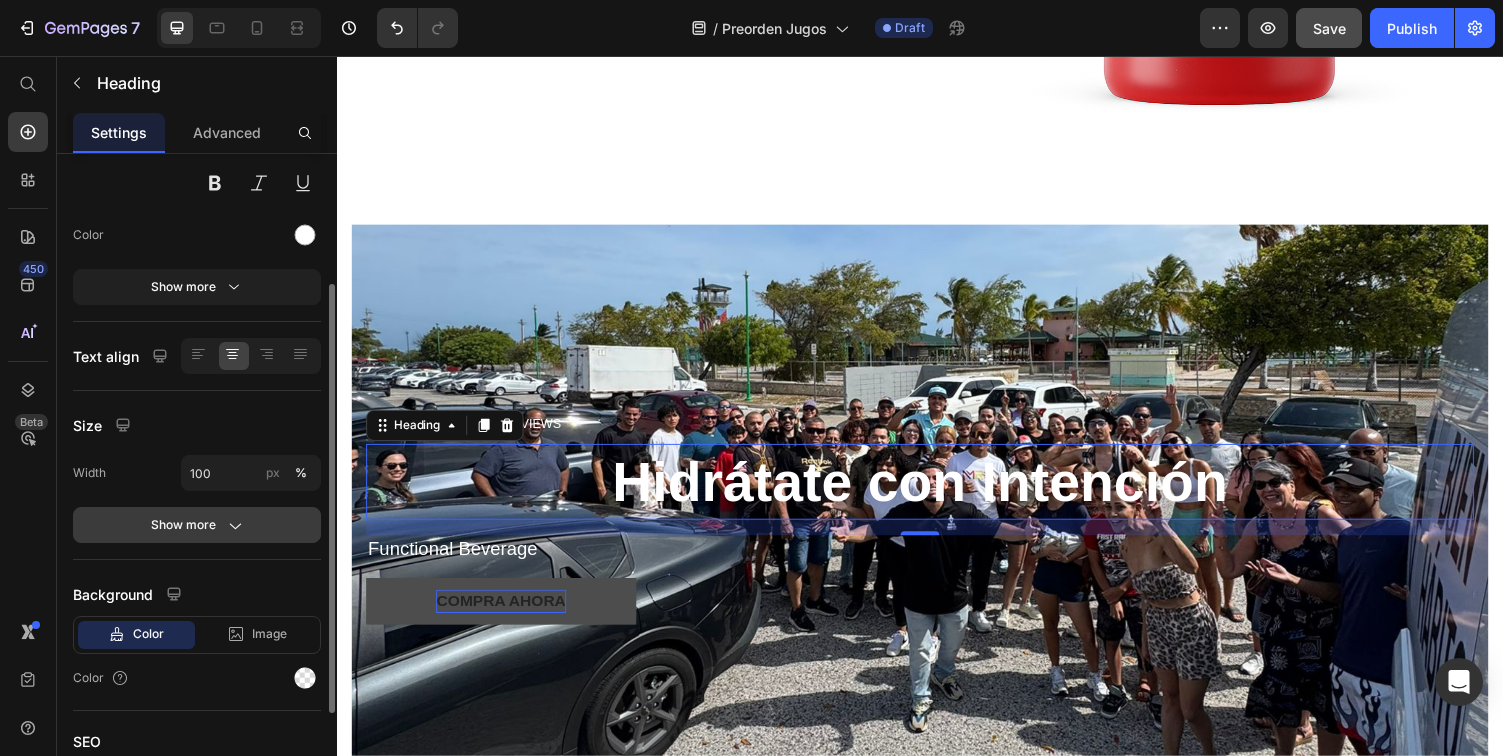 scroll, scrollTop: 207, scrollLeft: 0, axis: vertical 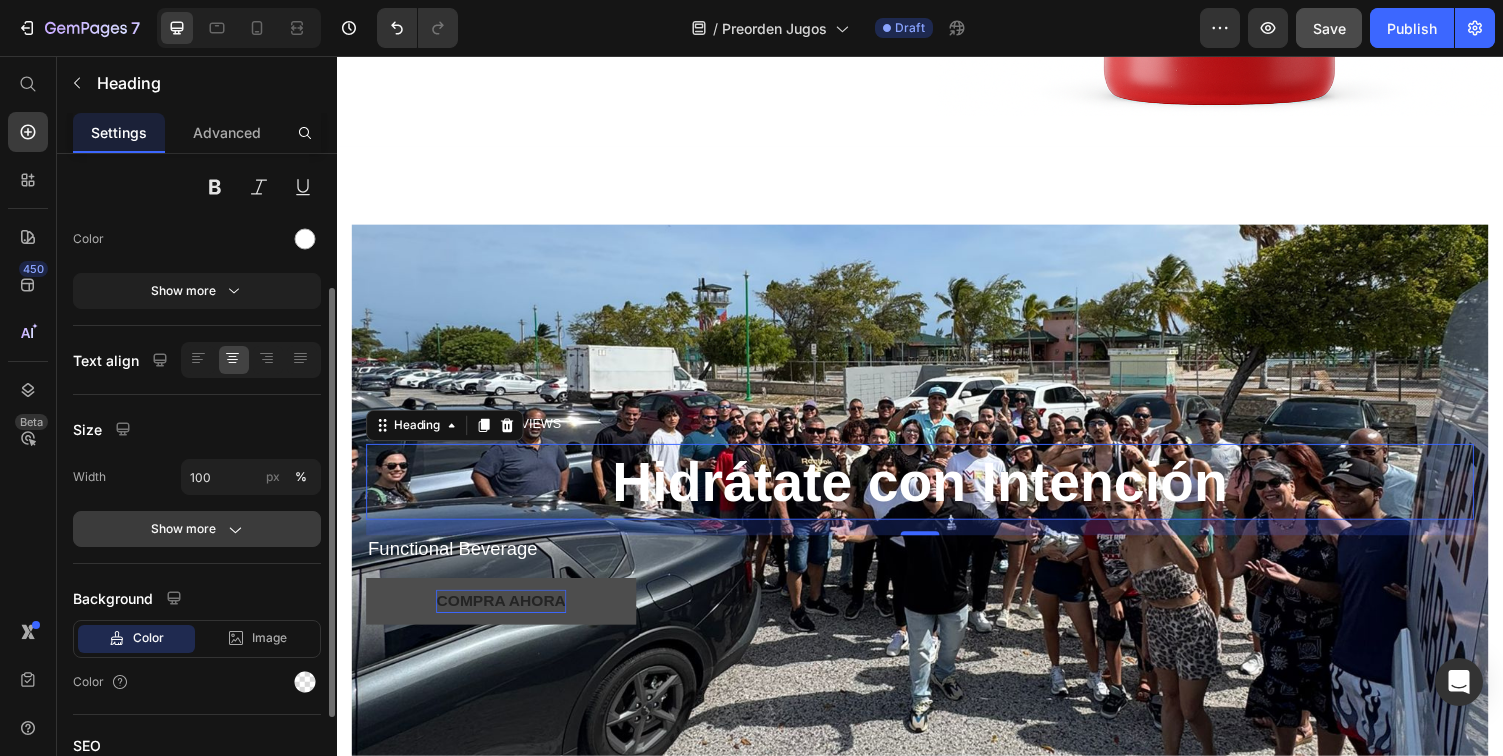 click on "Show more" at bounding box center [197, 529] 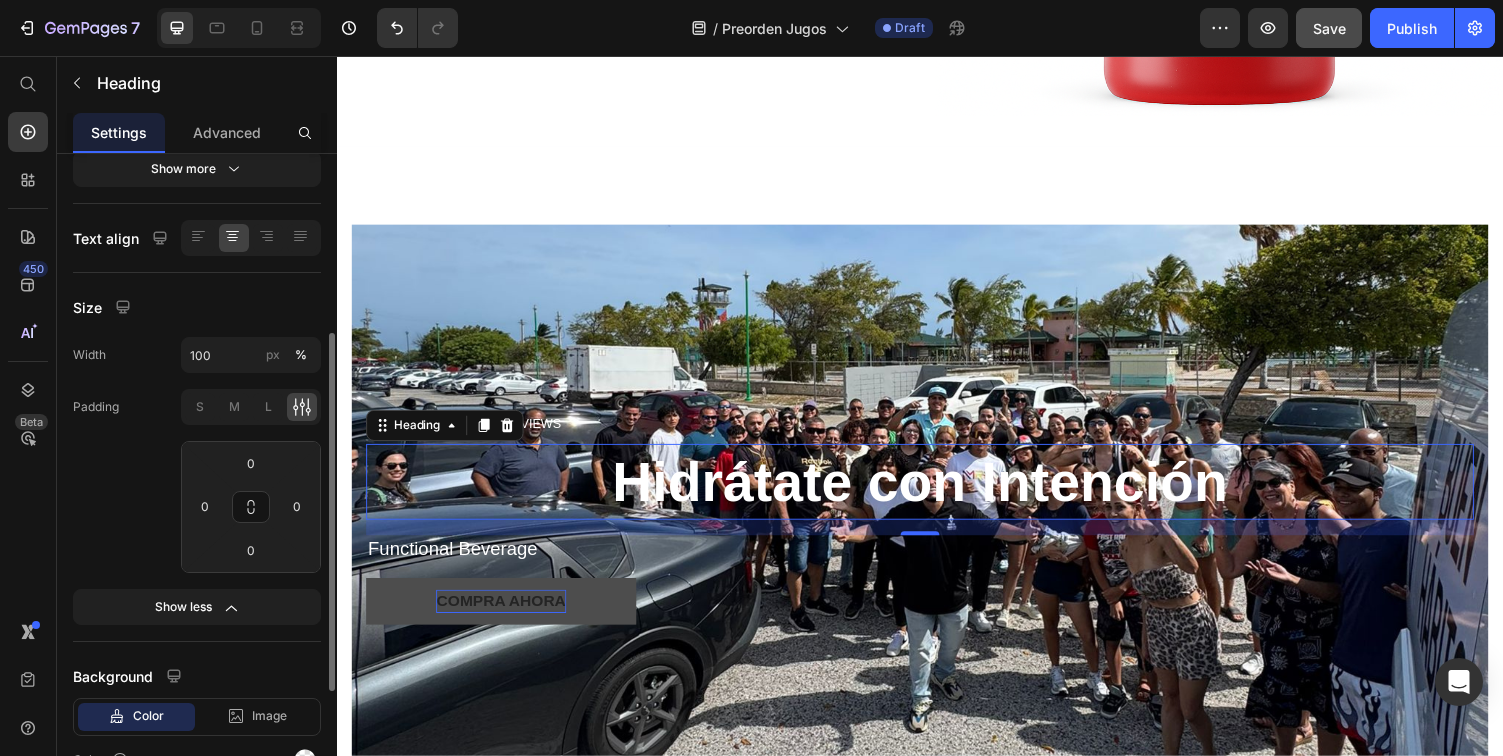 scroll, scrollTop: 461, scrollLeft: 0, axis: vertical 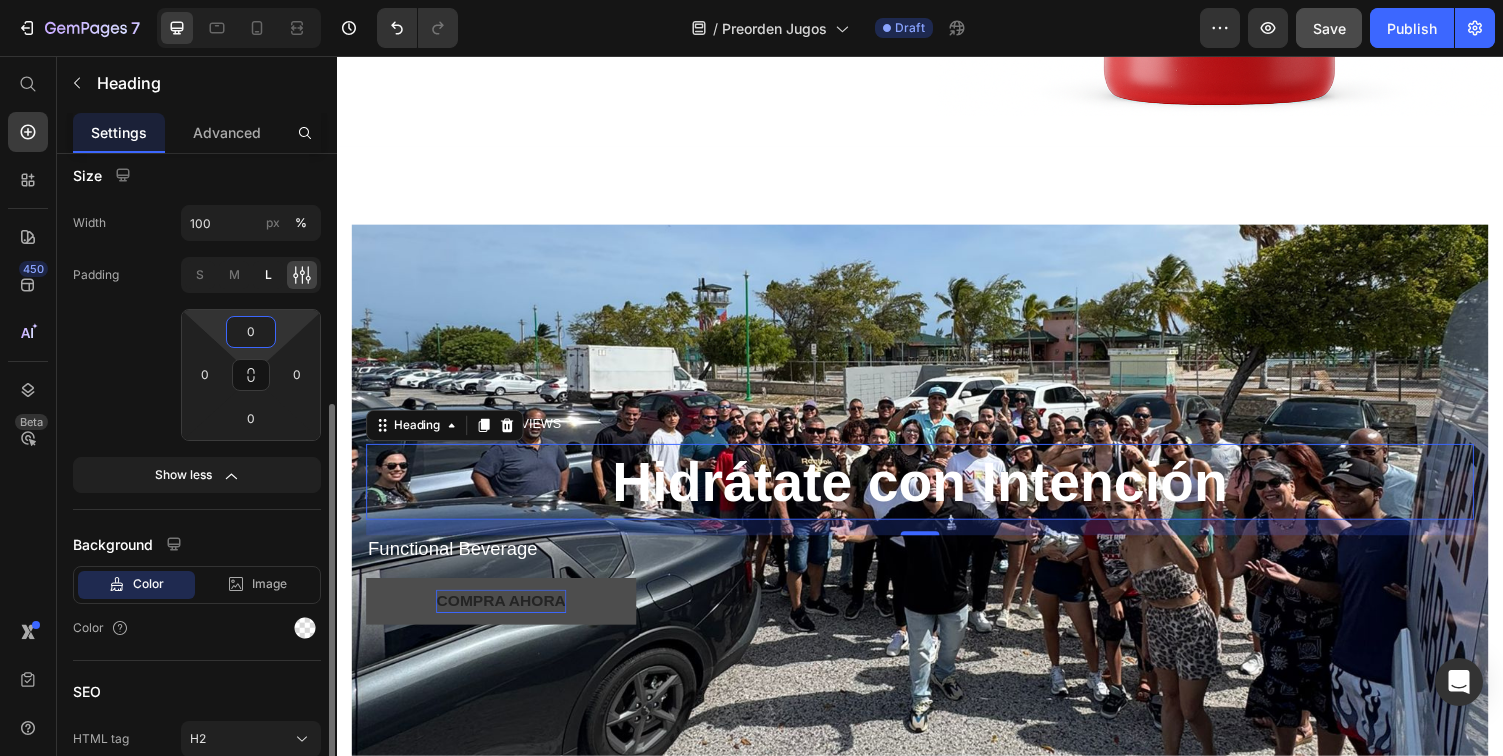 drag, startPoint x: 263, startPoint y: 341, endPoint x: 269, endPoint y: 276, distance: 65.27634 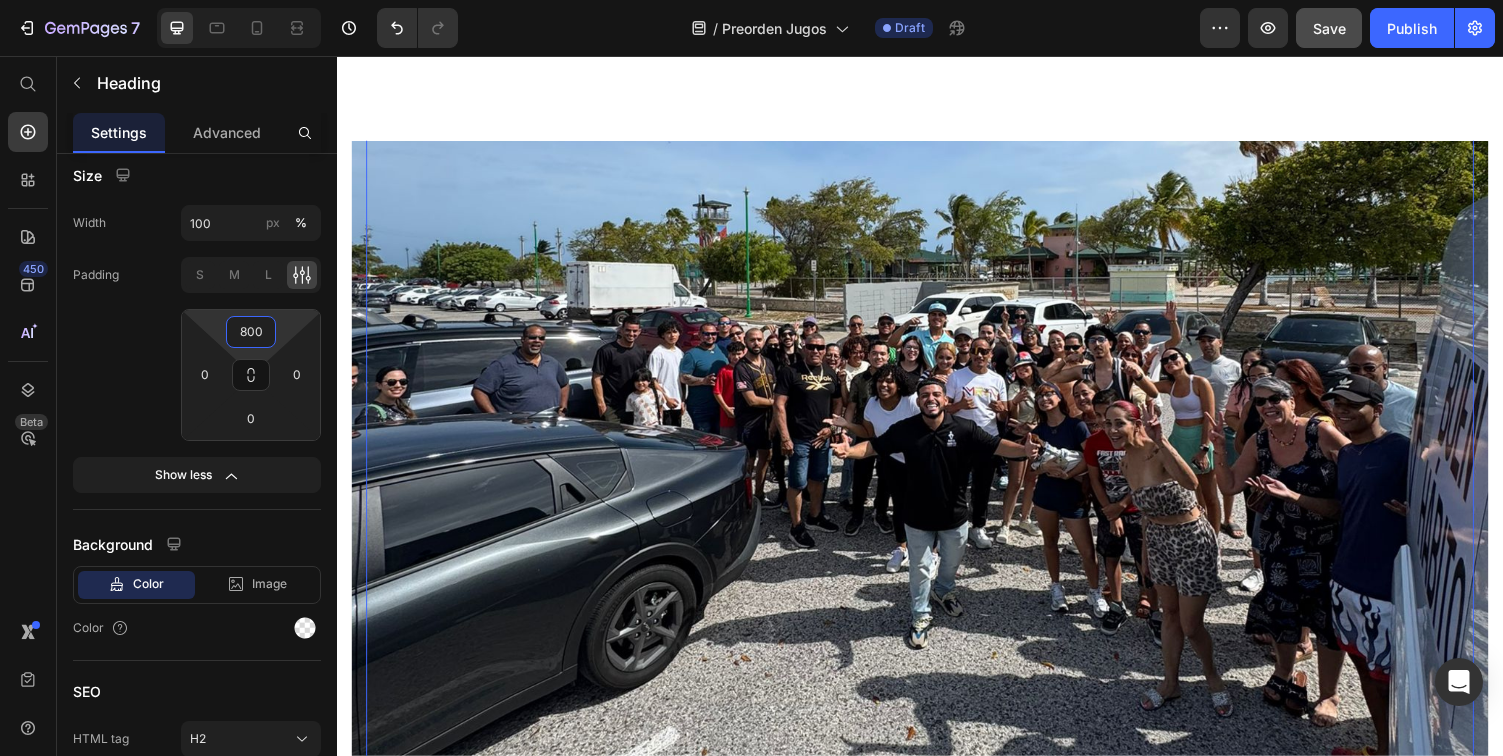 scroll, scrollTop: 1594, scrollLeft: 0, axis: vertical 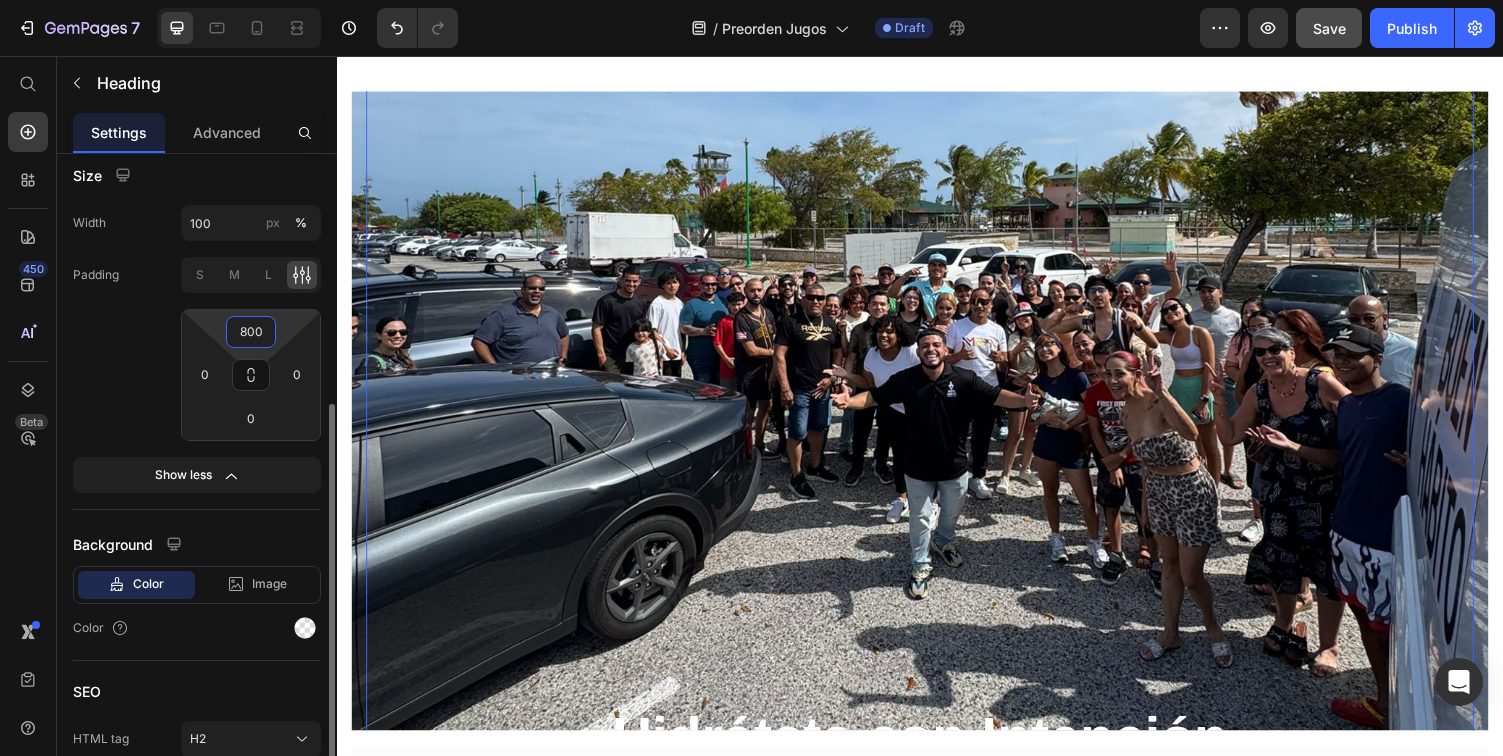 click on "800" at bounding box center [251, 332] 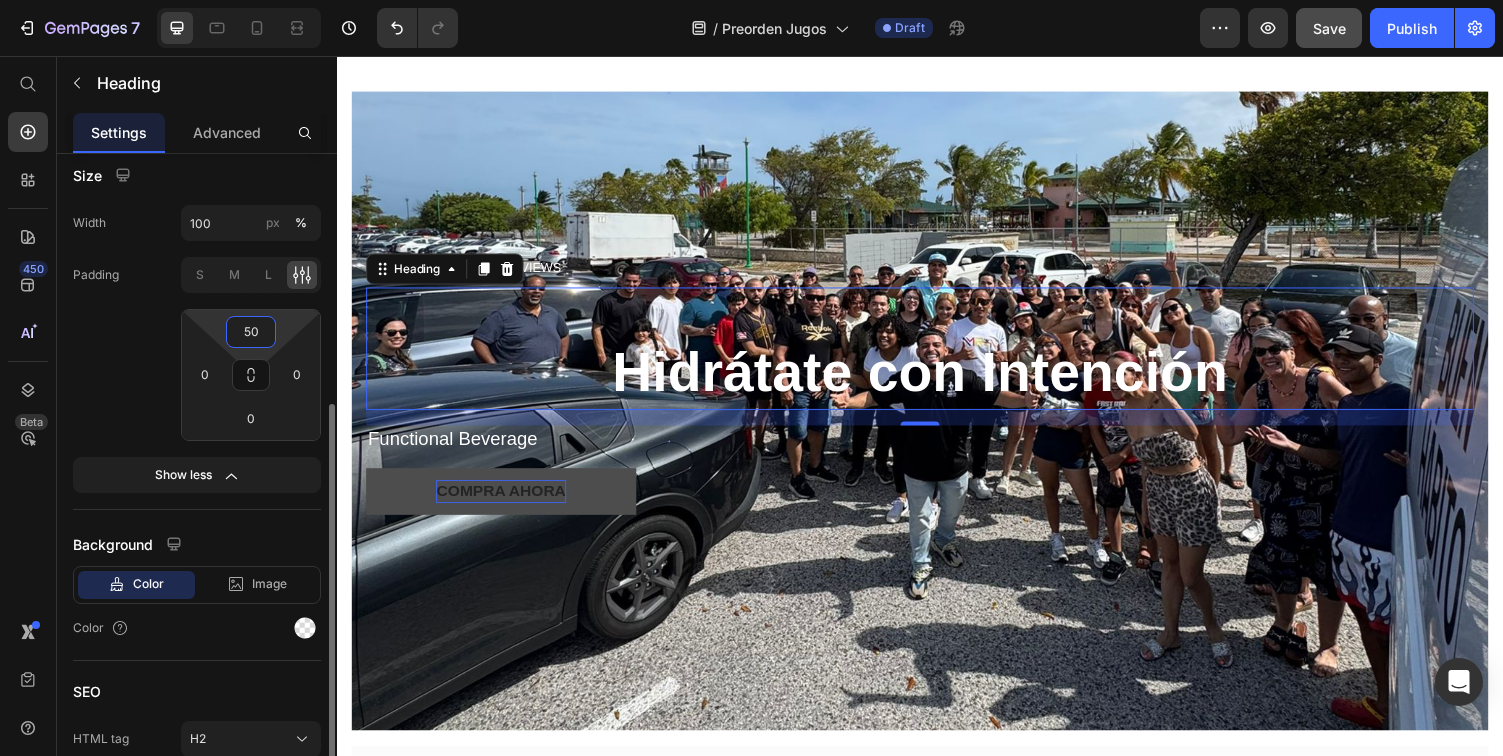 type on "350" 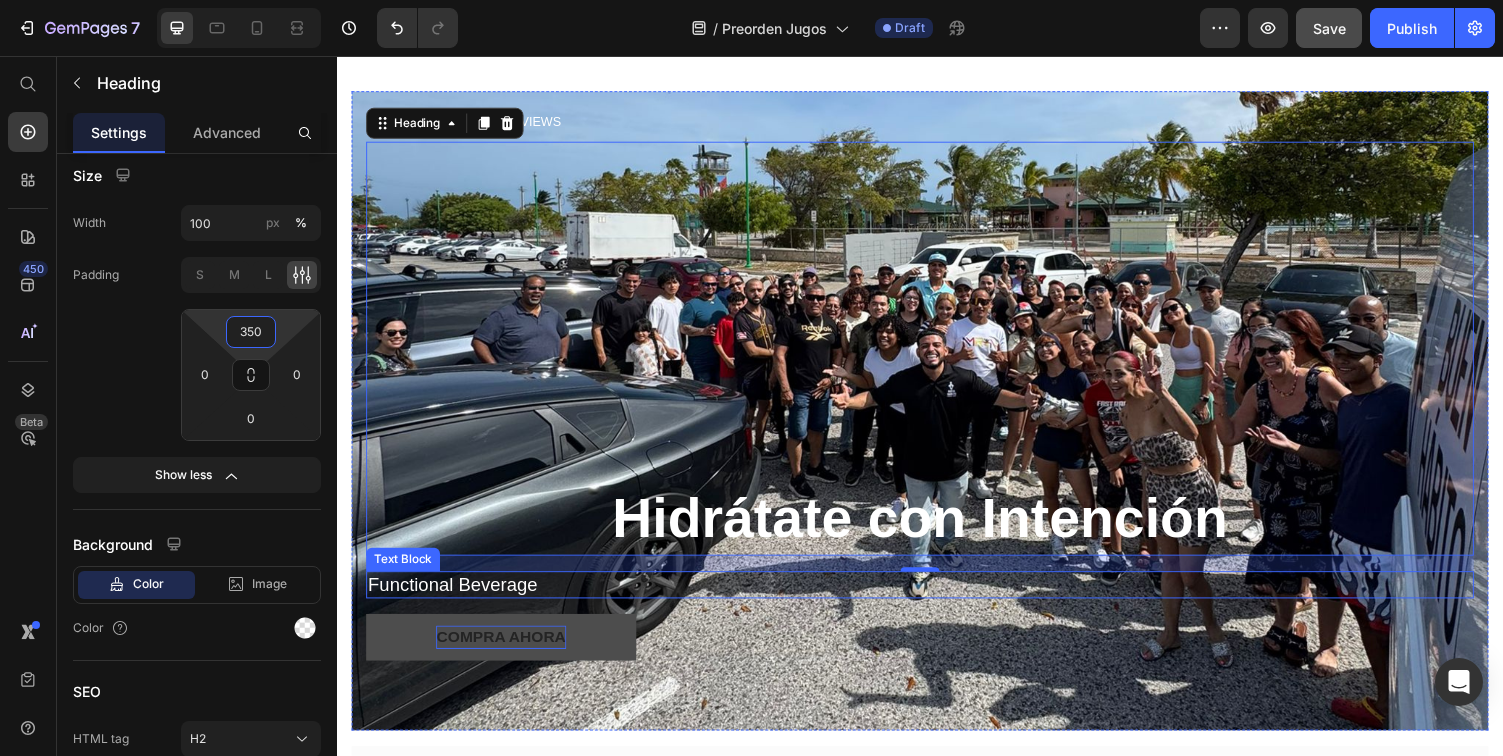 click on "Functional Beverage" at bounding box center [937, 600] 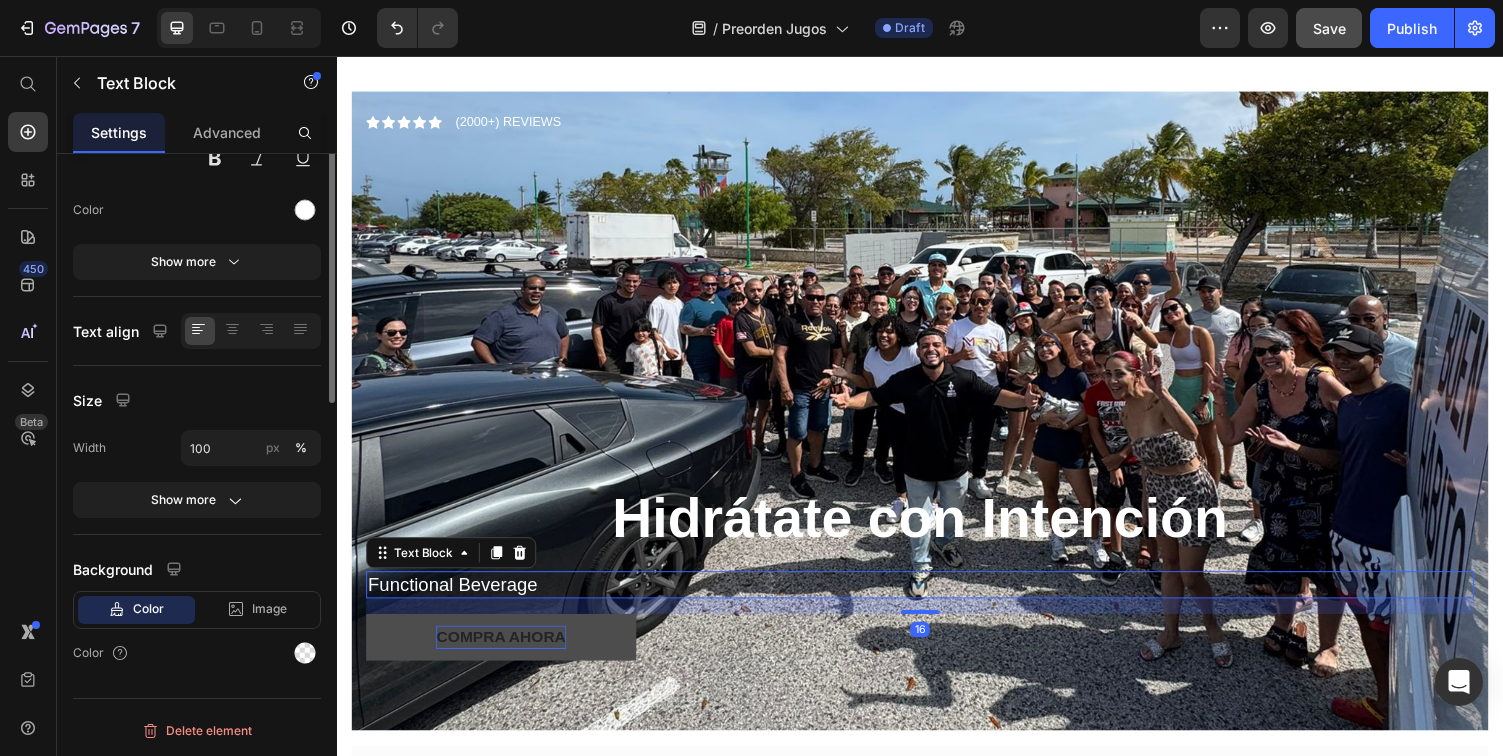 scroll, scrollTop: 0, scrollLeft: 0, axis: both 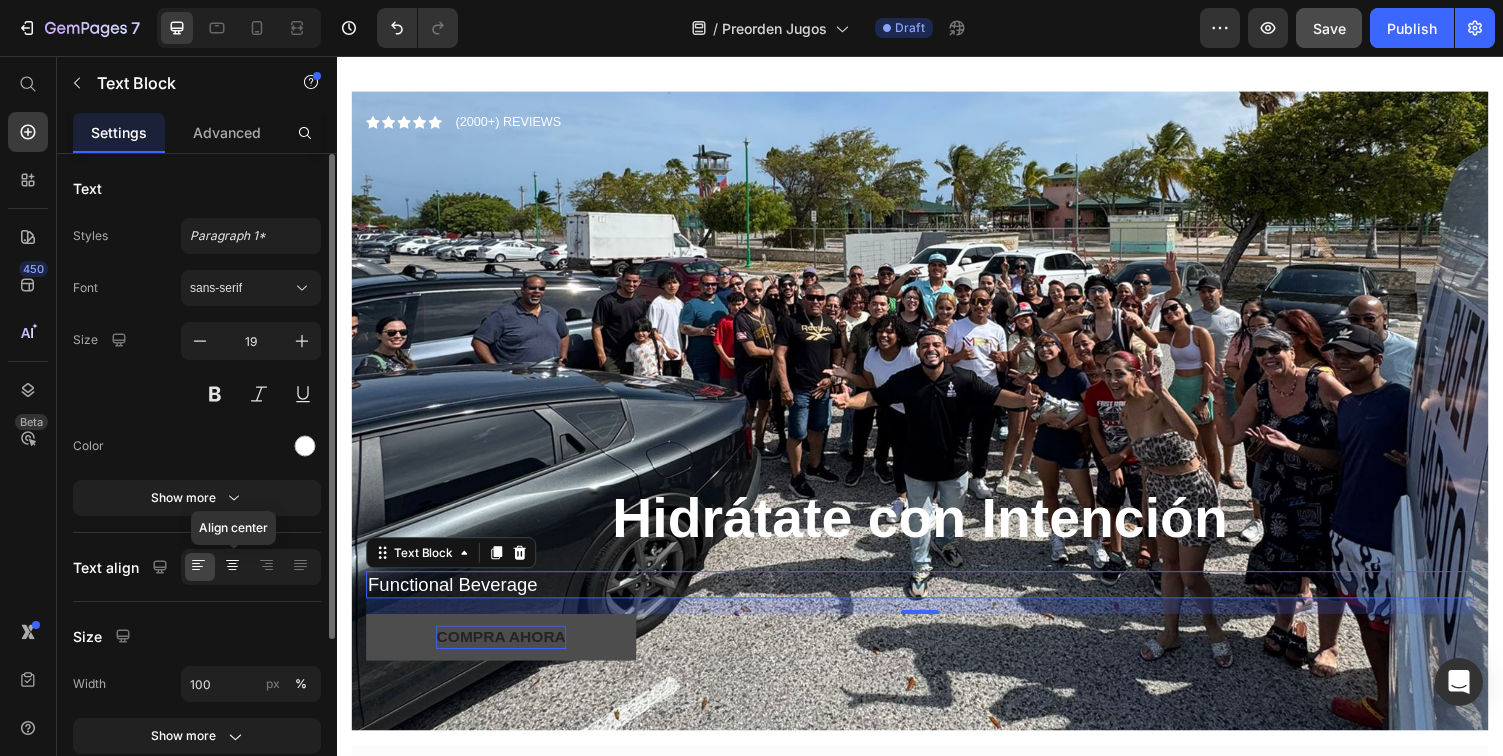 click 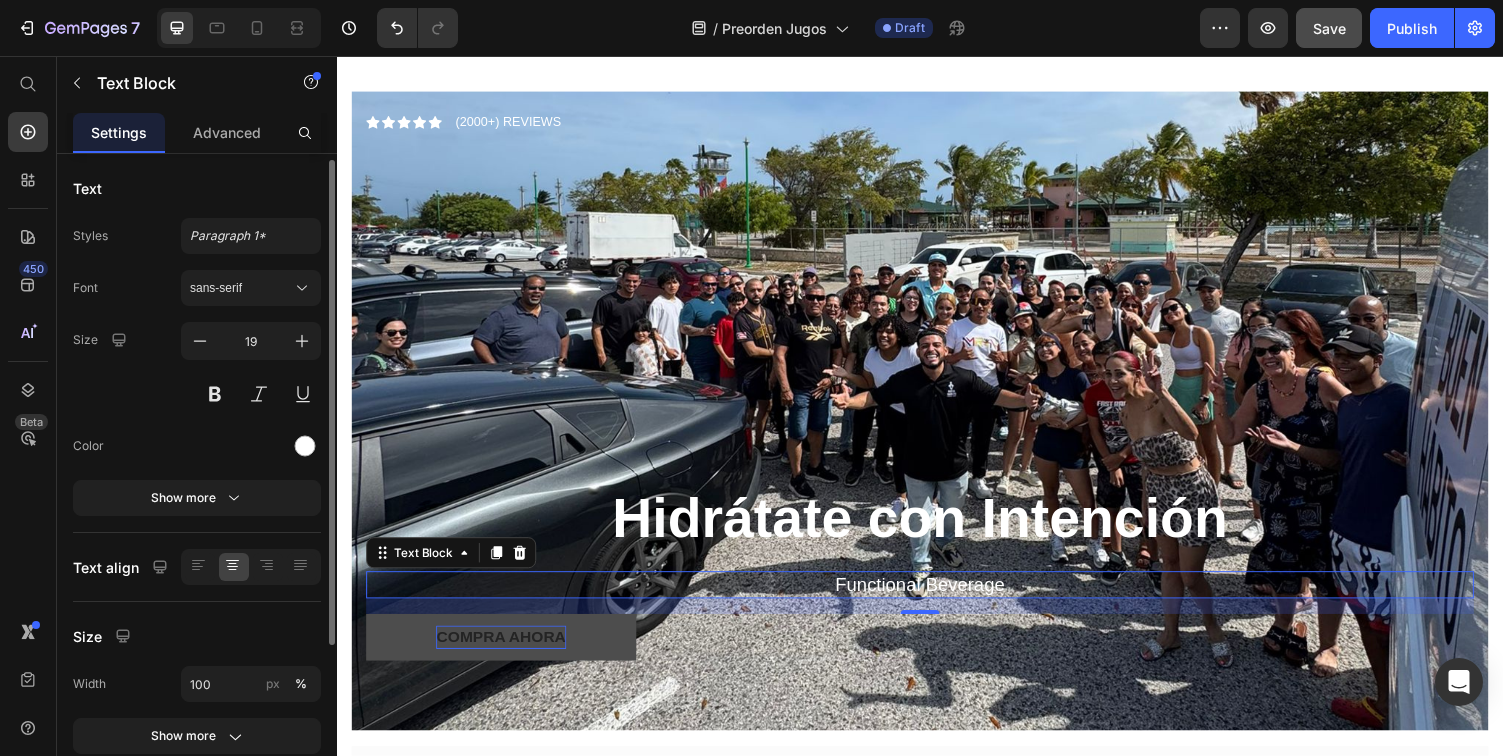 scroll, scrollTop: 170, scrollLeft: 0, axis: vertical 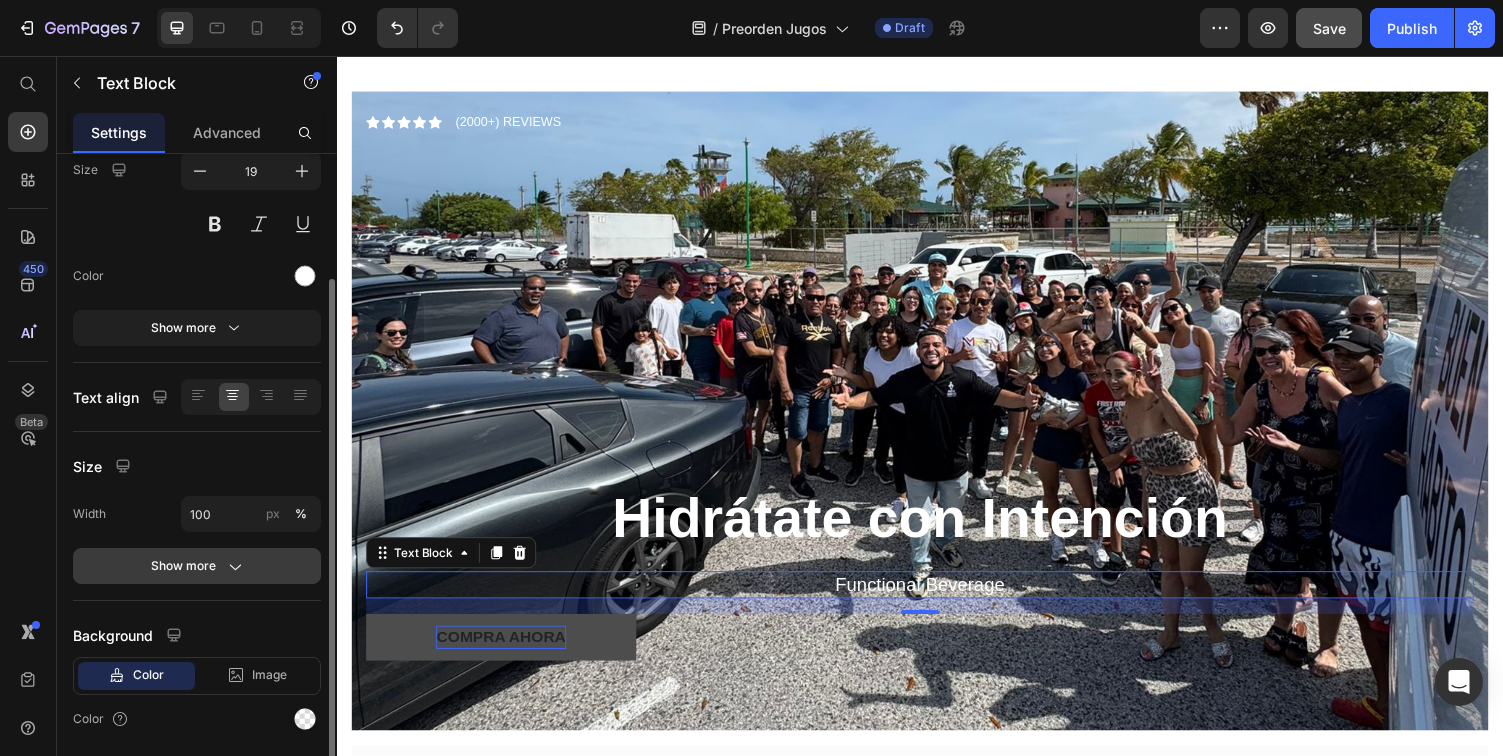click on "Show more" 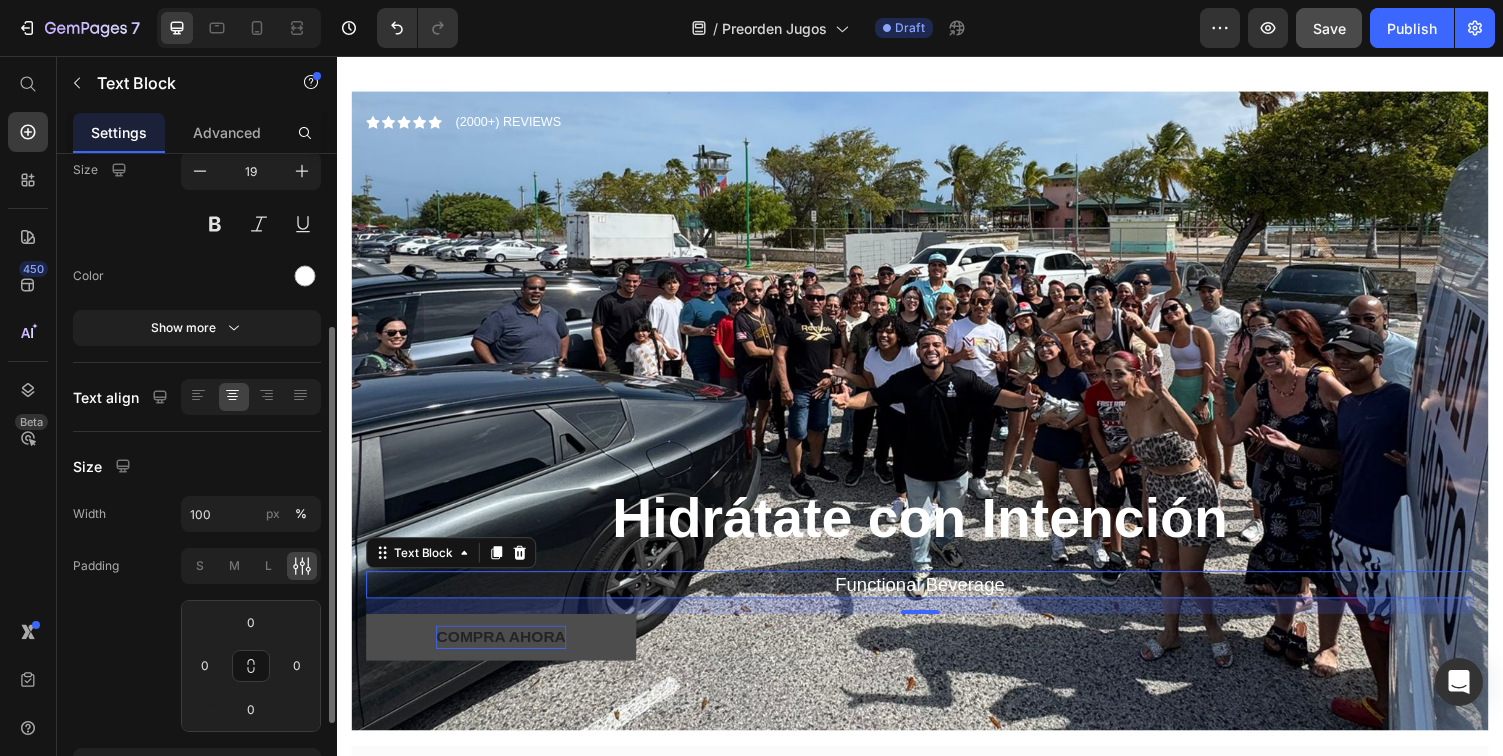 scroll, scrollTop: 344, scrollLeft: 0, axis: vertical 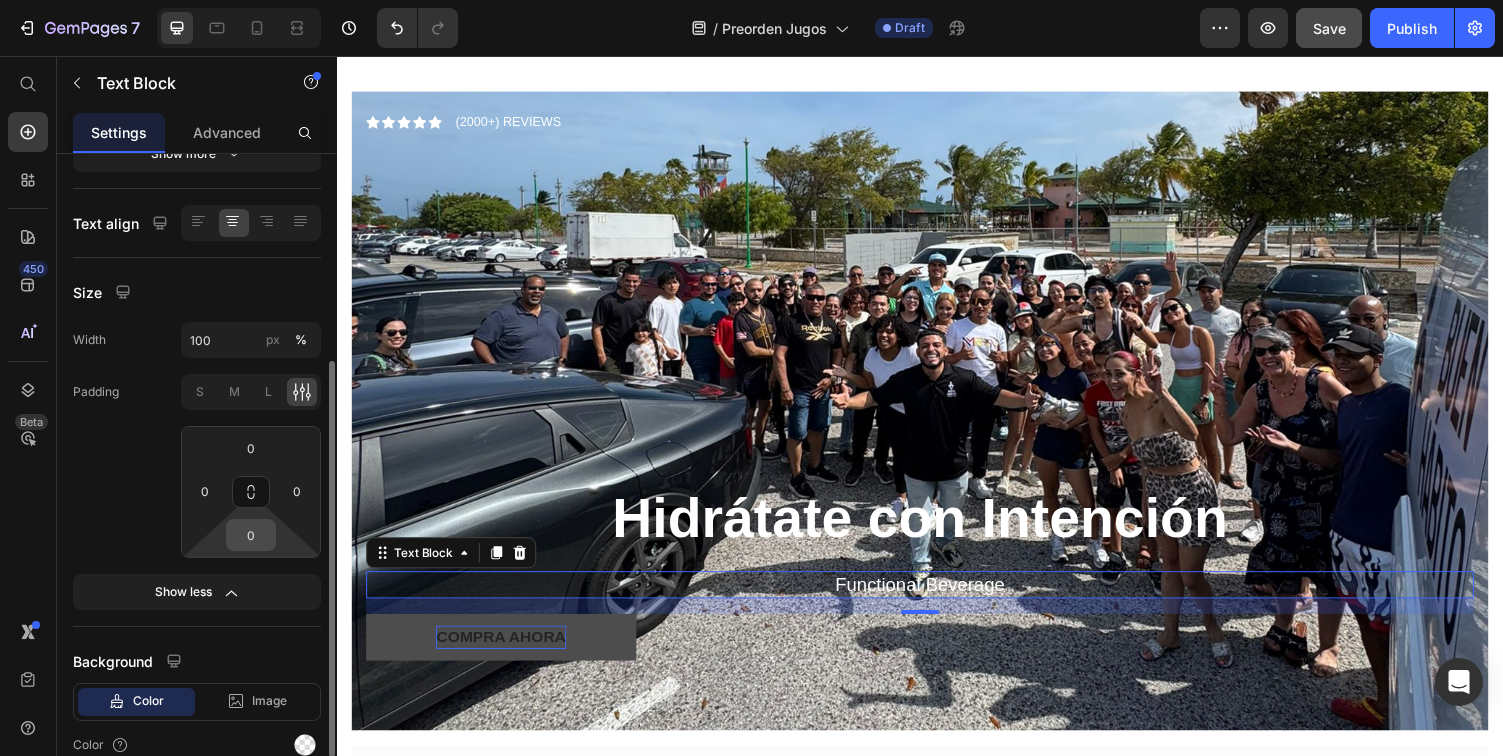 click on "0" at bounding box center [251, 535] 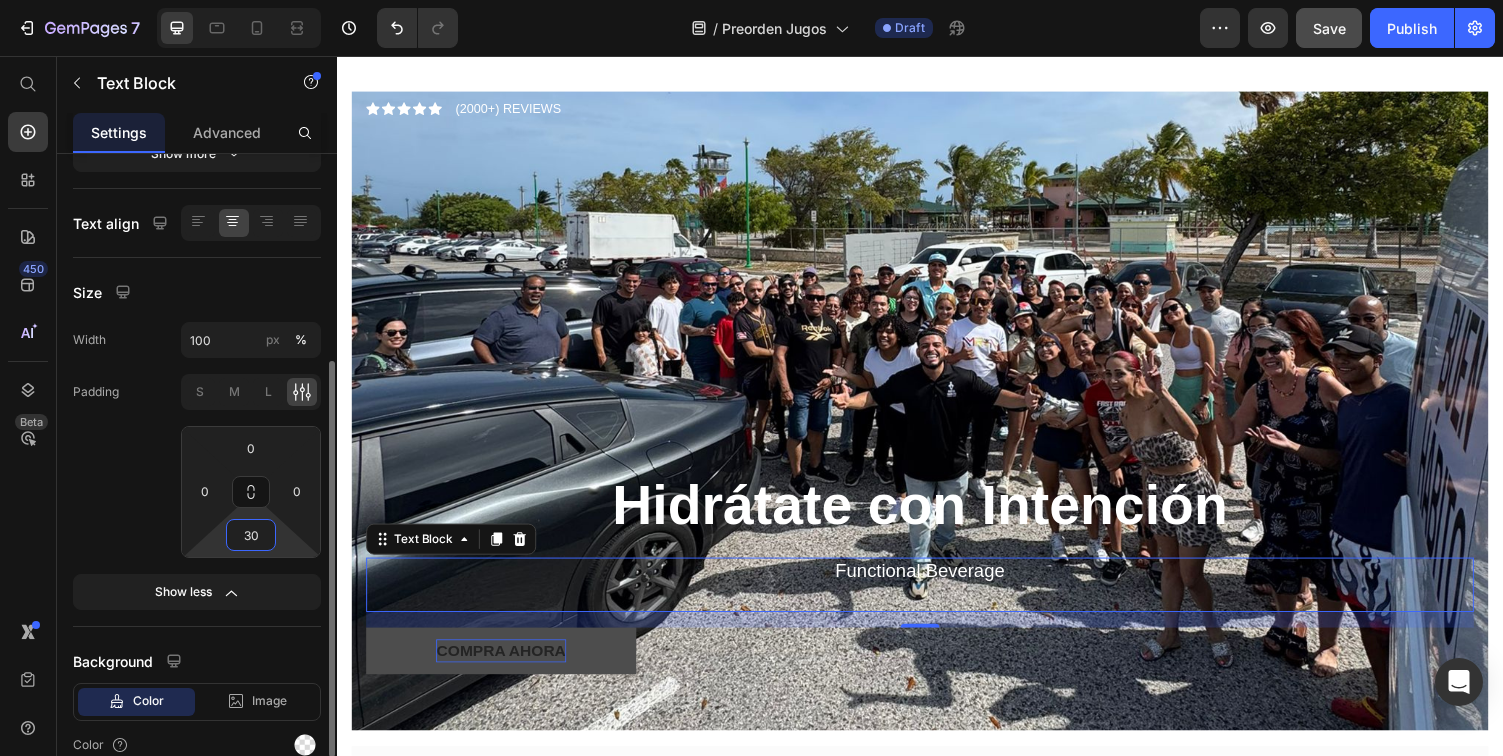 type on "3" 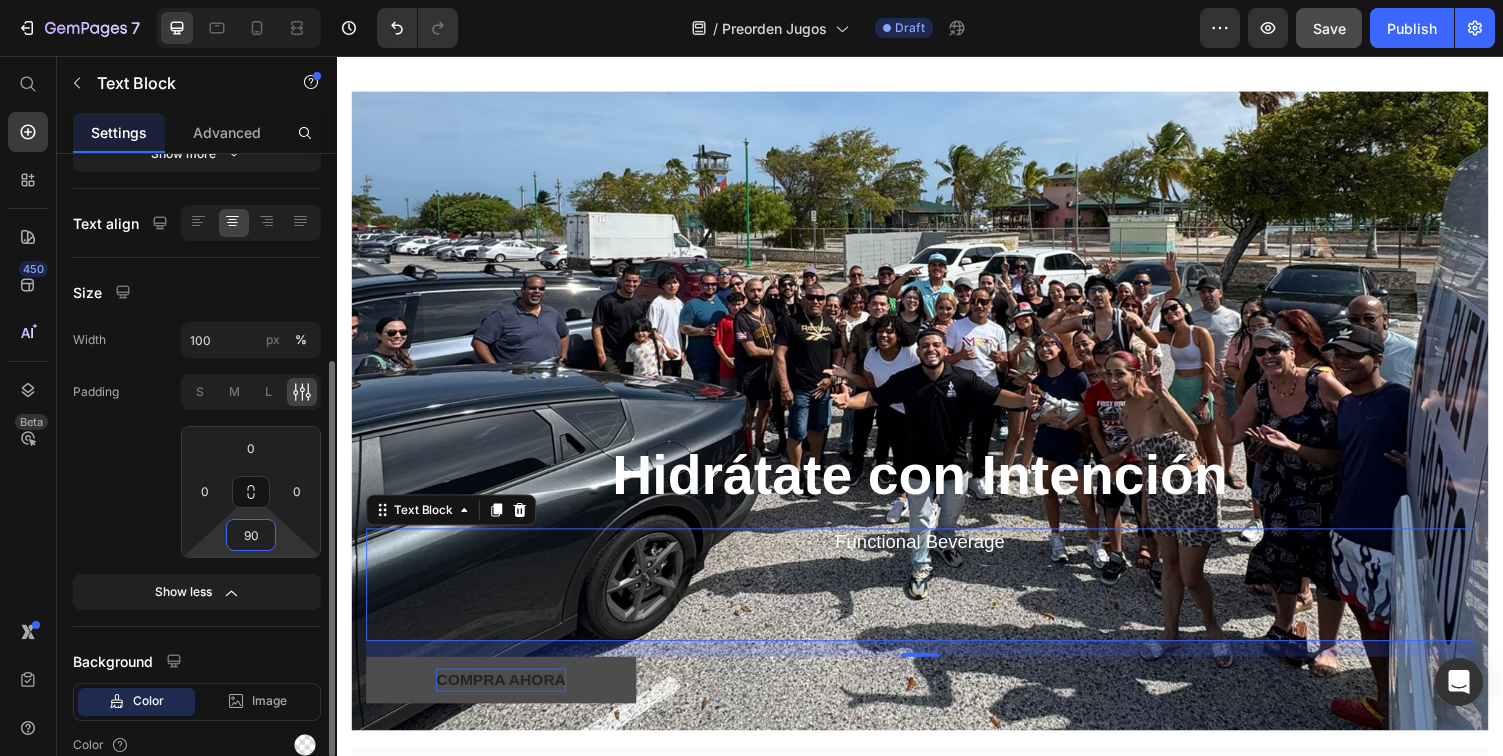 type on "9" 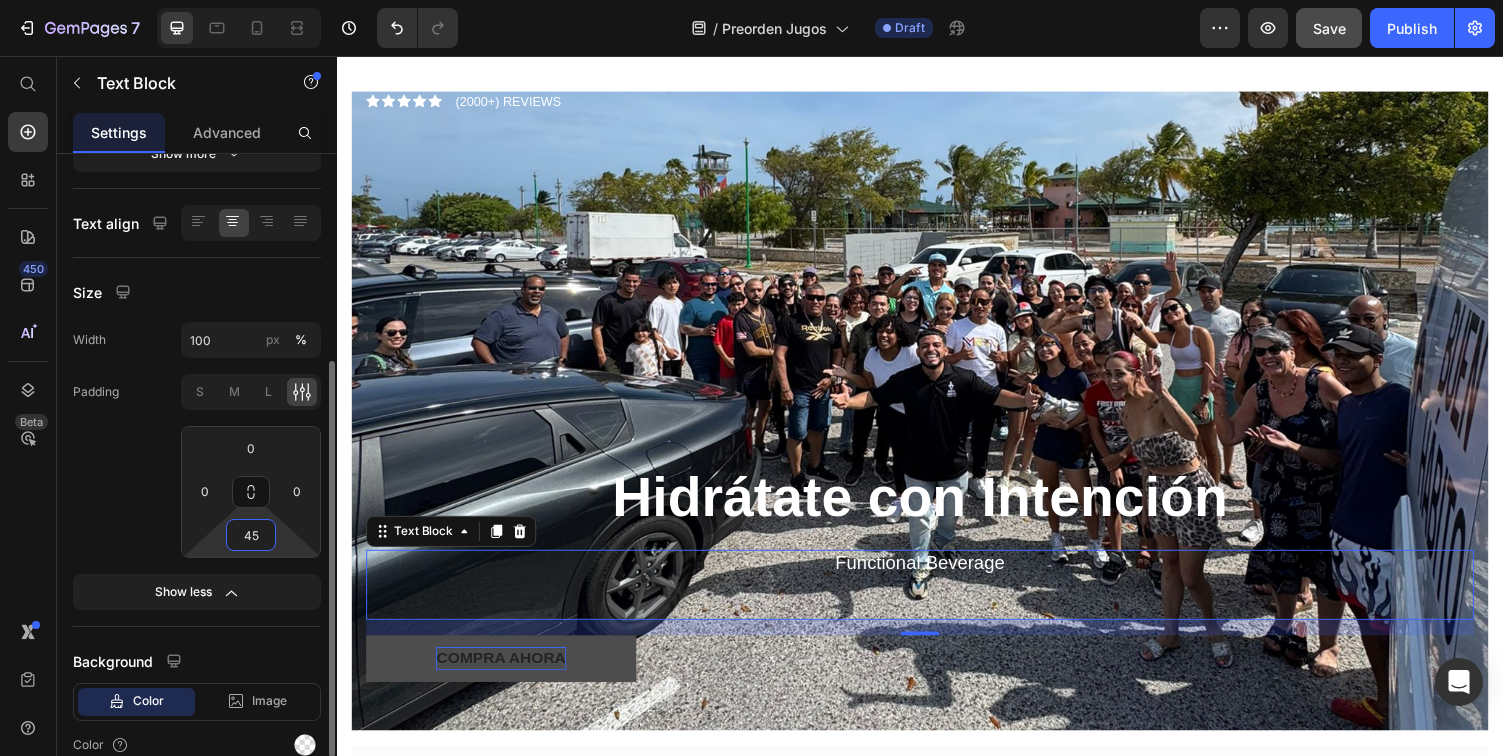 type on "4" 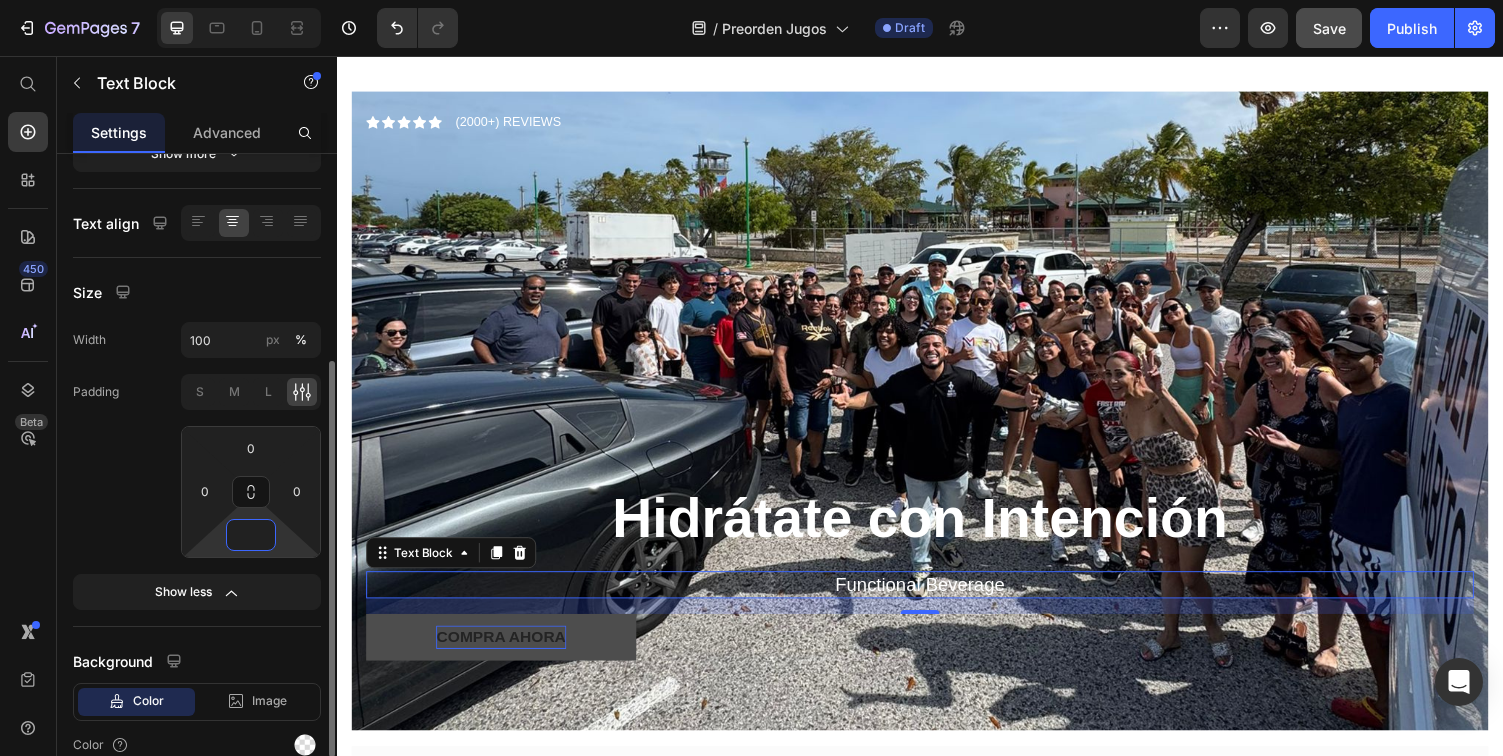 type on "0" 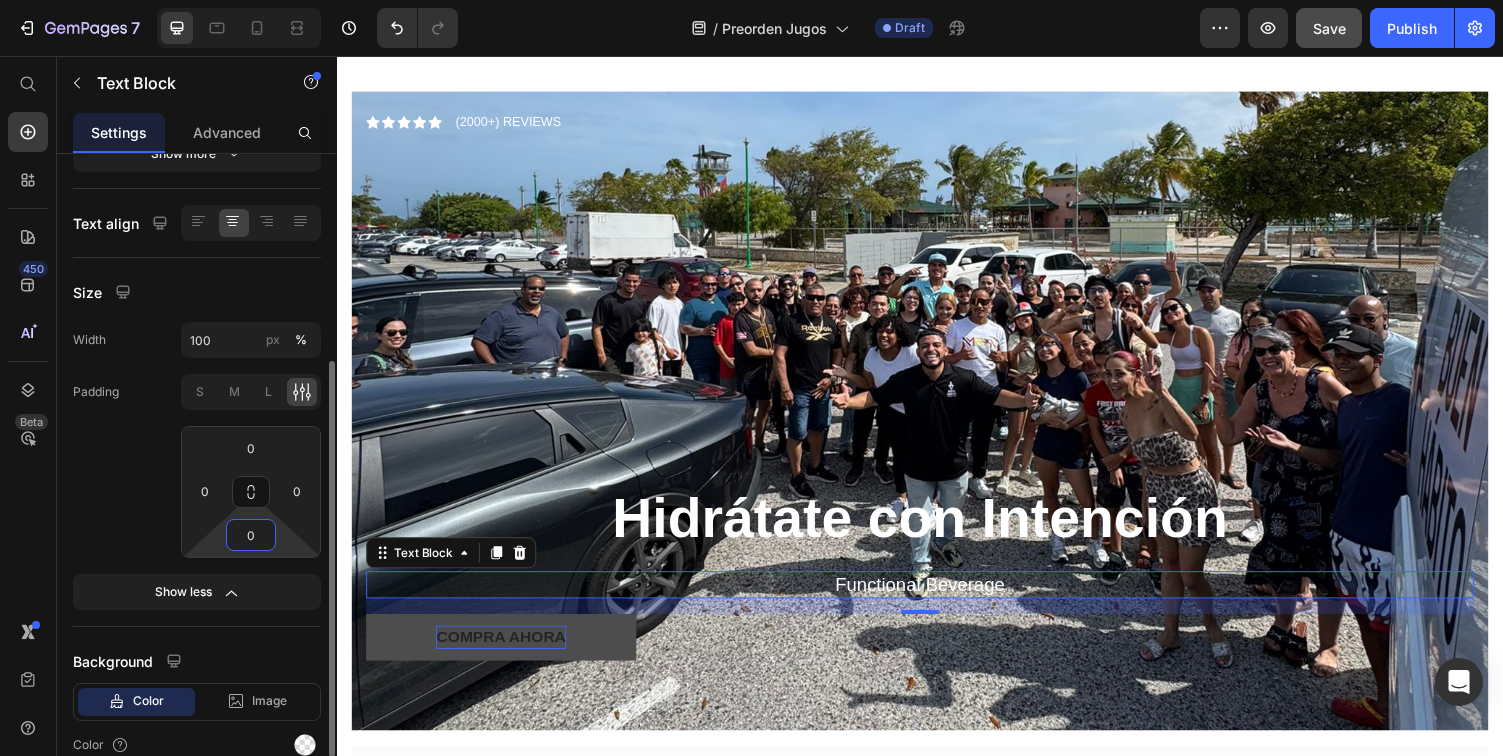 click on "Padding S M L 0 0 0 0" 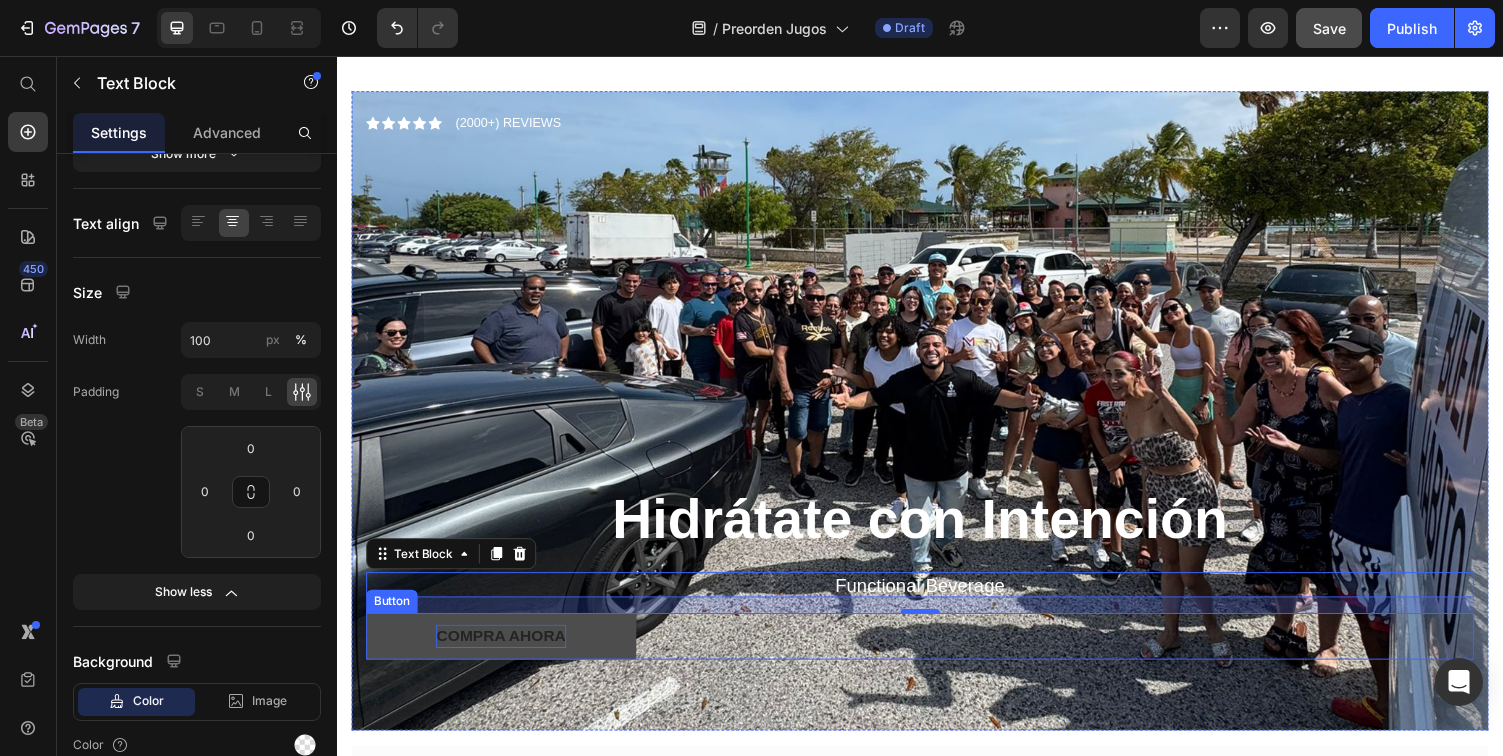 click on "Compra ahora Button" at bounding box center (937, 653) 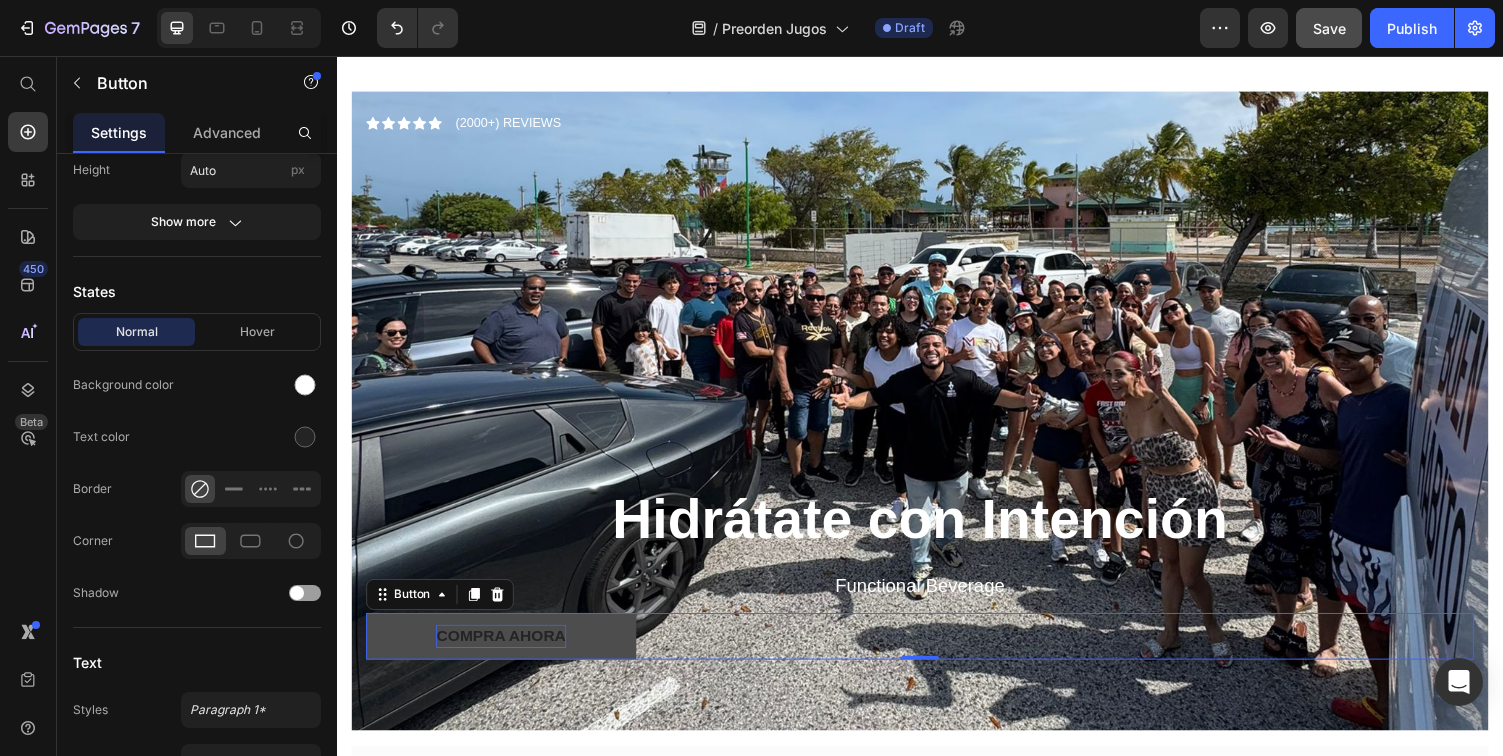 scroll, scrollTop: 0, scrollLeft: 0, axis: both 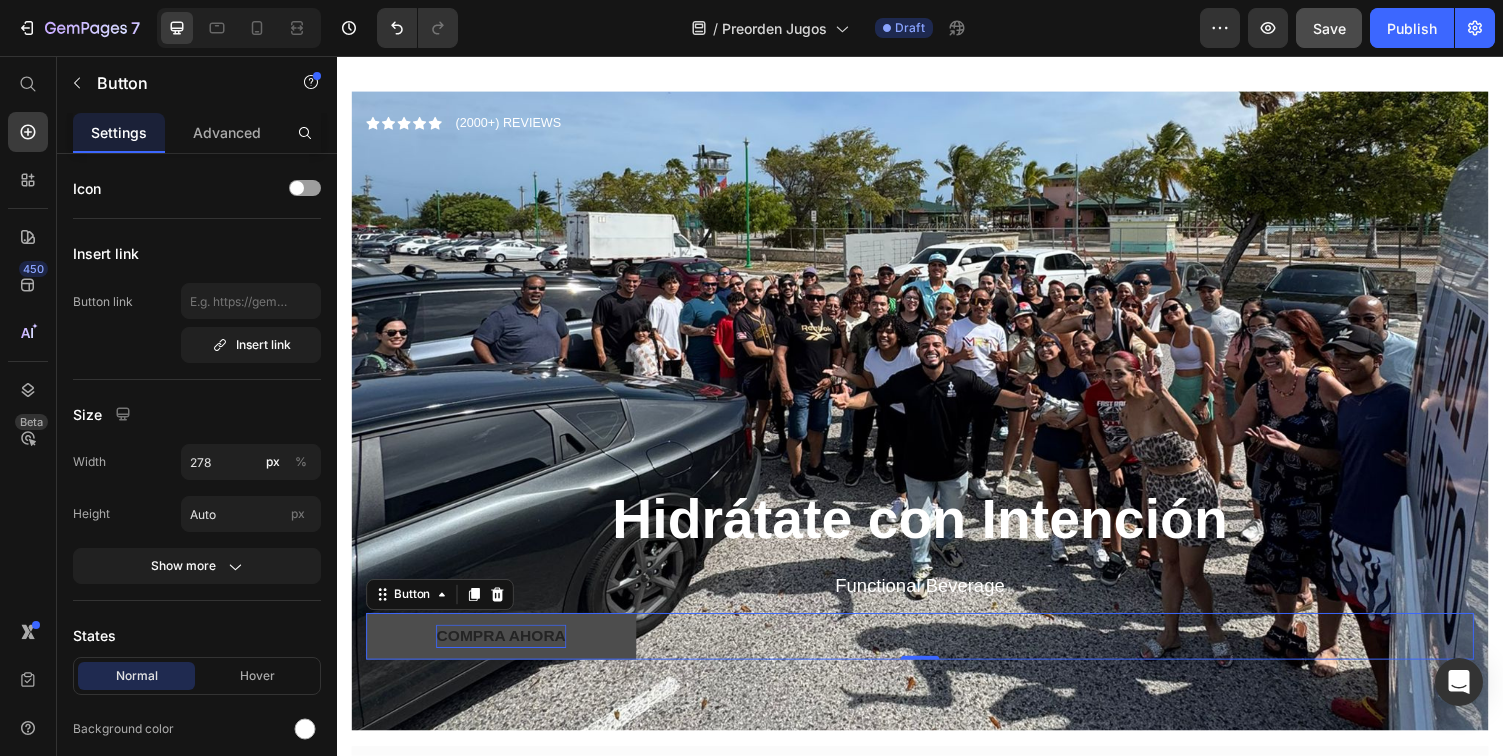 click on "Compra ahora" at bounding box center (506, 653) 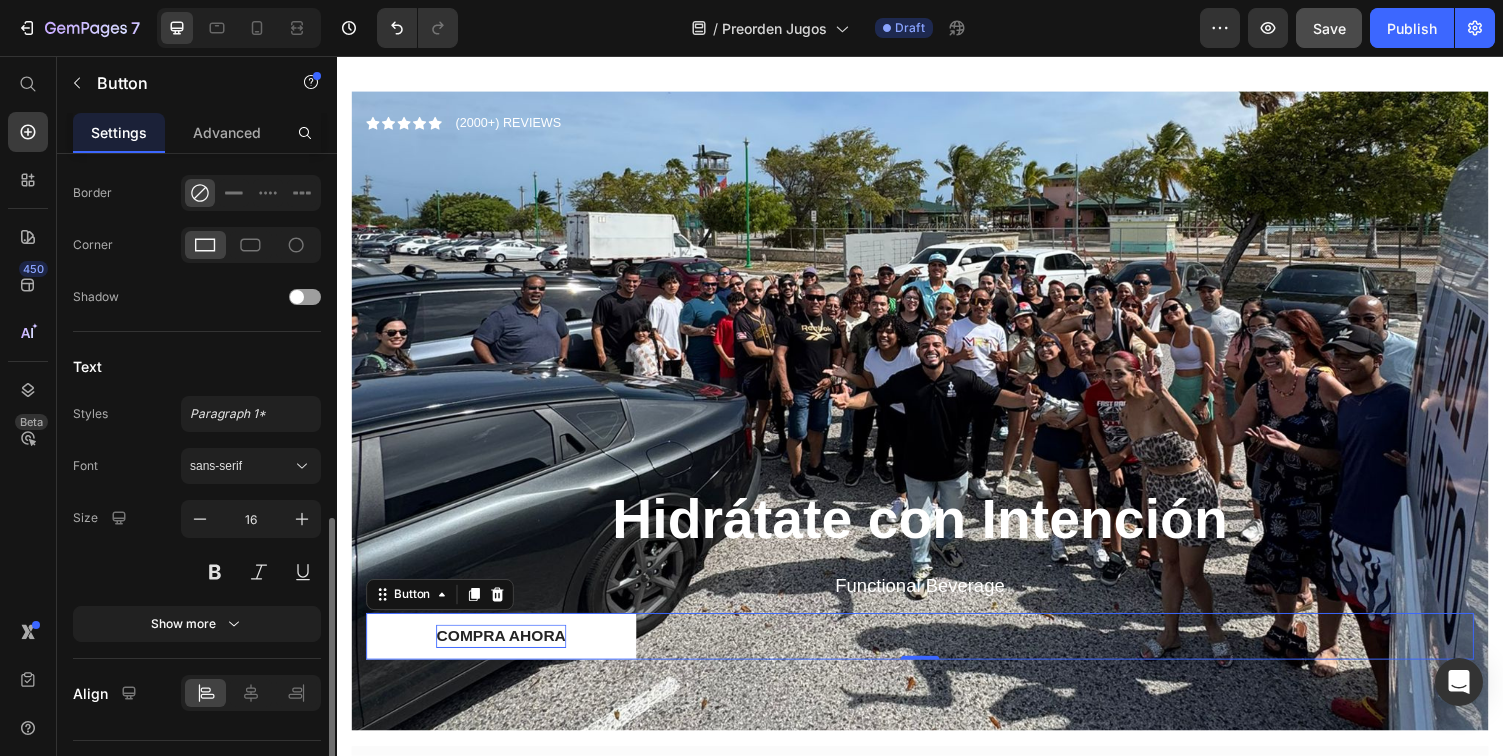 scroll, scrollTop: 673, scrollLeft: 0, axis: vertical 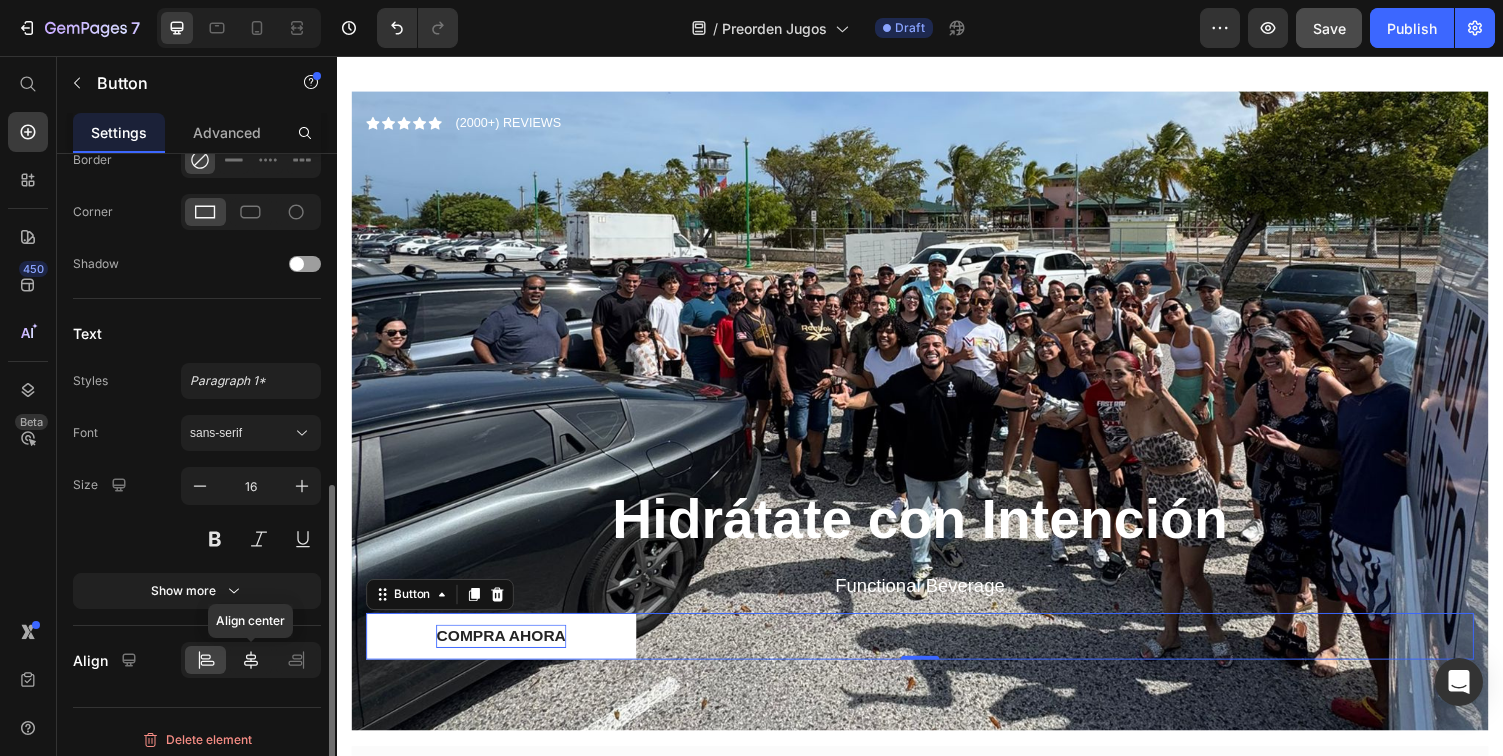 click 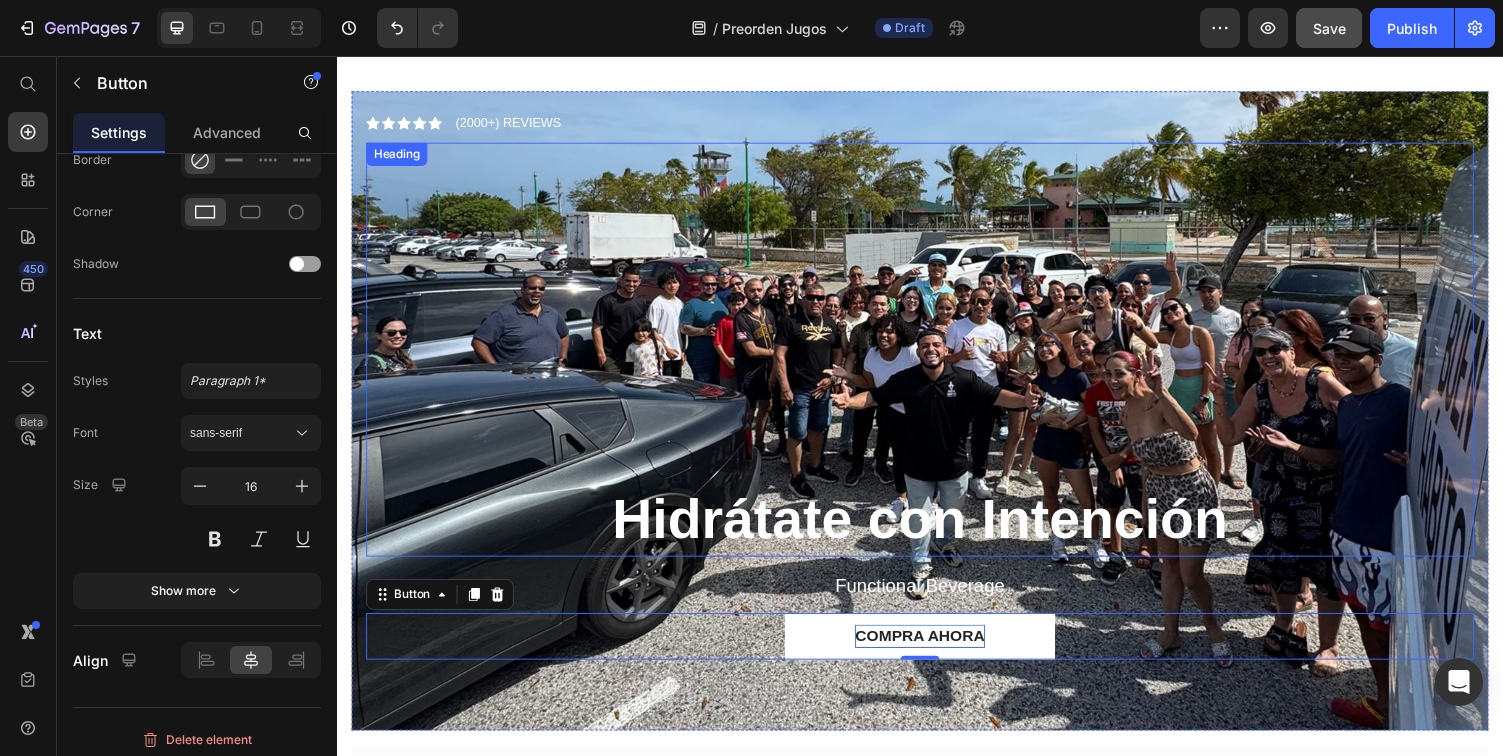 click on "⁠⁠⁠⁠⁠⁠⁠ Hidrátate con Intención" at bounding box center (937, 358) 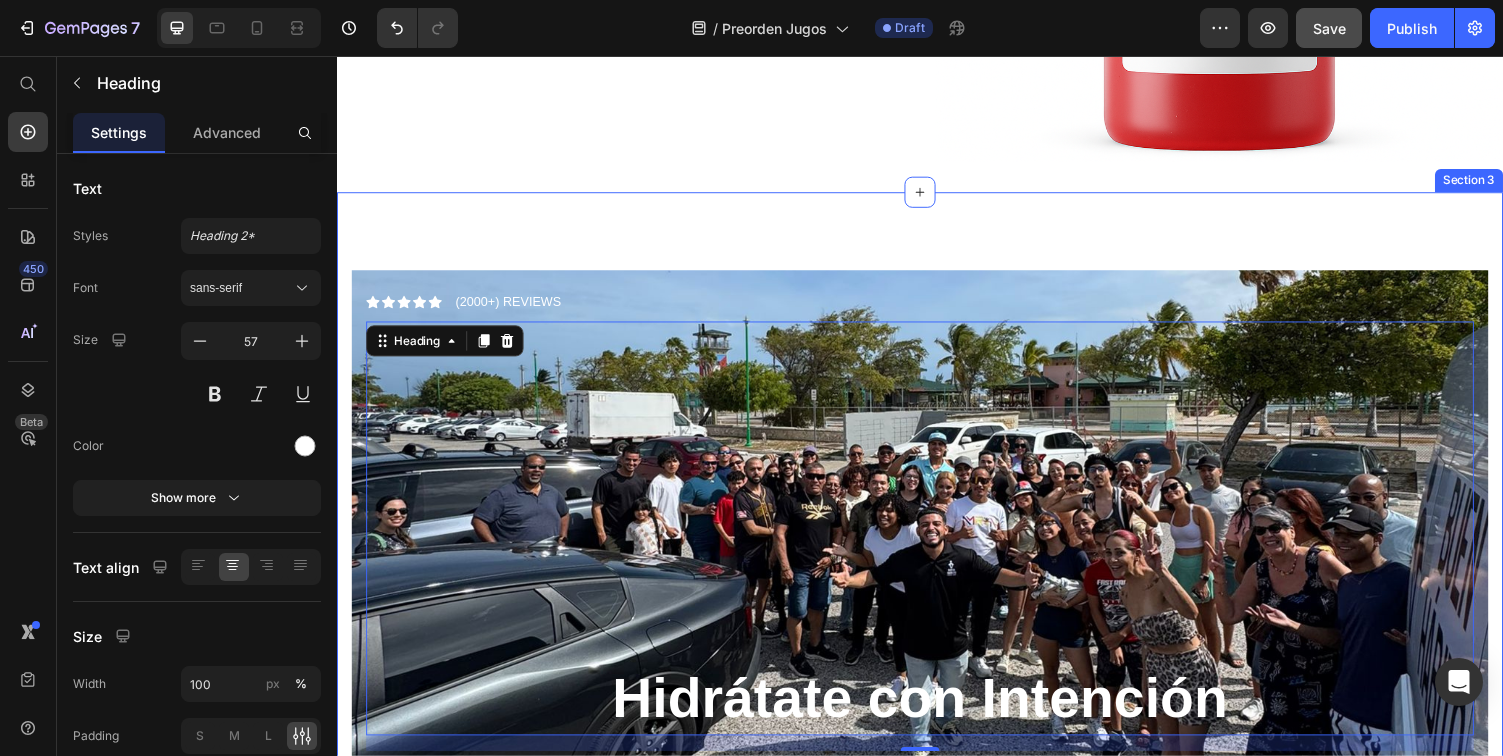 scroll, scrollTop: 1409, scrollLeft: 0, axis: vertical 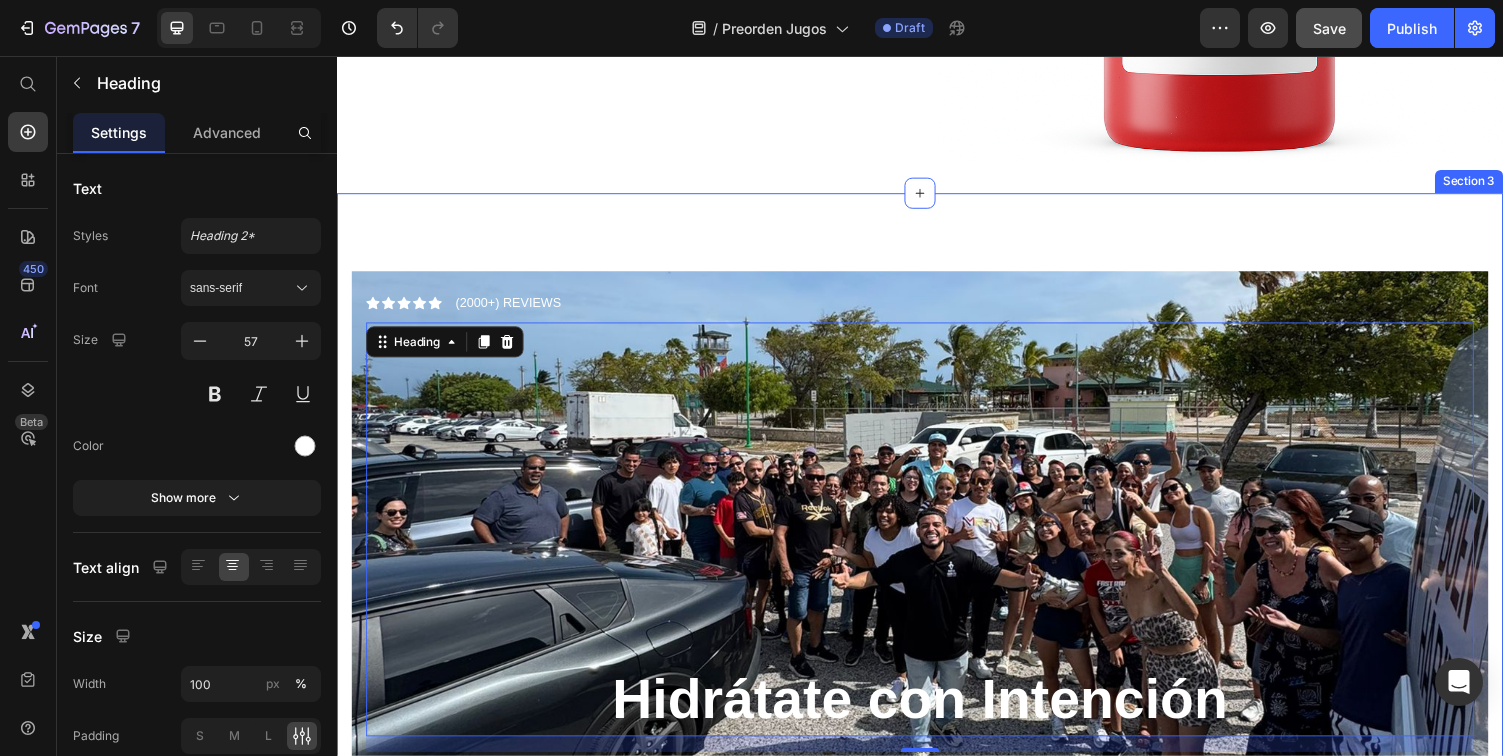 click on "Icon Icon Icon Icon Icon Icon List (2000+) REVIEWS Text Block Row ⁠⁠⁠⁠⁠⁠⁠ Hidrátate con Intención Heading   16 Functional Beverage Text Block Compra ahora Button Hero Banner Beneficios de esta bebida Heading Image 100% Natural Text block Solo melón, agua [PERSON_NAME] y sal del Himalaya. Nada más. Sin aditivos ni químicos. Text block Row Image Sin azúcar añadida Text block La dulzura viene directamente del melón. No añadimos endulzantes de ningún tipo. Text block Row Image Hecho en [US_STATE] Text block Formulado y preparado localmente con ingredientes reales, para nuestra gente. Text block Row Row Image Energía diaria y funcional Text block La combinación perfecta para hidratarte, recargarte y mantener claridad mental.   Text block Image Row Row Section 3" at bounding box center [937, 868] 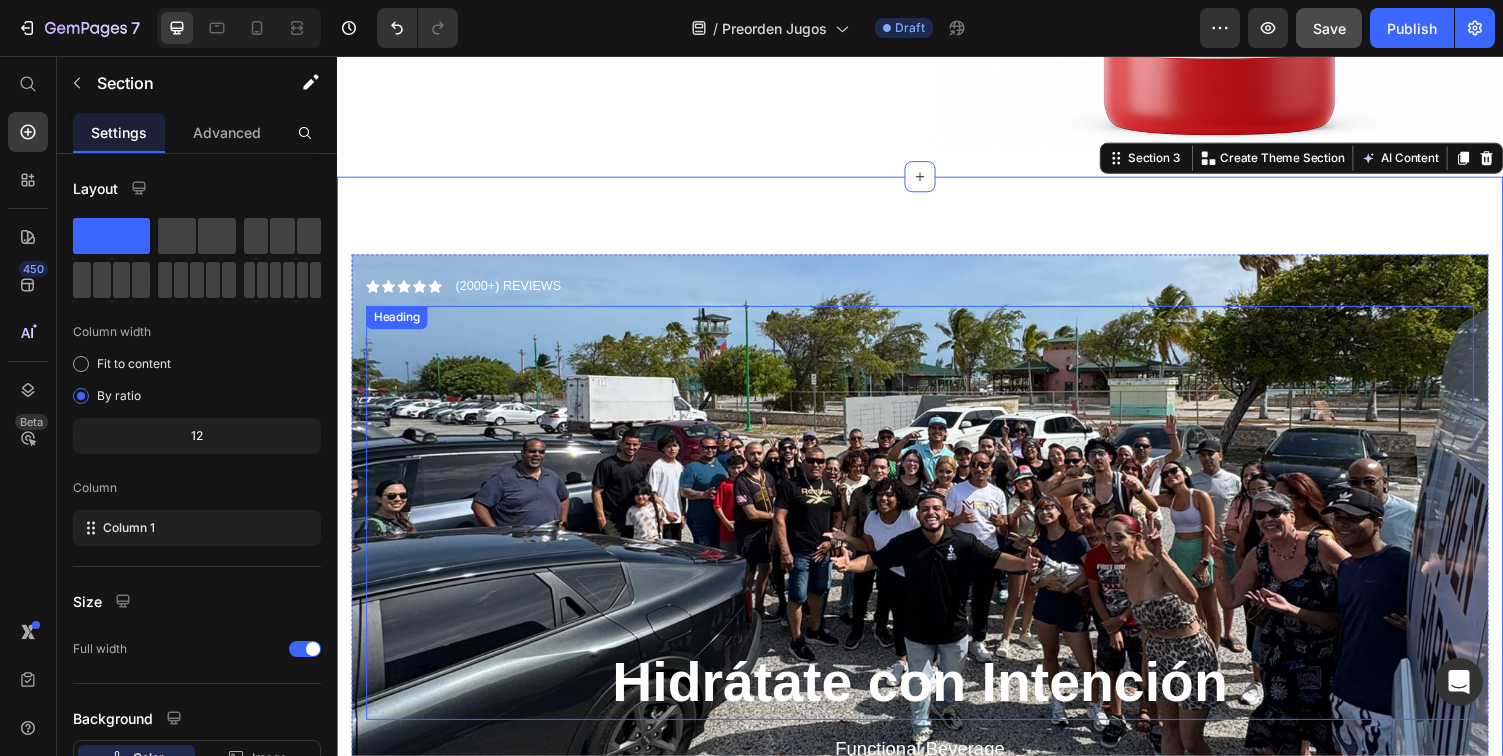 scroll, scrollTop: 1425, scrollLeft: 0, axis: vertical 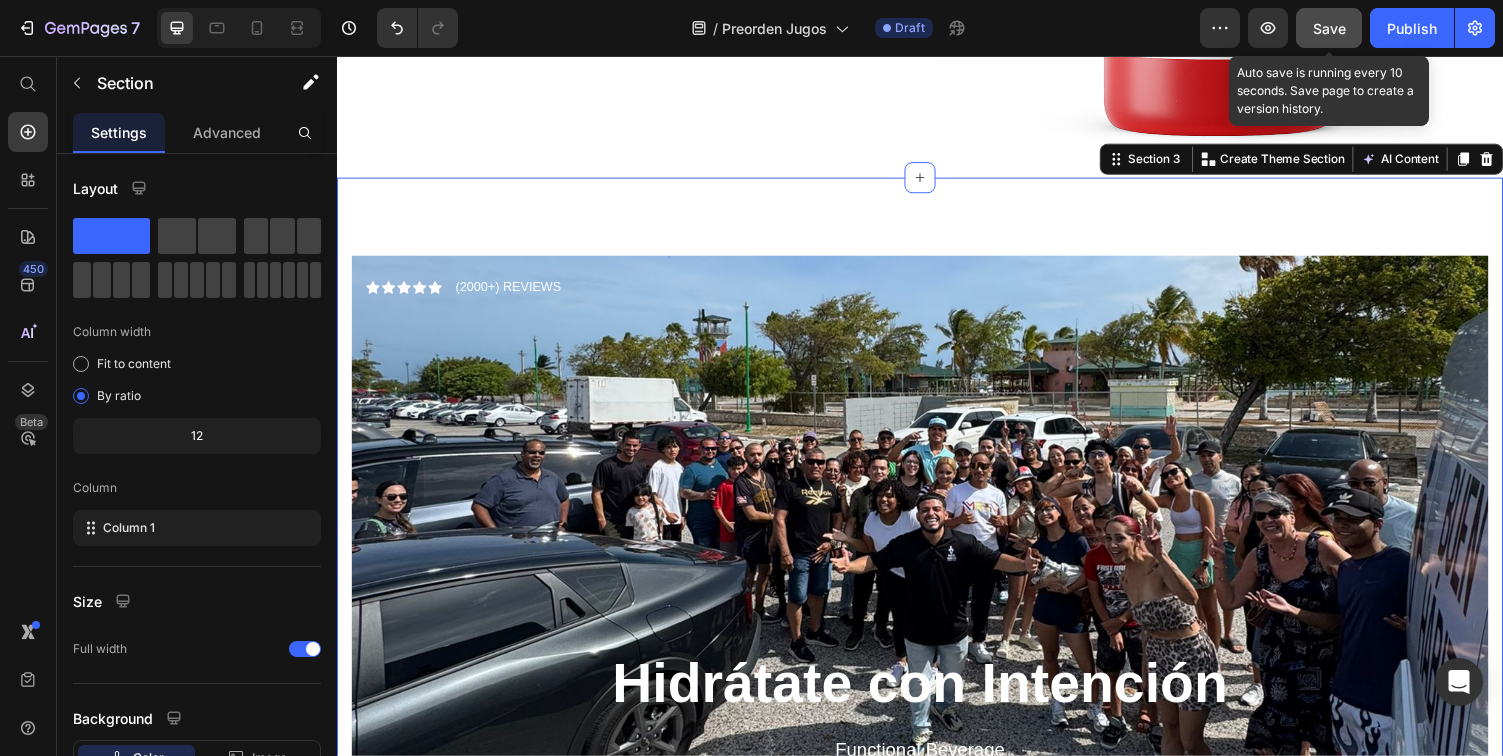 click on "Save" at bounding box center [1329, 28] 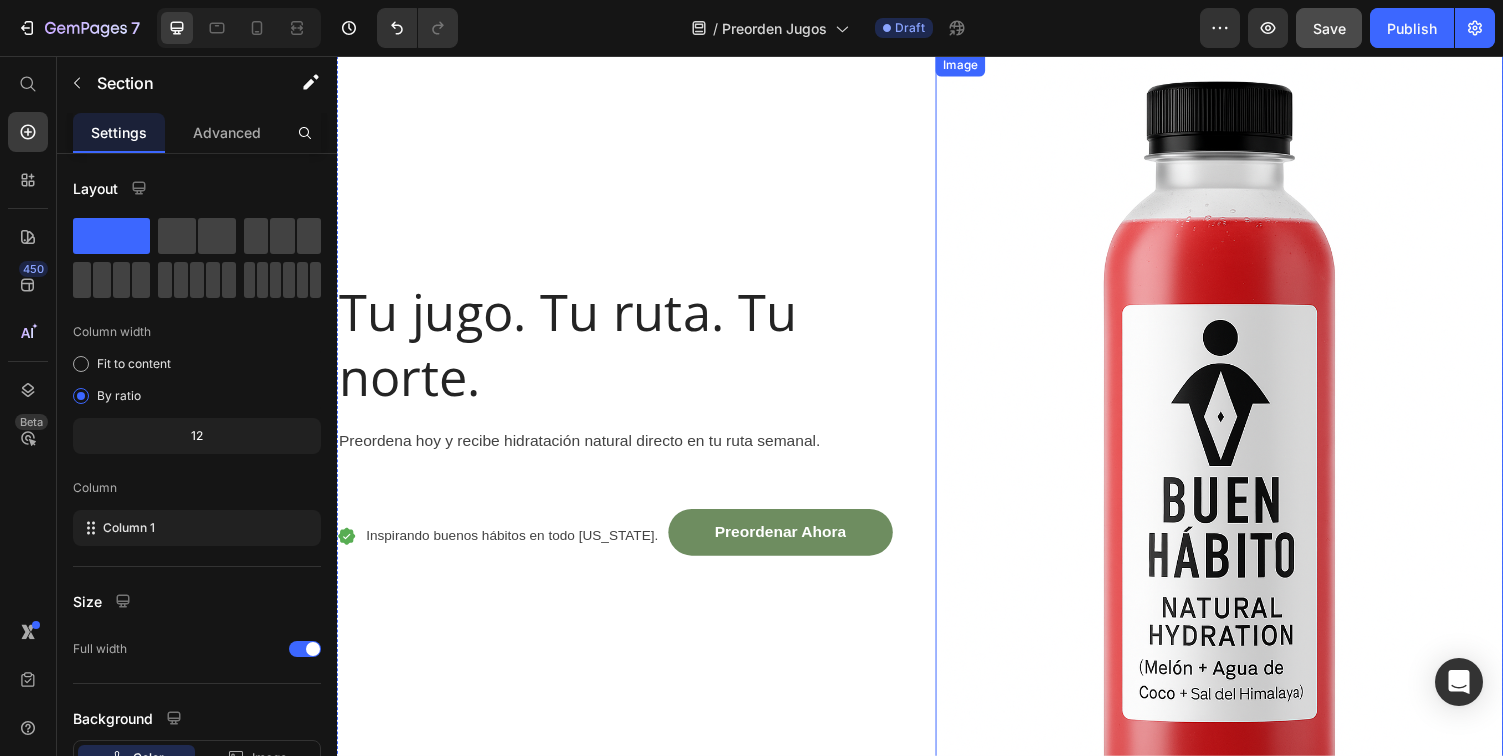 scroll, scrollTop: 758, scrollLeft: 0, axis: vertical 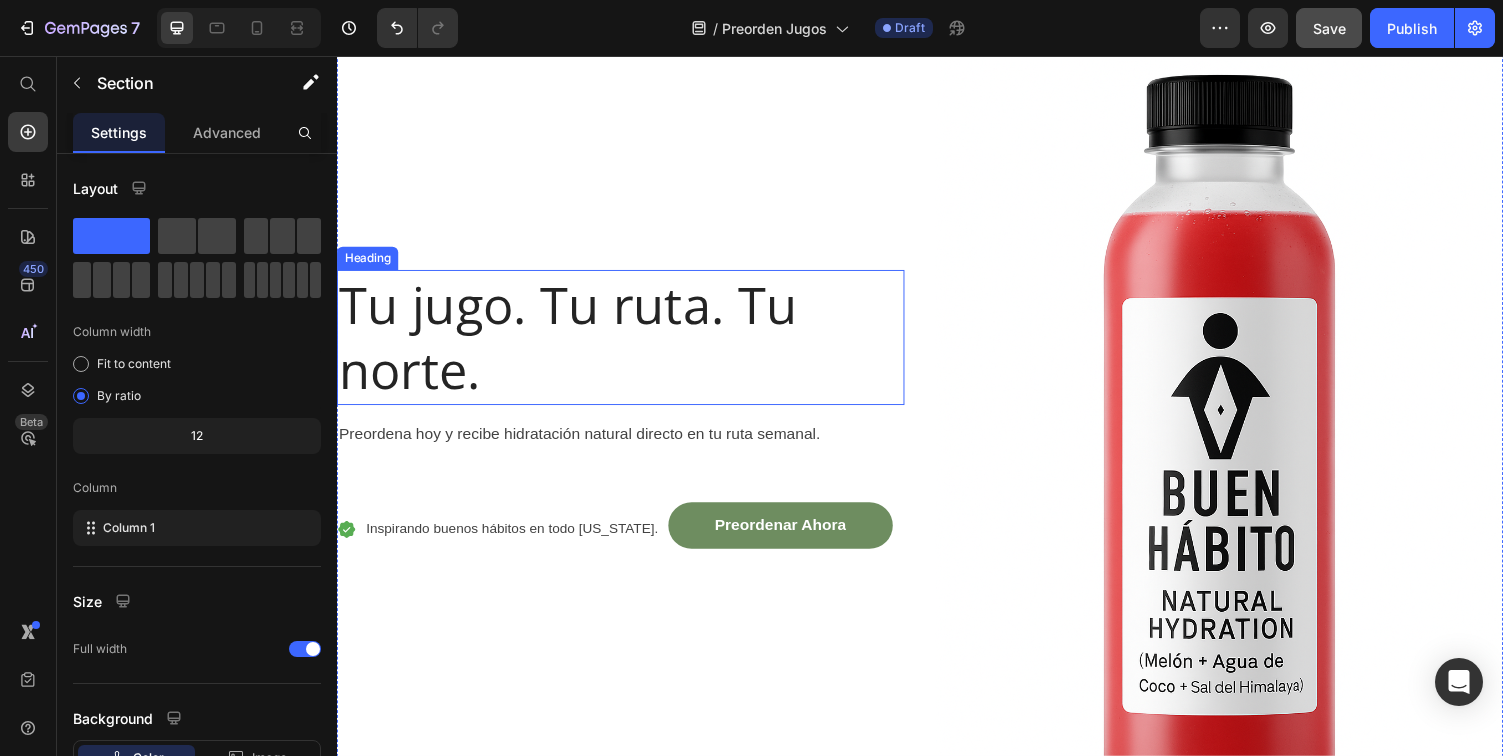 click on "Tu jugo. Tu ruta. Tu norte." at bounding box center [629, 345] 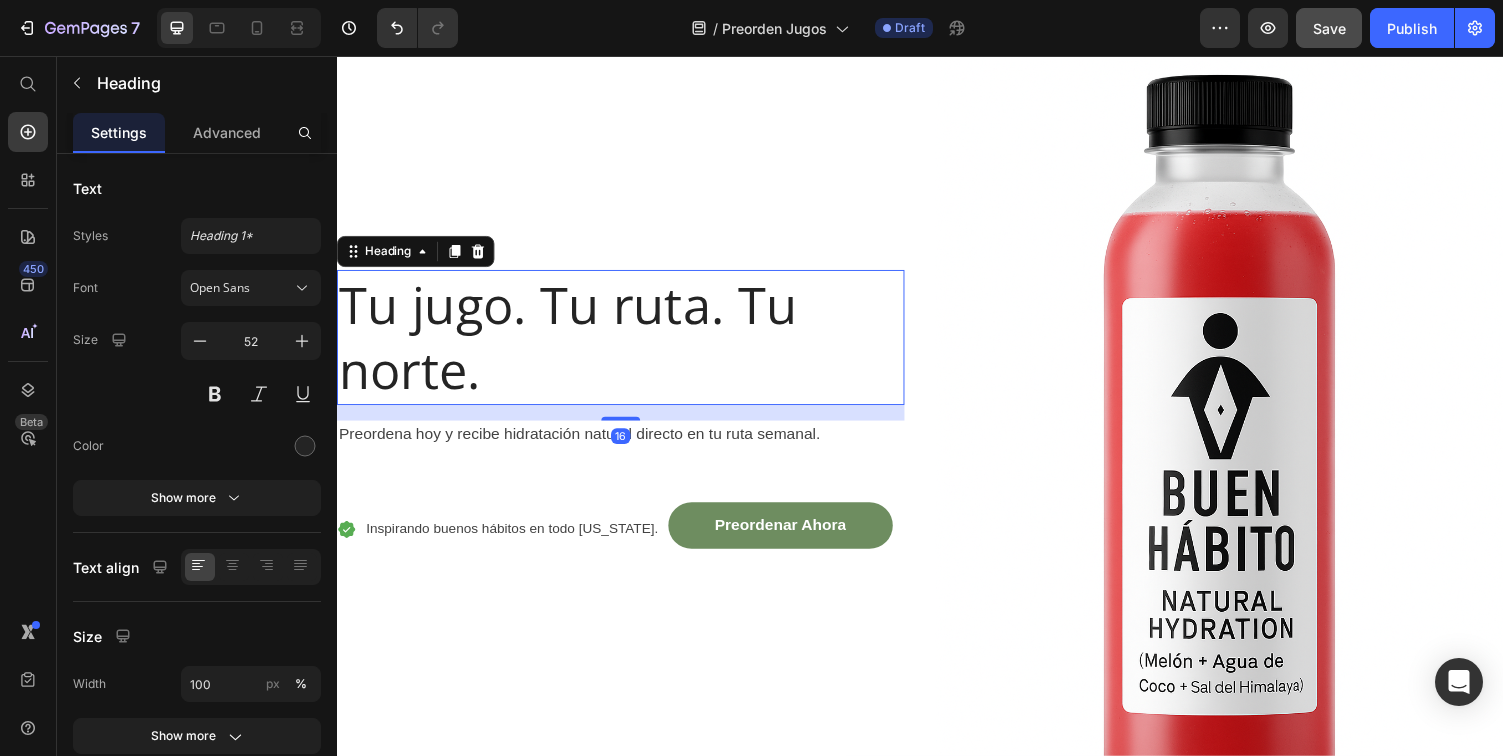 click on "Tu jugo. Tu ruta. Tu norte." at bounding box center [629, 345] 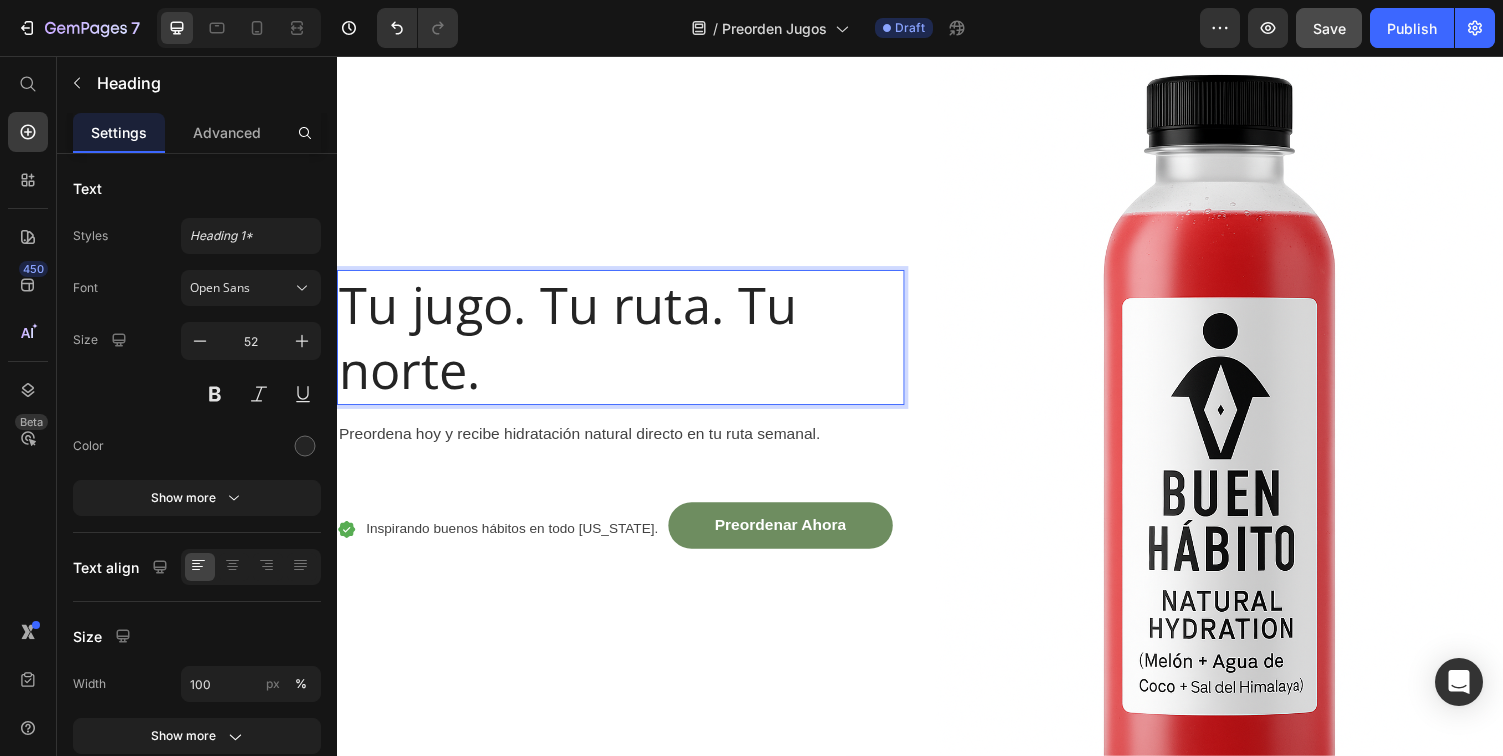 click on "Tu jugo. Tu ruta. Tu norte." at bounding box center (629, 345) 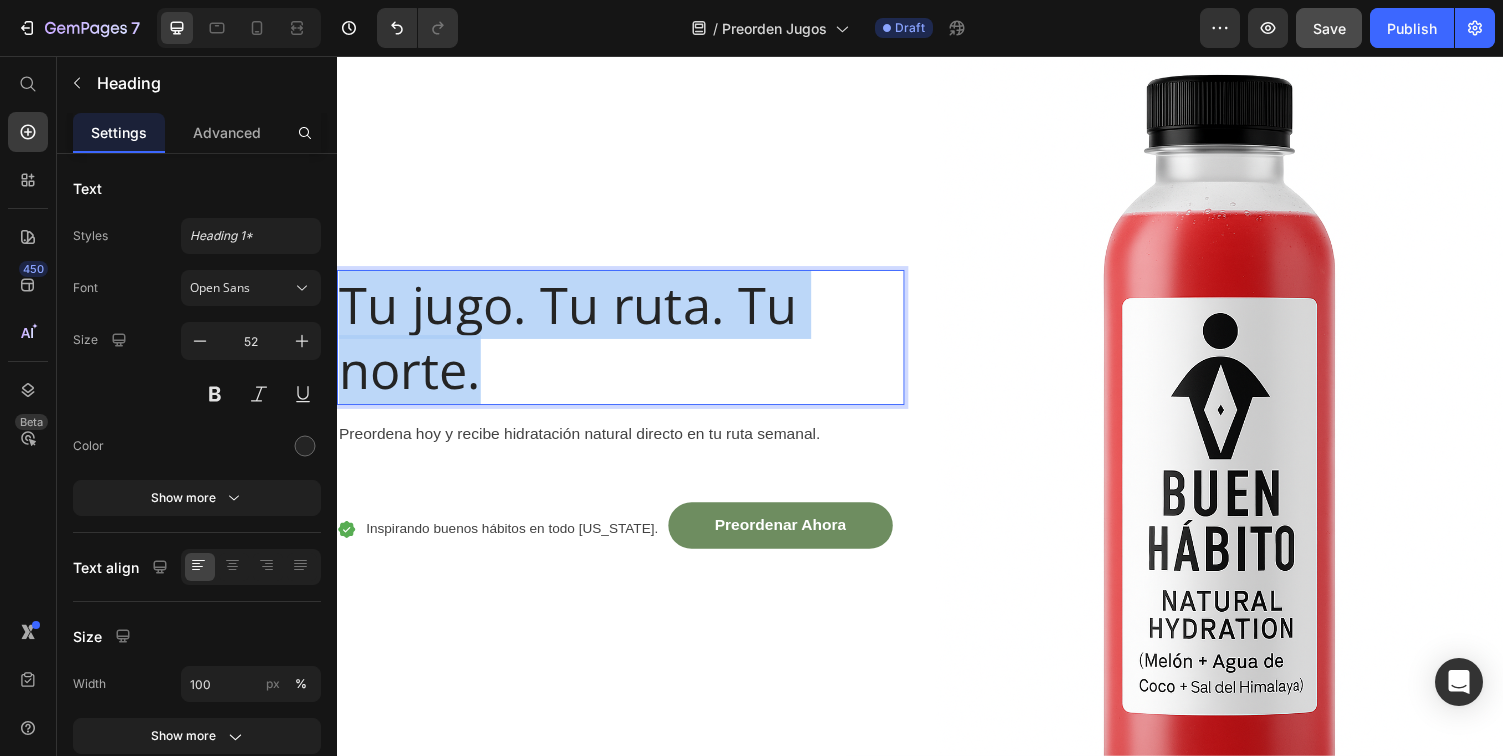 click on "Tu jugo. Tu ruta. Tu norte." at bounding box center [629, 345] 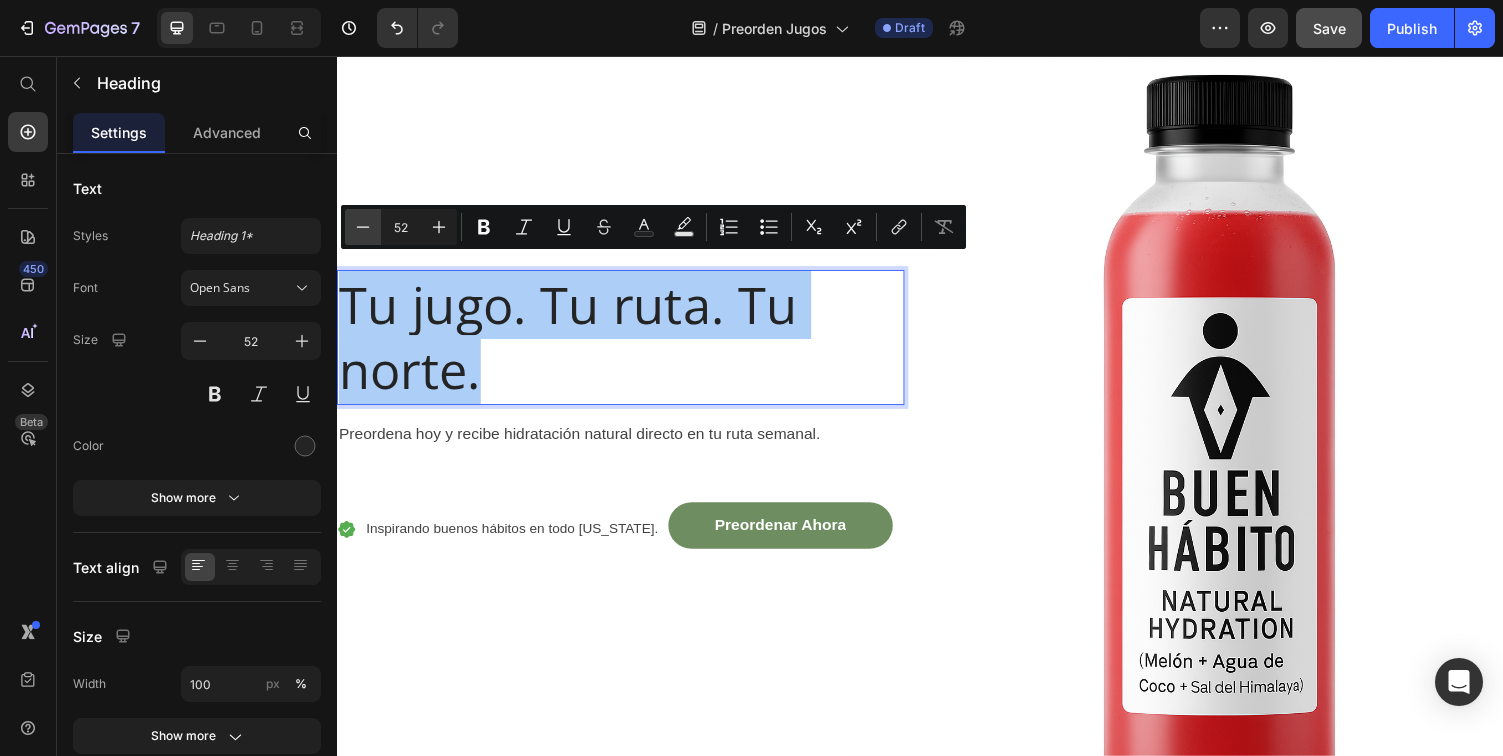 click 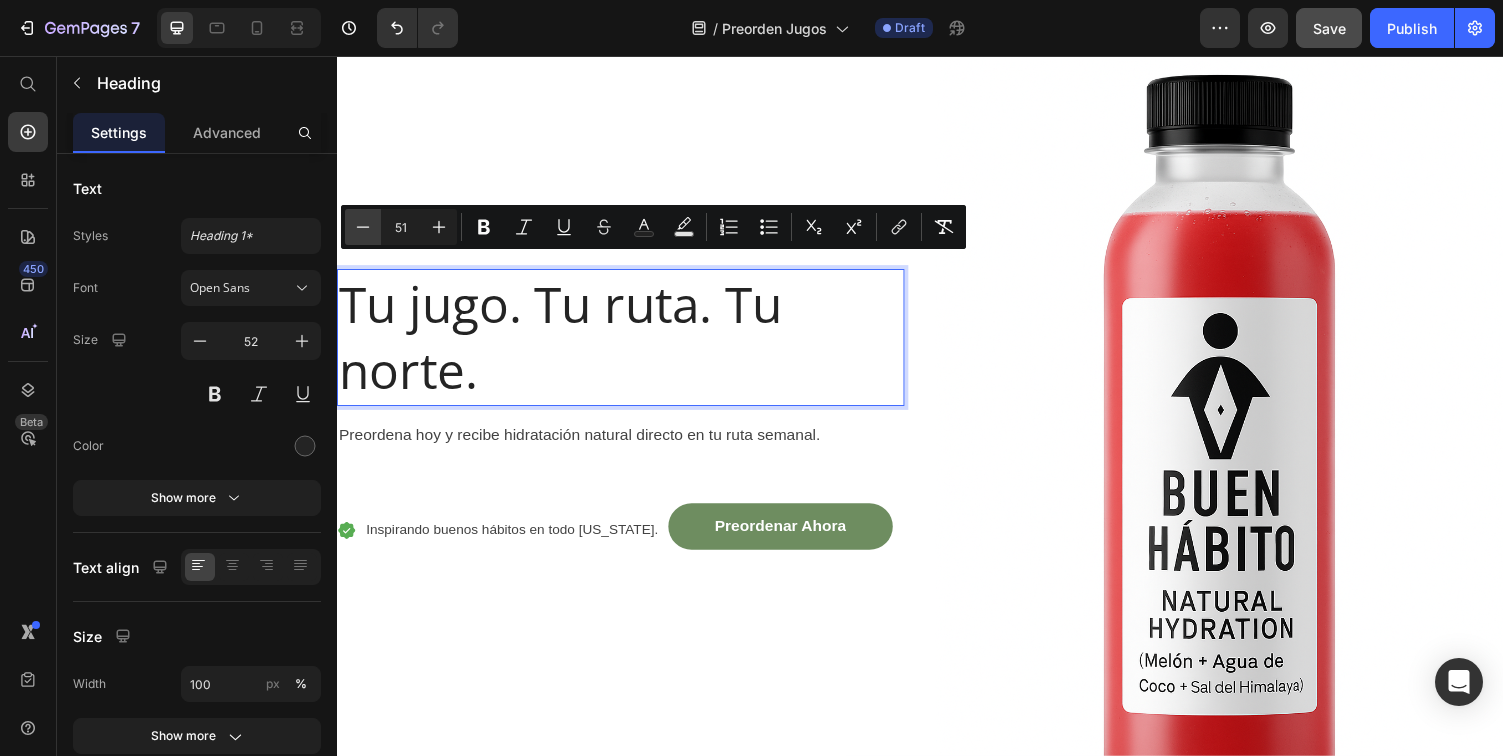 click 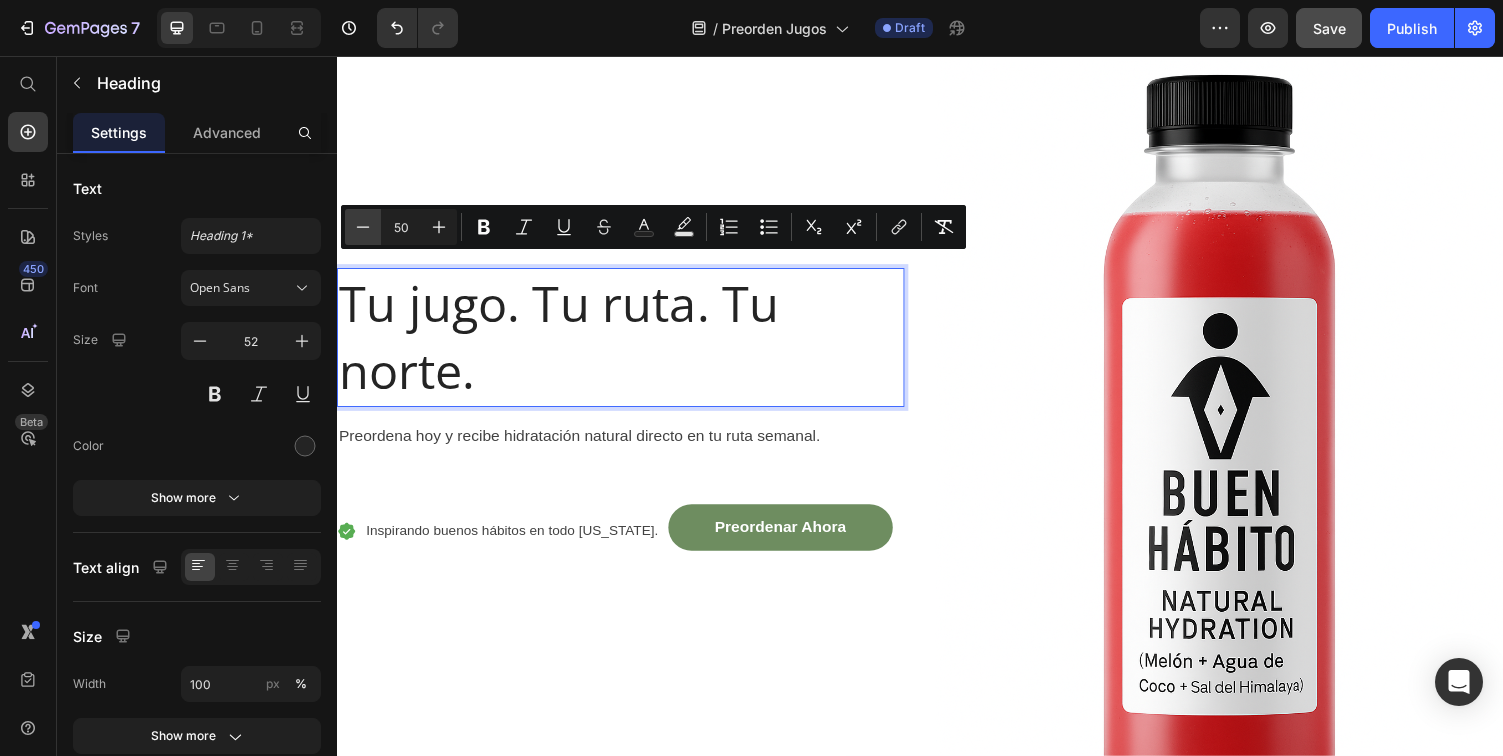 click 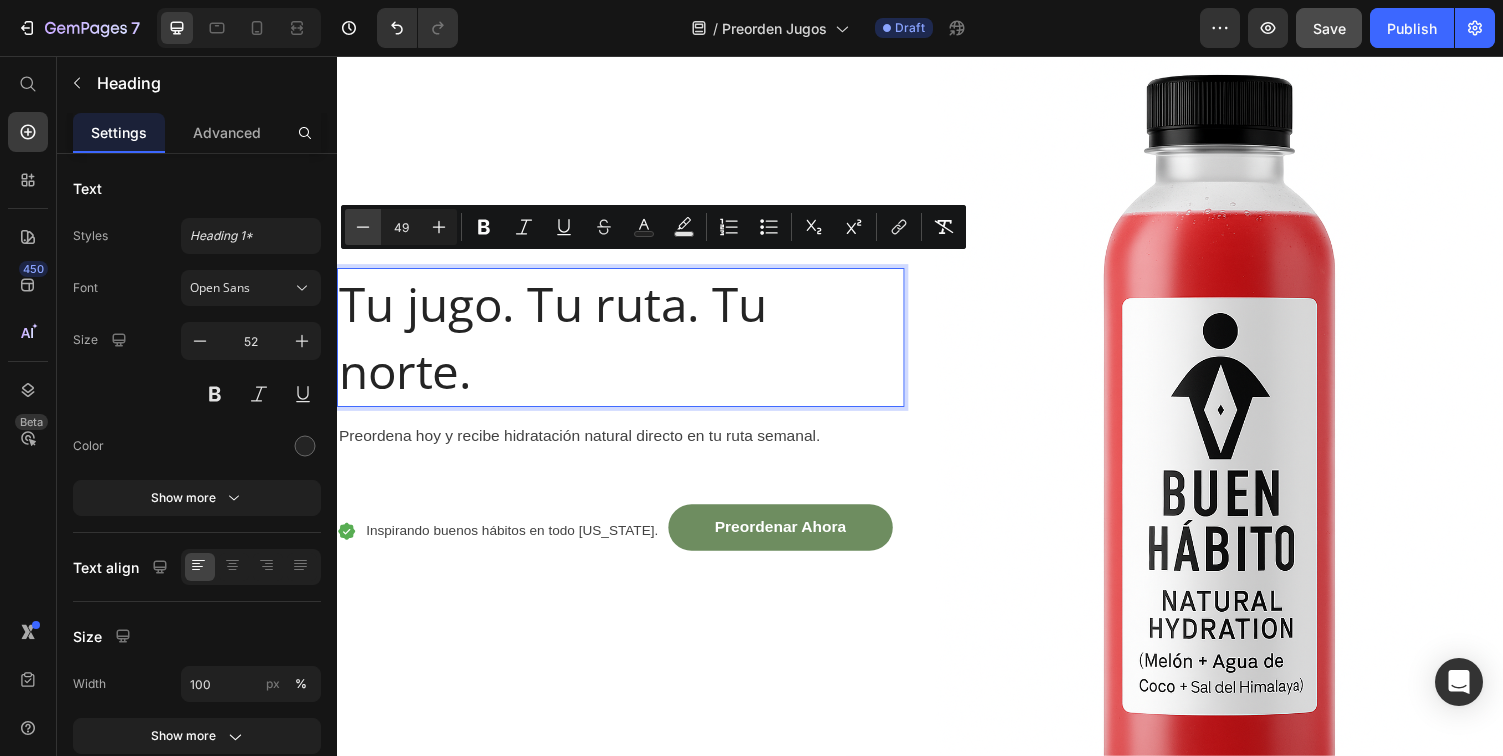 click 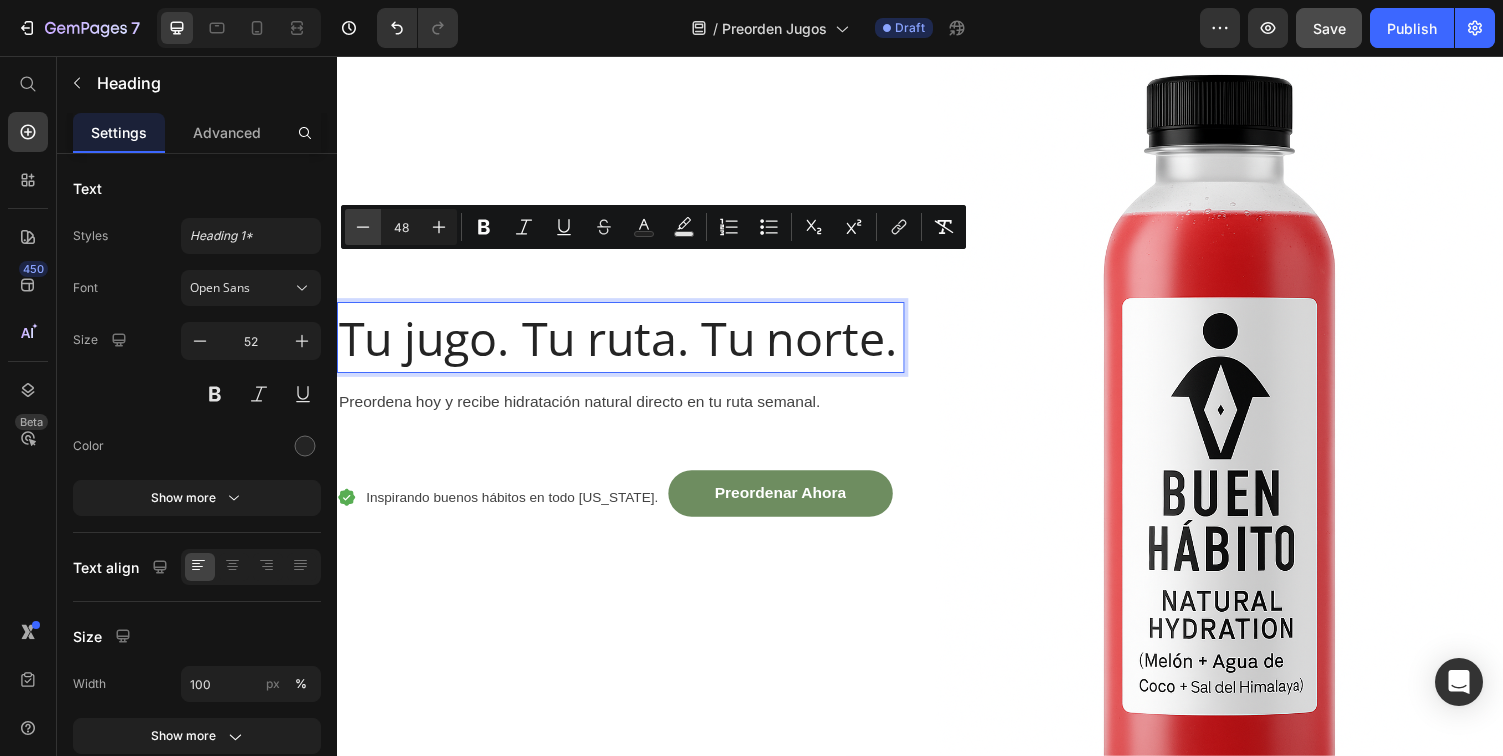 click 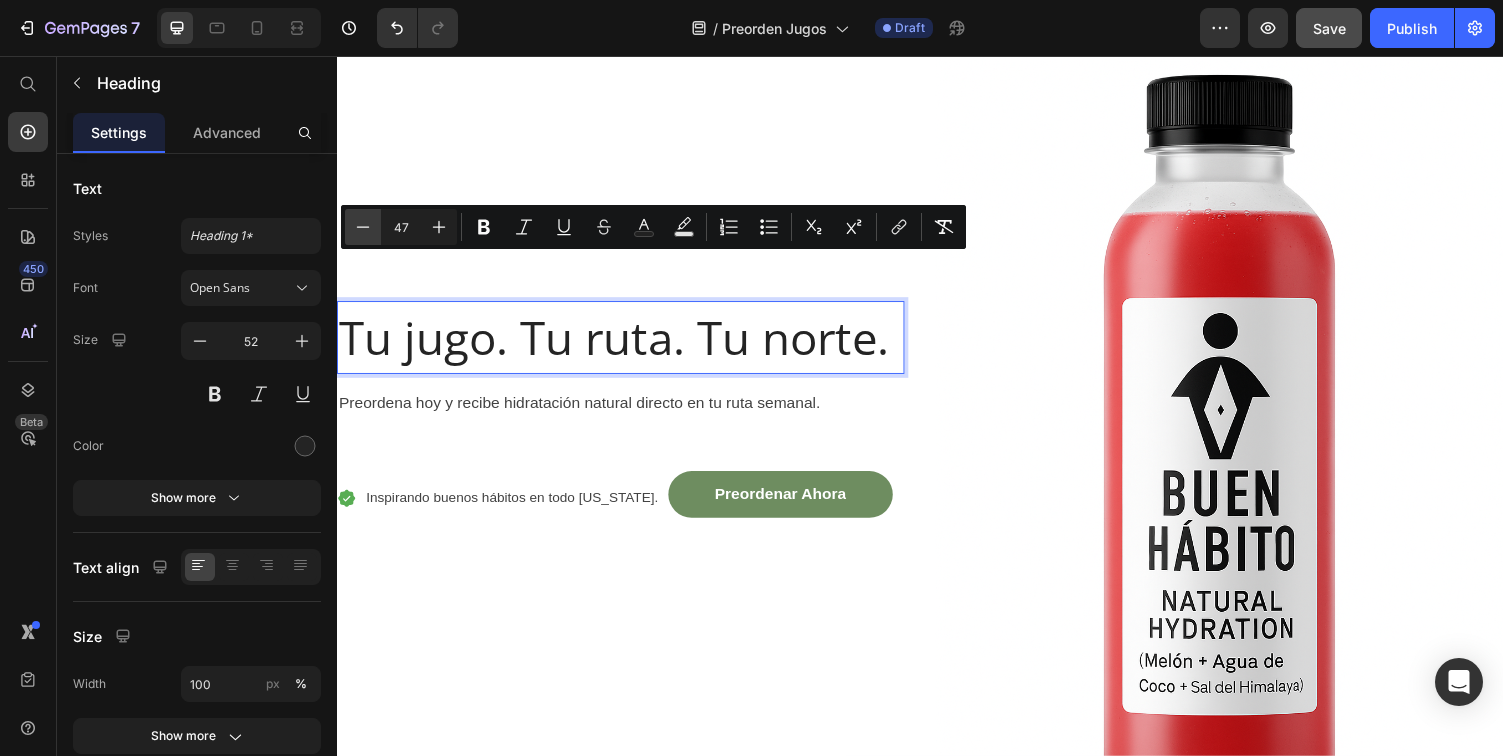 click 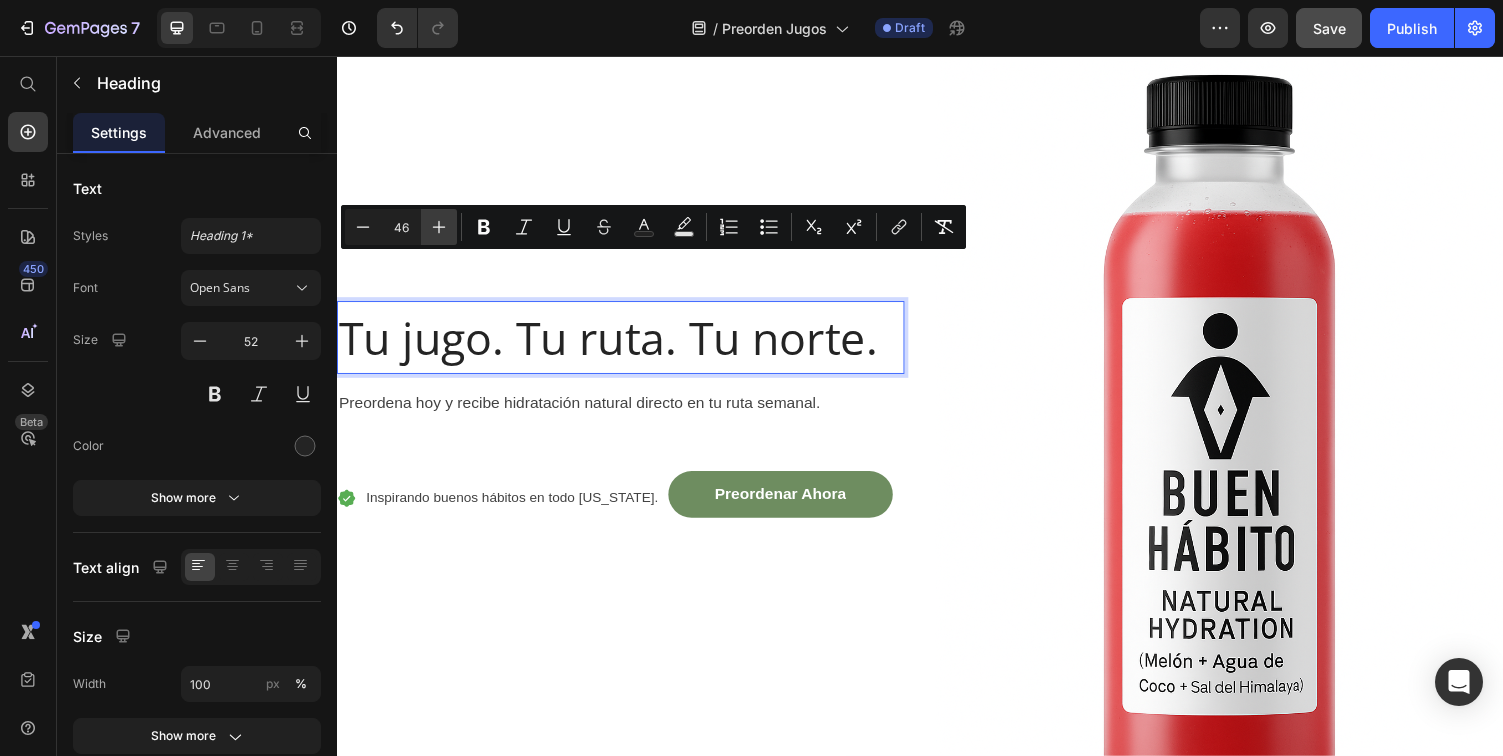 click 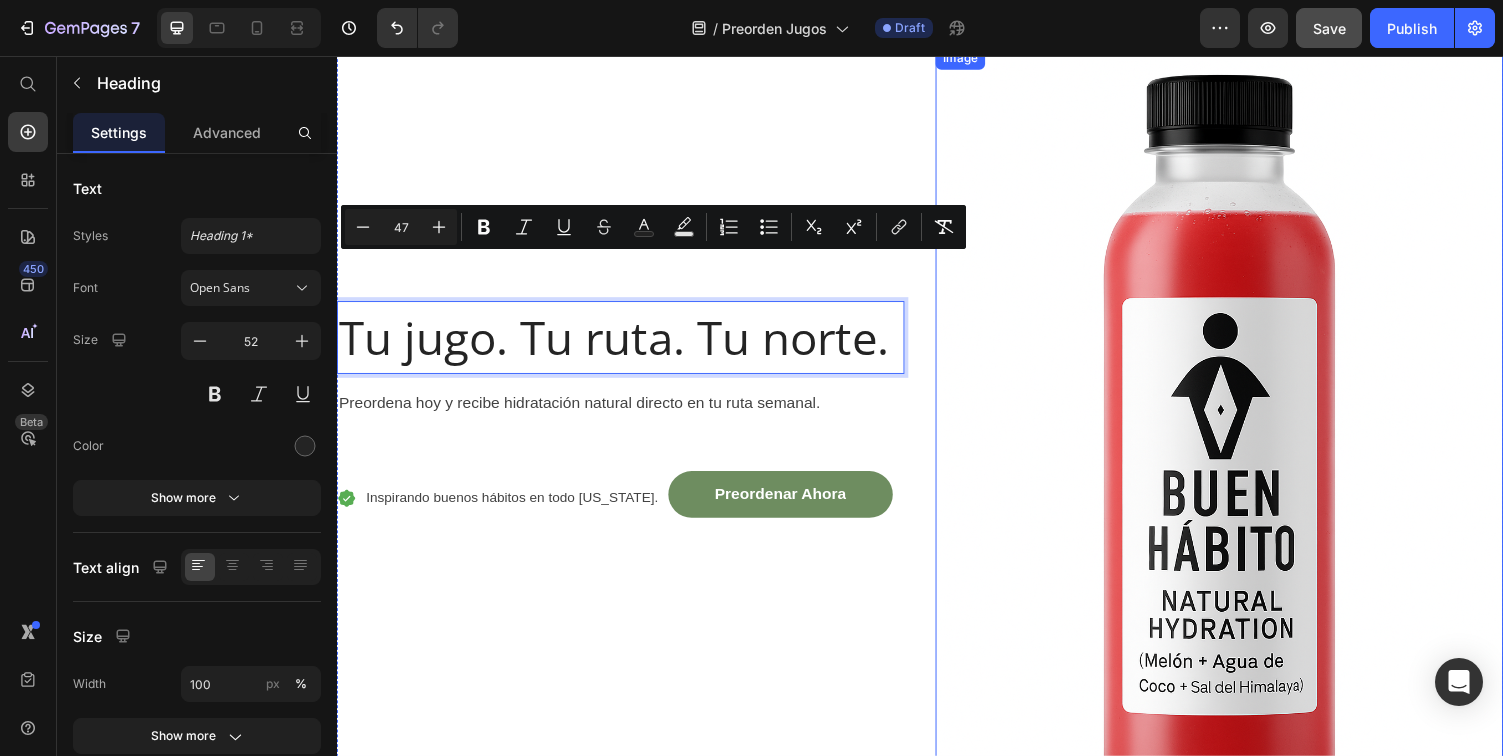 click at bounding box center [1245, 435] 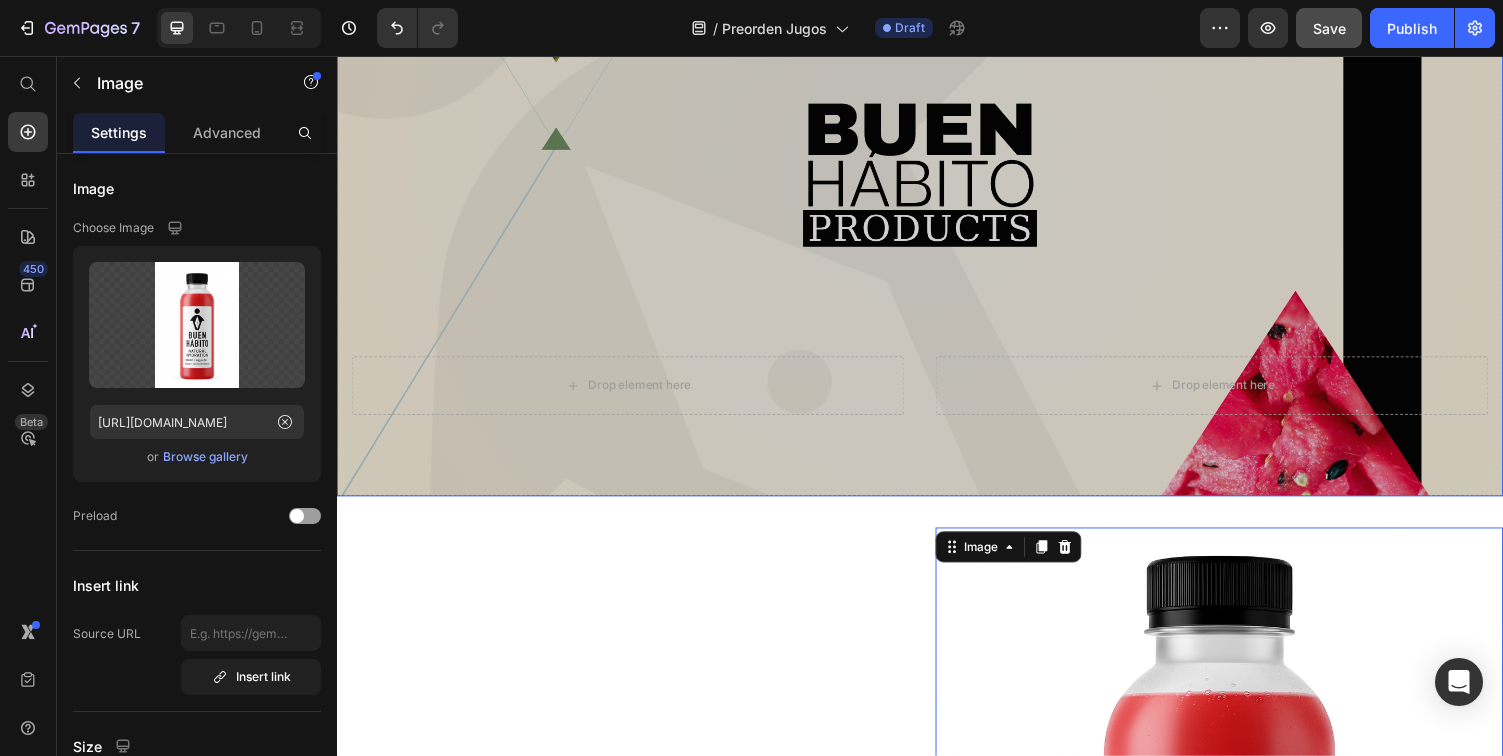 scroll, scrollTop: 239, scrollLeft: 0, axis: vertical 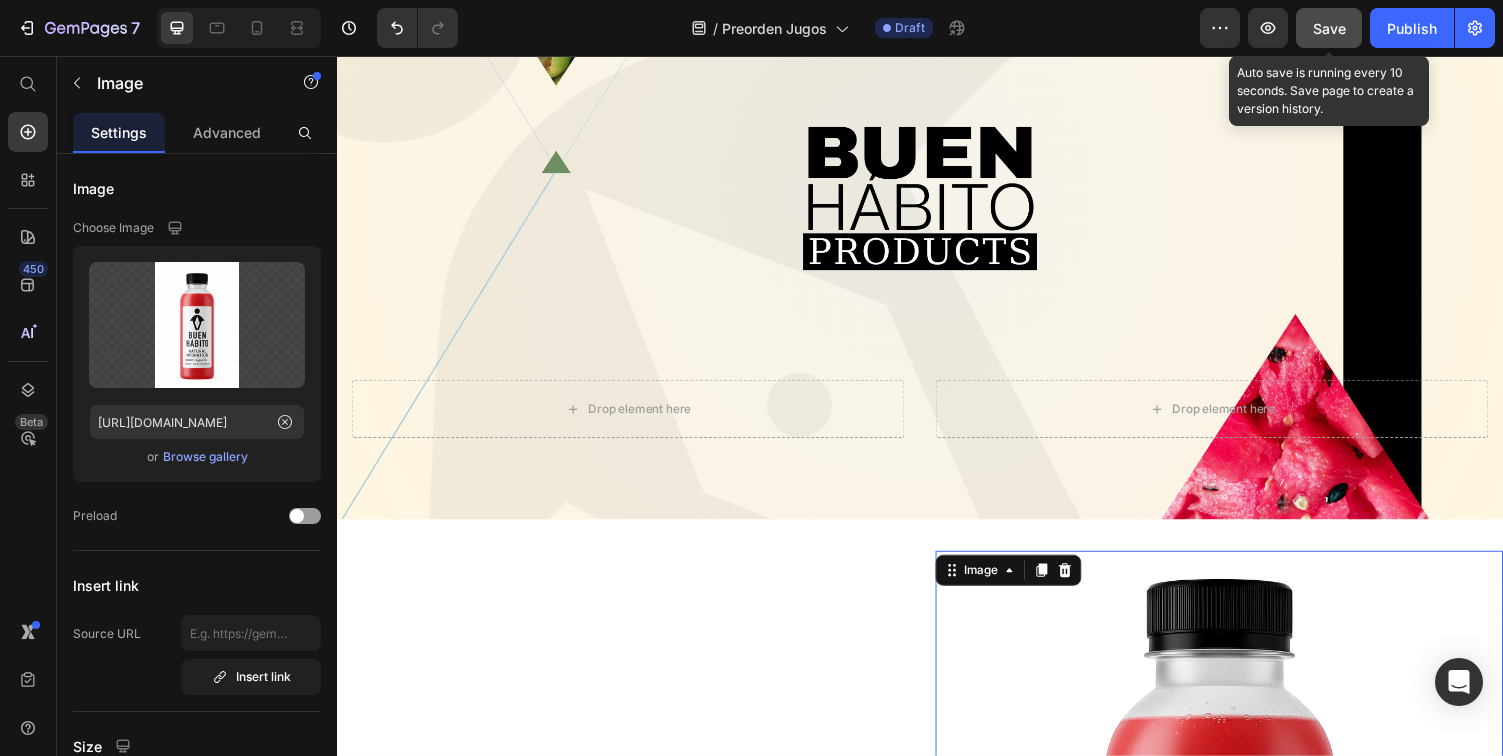 click on "Save" 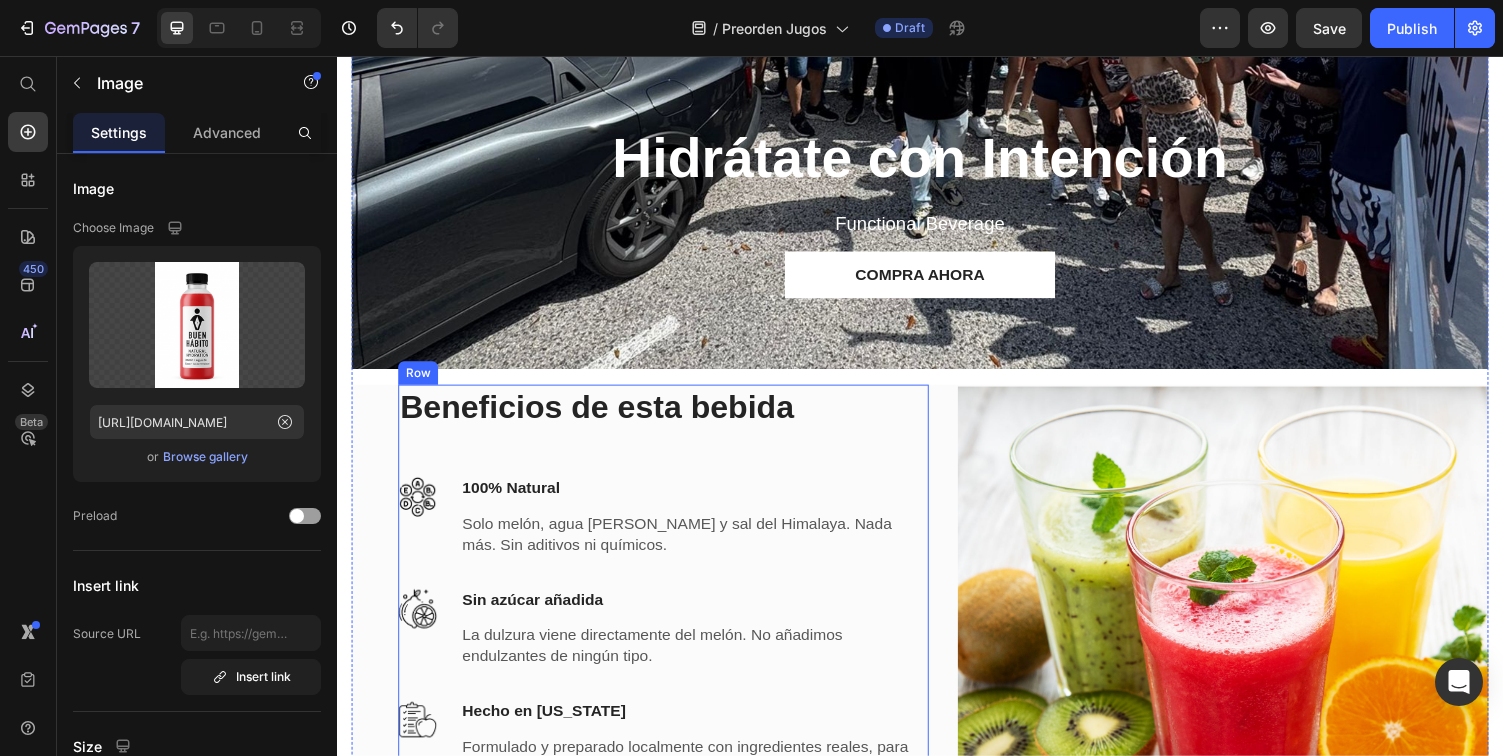 scroll, scrollTop: 2018, scrollLeft: 0, axis: vertical 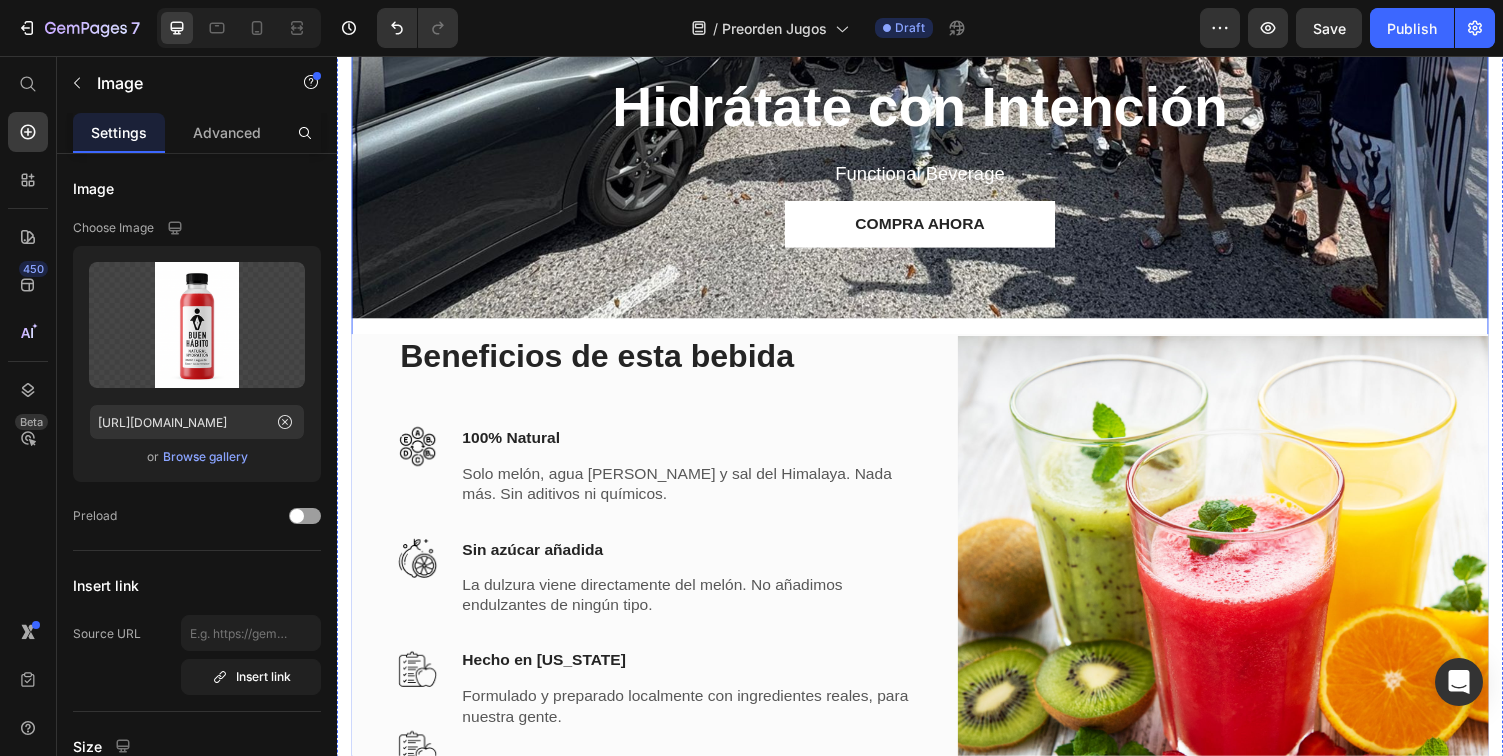click on "Icon Icon Icon Icon Icon Icon List (2000+) REVIEWS Text Block Row Hidrátate con Intención Heading Functional Beverage Text Block Compra ahora Button Hero Banner Beneficios de esta bebida Heading Image 100% Natural Text block Solo melón, agua [PERSON_NAME] y sal del Himalaya. Nada más. Sin aditivos ni químicos. Text block Row Image Sin azúcar añadida Text block La dulzura viene directamente del melón. No añadimos endulzantes de ningún tipo. Text block Row Image Hecho en [US_STATE] Text block Formulado y preparado localmente con ingredientes reales, para nuestra gente. Text block Row Row Image Energía diaria y funcional Text block La combinación perfecta para hidratarte, recargarte y mantener claridad mental.   Text block Image Row" at bounding box center [937, 280] 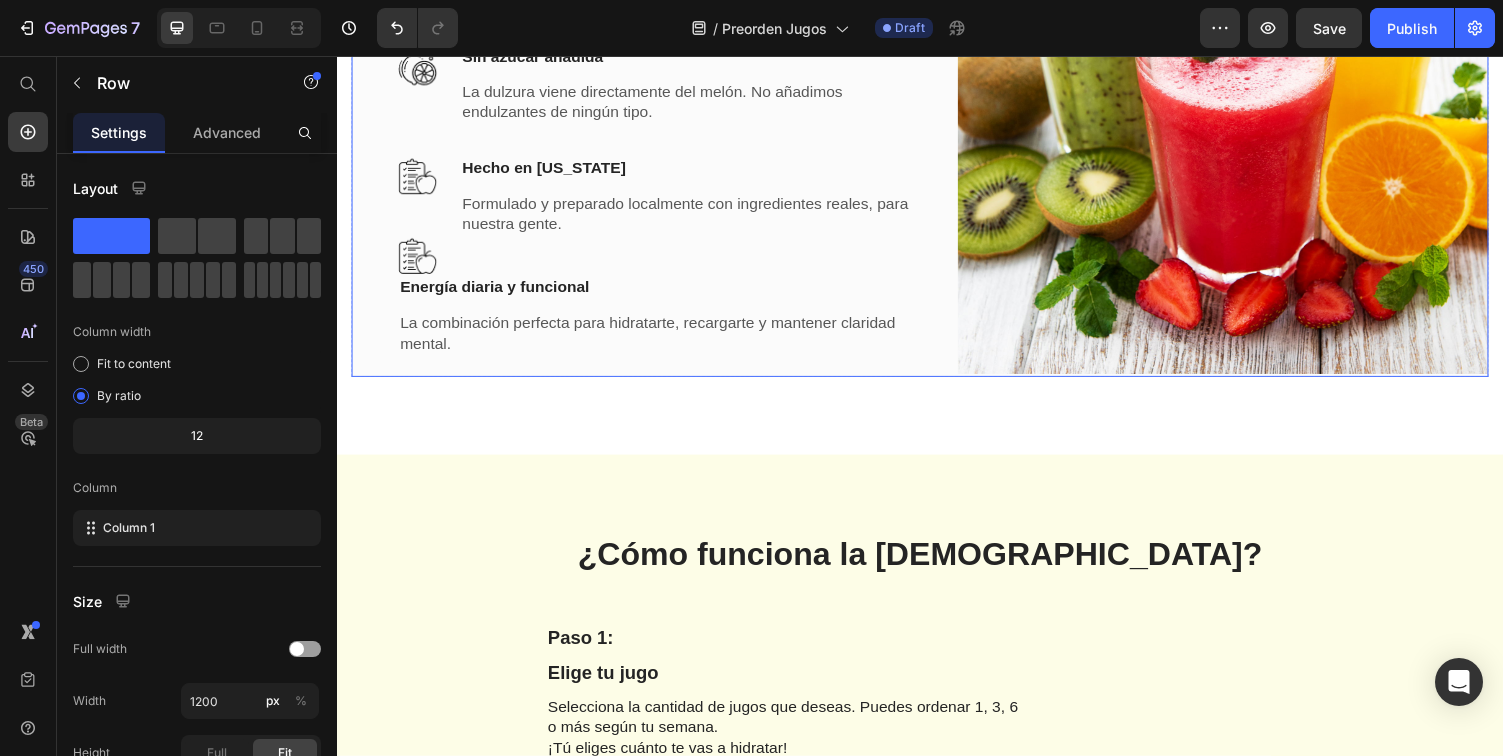 scroll, scrollTop: 2527, scrollLeft: 0, axis: vertical 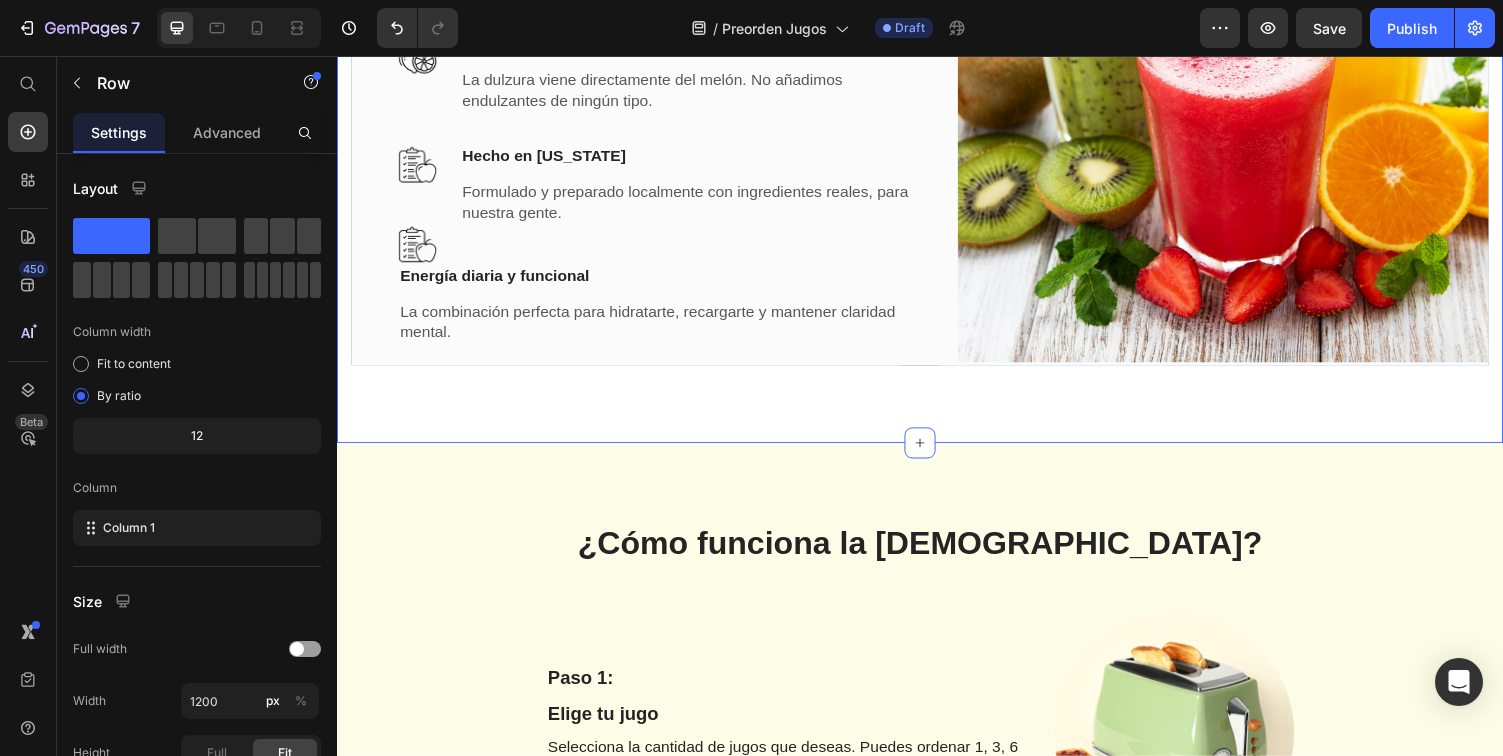 click on "Icon Icon Icon Icon Icon Icon List (2000+) REVIEWS Text Block Row Hidrátate con Intención Heading Functional Beverage Text Block Compra ahora Button Hero Banner Beneficios de esta bebida Heading Image 100% Natural Text block Solo melón, agua [PERSON_NAME] y sal del Himalaya. Nada más. Sin aditivos ni químicos. Text block Row Image Sin azúcar añadida Text block La dulzura viene directamente del melón. No añadimos endulzantes de ningún tipo. Text block Row Image Hecho en [US_STATE] Text block Formulado y preparado localmente con ingredientes reales, para nuestra gente. Text block Row Row Image Energía diaria y funcional Text block La combinación perfecta para hidratarte, recargarte y mantener claridad mental.   Text block Image Row Row   0 Section 3" at bounding box center [937, -239] 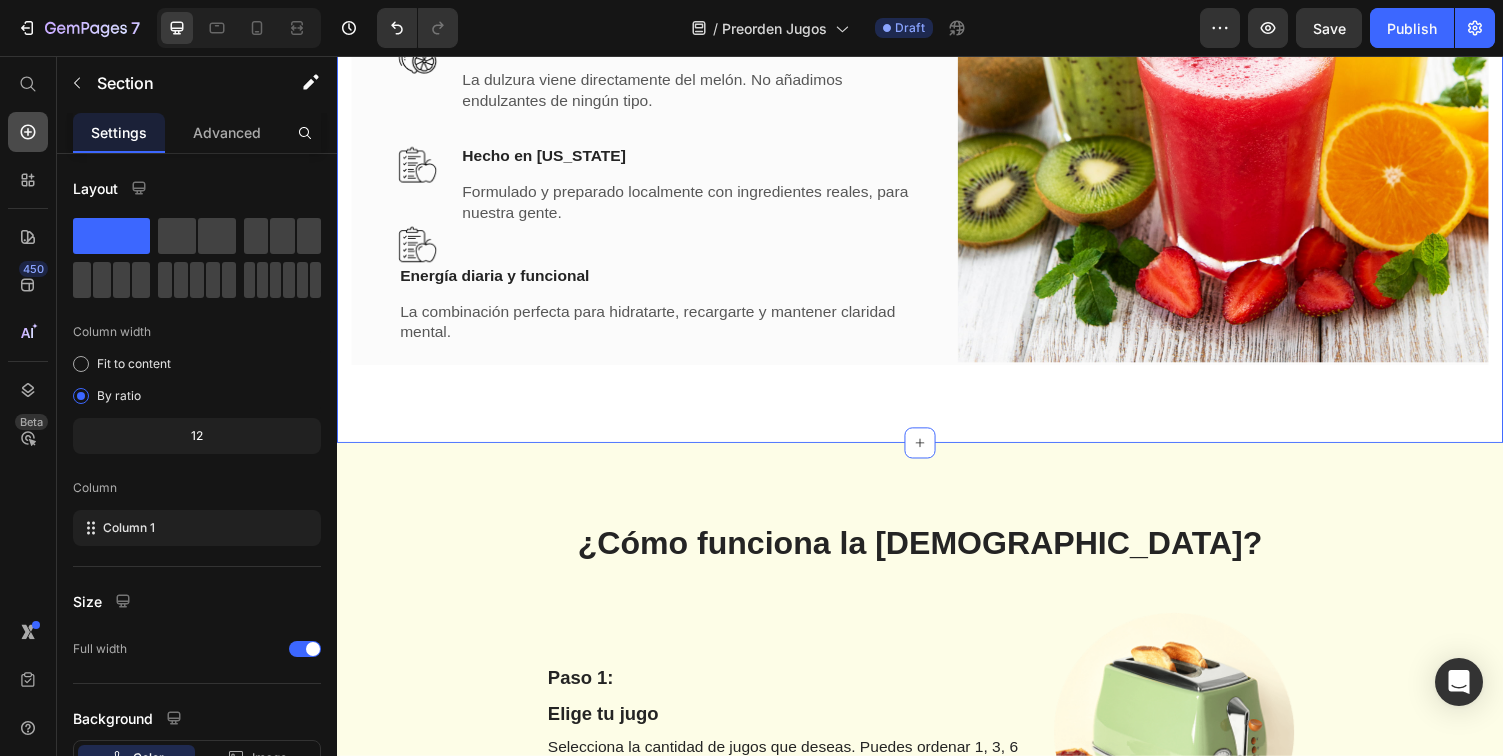 click 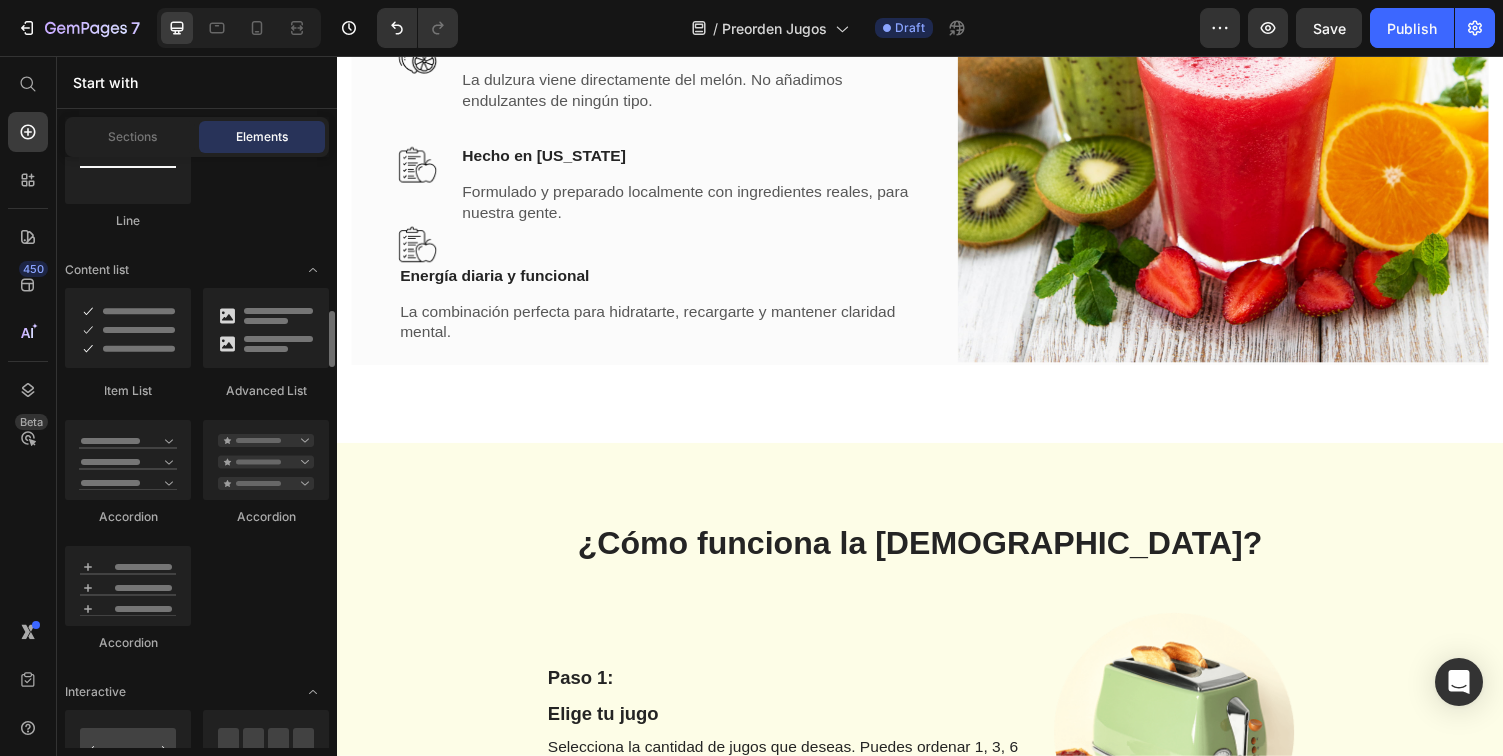 scroll, scrollTop: 1582, scrollLeft: 0, axis: vertical 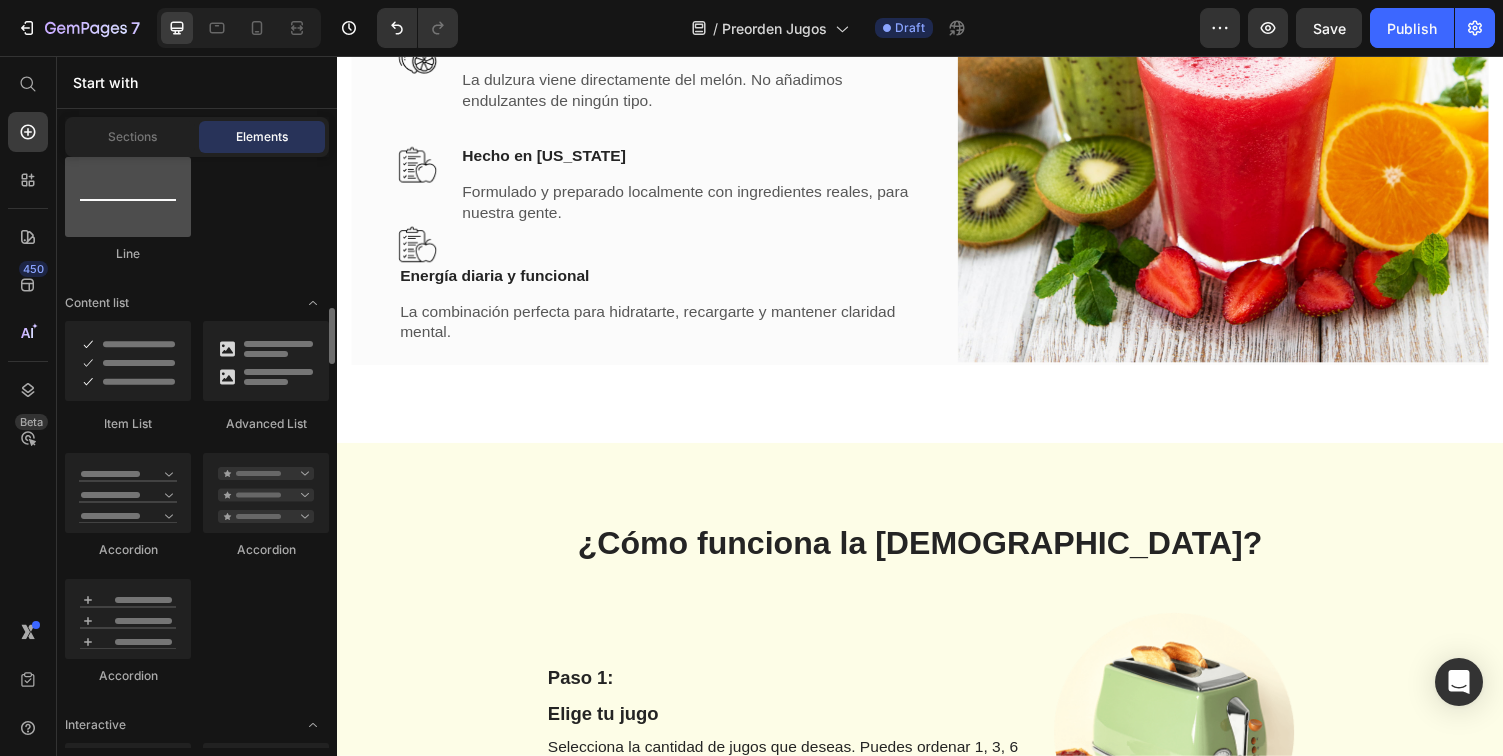 click at bounding box center [128, 197] 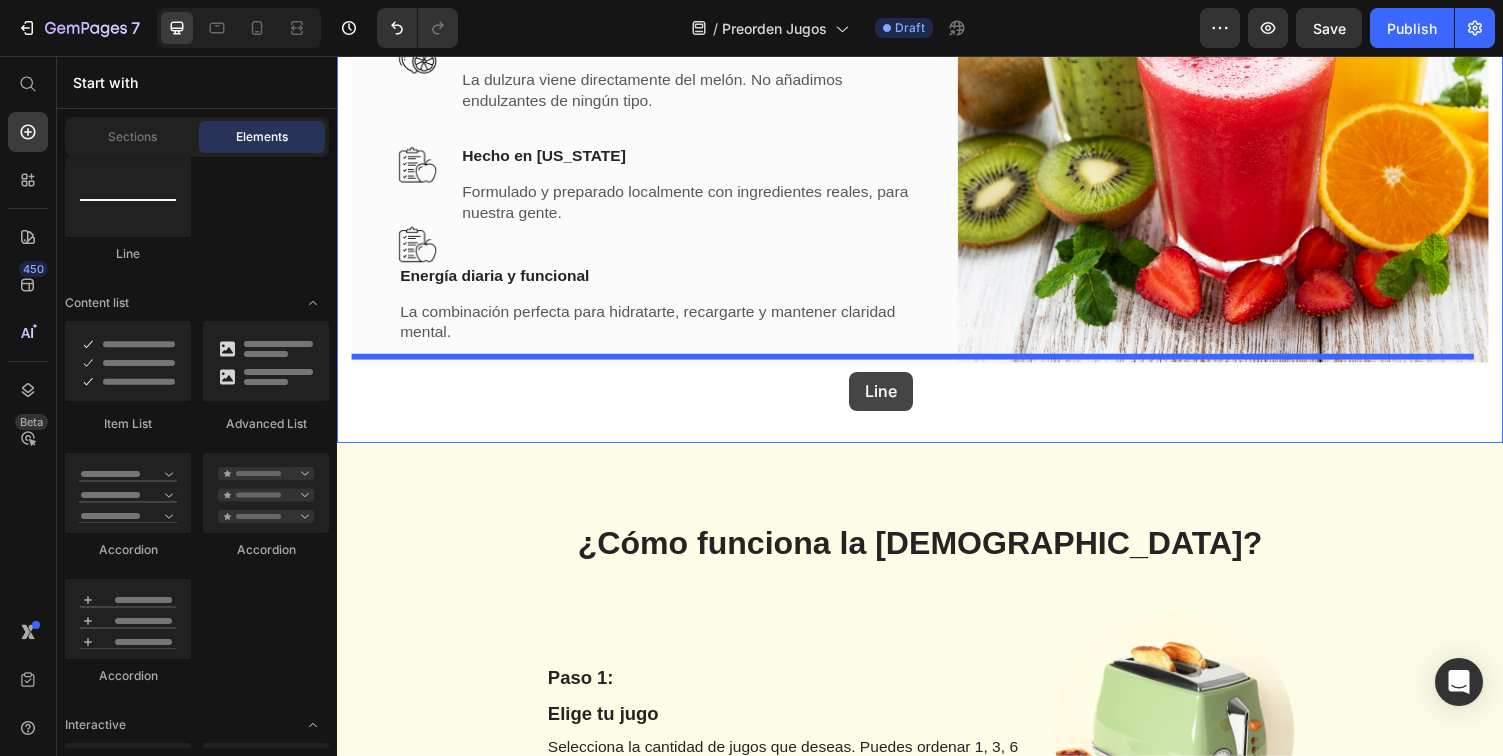drag, startPoint x: 458, startPoint y: 258, endPoint x: 864, endPoint y: 381, distance: 424.2228 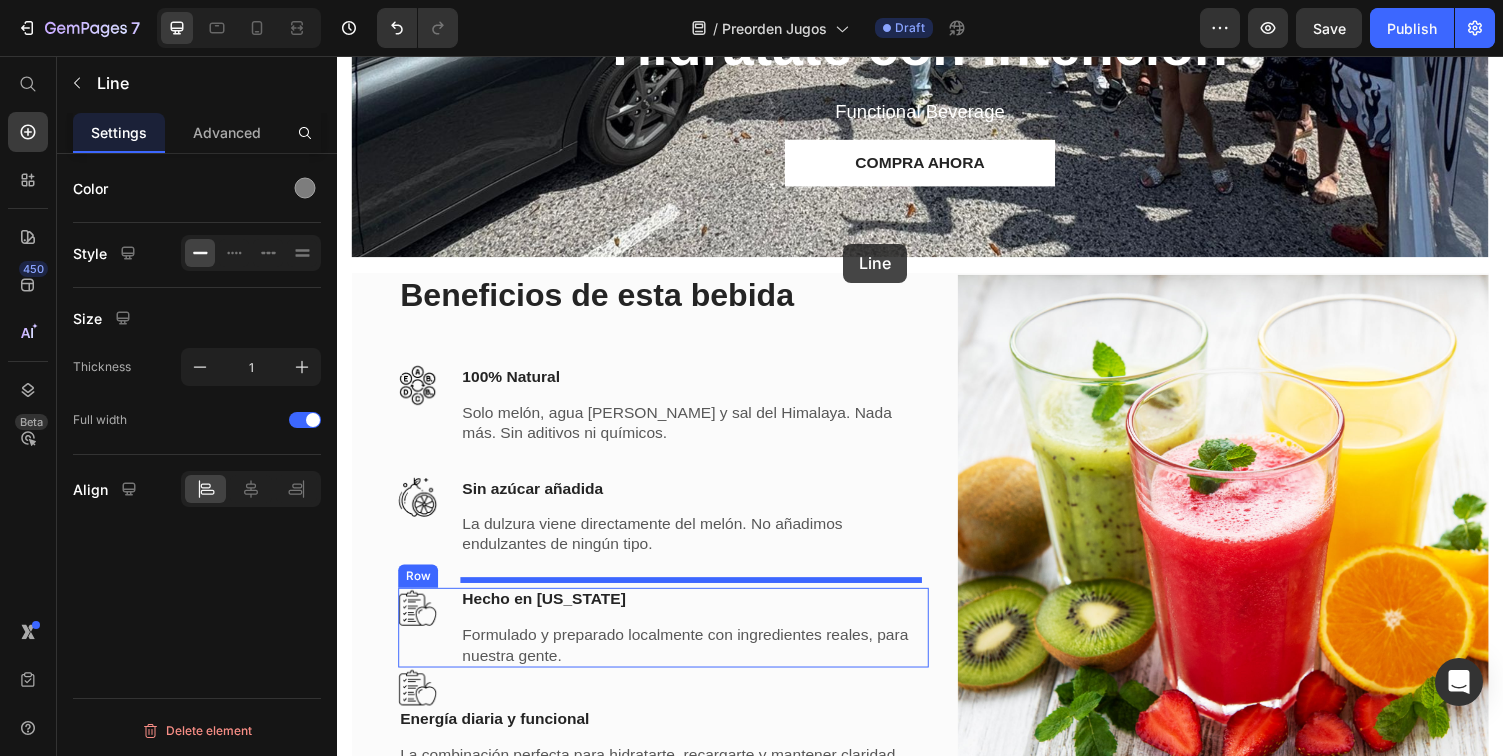 scroll, scrollTop: 2069, scrollLeft: 0, axis: vertical 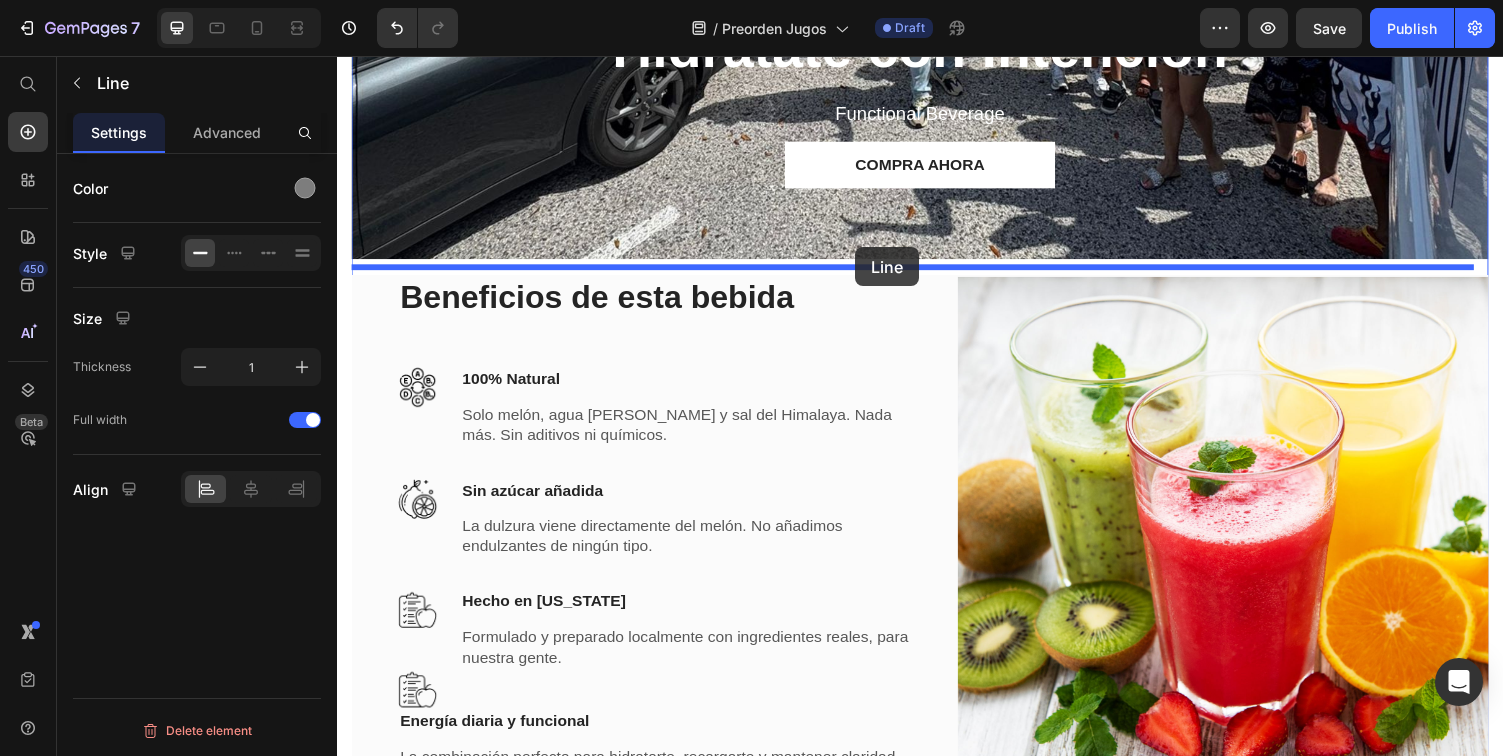 drag, startPoint x: 960, startPoint y: 376, endPoint x: 870, endPoint y: 253, distance: 152.41063 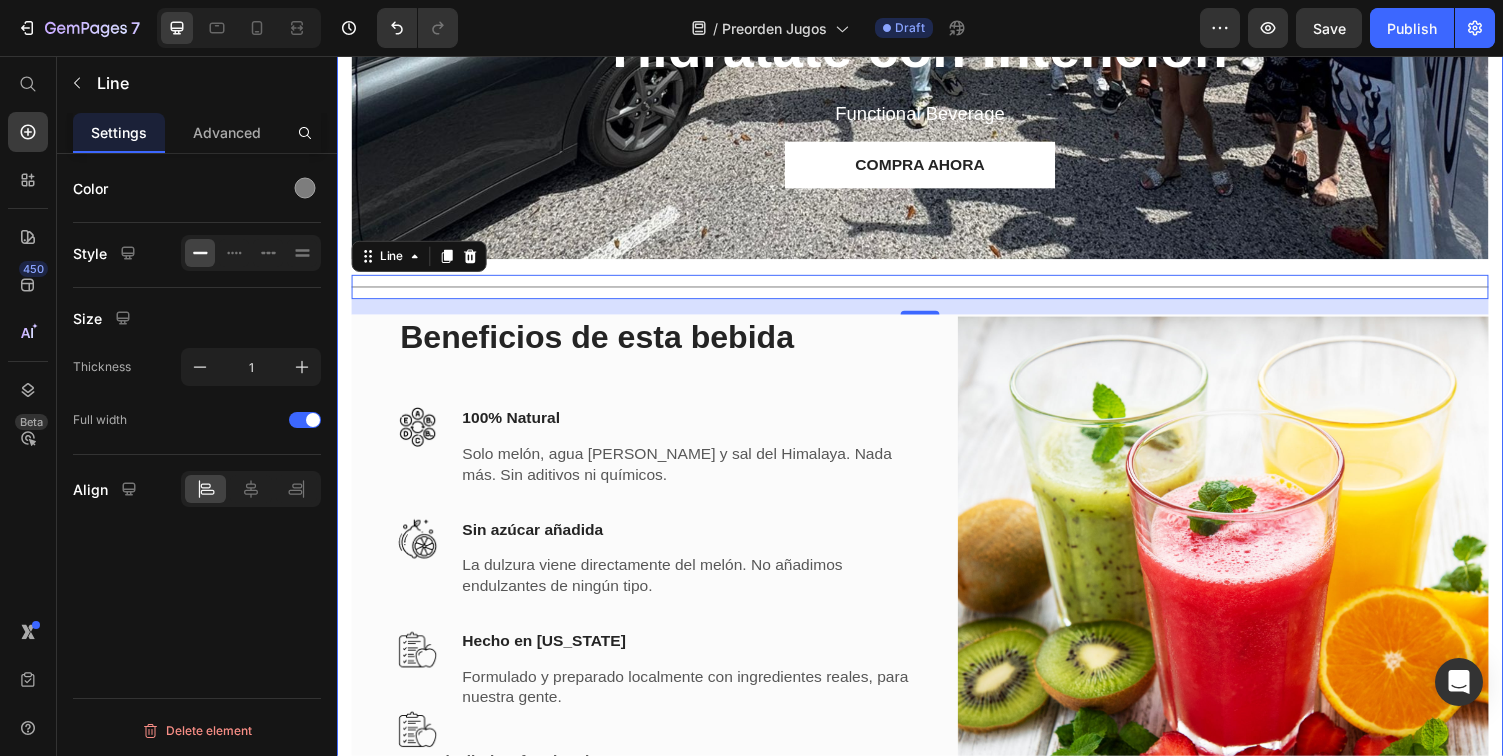 click on "Icon Icon Icon Icon Icon Icon List (2000+) REVIEWS Text Block Row Hidrátate con Intención Heading Functional Beverage Text Block Compra ahora Button Hero Banner                Title Line   16 Beneficios de esta bebida Heading Image 100% Natural Text block Solo melón, agua [PERSON_NAME] y sal del Himalaya. Nada más. Sin aditivos ni químicos. Text block Row Image Sin azúcar añadida Text block La dulzura viene directamente del melón. No añadimos endulzantes de ningún tipo. Text block Row Image Hecho en [US_STATE] Text block Formulado y preparado localmente con ingredientes reales, para nuestra gente. Text block Row Row Image Energía diaria y funcional Text block La combinación perfecta para hidratarte, recargarte y mantener claridad mental.   Text block Image Row Row Section 3" at bounding box center [937, 239] 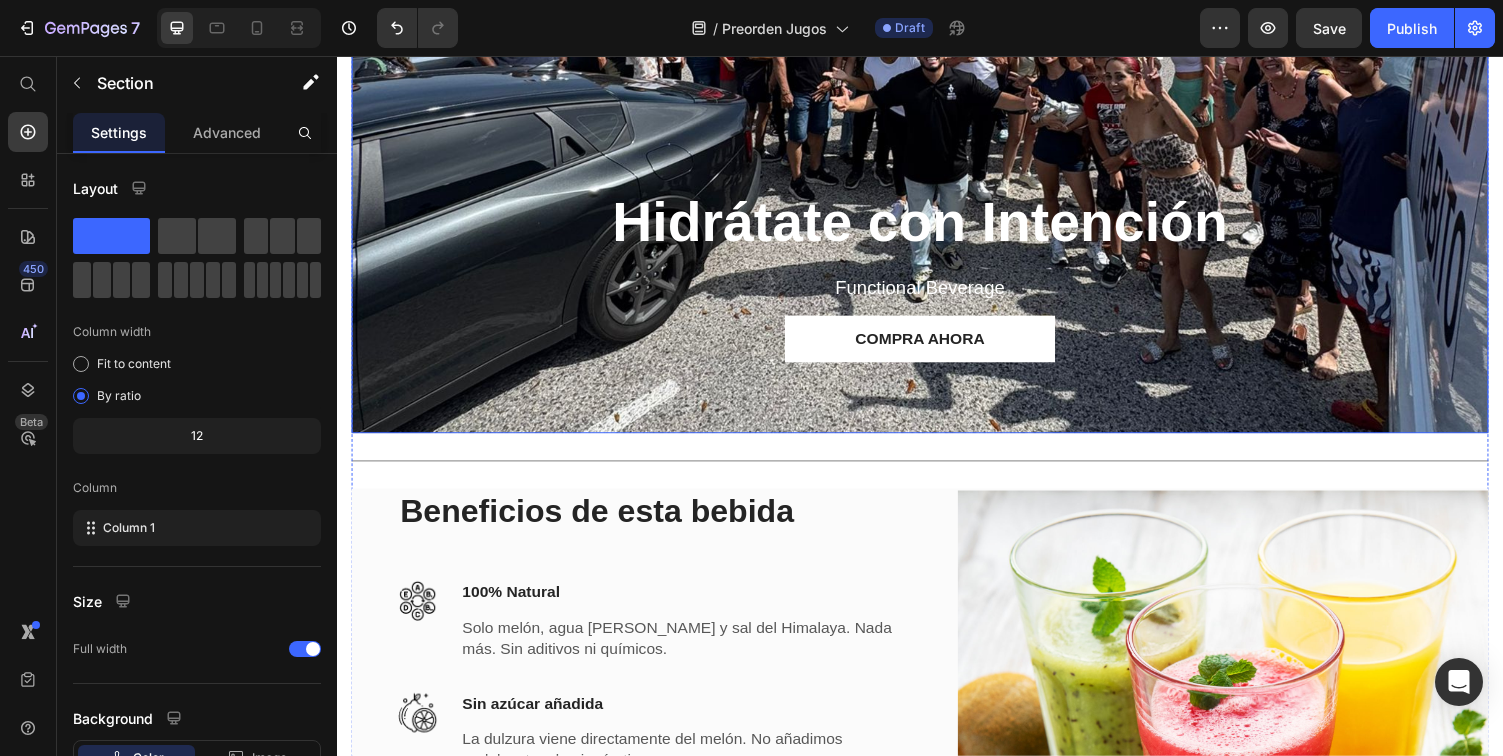scroll, scrollTop: 1925, scrollLeft: 0, axis: vertical 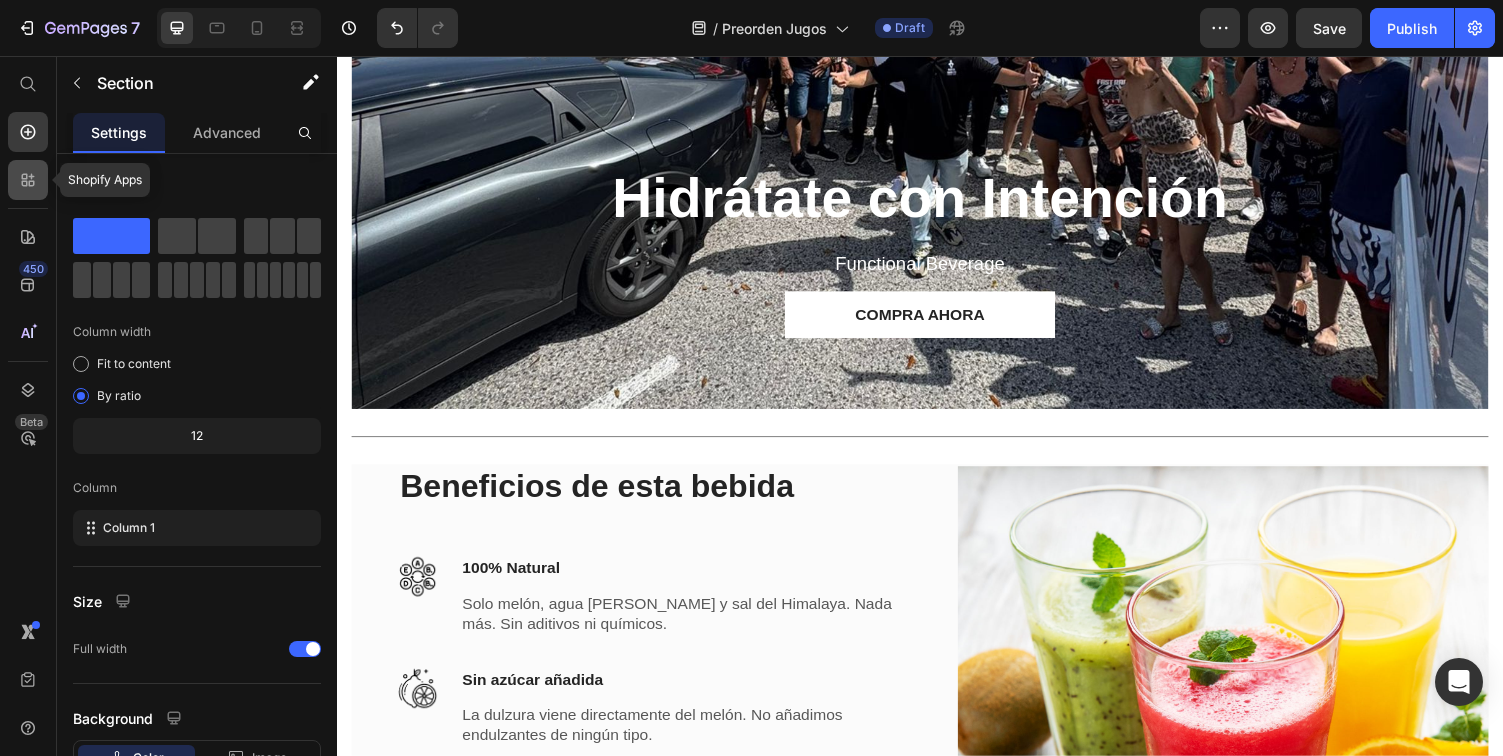 click 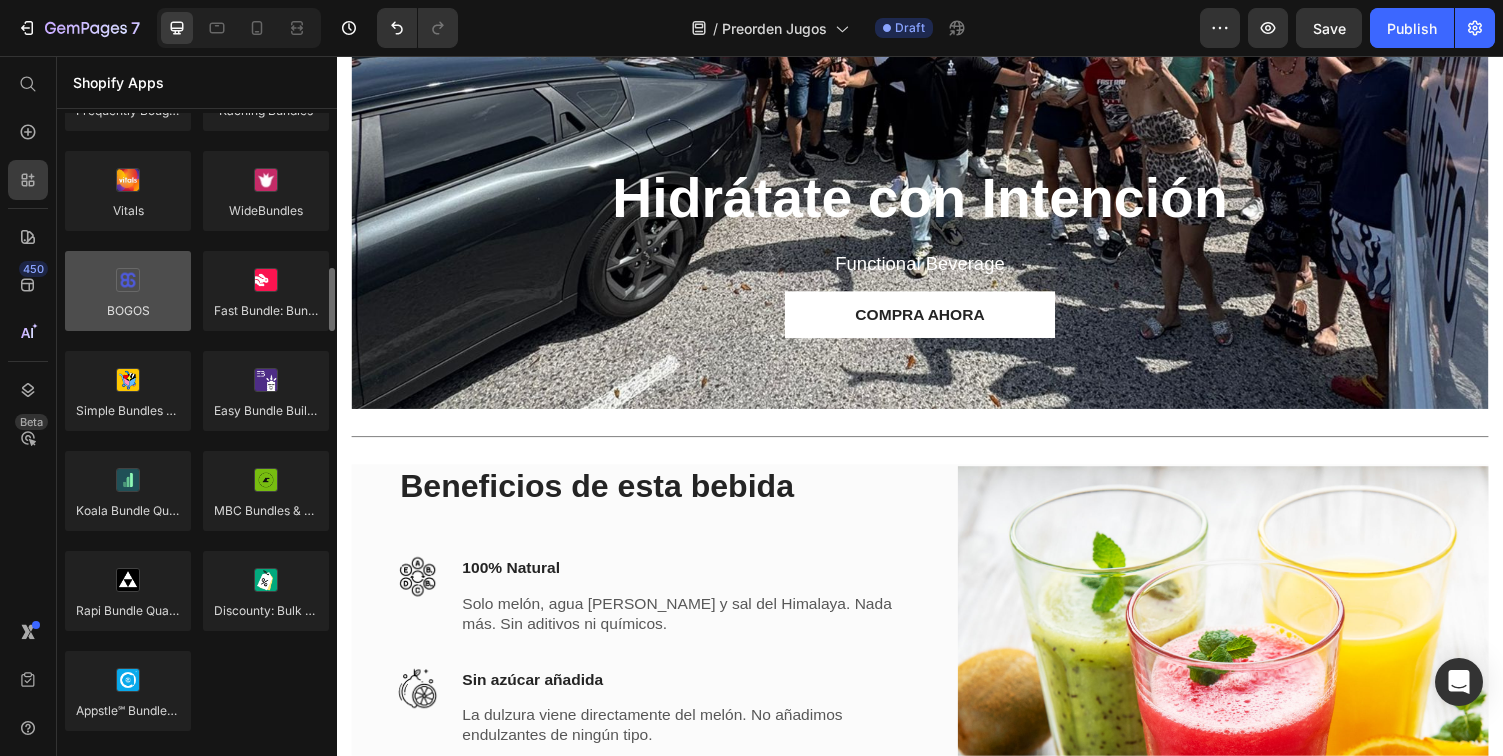 scroll, scrollTop: 1555, scrollLeft: 0, axis: vertical 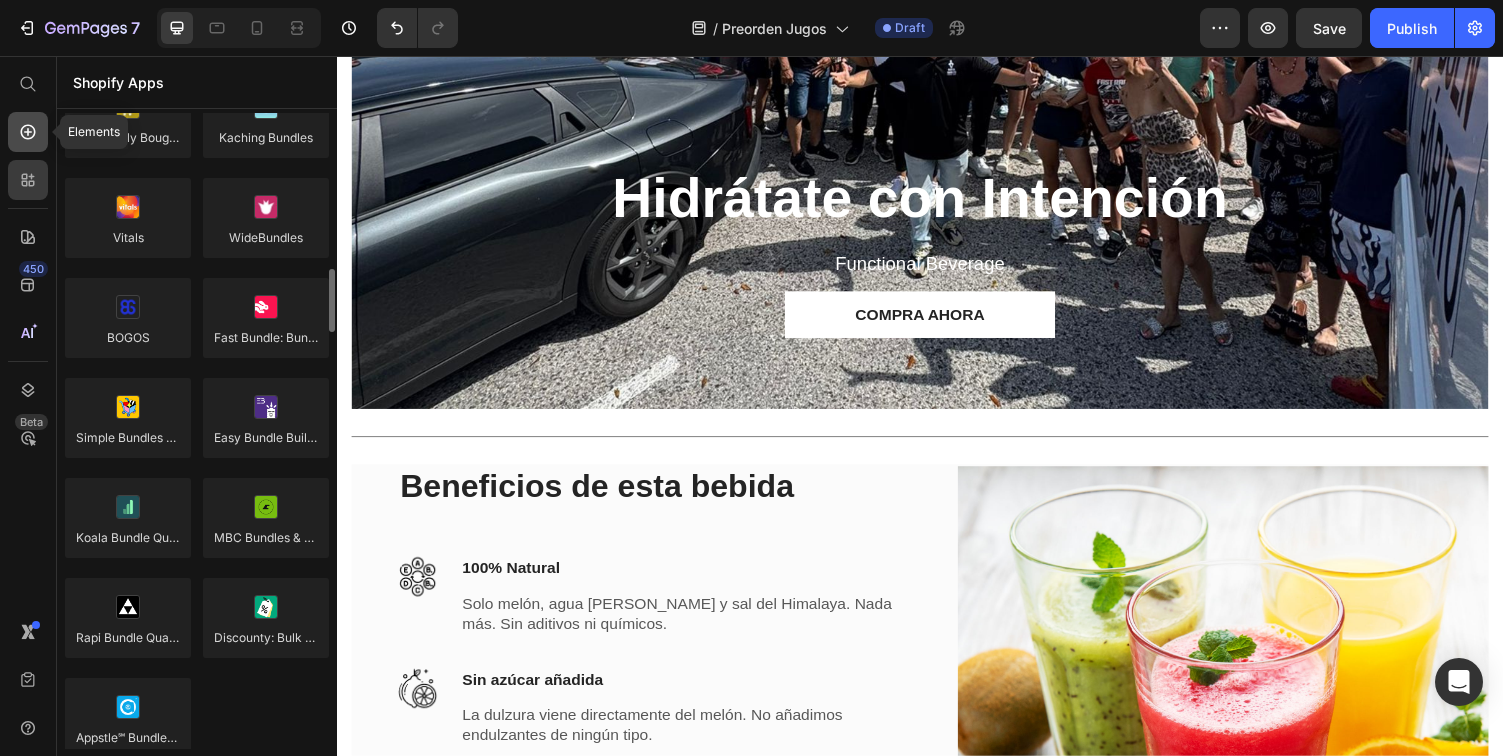 click 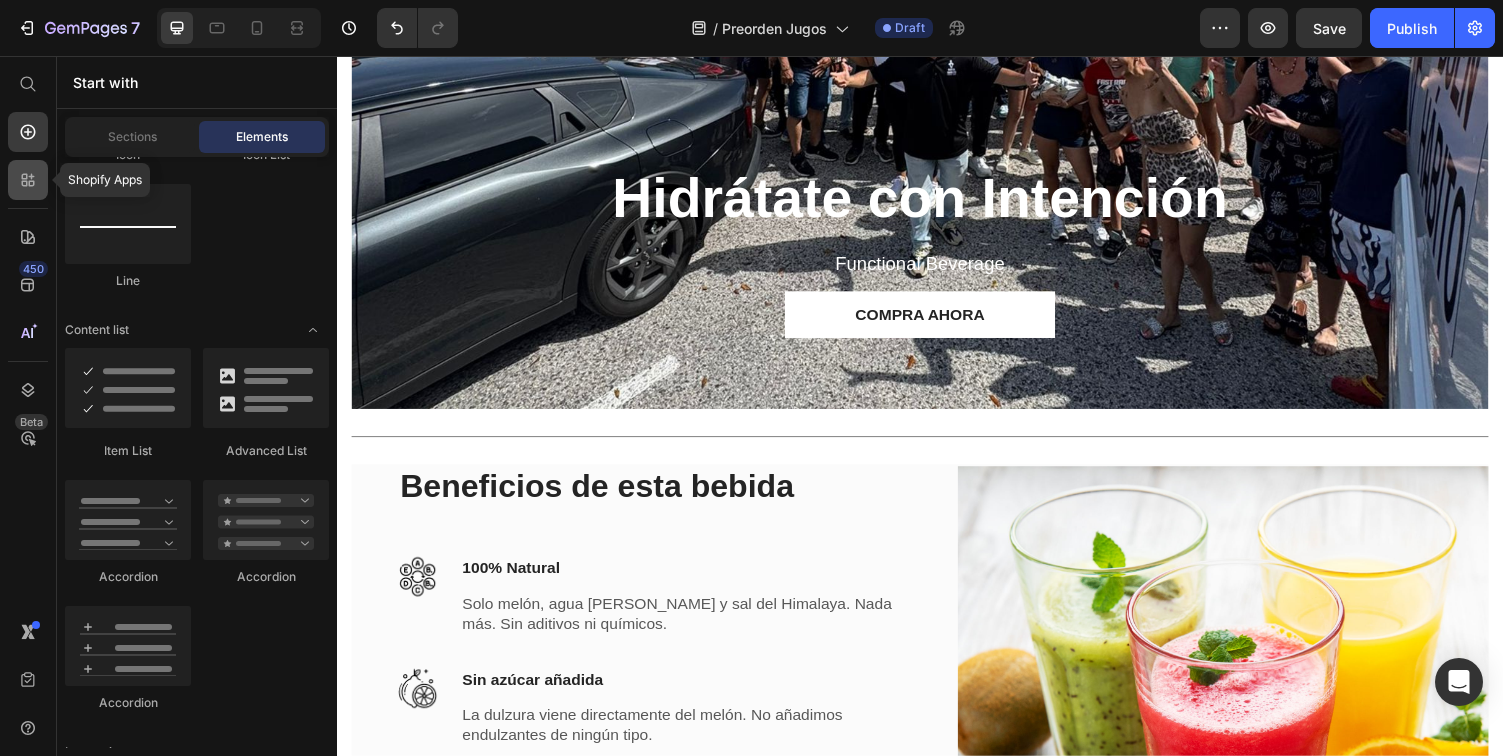 click 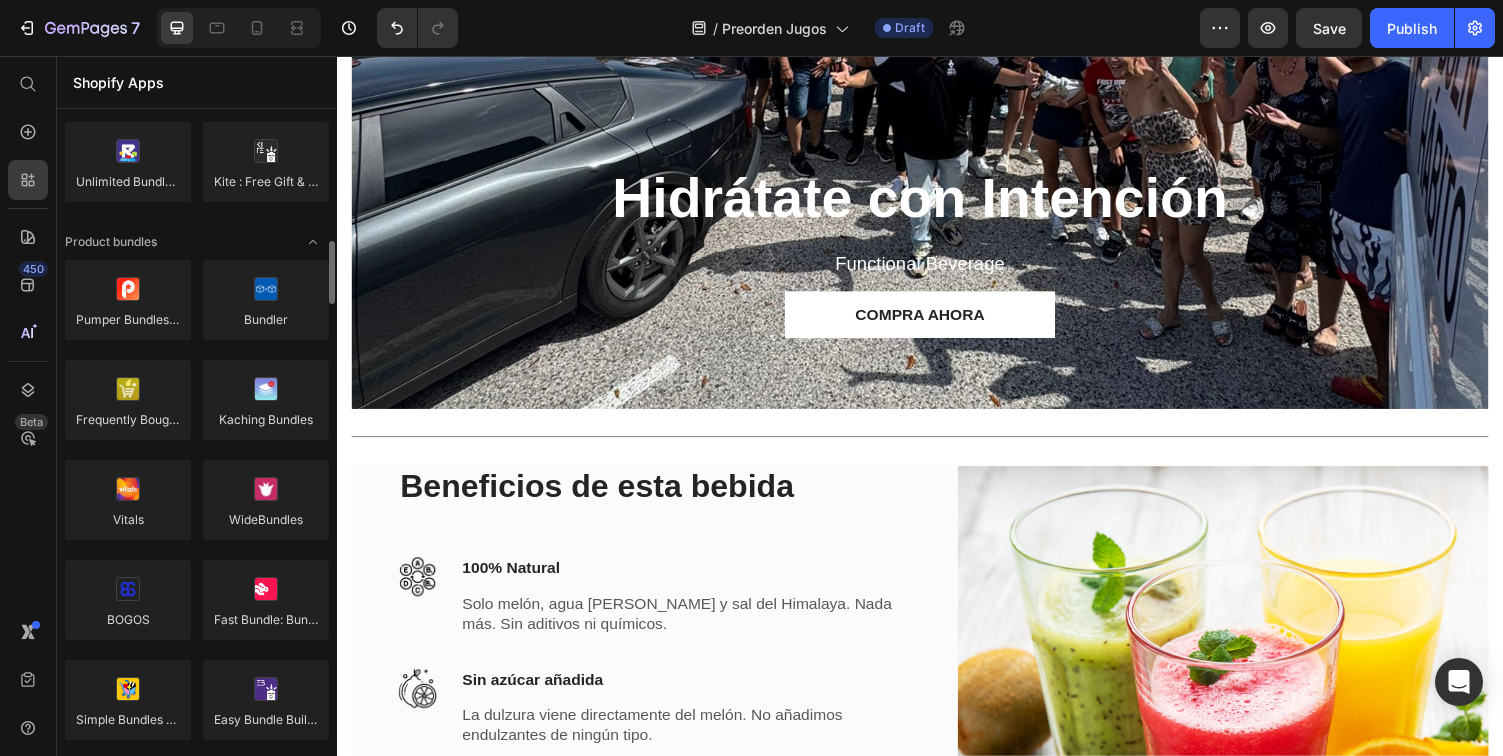 scroll, scrollTop: 2229, scrollLeft: 0, axis: vertical 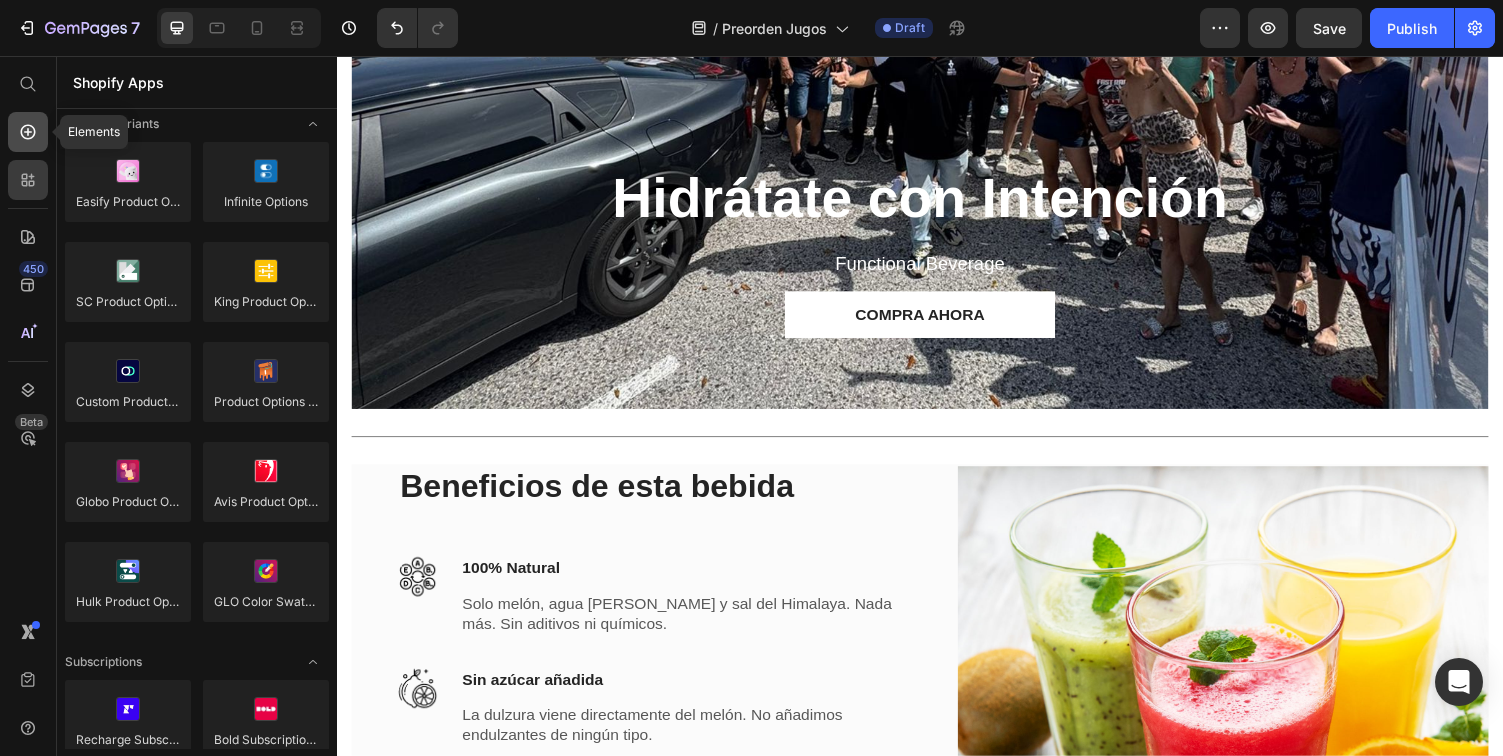 click 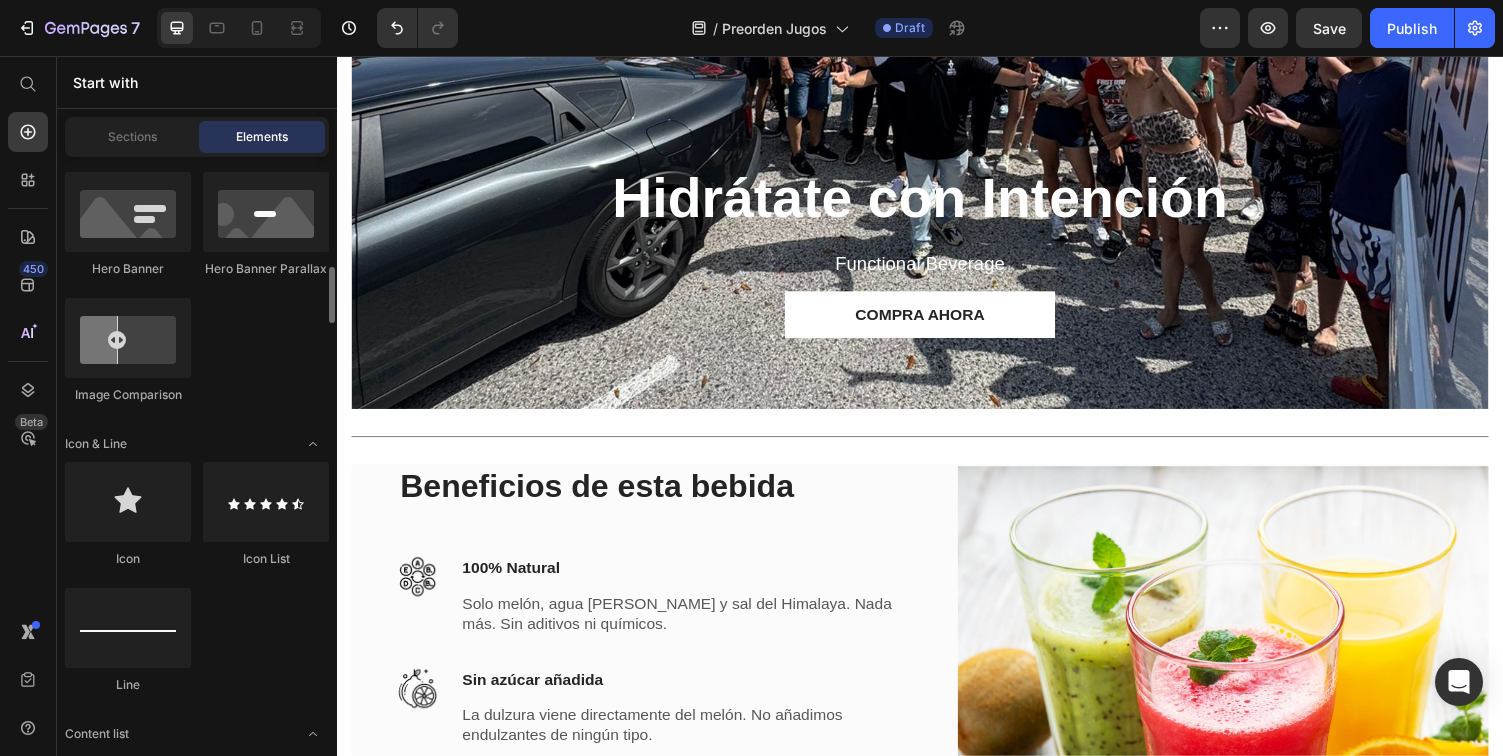 scroll, scrollTop: 0, scrollLeft: 0, axis: both 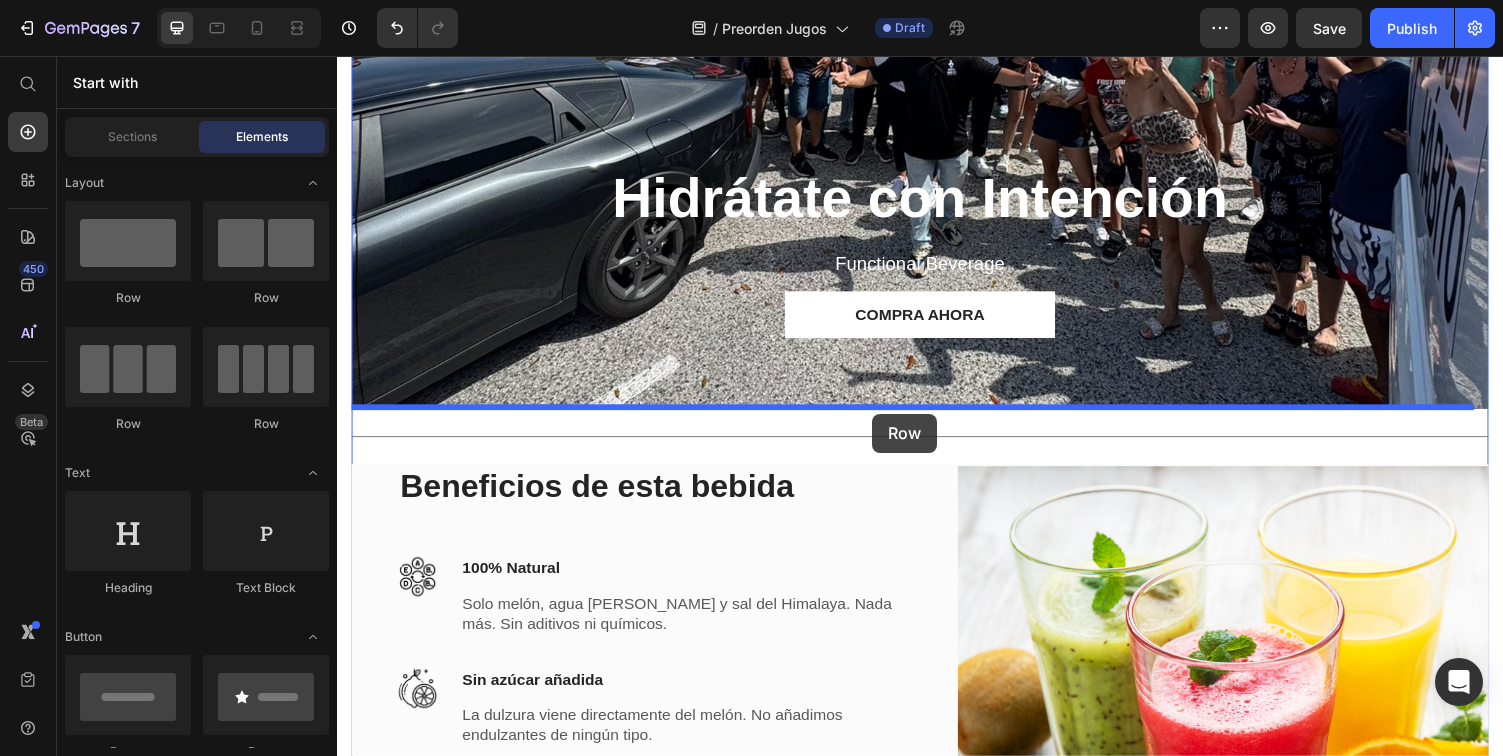 drag, startPoint x: 487, startPoint y: 315, endPoint x: 888, endPoint y: 424, distance: 415.55023 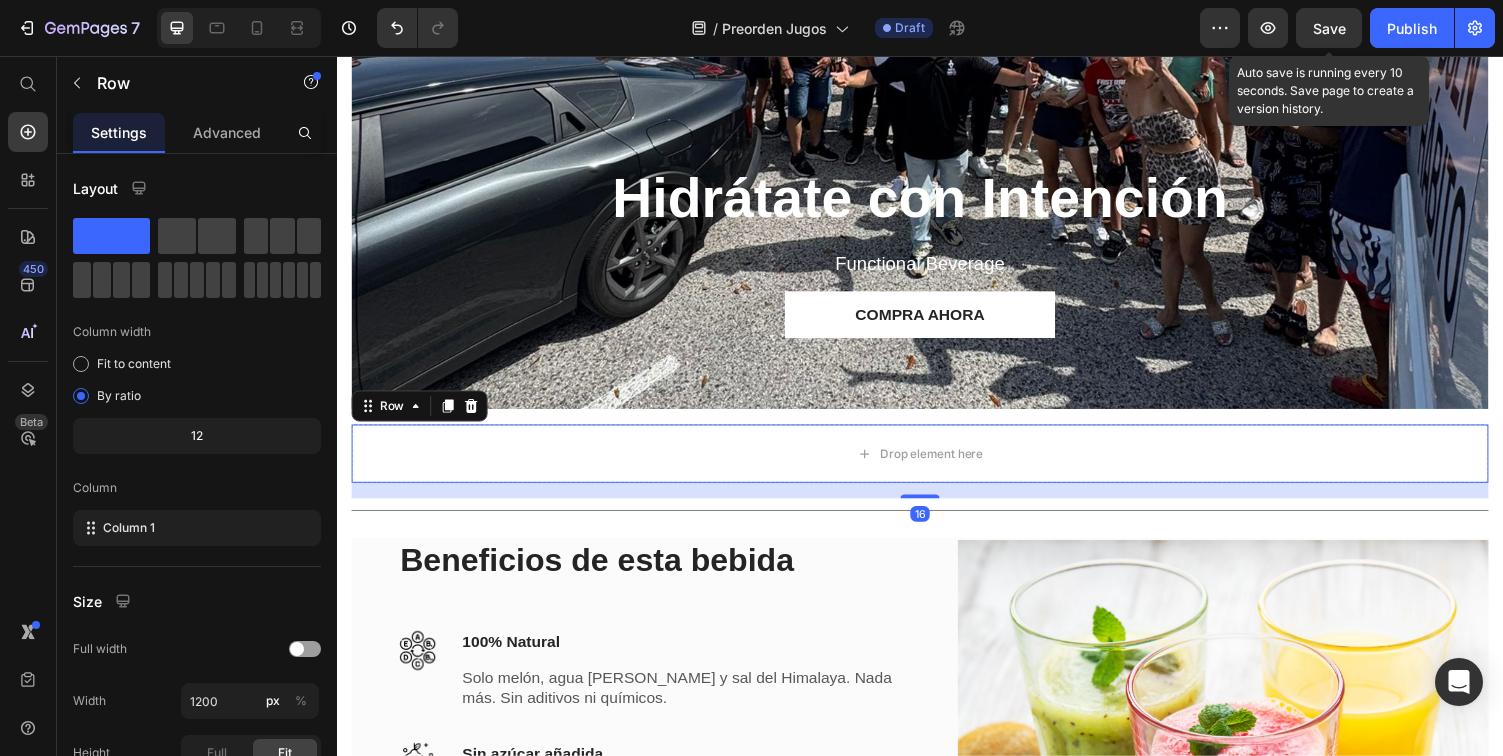 click on "Save" at bounding box center (1329, 28) 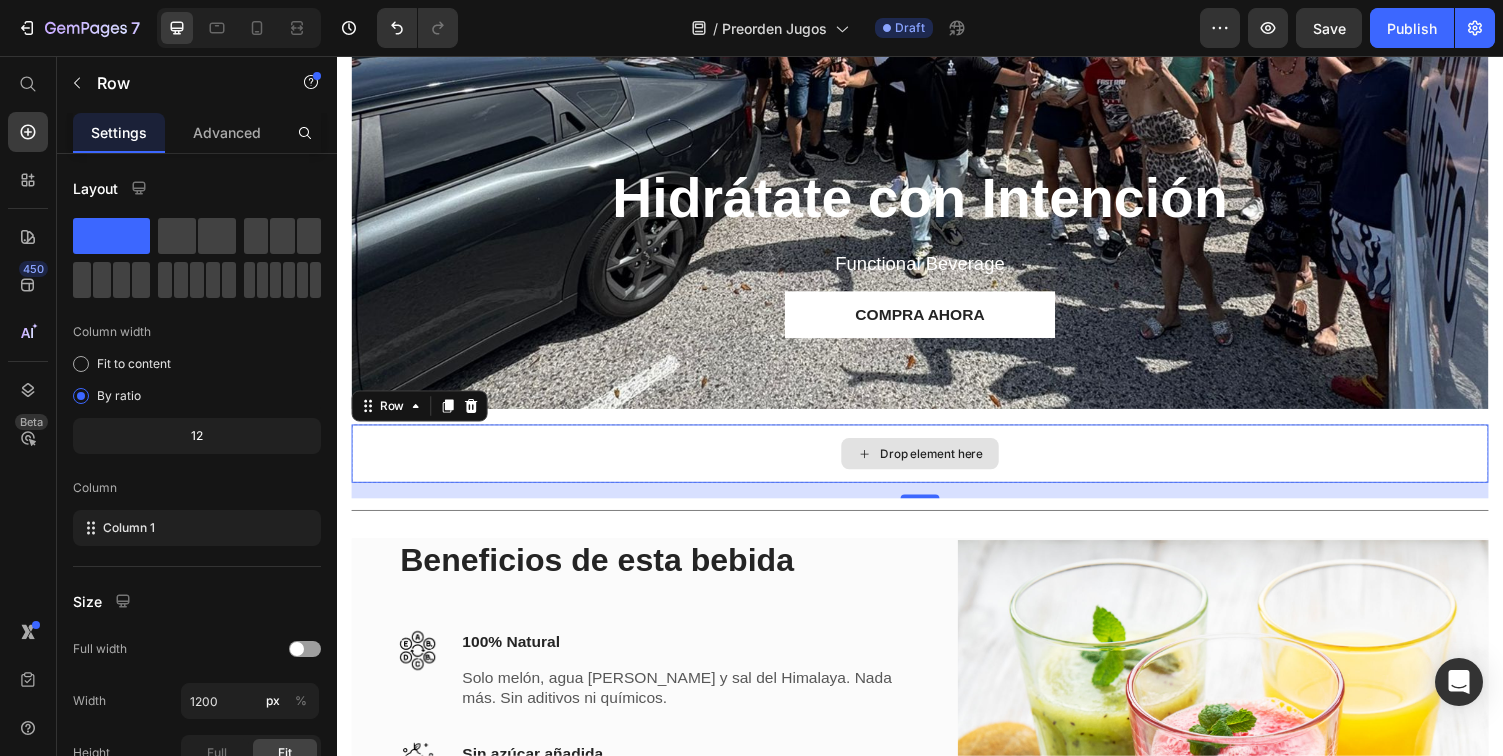 click on "Drop element here" at bounding box center [937, 465] 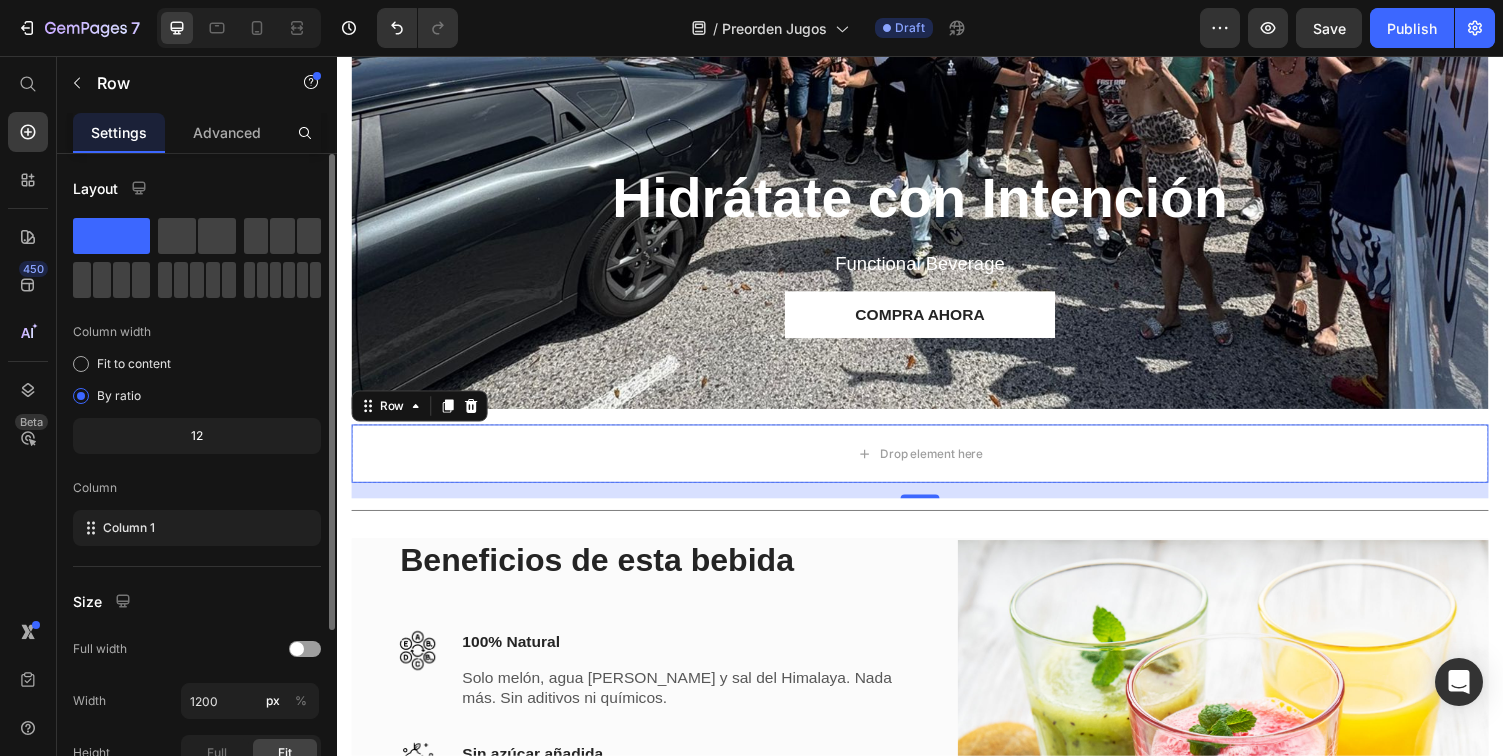 scroll, scrollTop: 22, scrollLeft: 0, axis: vertical 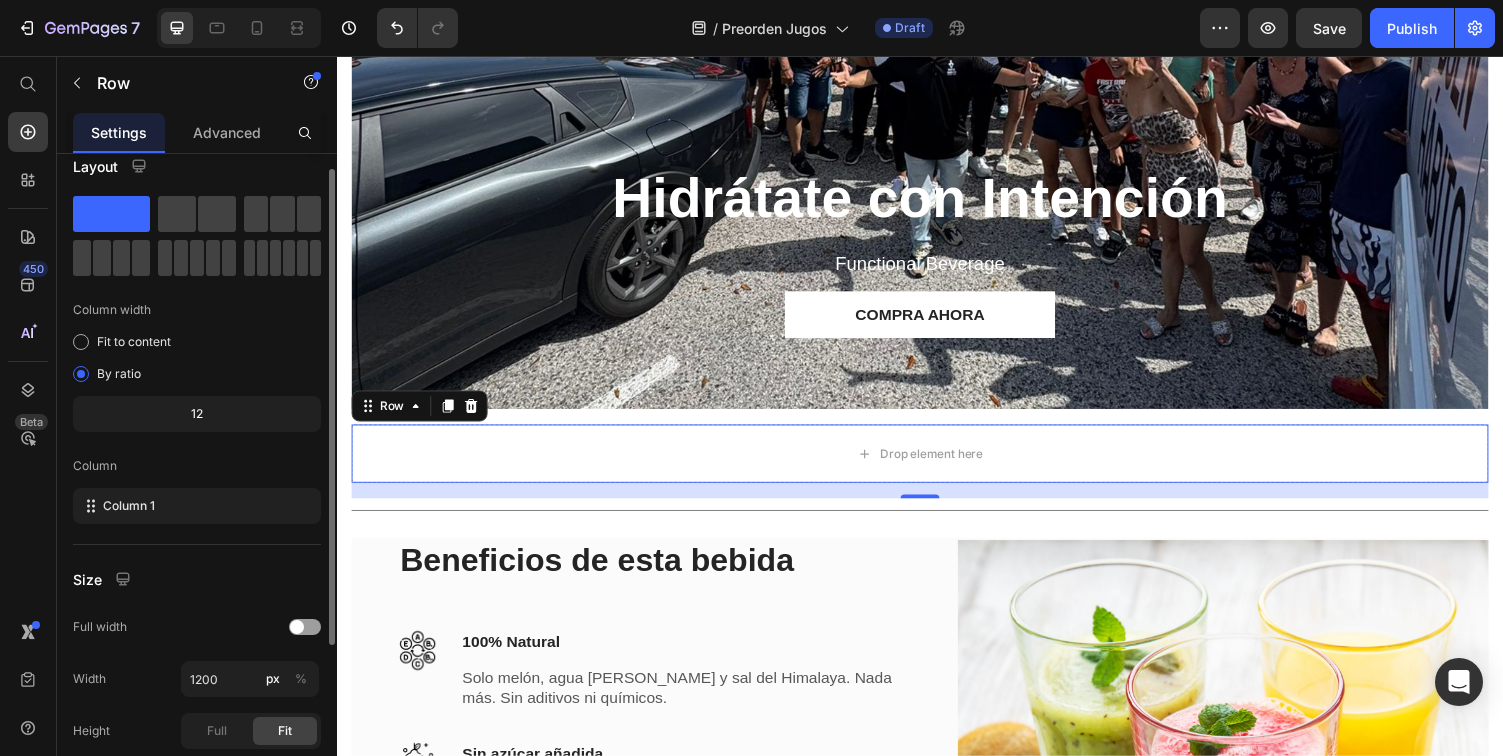 click on "12" 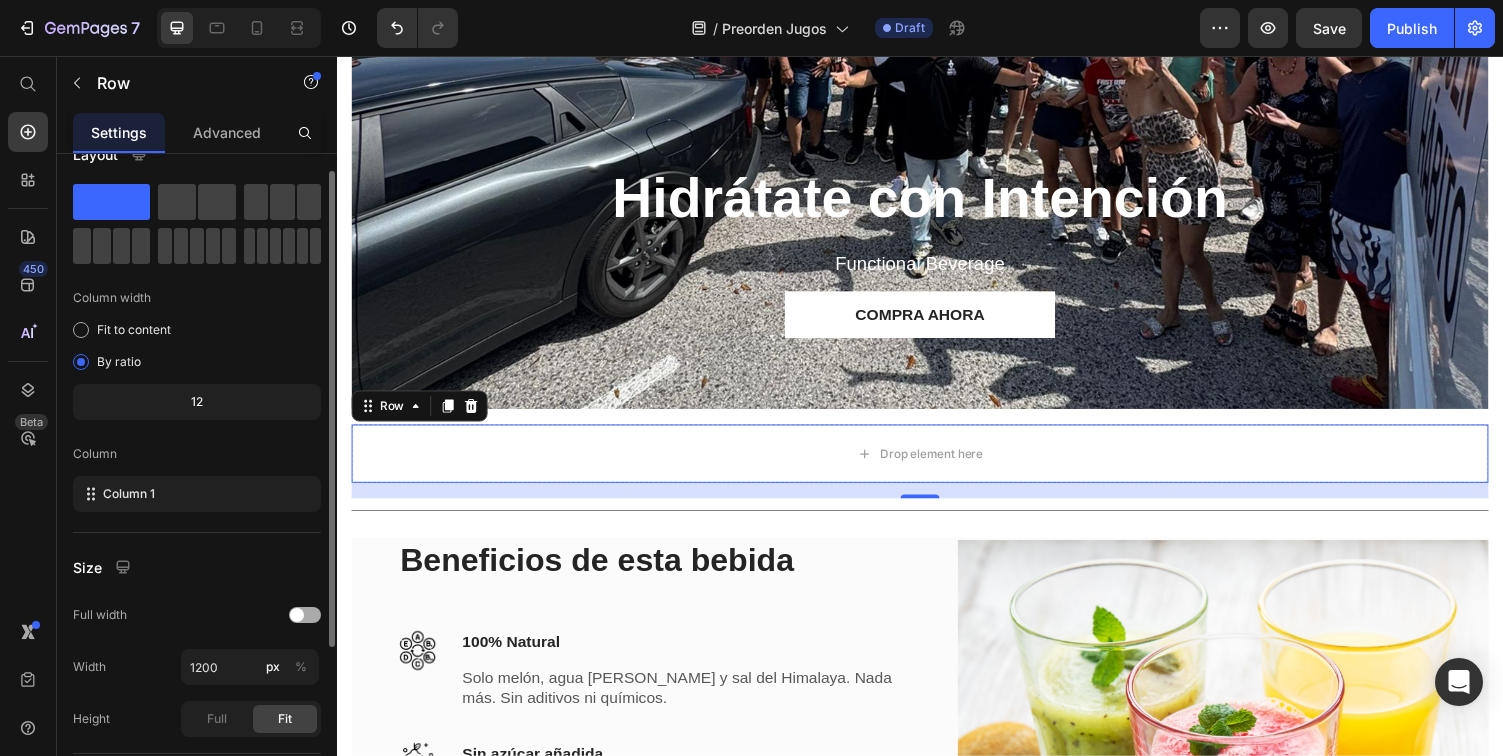scroll, scrollTop: 0, scrollLeft: 0, axis: both 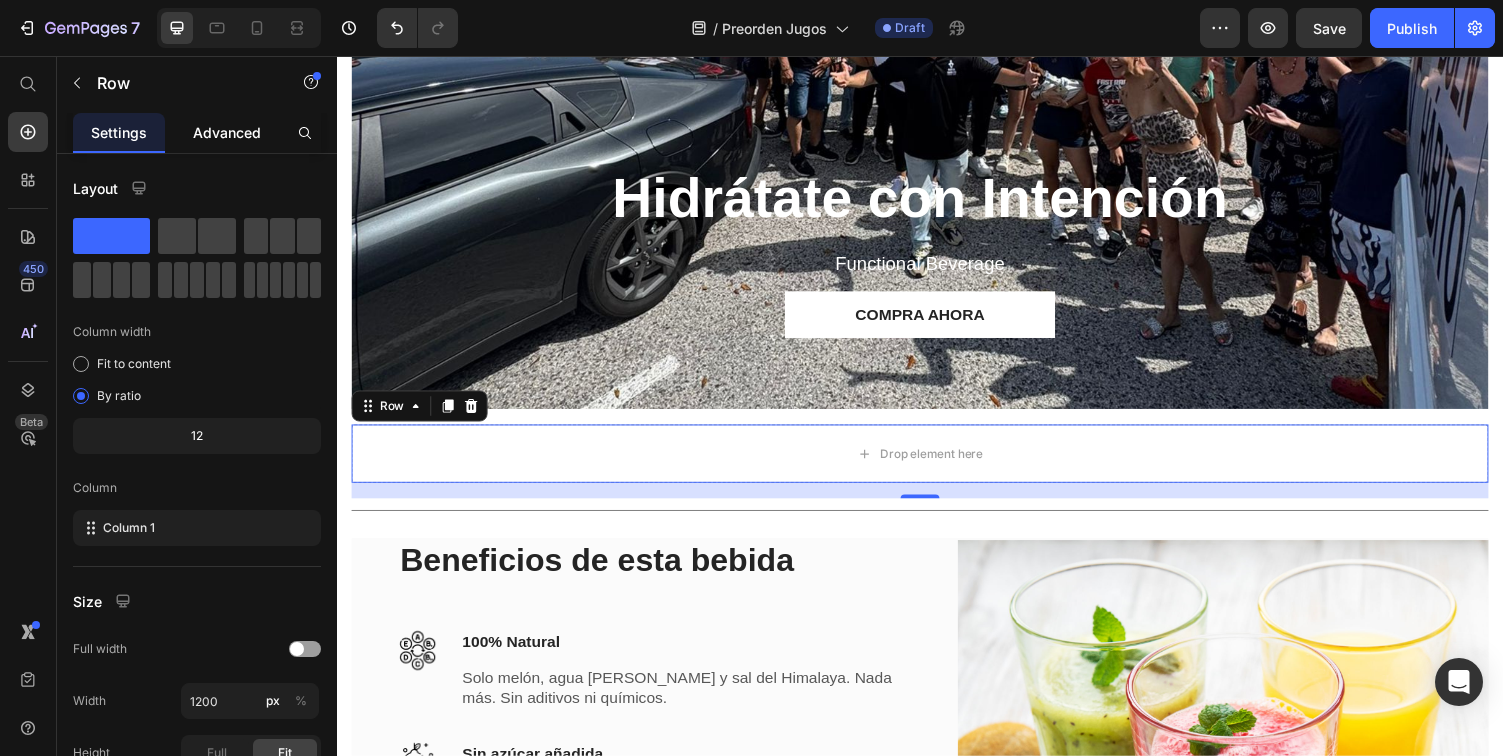 click on "Advanced" at bounding box center (227, 132) 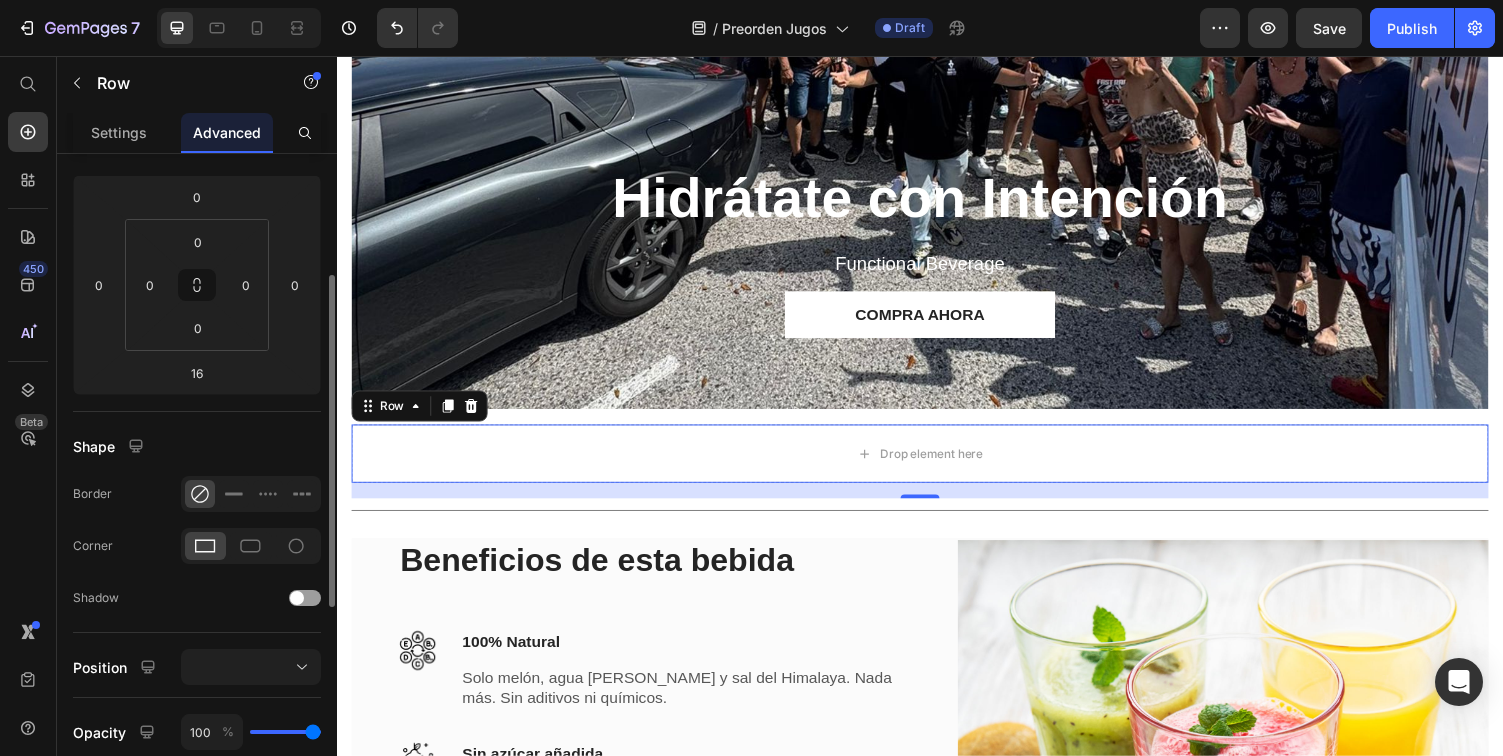 scroll, scrollTop: 0, scrollLeft: 0, axis: both 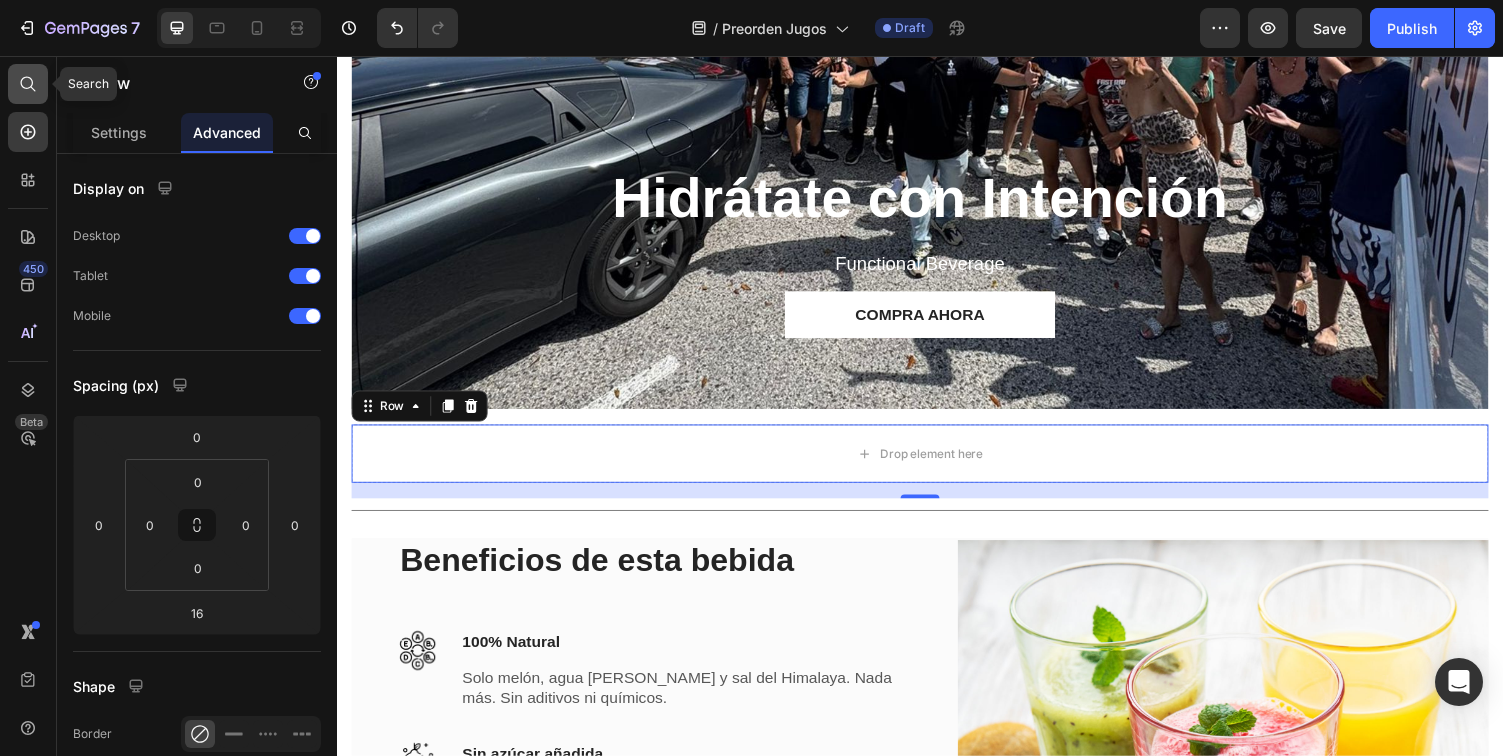 click 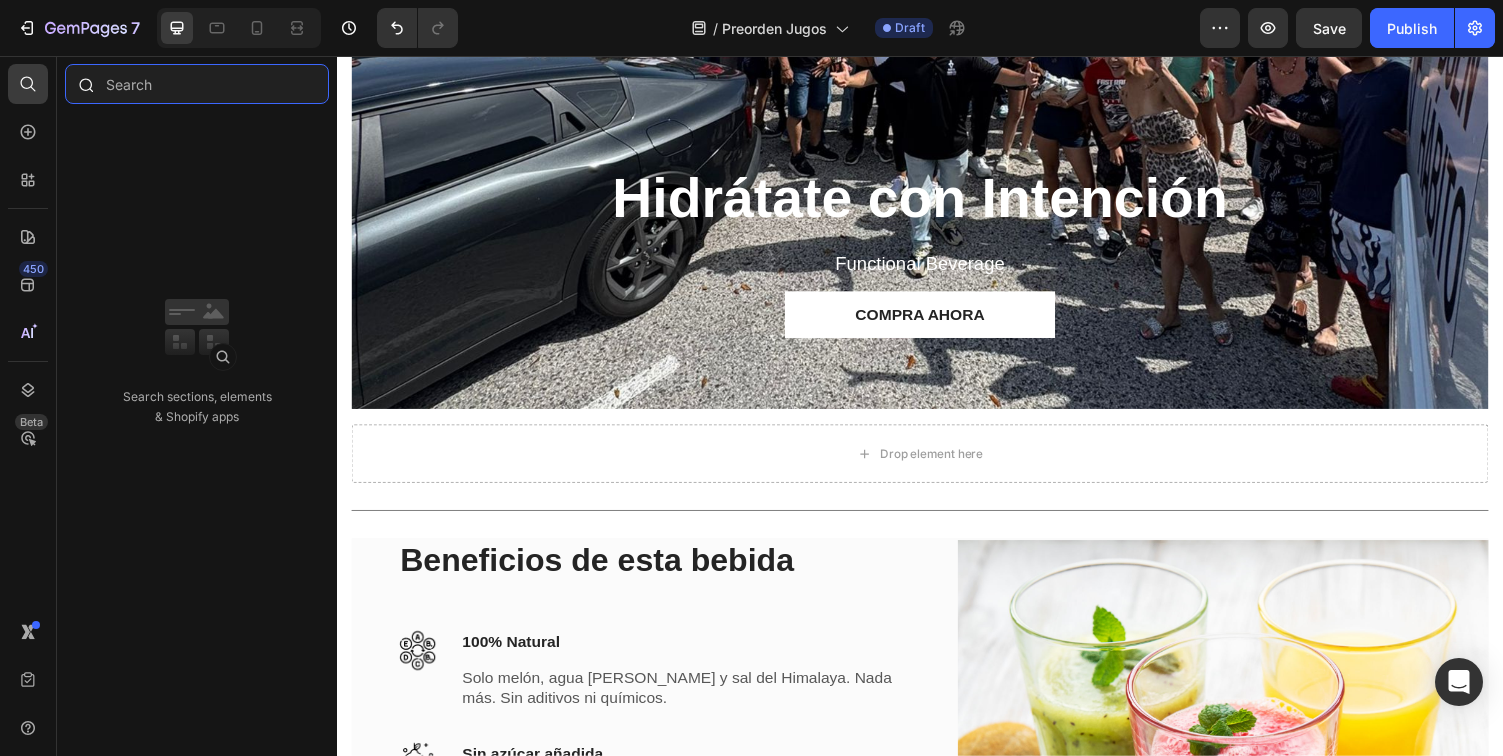 click at bounding box center (197, 84) 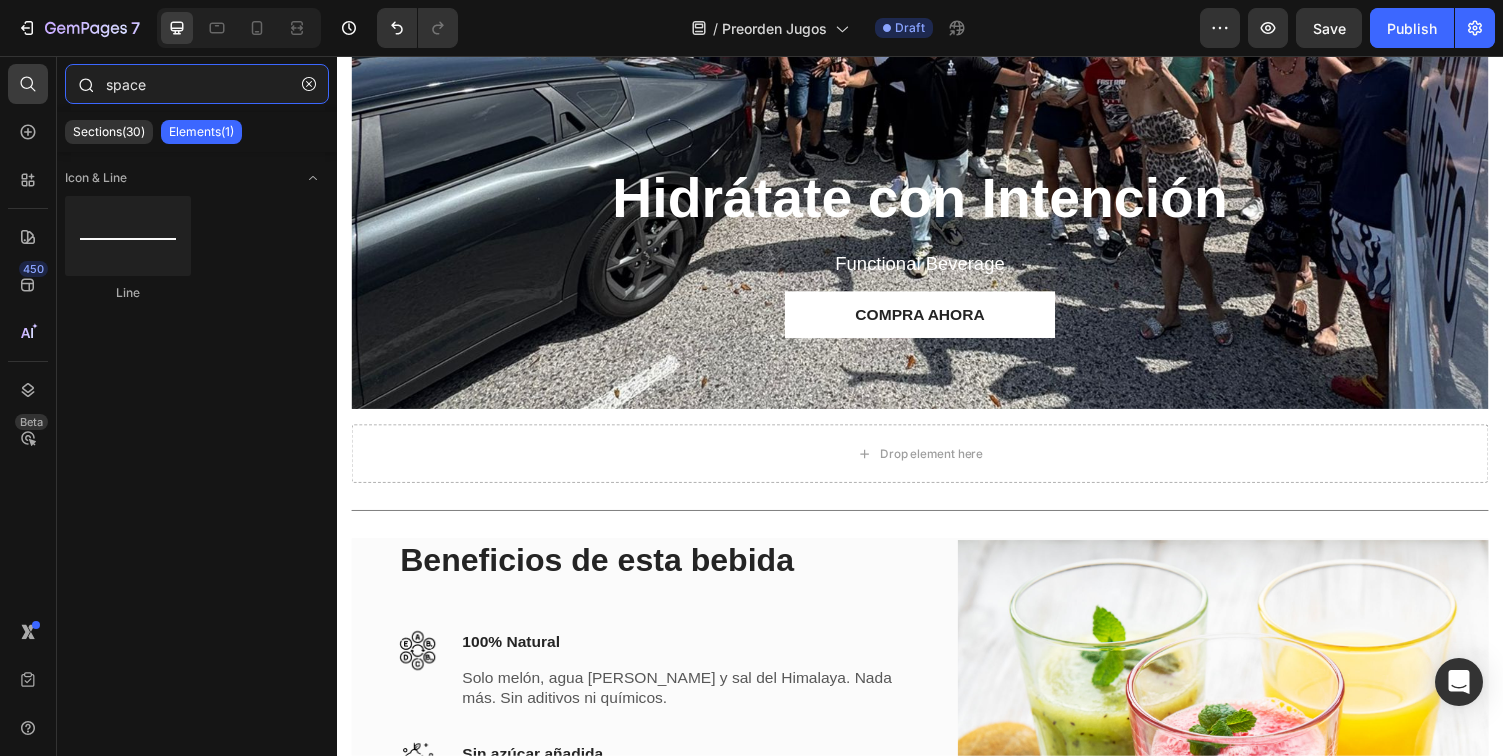 type on "space" 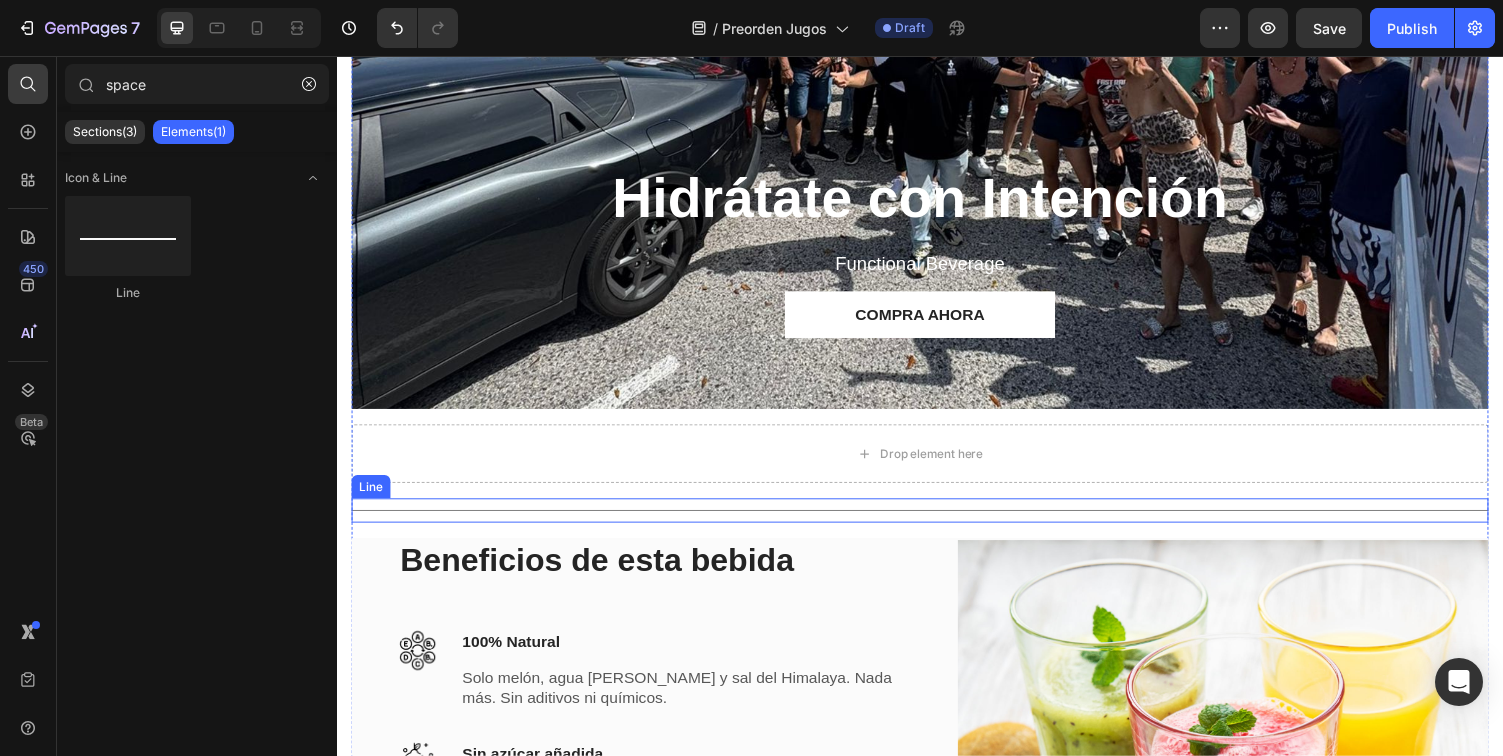 click on "Title Line" at bounding box center [937, 523] 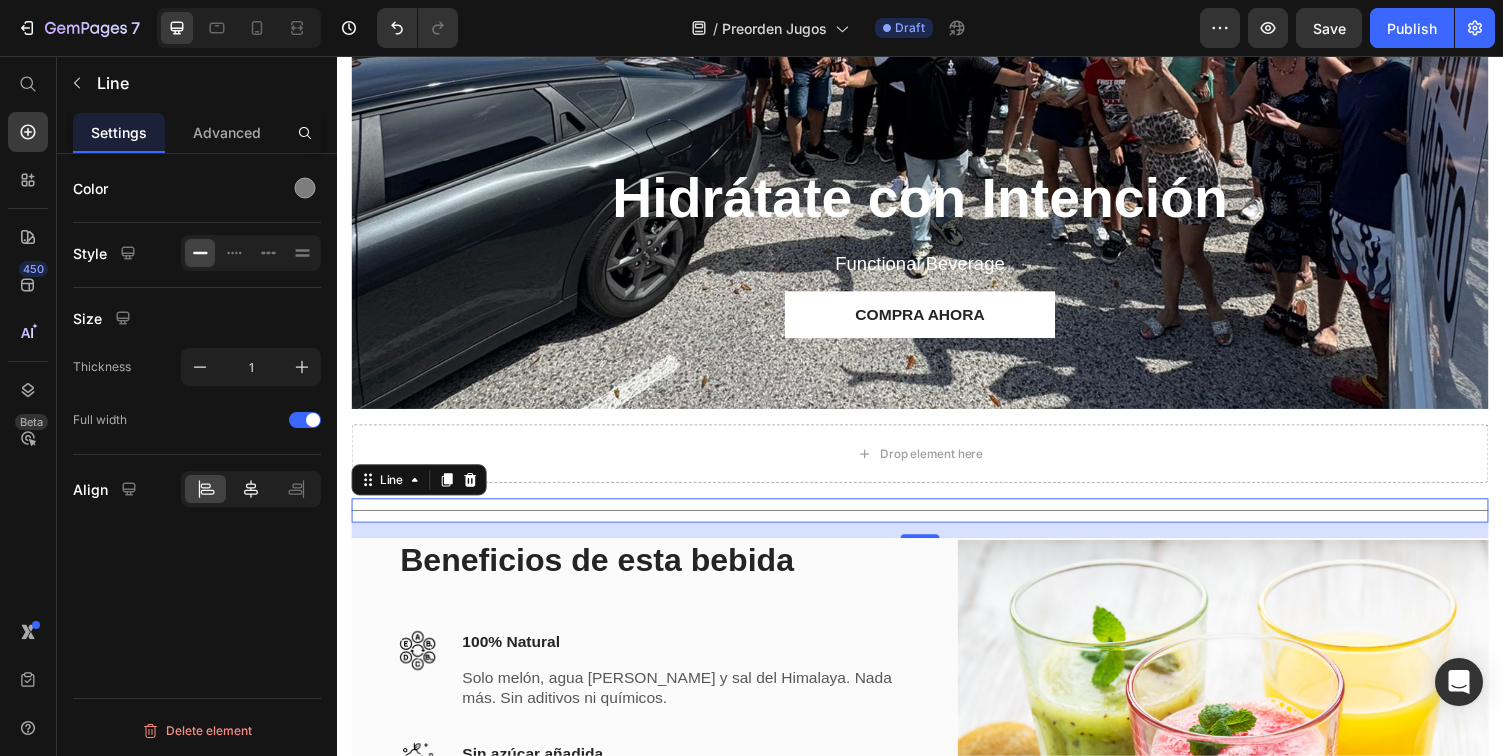 click 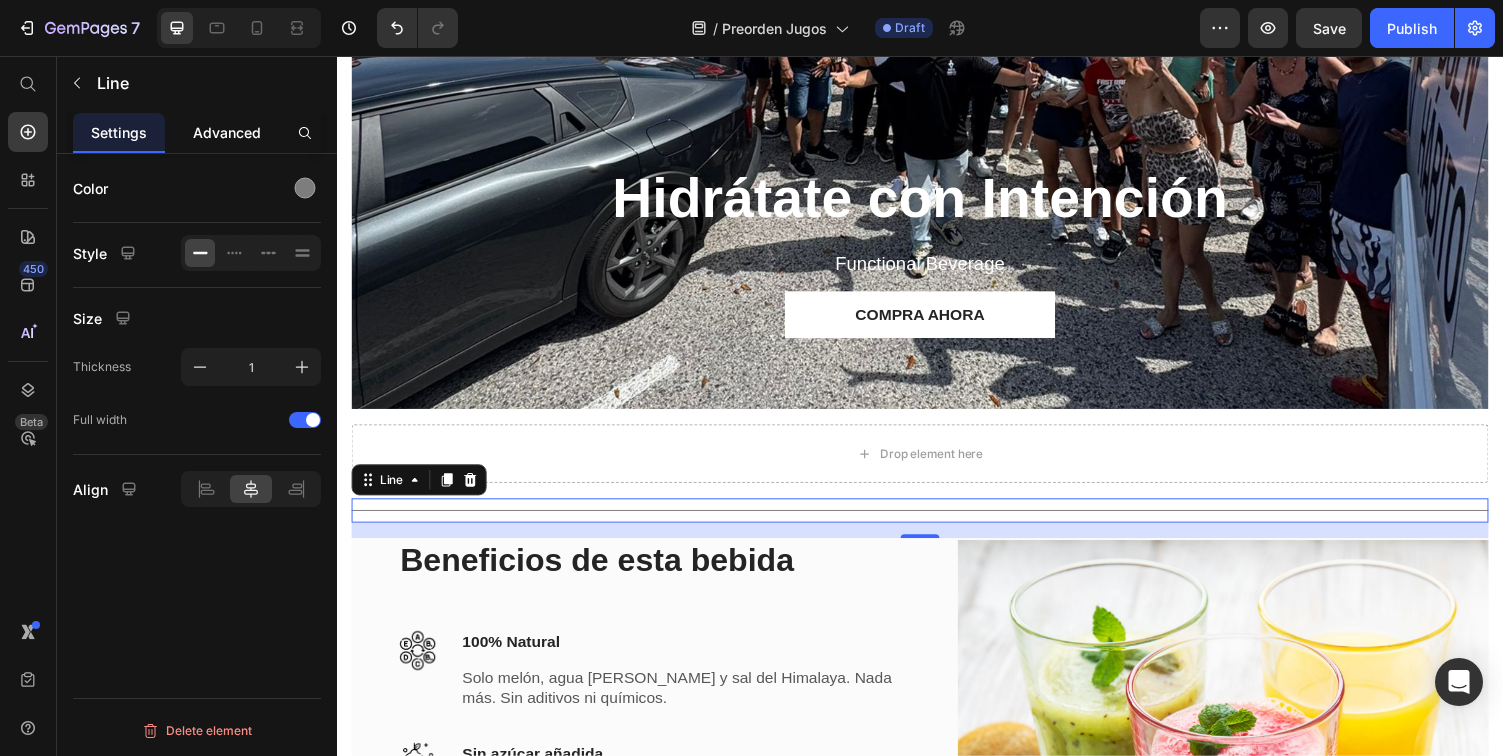 click on "Advanced" at bounding box center (227, 132) 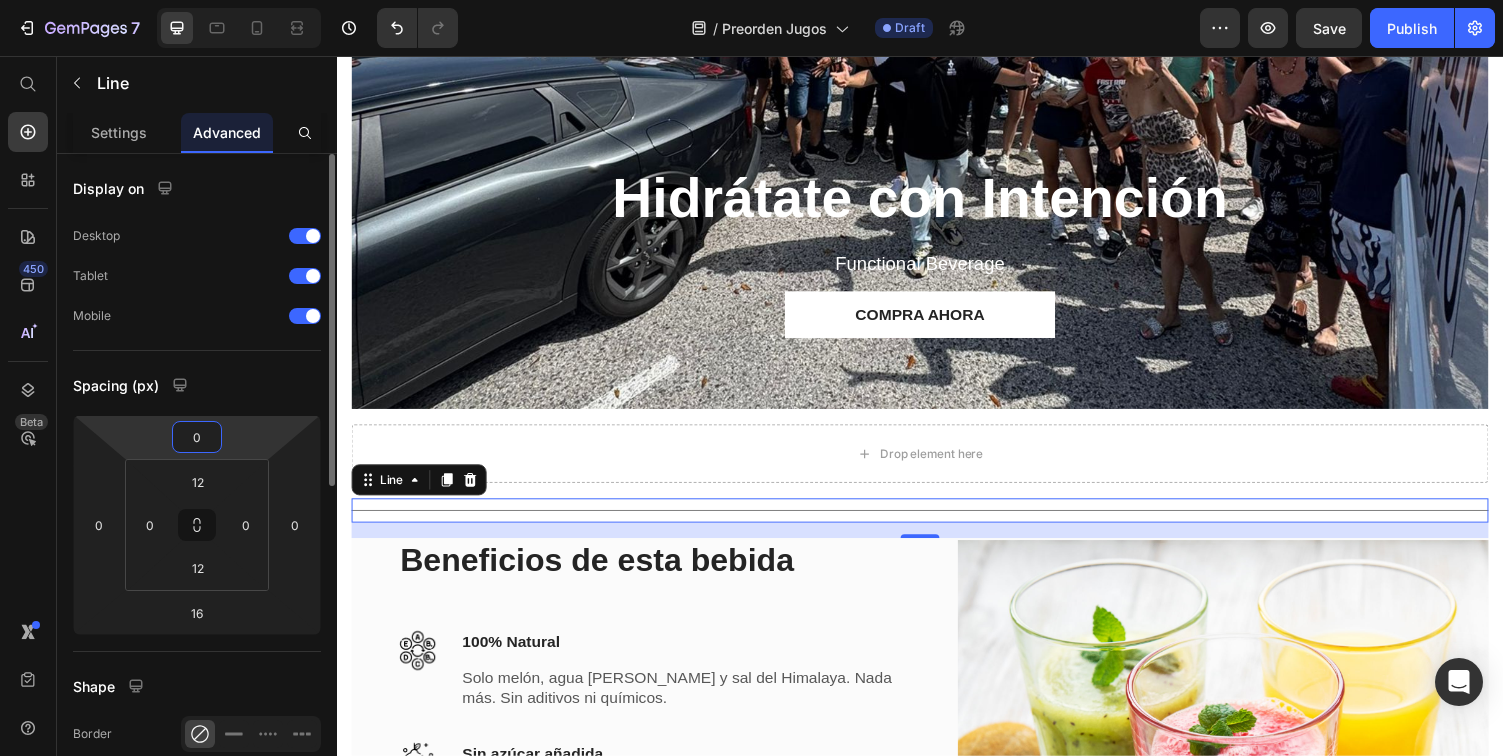 click on "0" at bounding box center [197, 437] 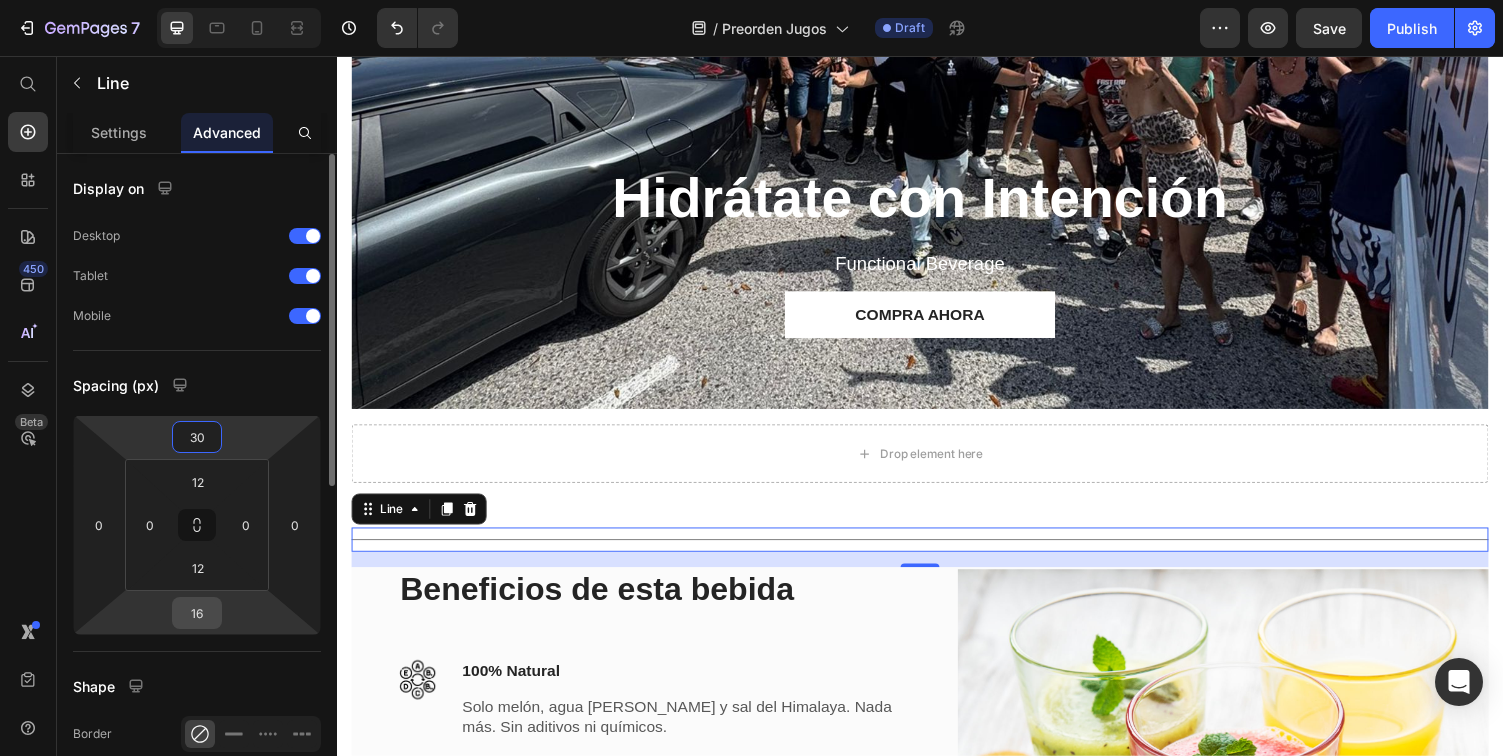 type on "30" 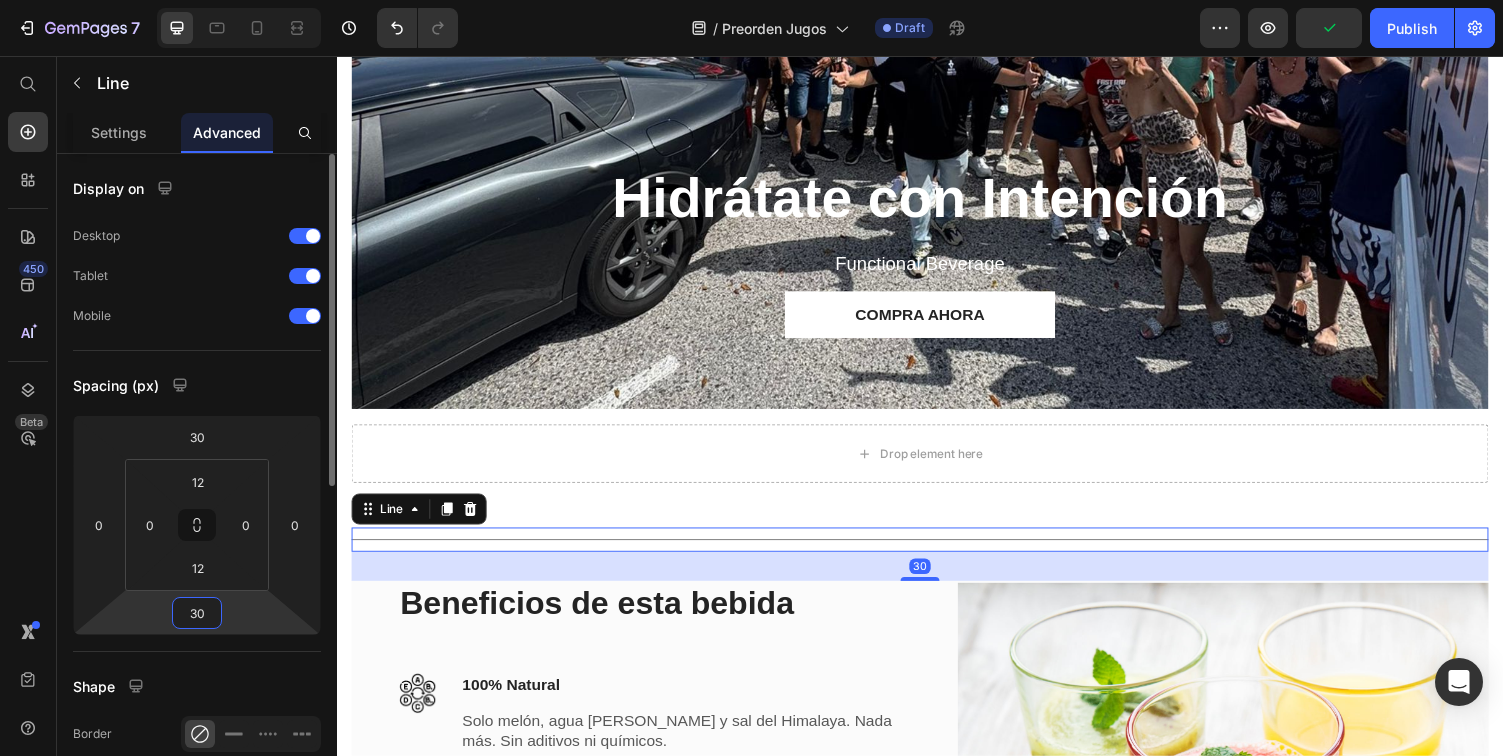 type on "3" 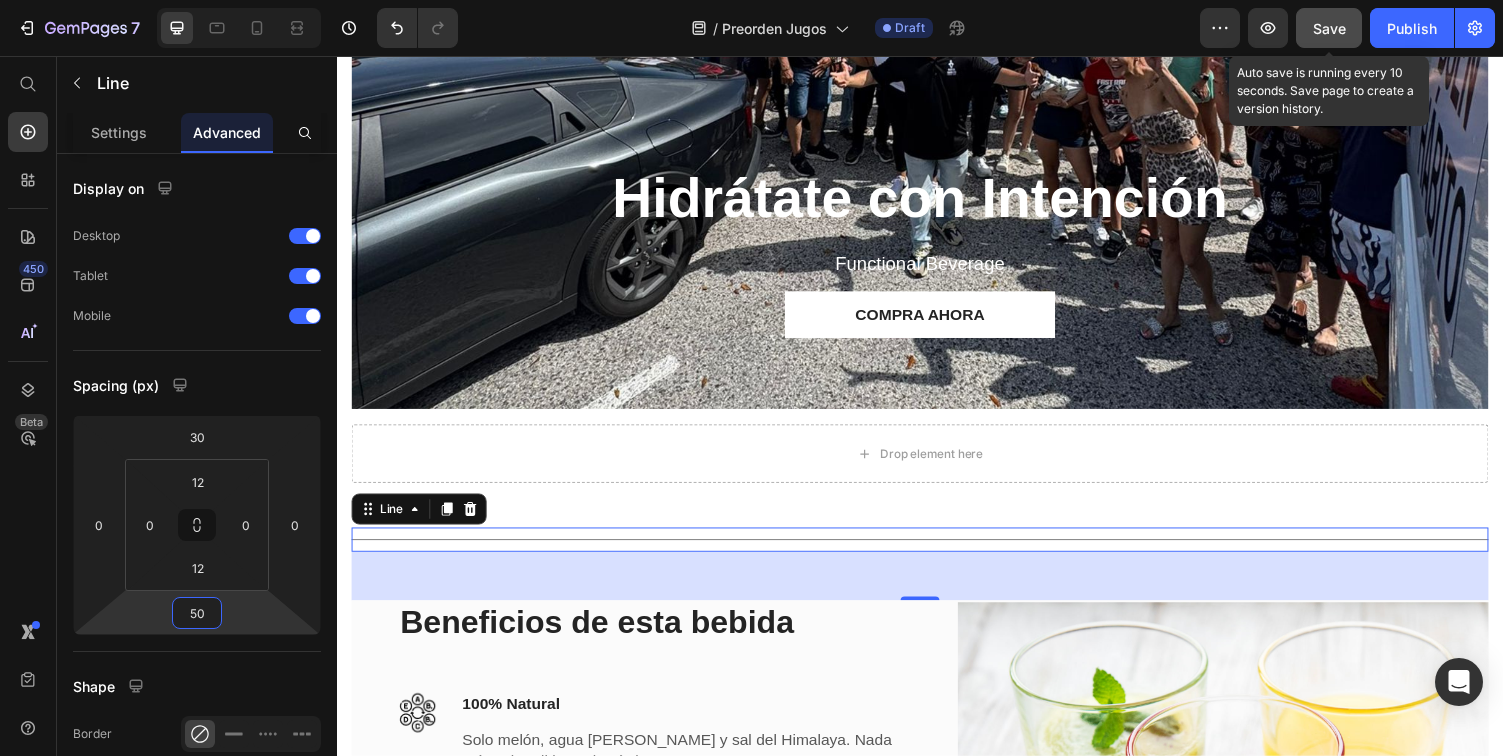 type on "50" 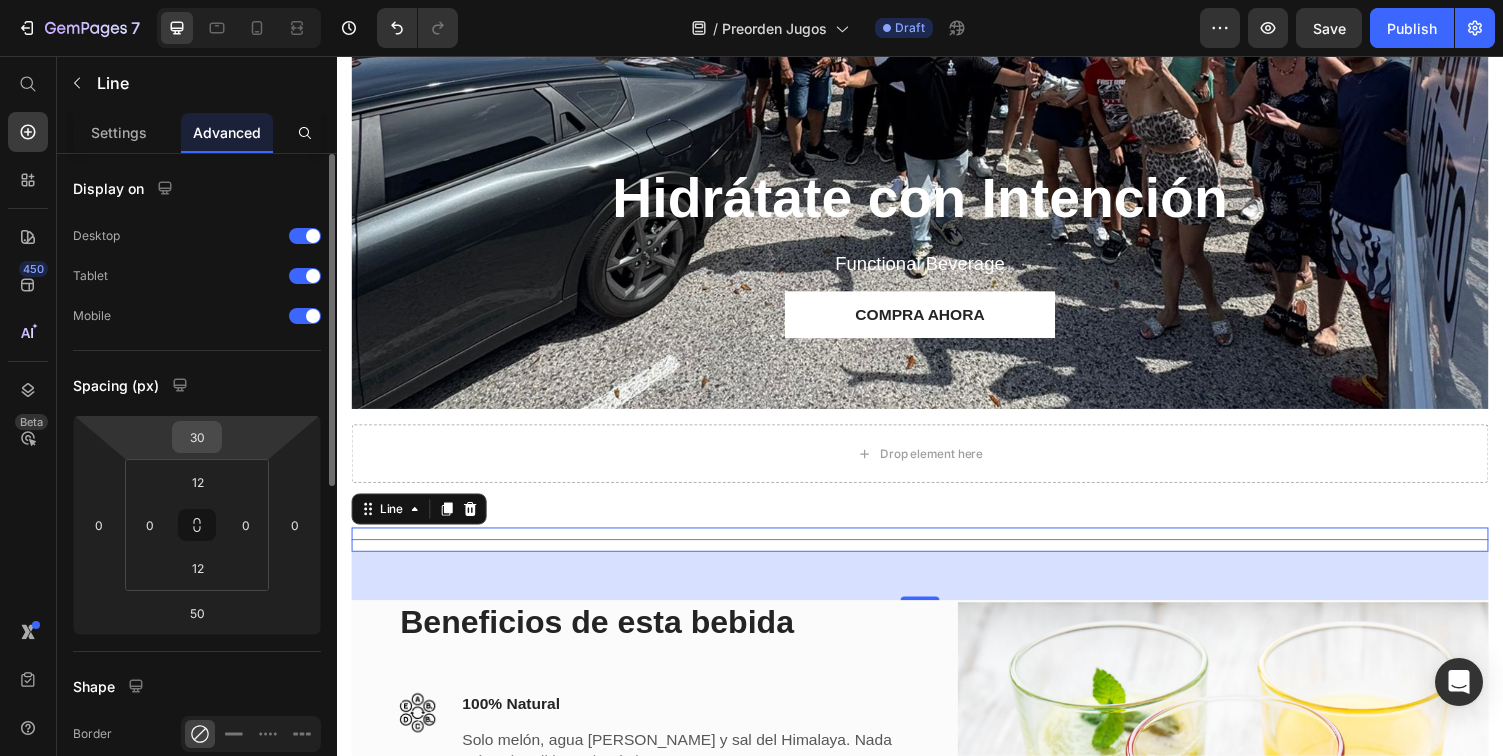 click on "30" at bounding box center [197, 437] 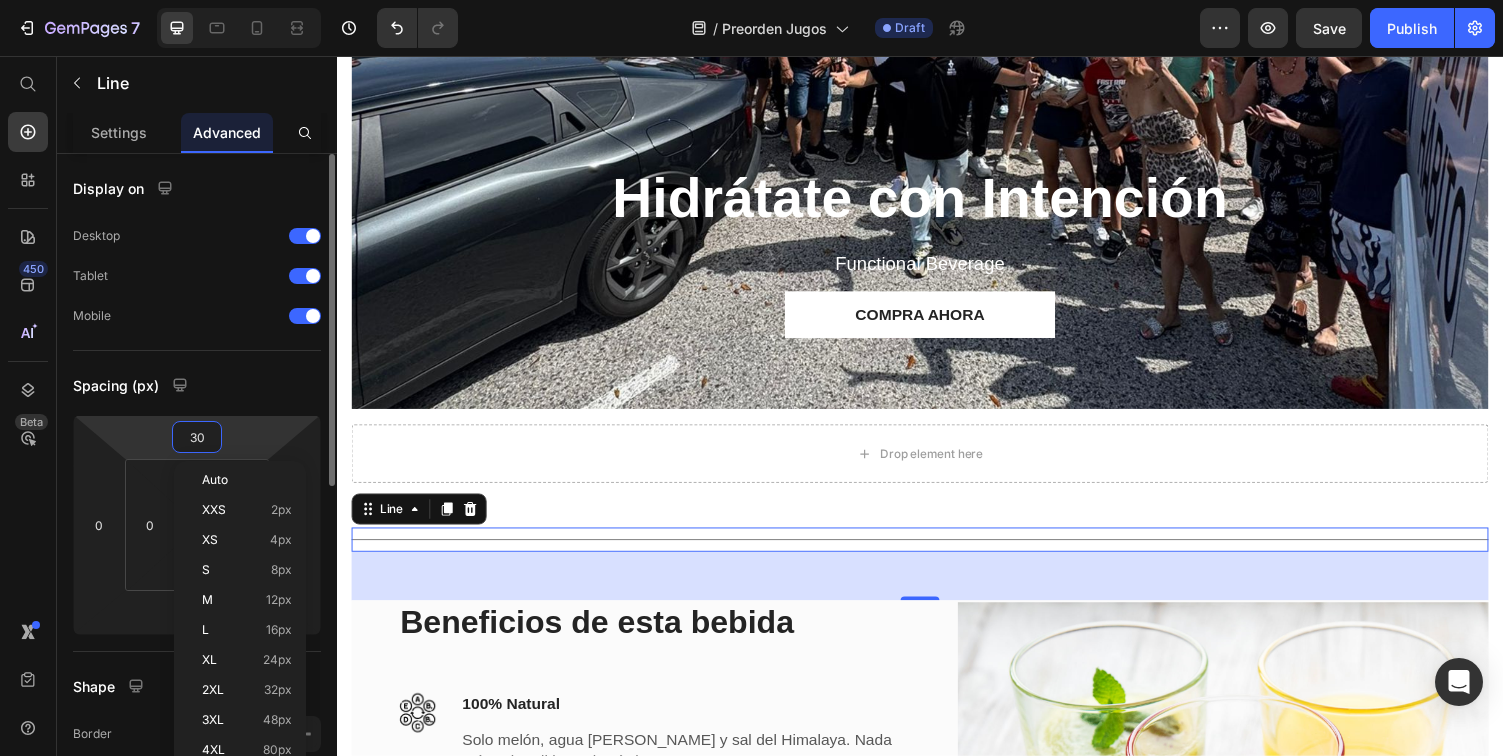 click on "30" at bounding box center [197, 437] 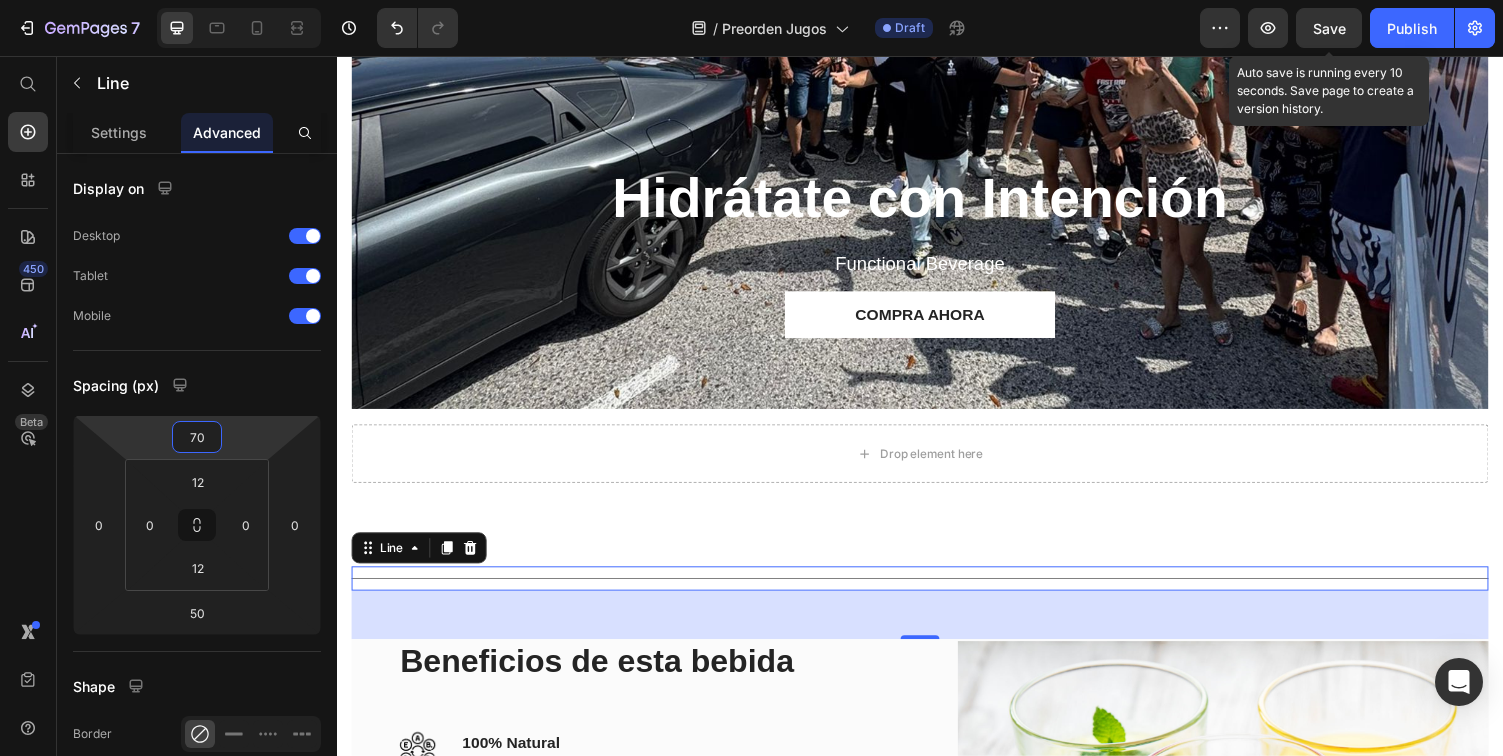 type on "70" 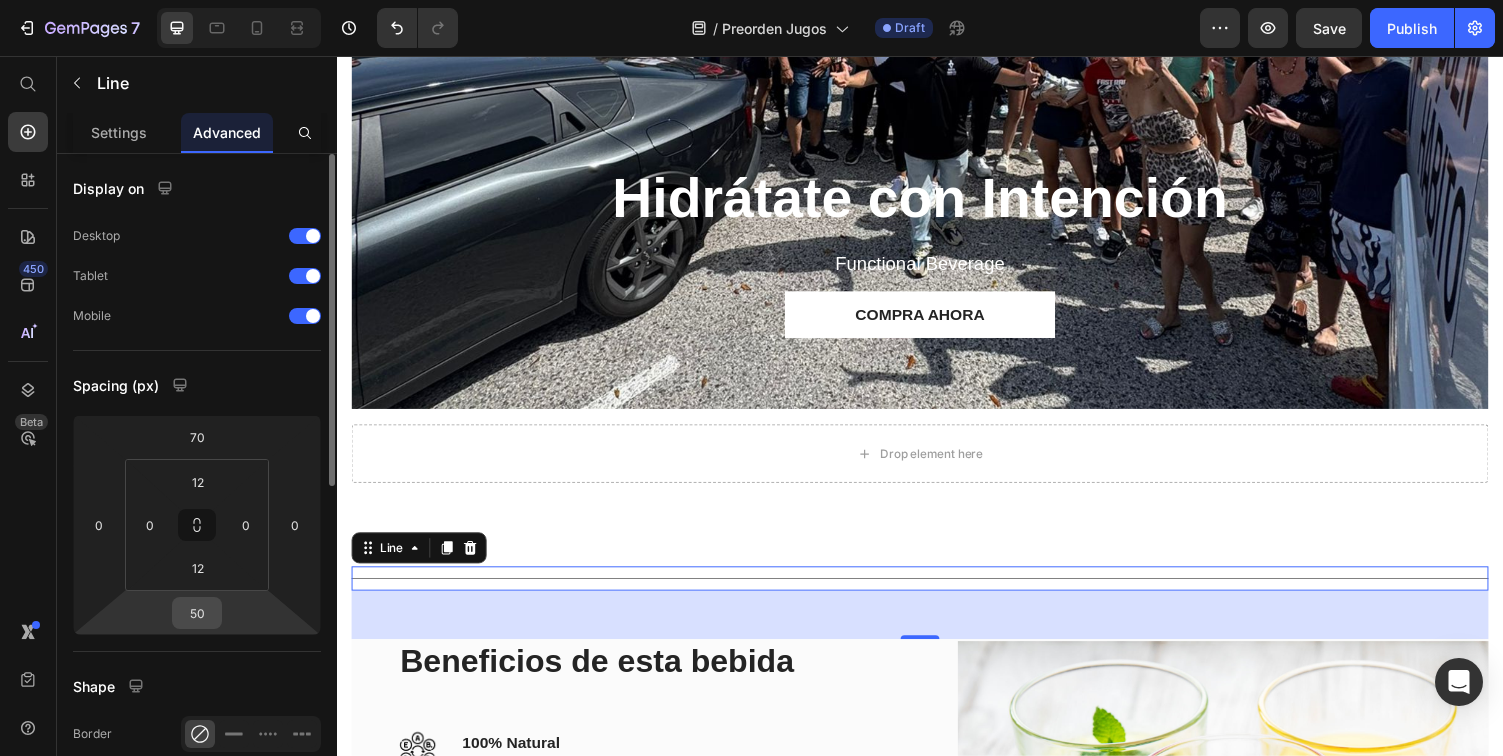 click on "50" at bounding box center [197, 613] 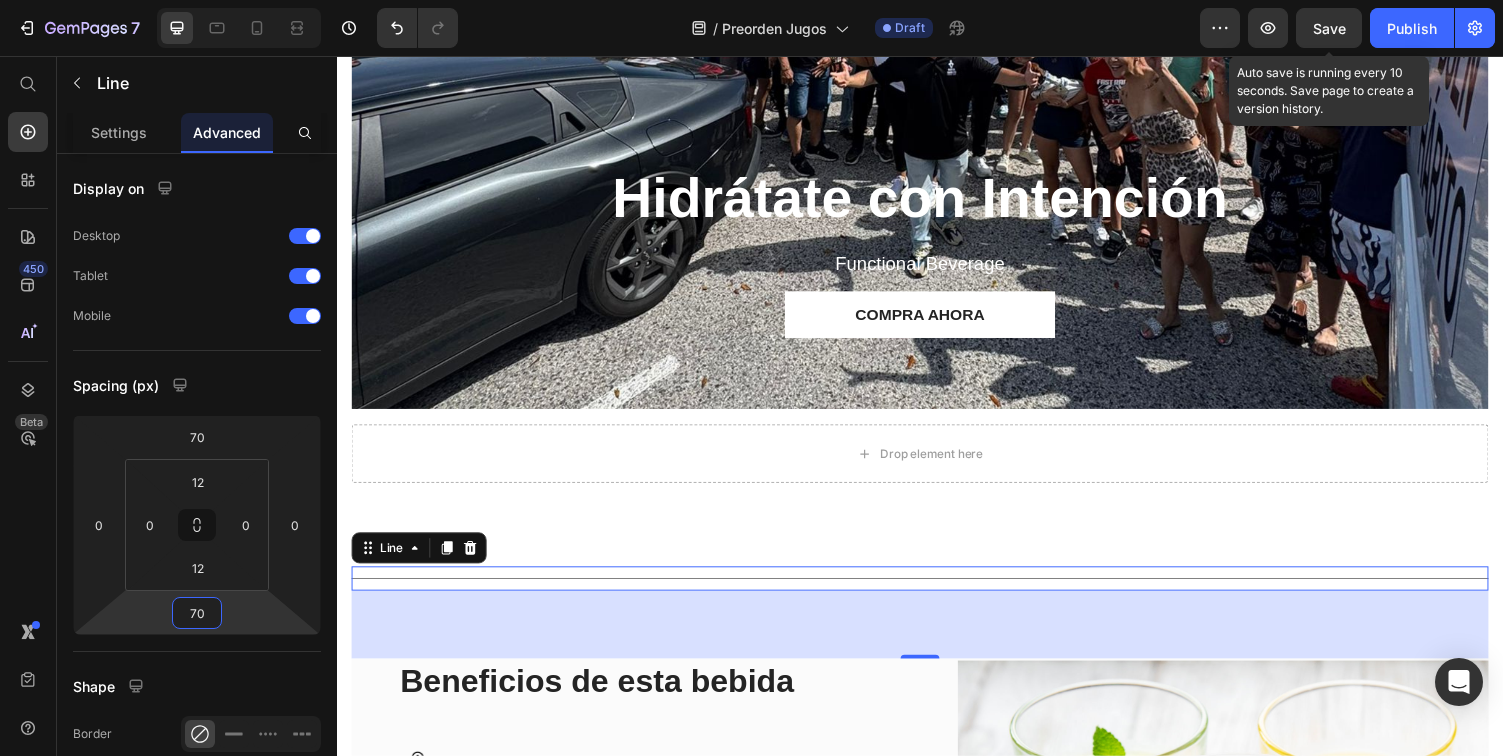 click on "Save" at bounding box center [1329, 28] 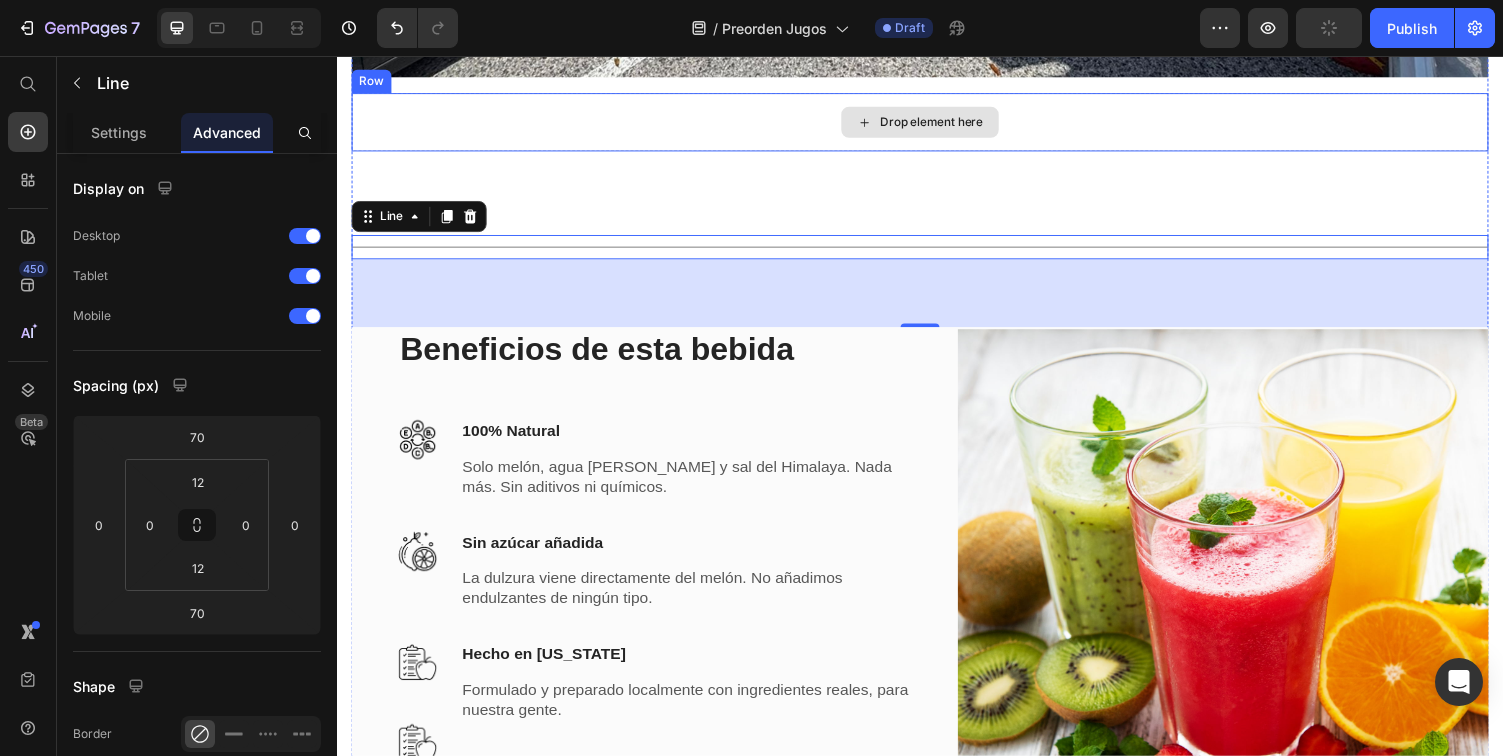 scroll, scrollTop: 2309, scrollLeft: 0, axis: vertical 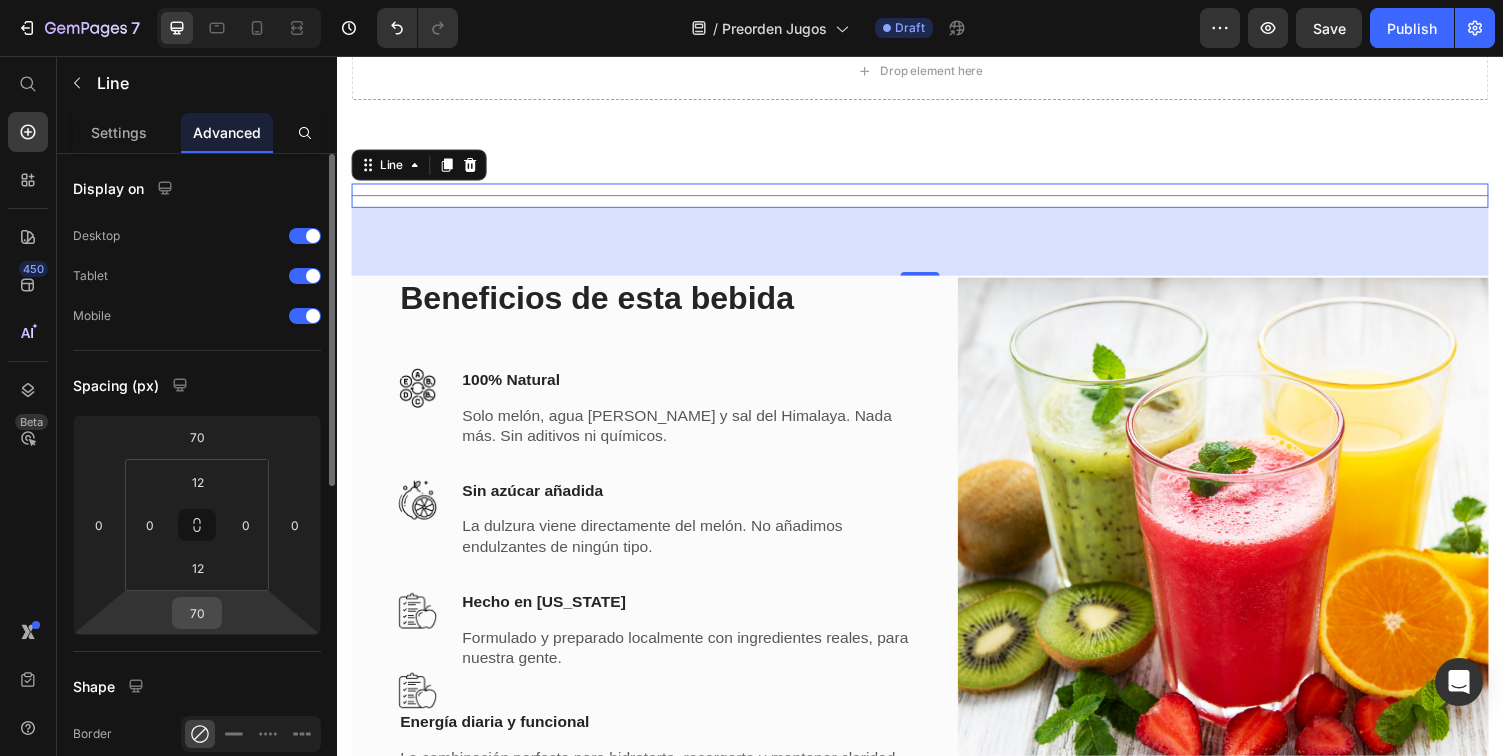 click on "70" at bounding box center [197, 613] 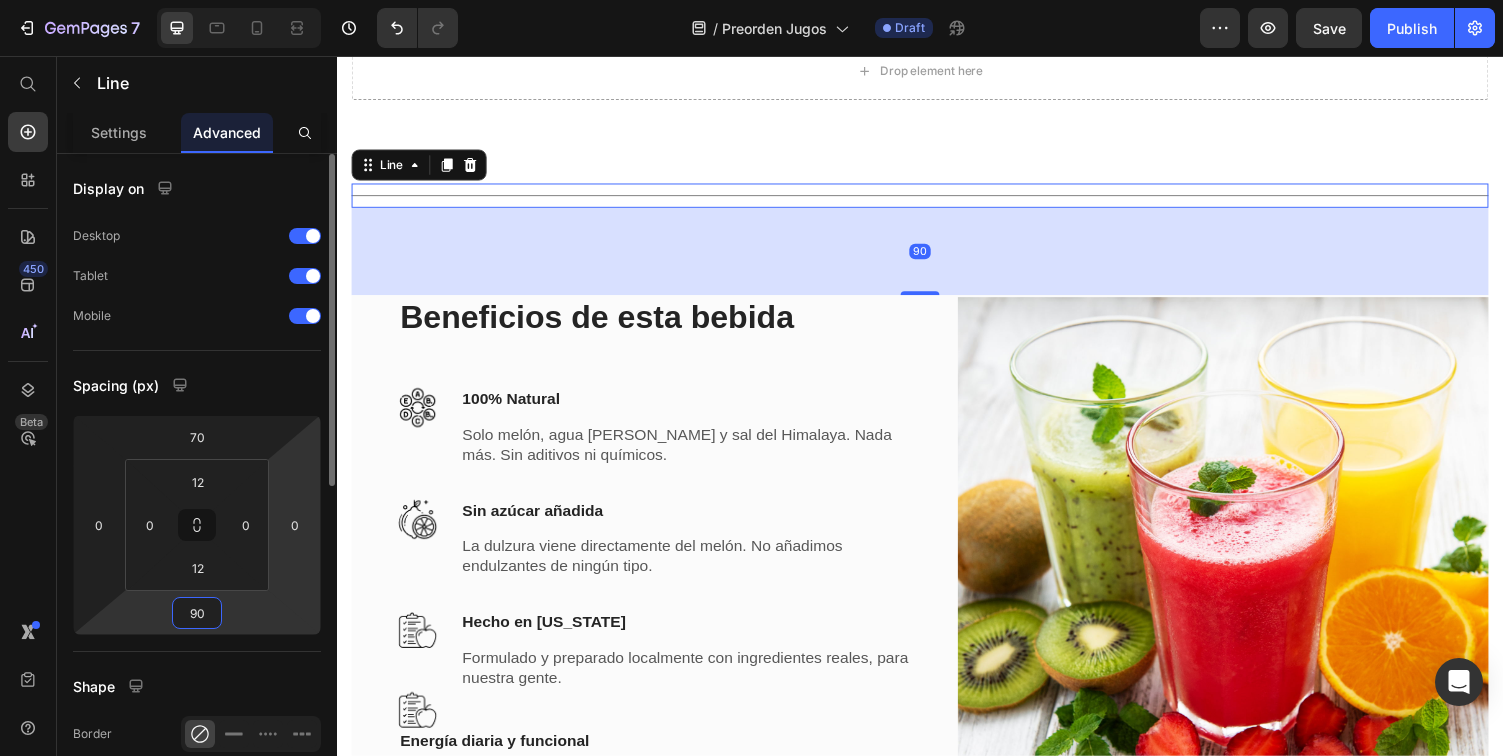 type on "90" 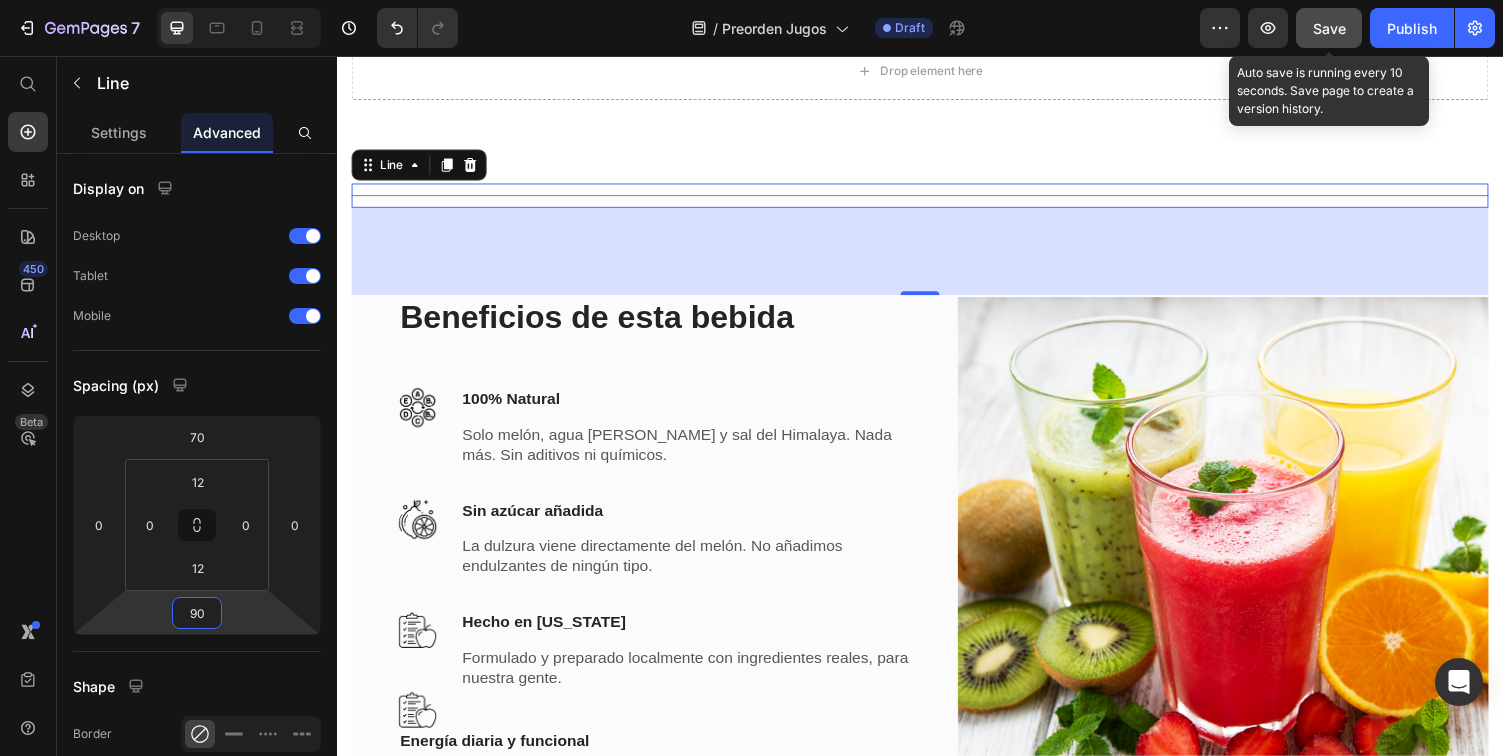 click on "Save" 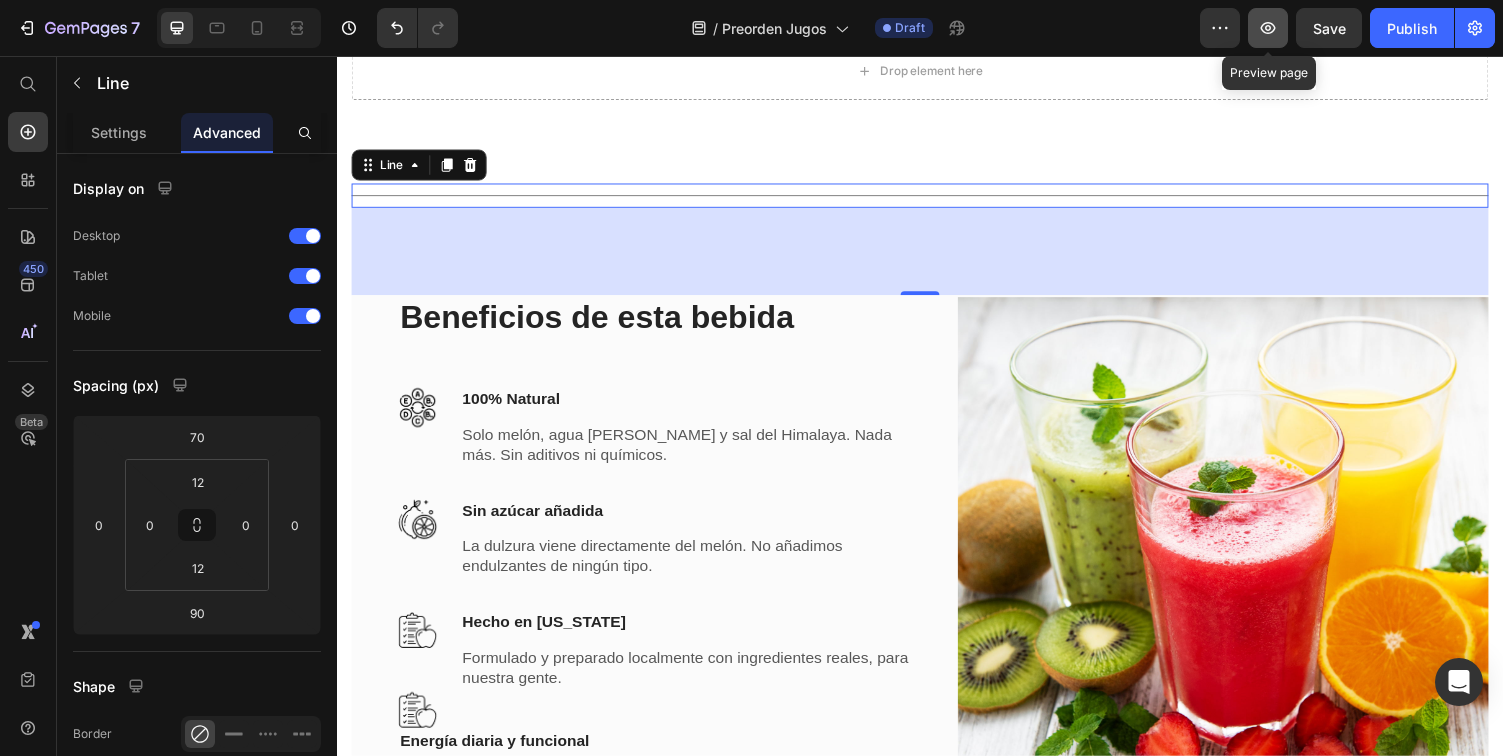 click 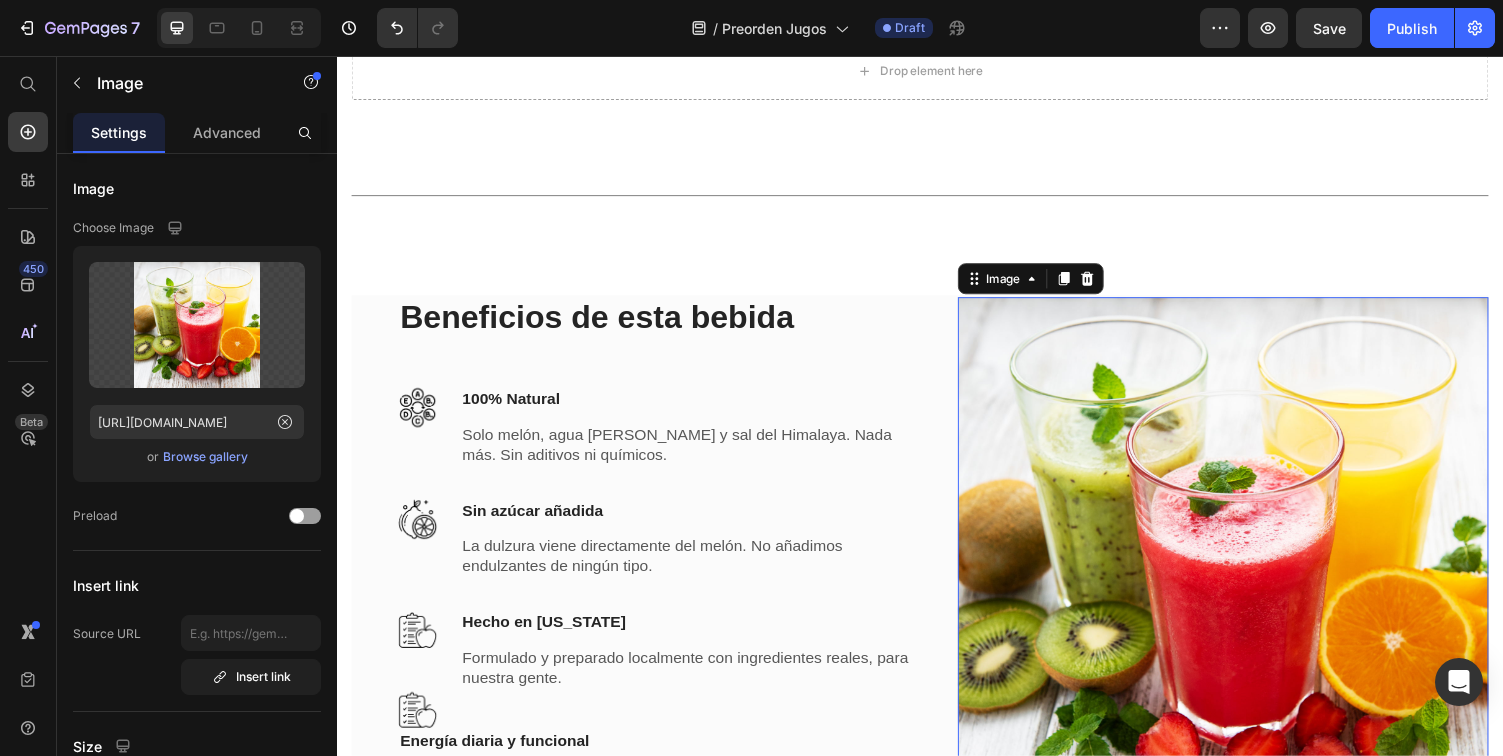 click at bounding box center [1249, 577] 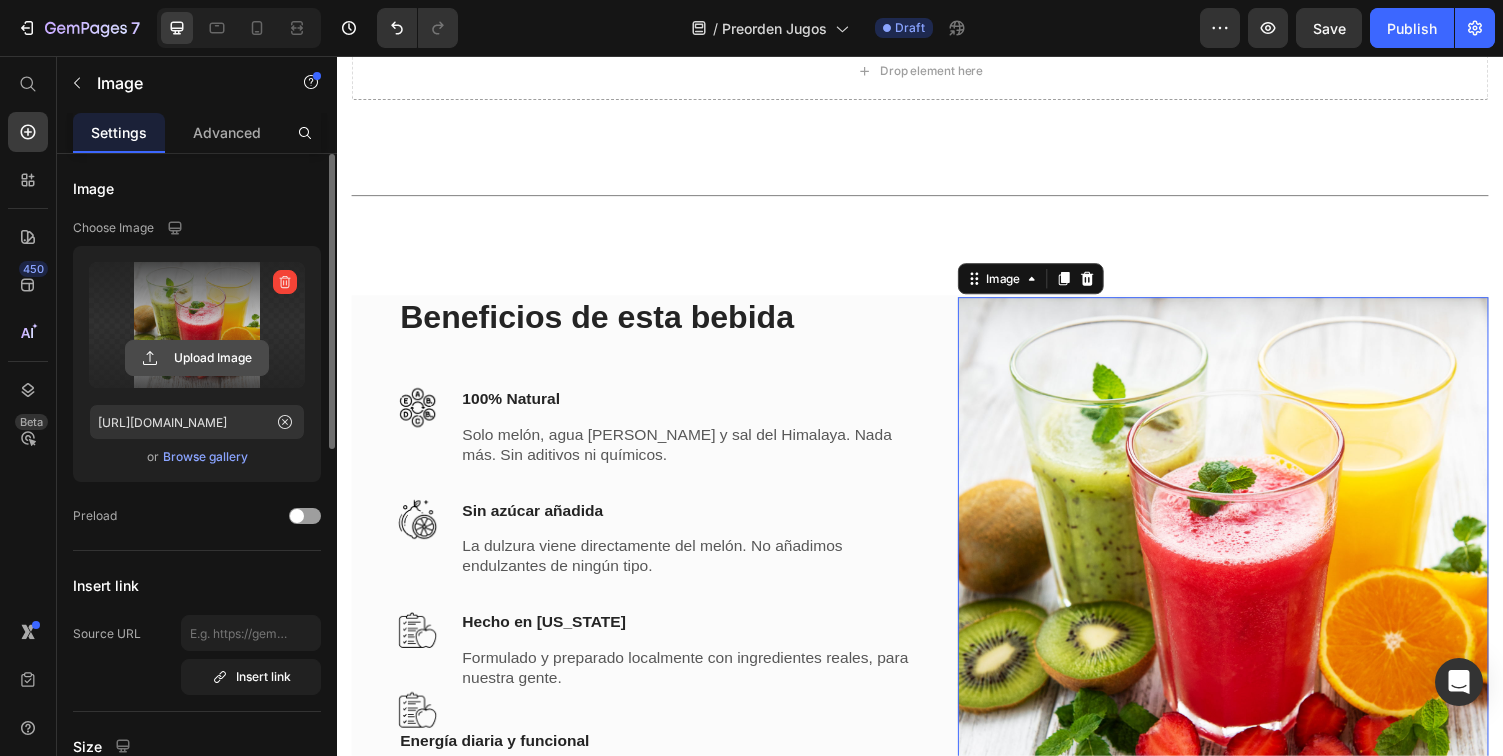 click 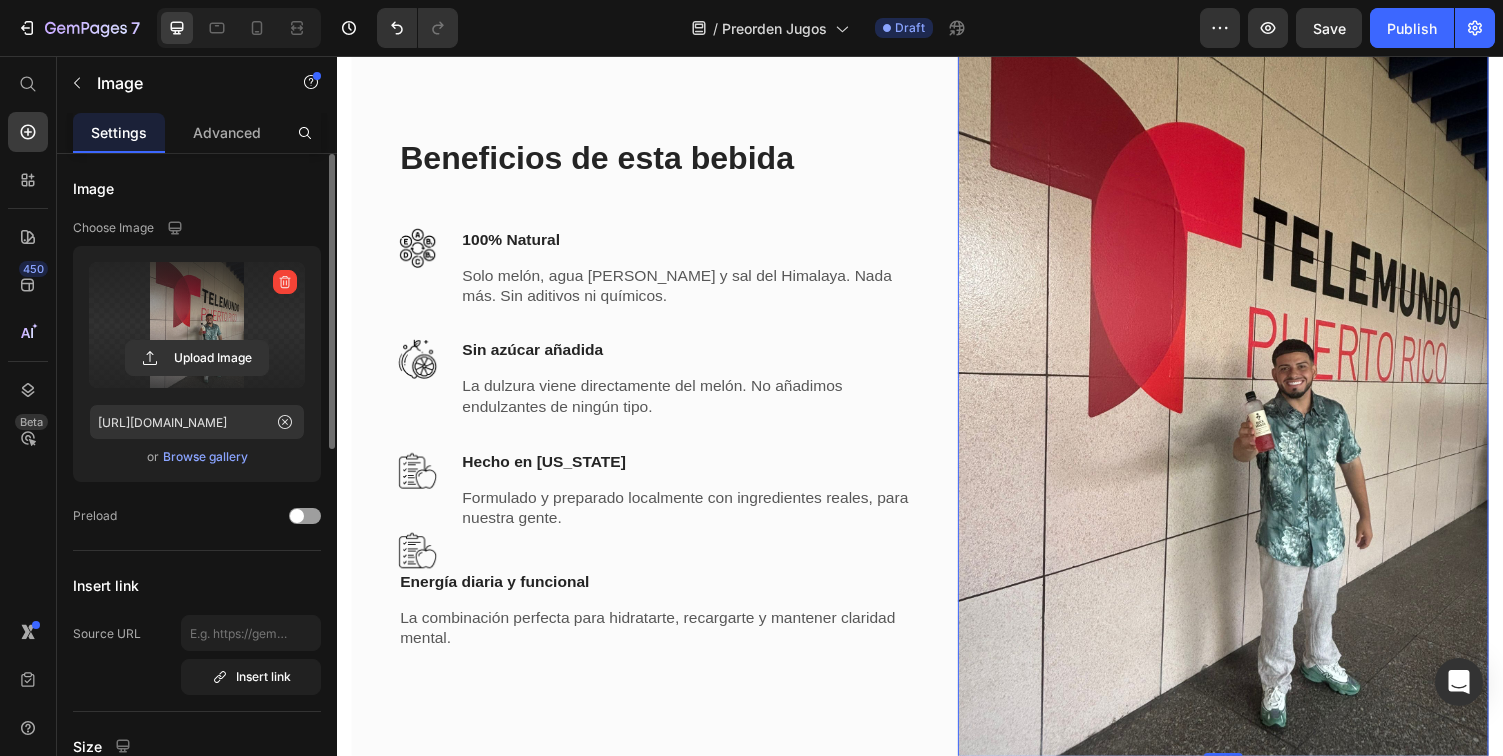 scroll, scrollTop: 2665, scrollLeft: 0, axis: vertical 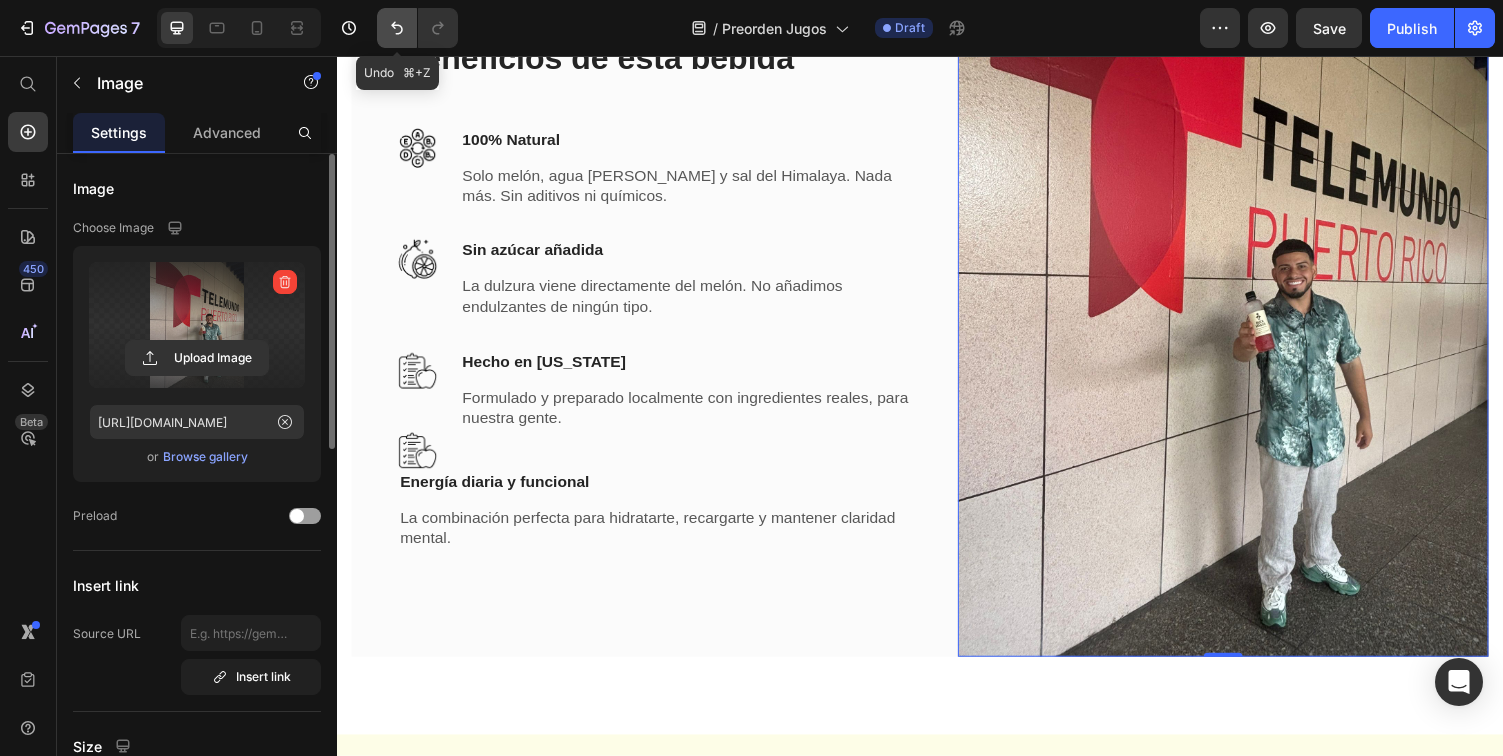 click 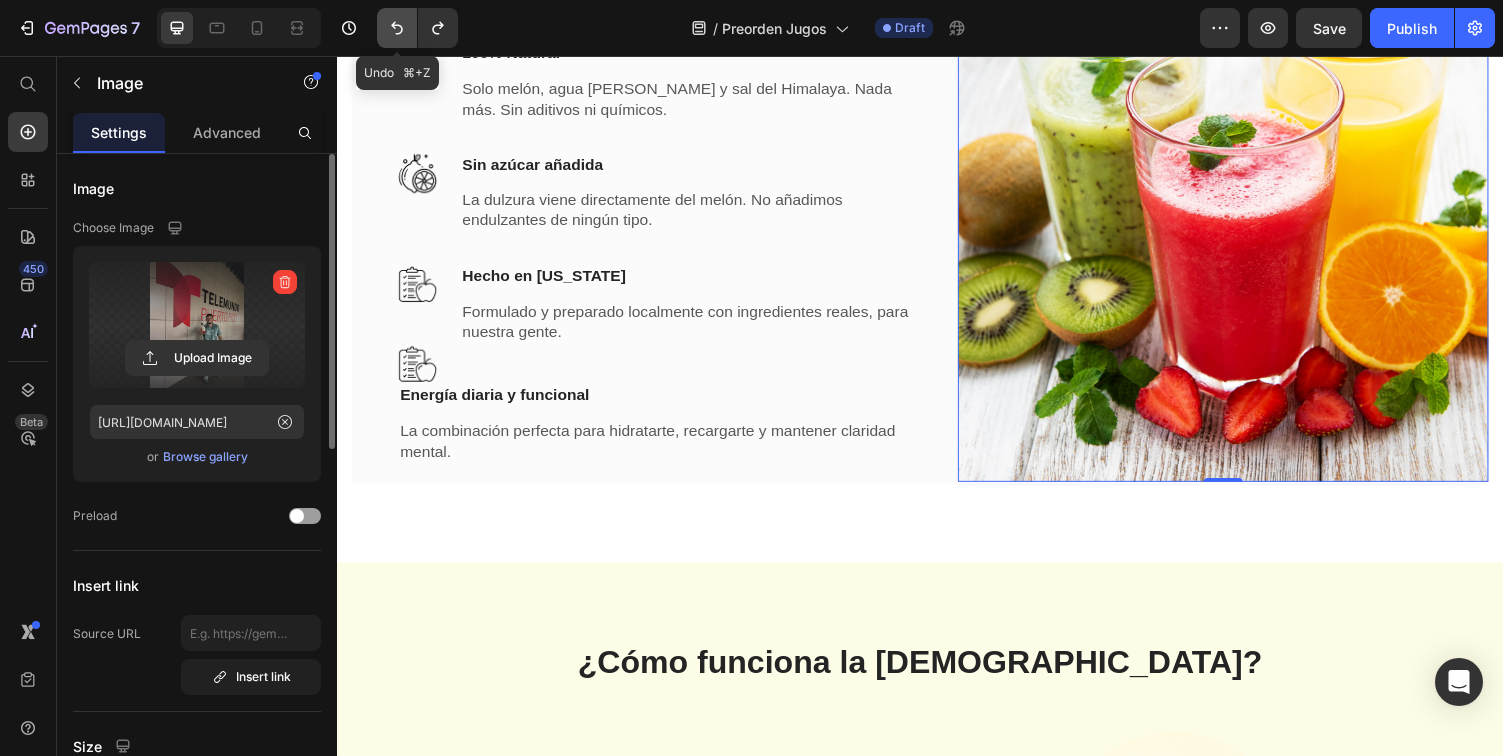 scroll, scrollTop: 2581, scrollLeft: 0, axis: vertical 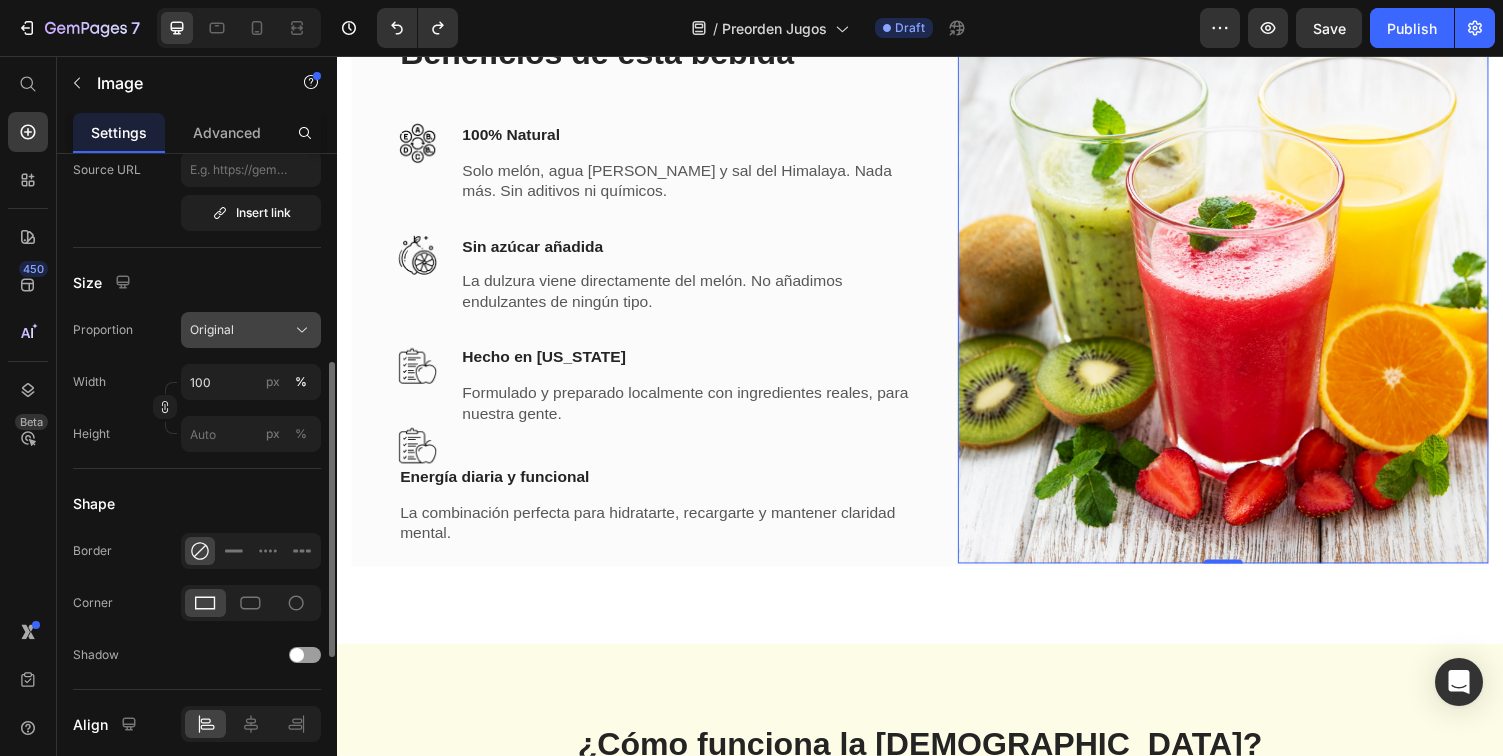 click on "Original" at bounding box center (251, 330) 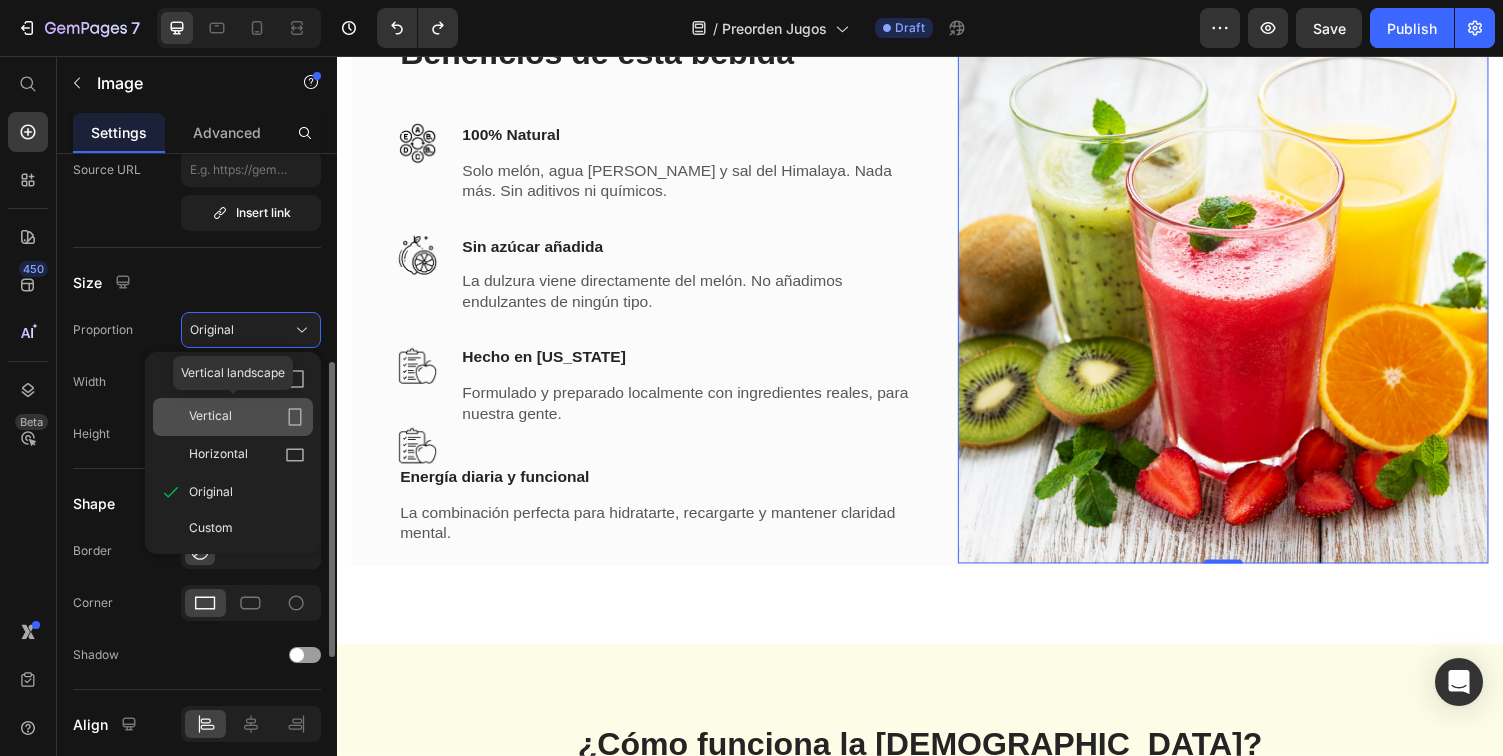 click on "Vertical" at bounding box center (247, 417) 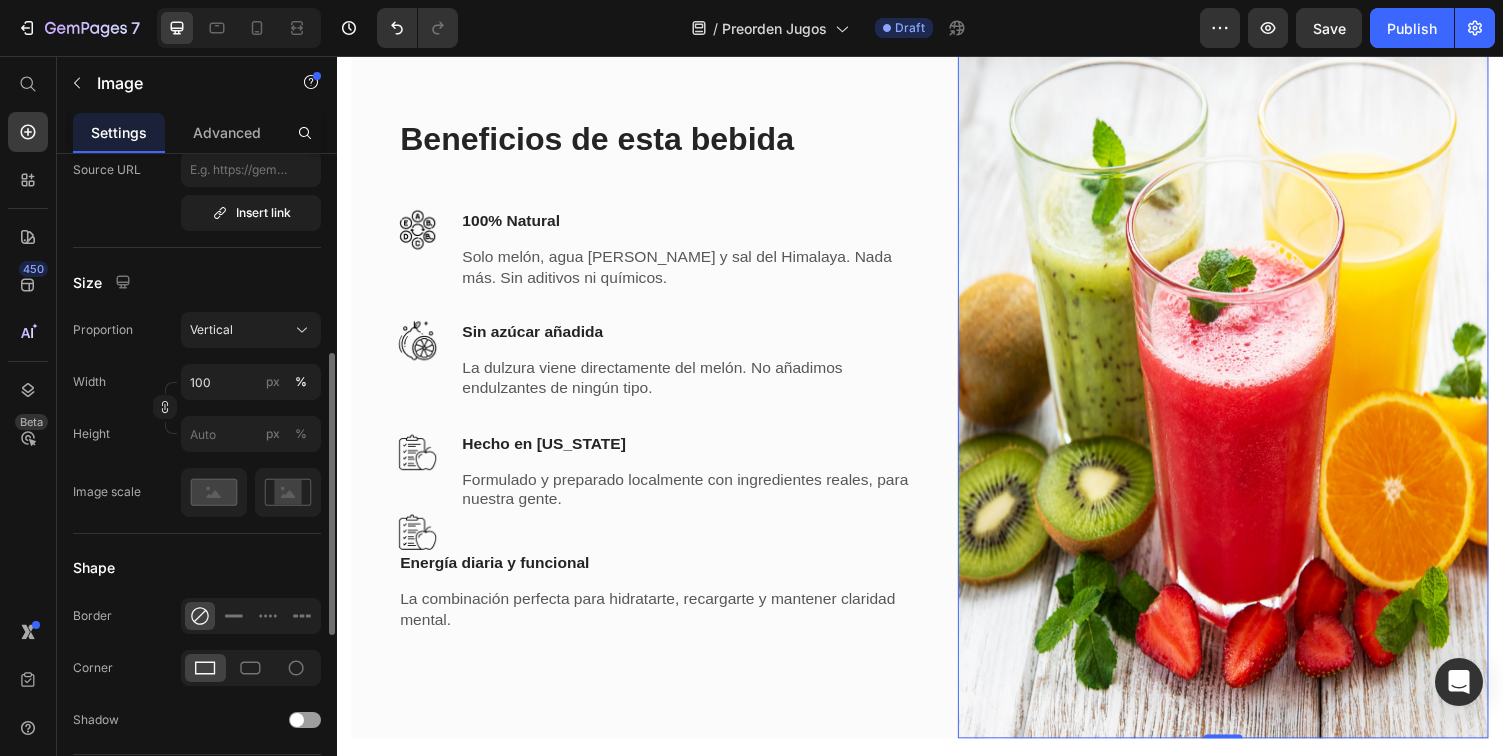 scroll, scrollTop: 2665, scrollLeft: 0, axis: vertical 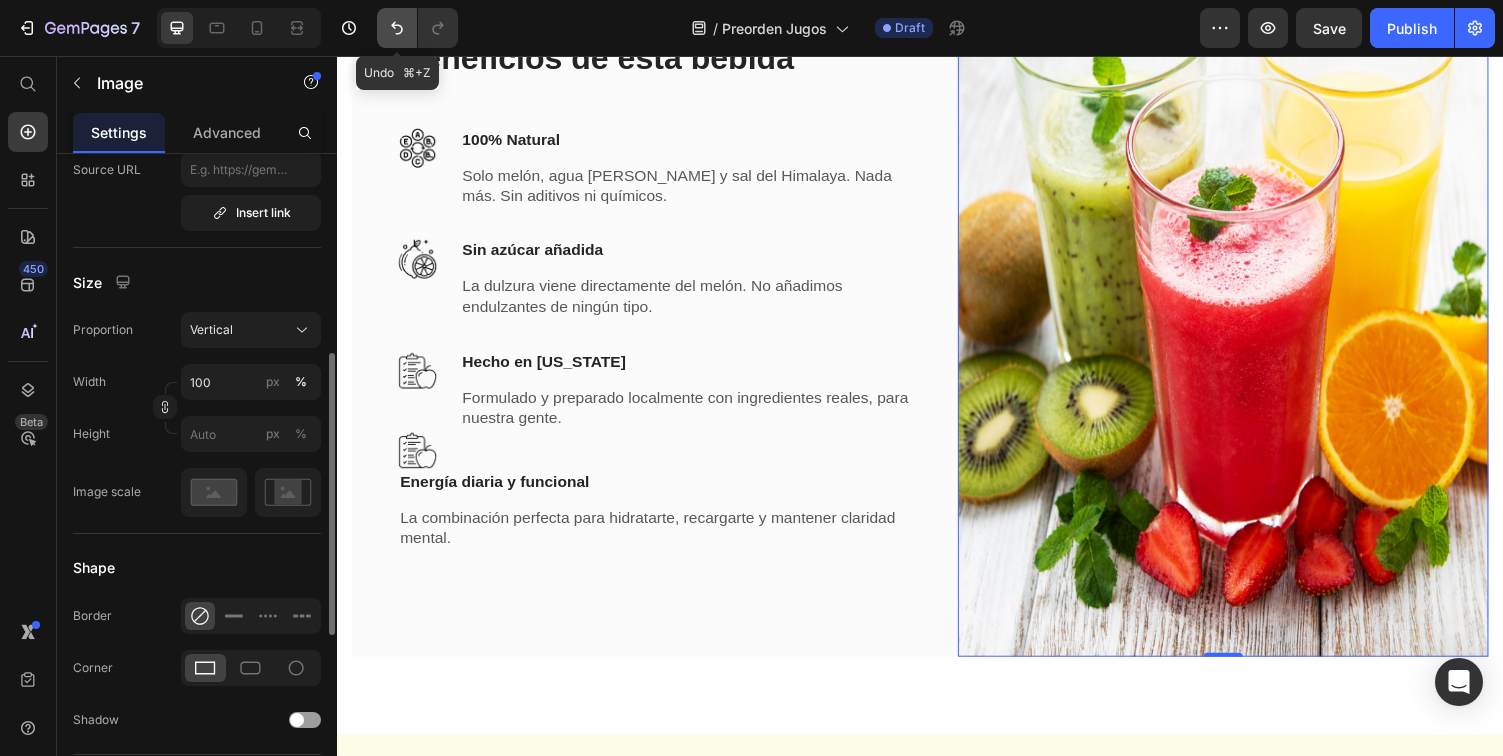 click 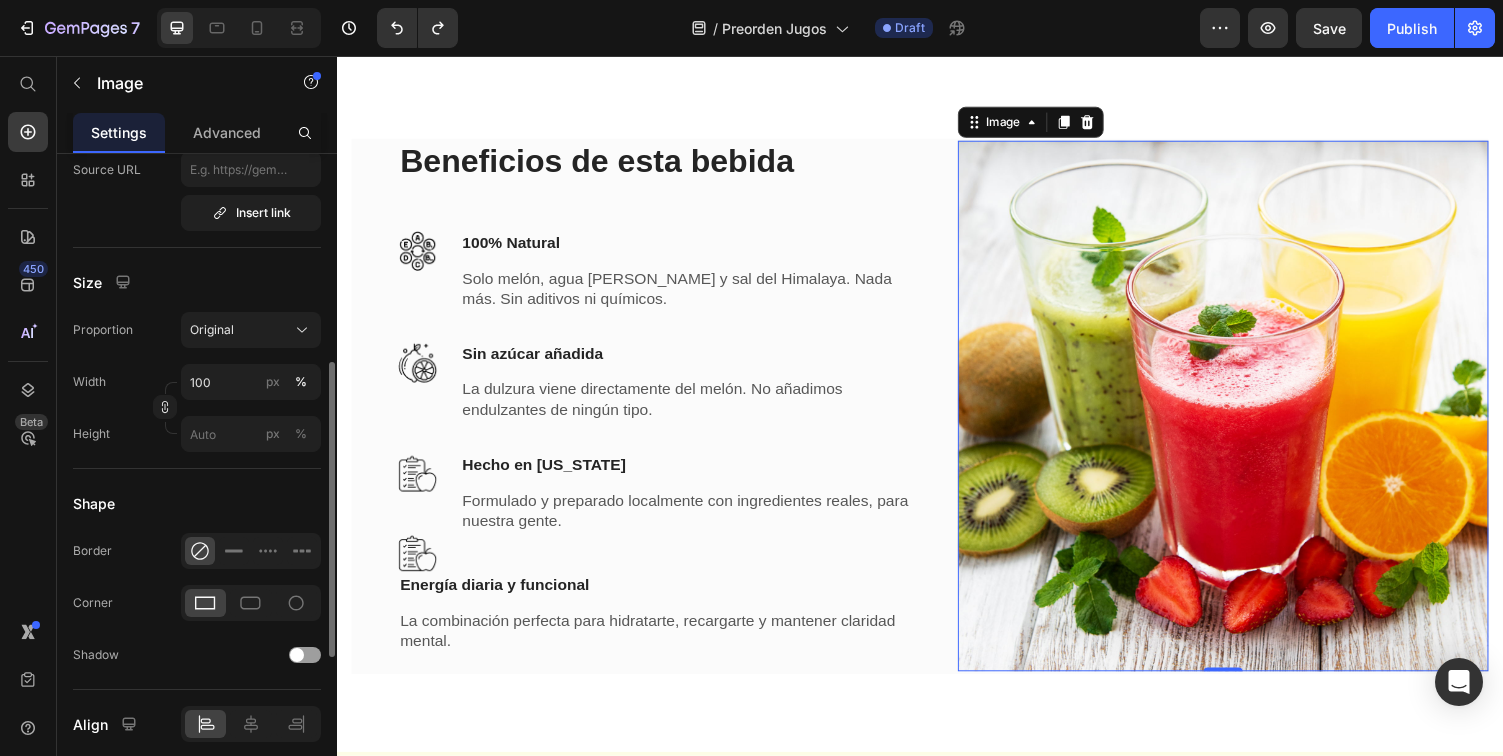 scroll, scrollTop: 2443, scrollLeft: 0, axis: vertical 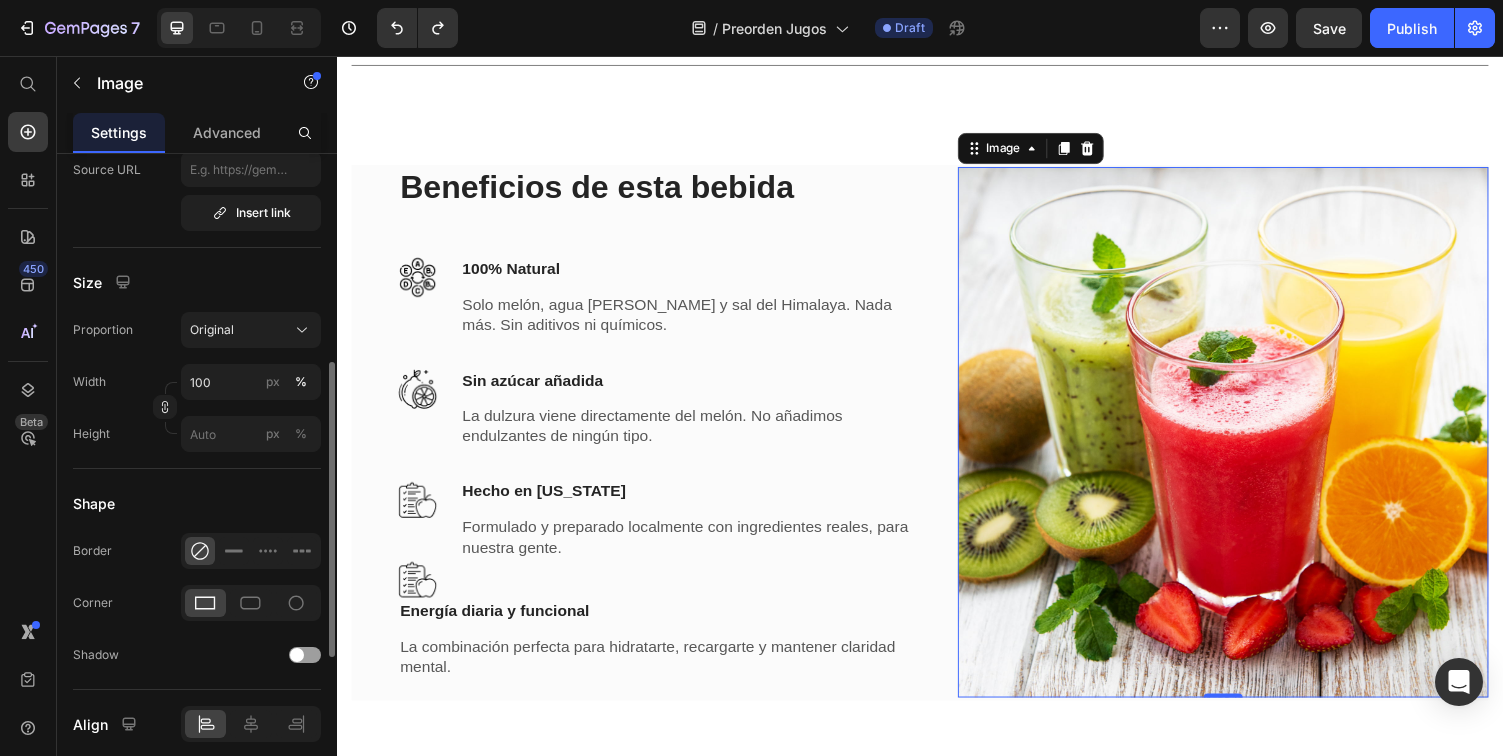 click at bounding box center [1249, 443] 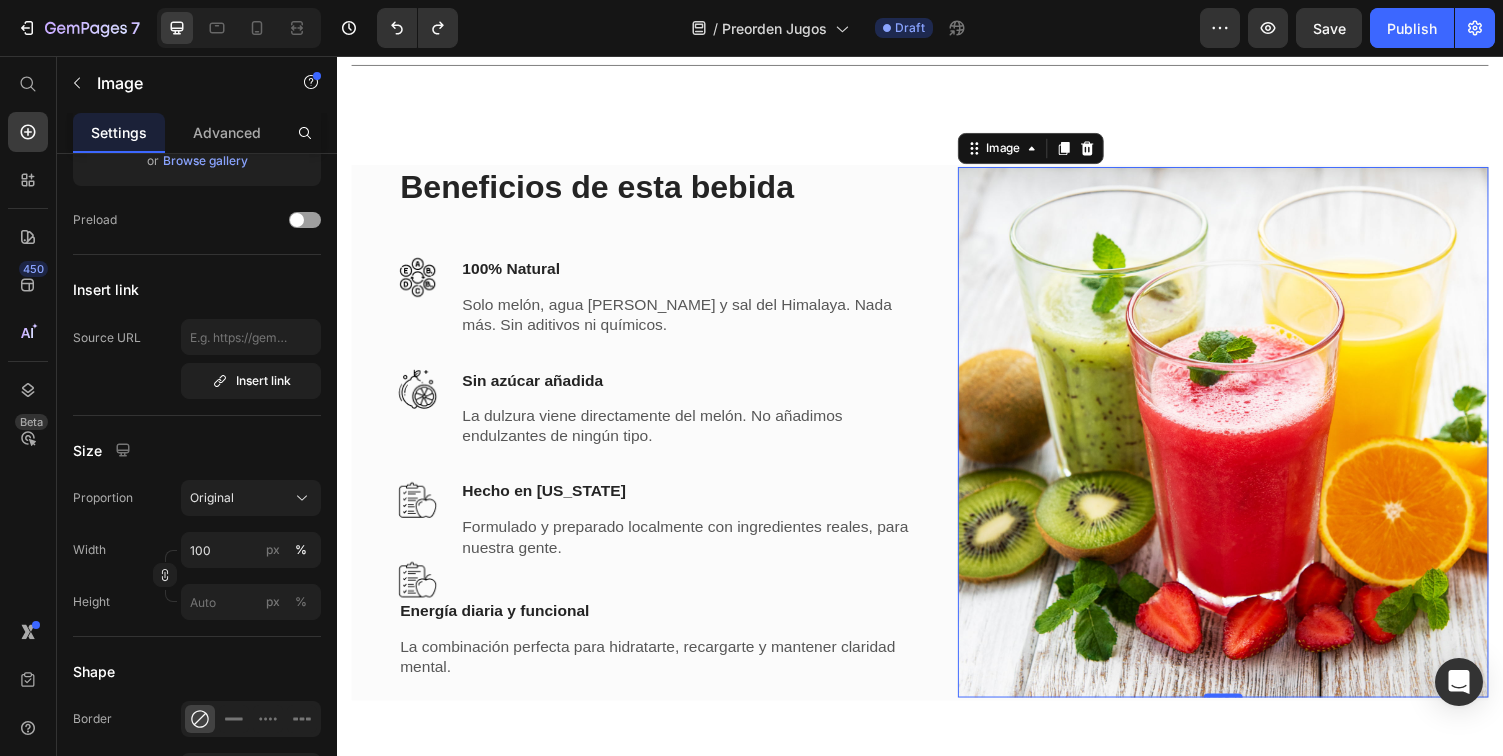 scroll, scrollTop: 52, scrollLeft: 0, axis: vertical 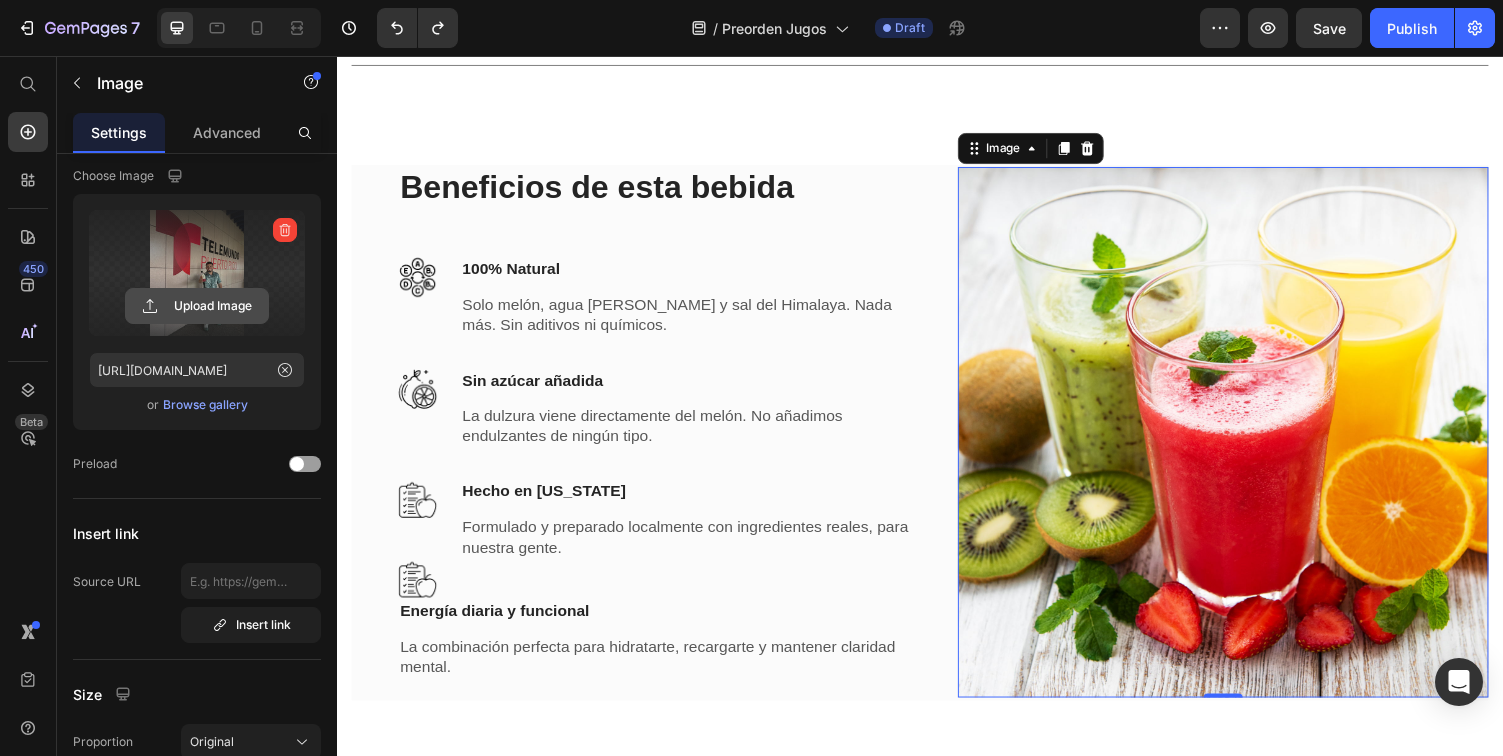 click 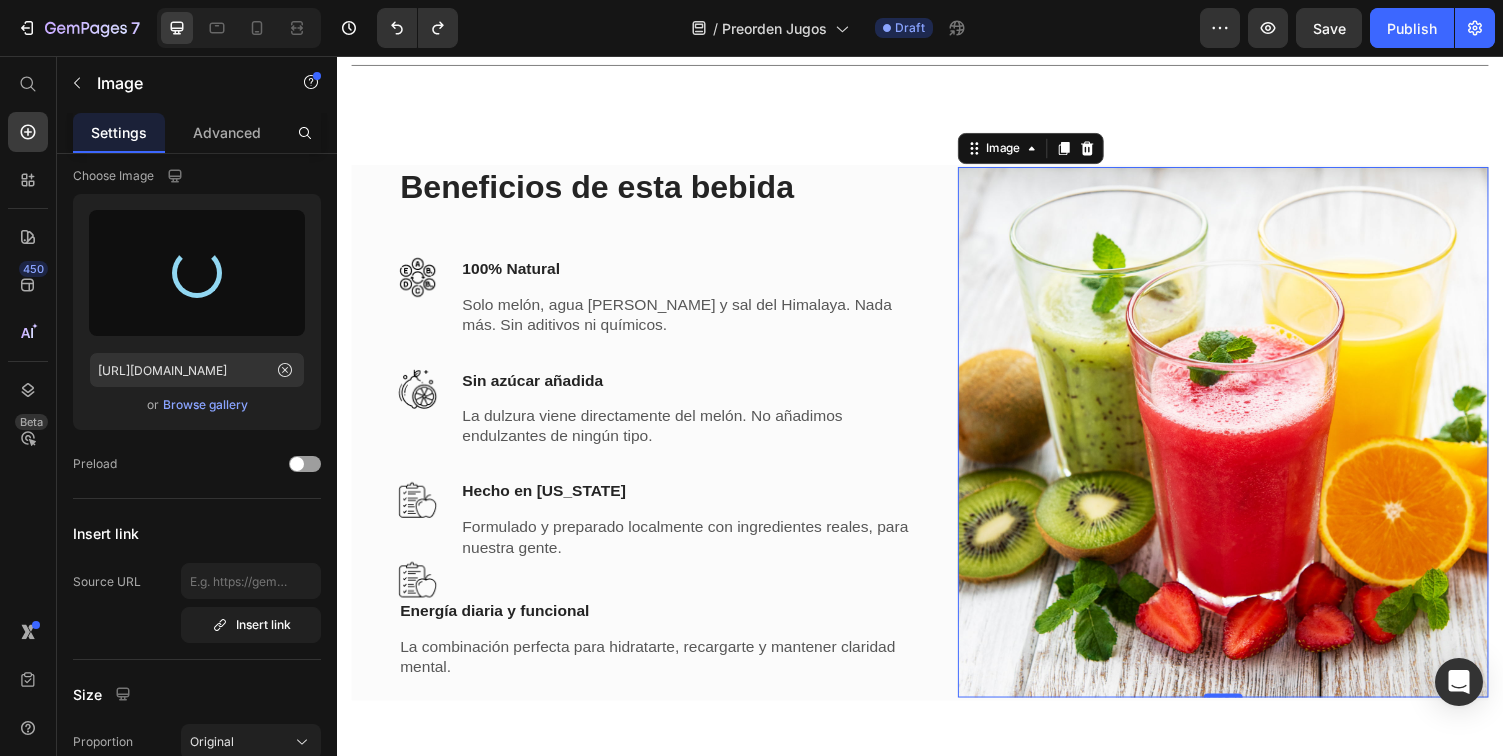 type on "[URL][DOMAIN_NAME]" 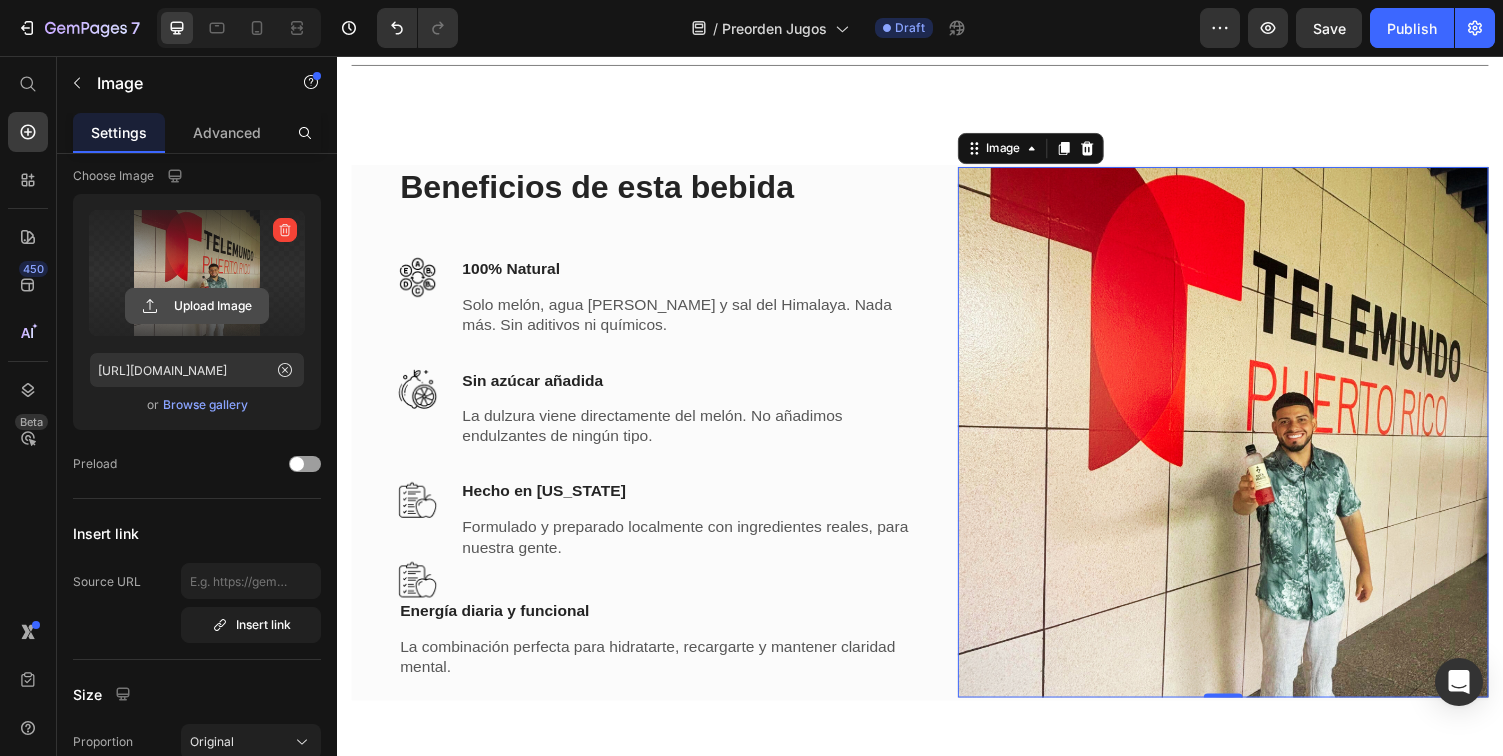 click 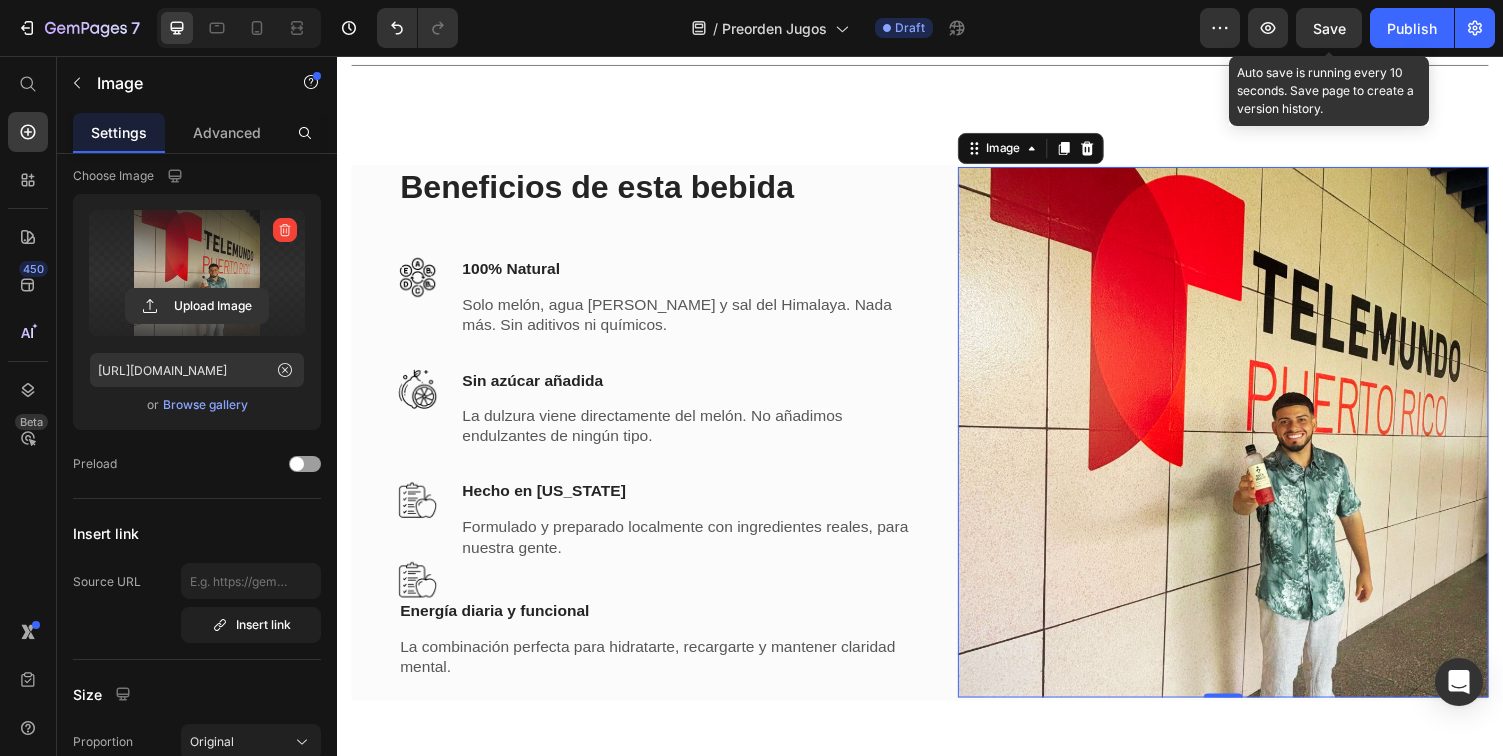 click on "Save" at bounding box center [1329, 28] 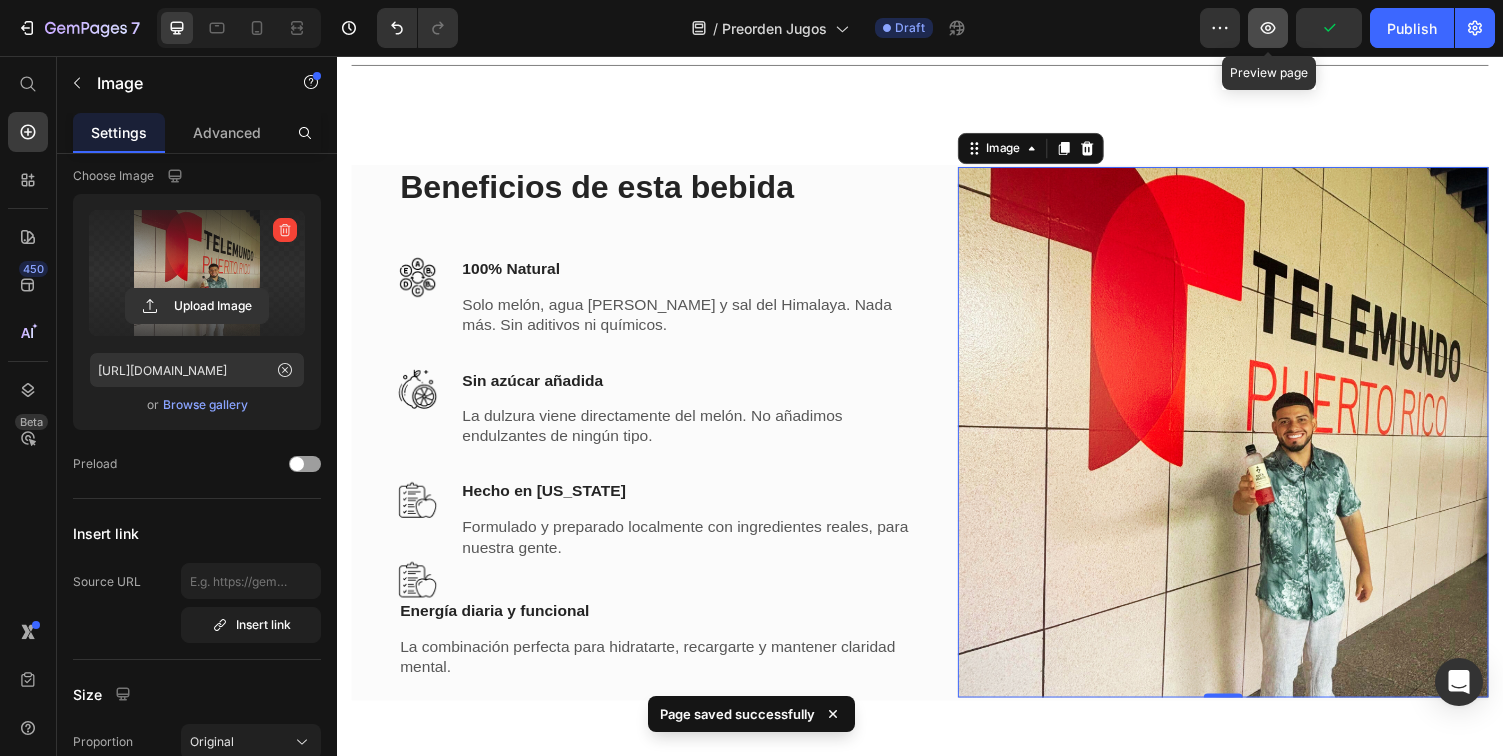 click 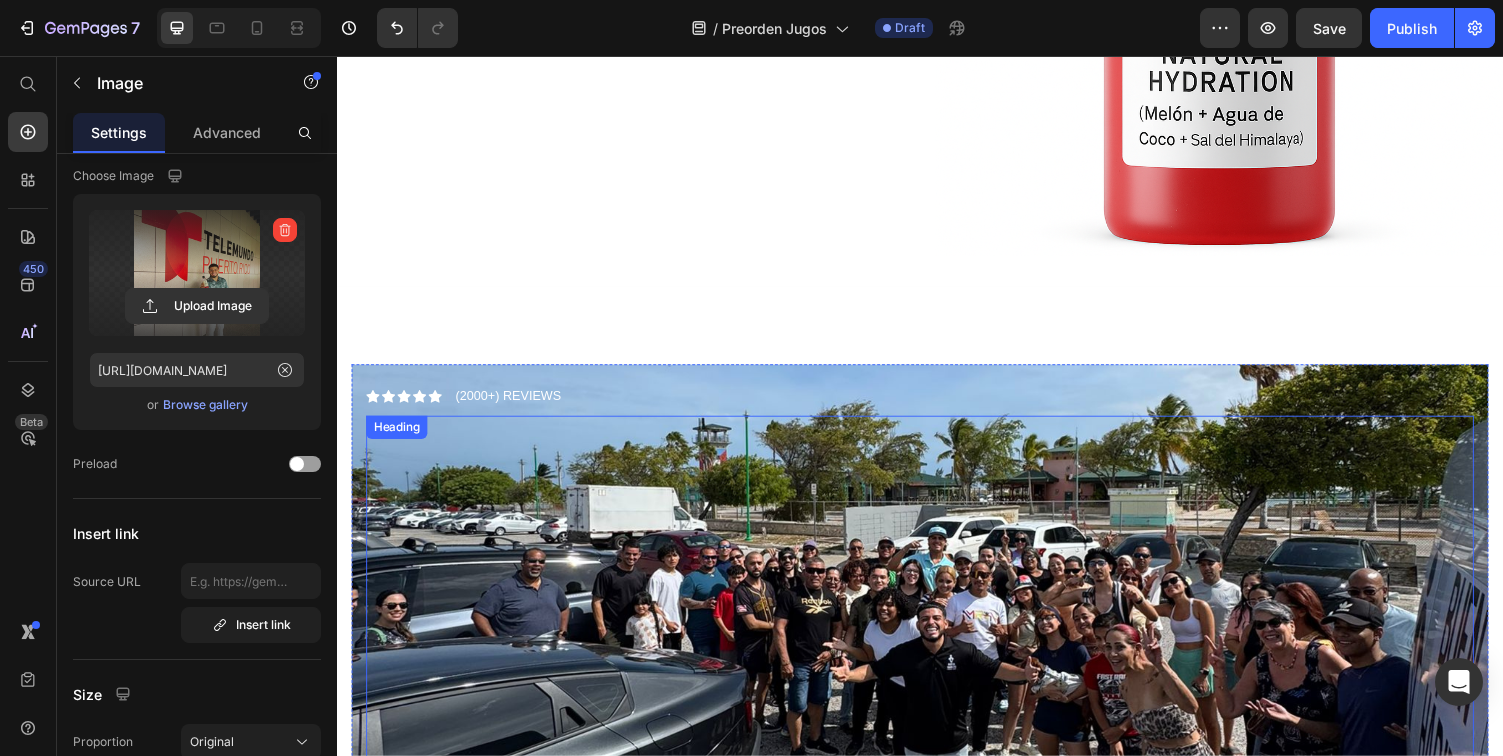 scroll, scrollTop: 421, scrollLeft: 0, axis: vertical 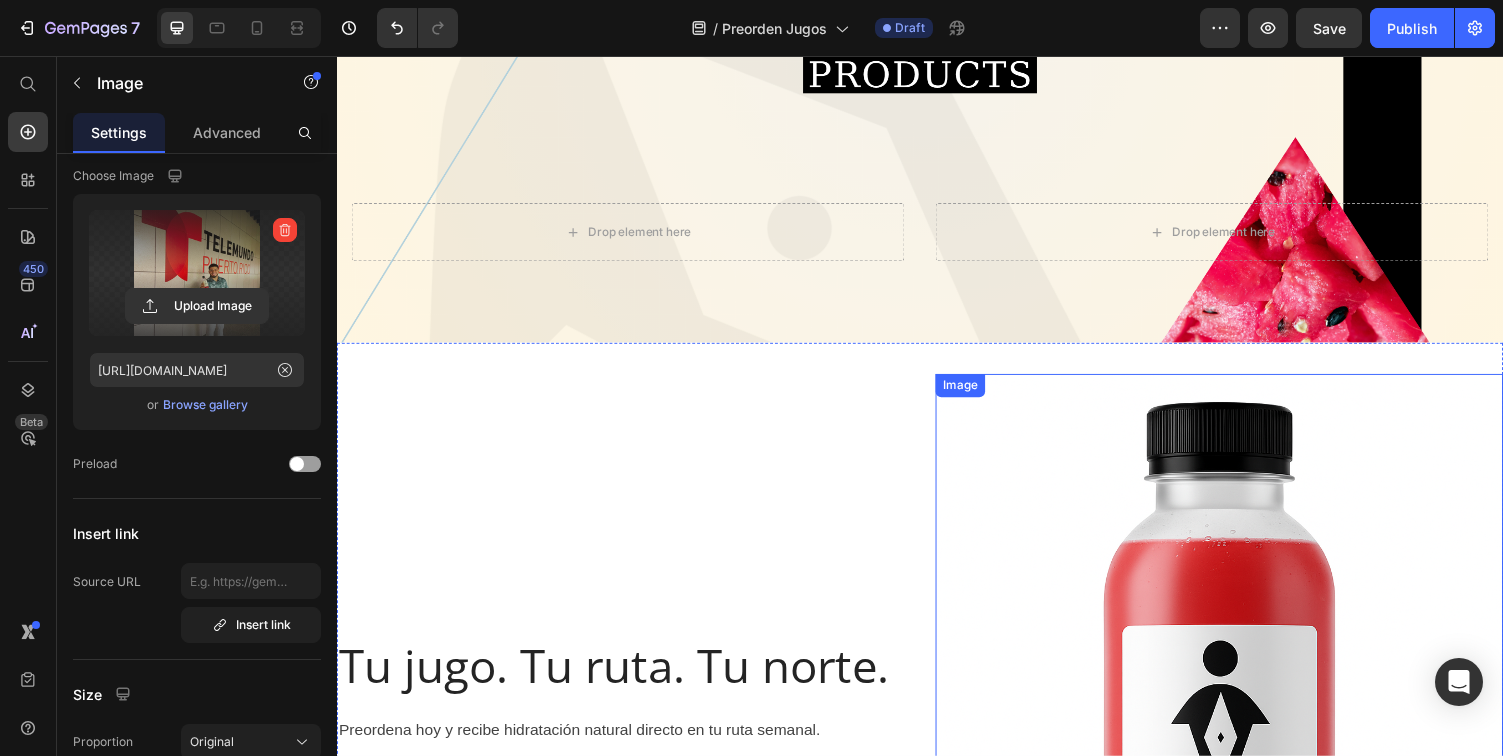click at bounding box center [1245, 772] 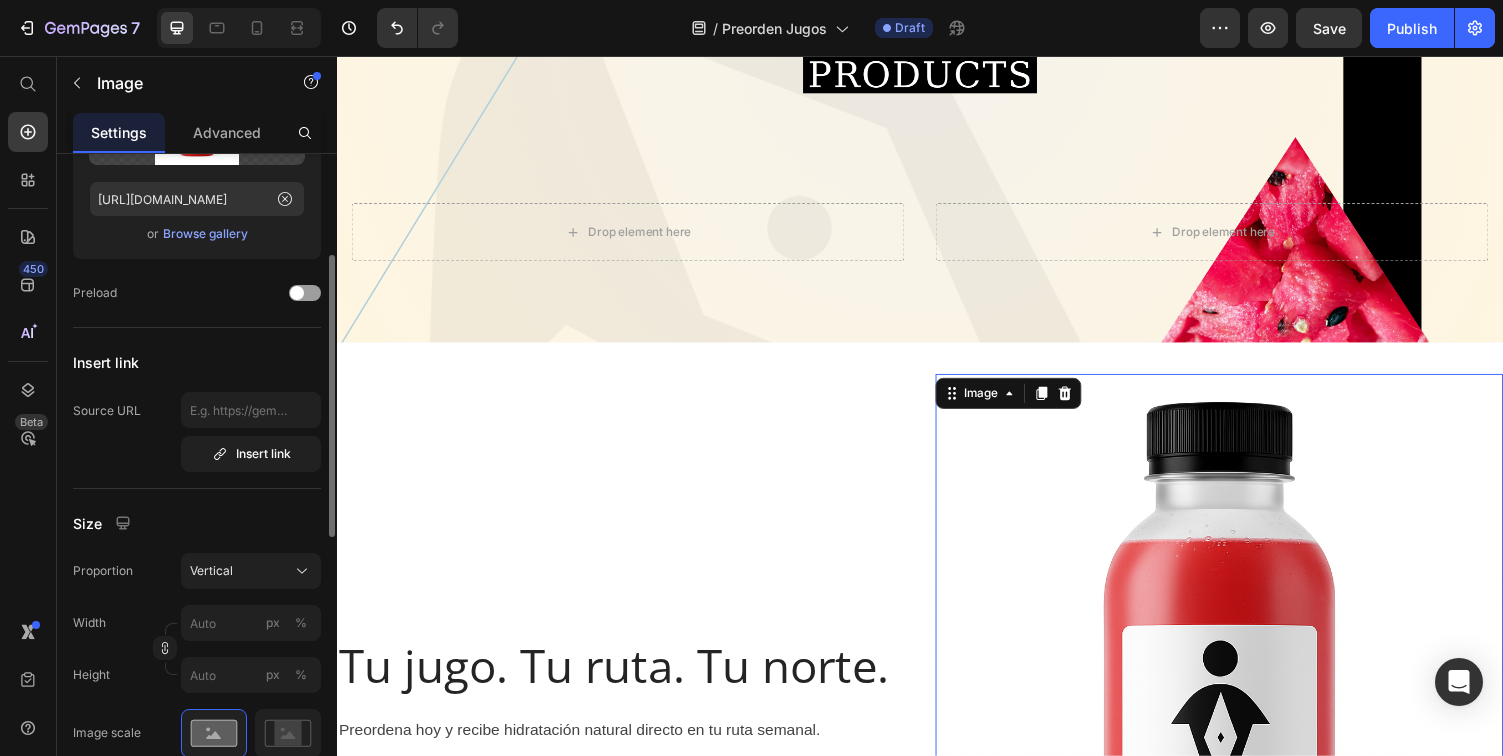 scroll, scrollTop: 309, scrollLeft: 0, axis: vertical 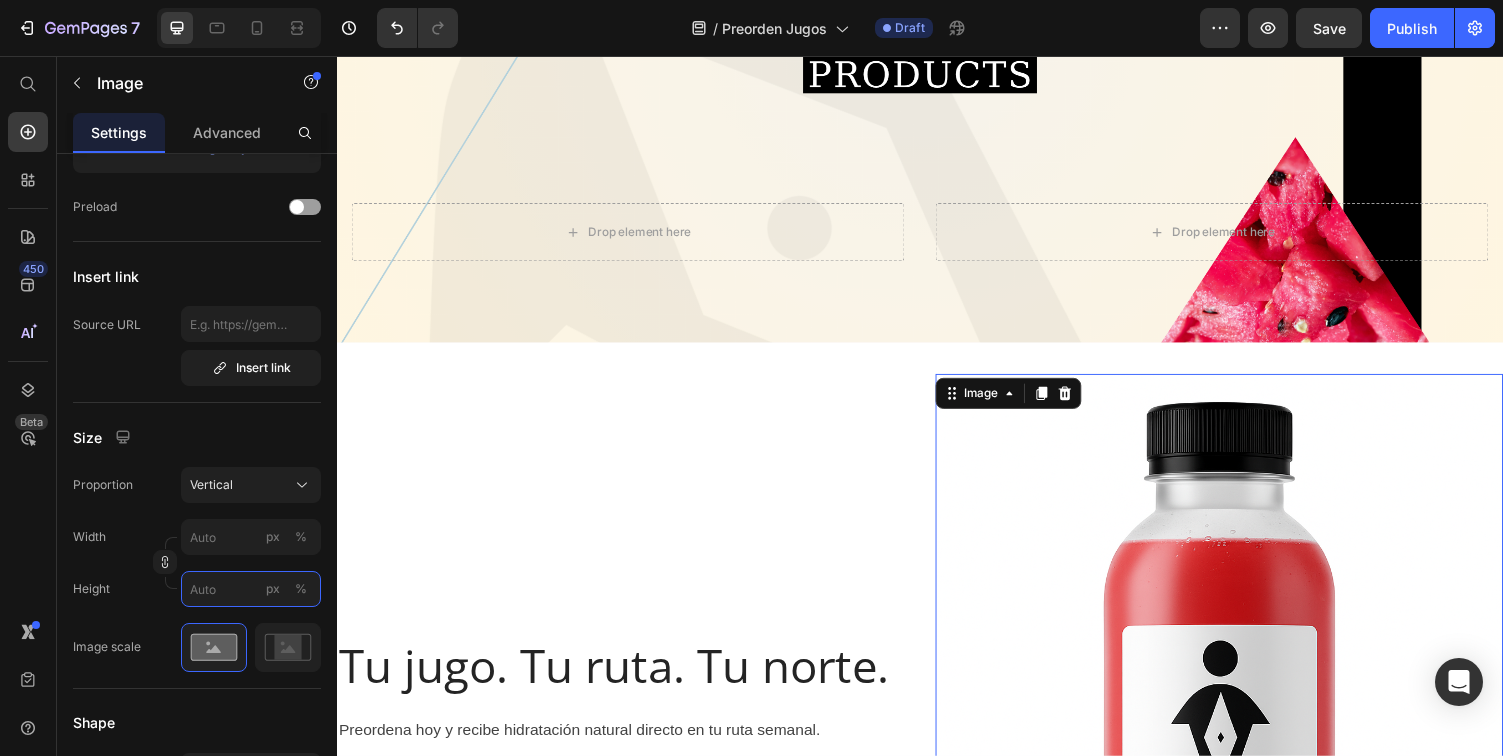 click on "px %" at bounding box center (251, 589) 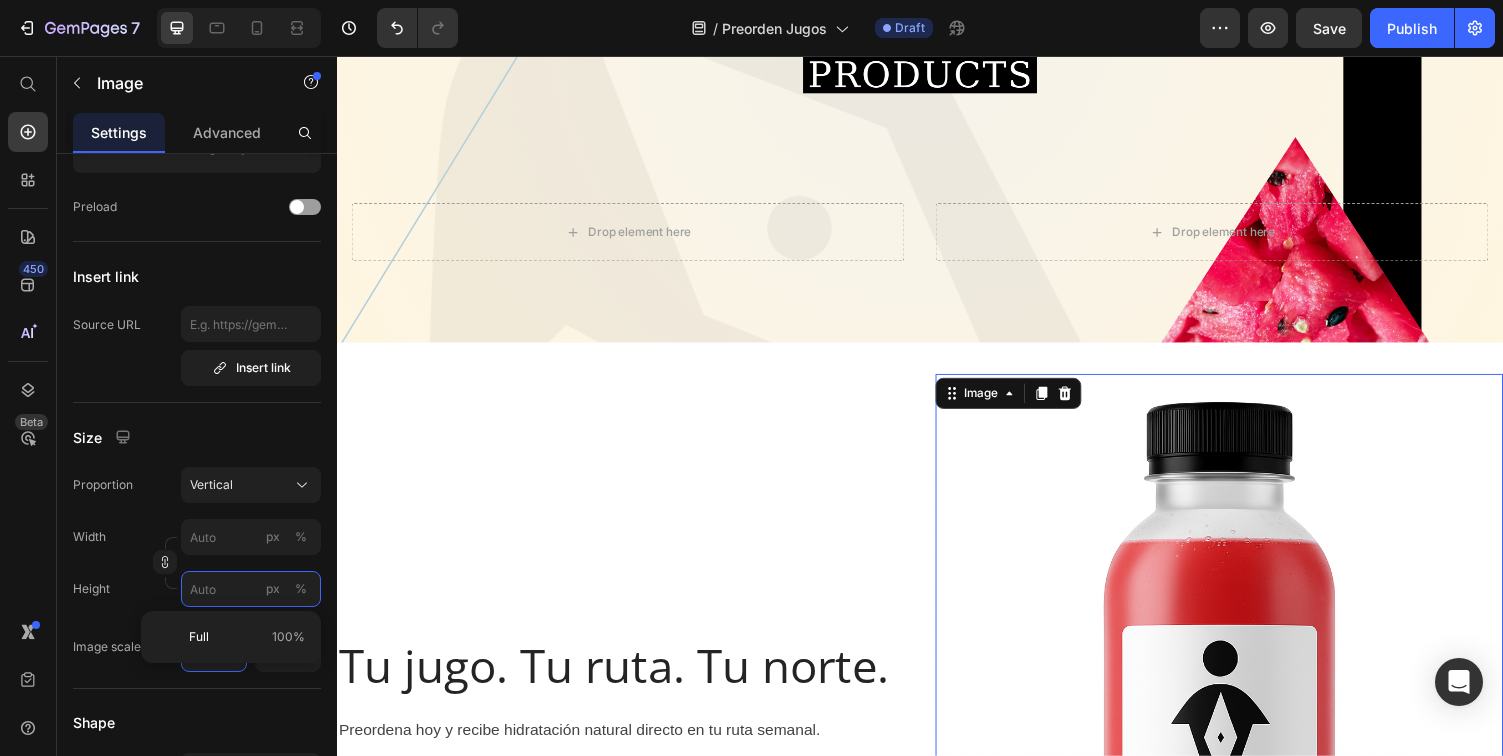 type on "4" 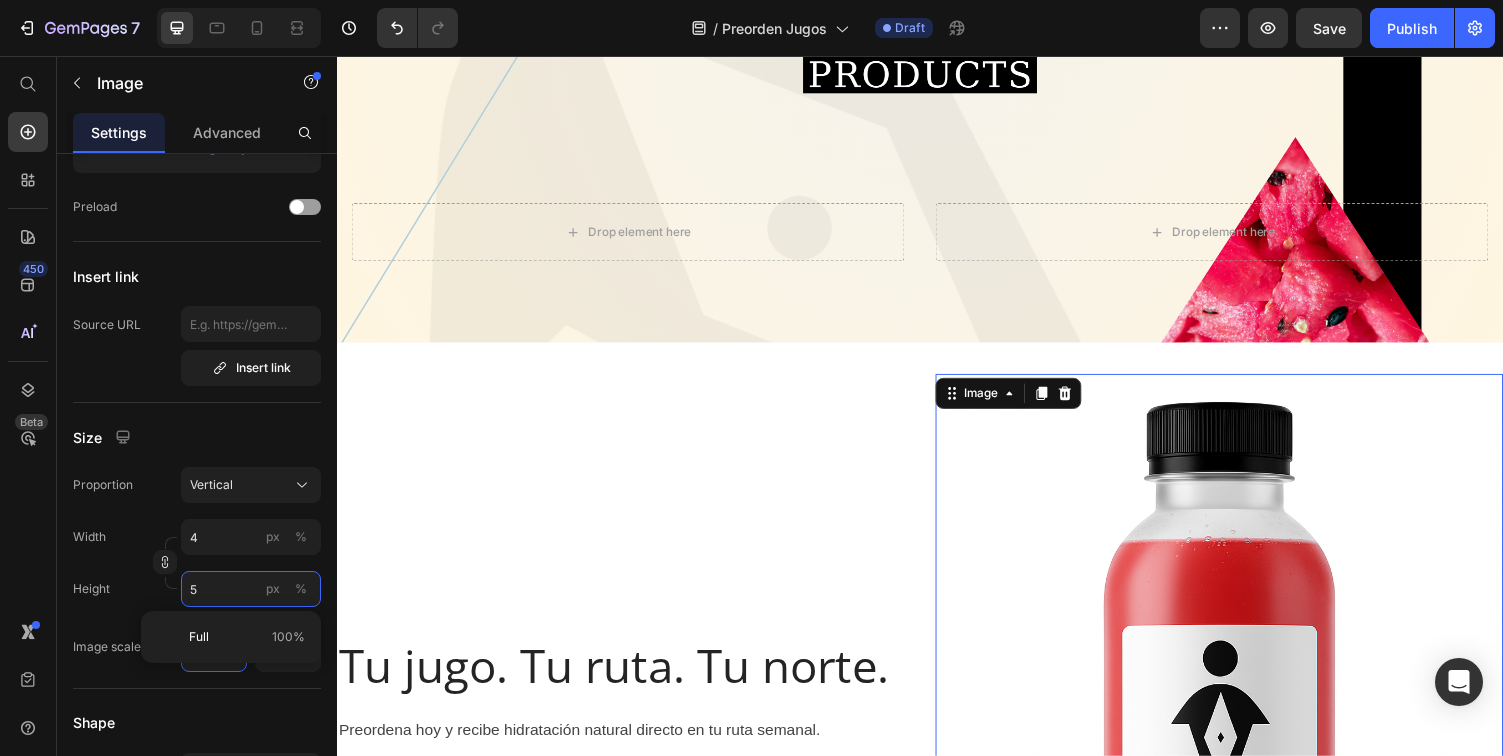 type on "38" 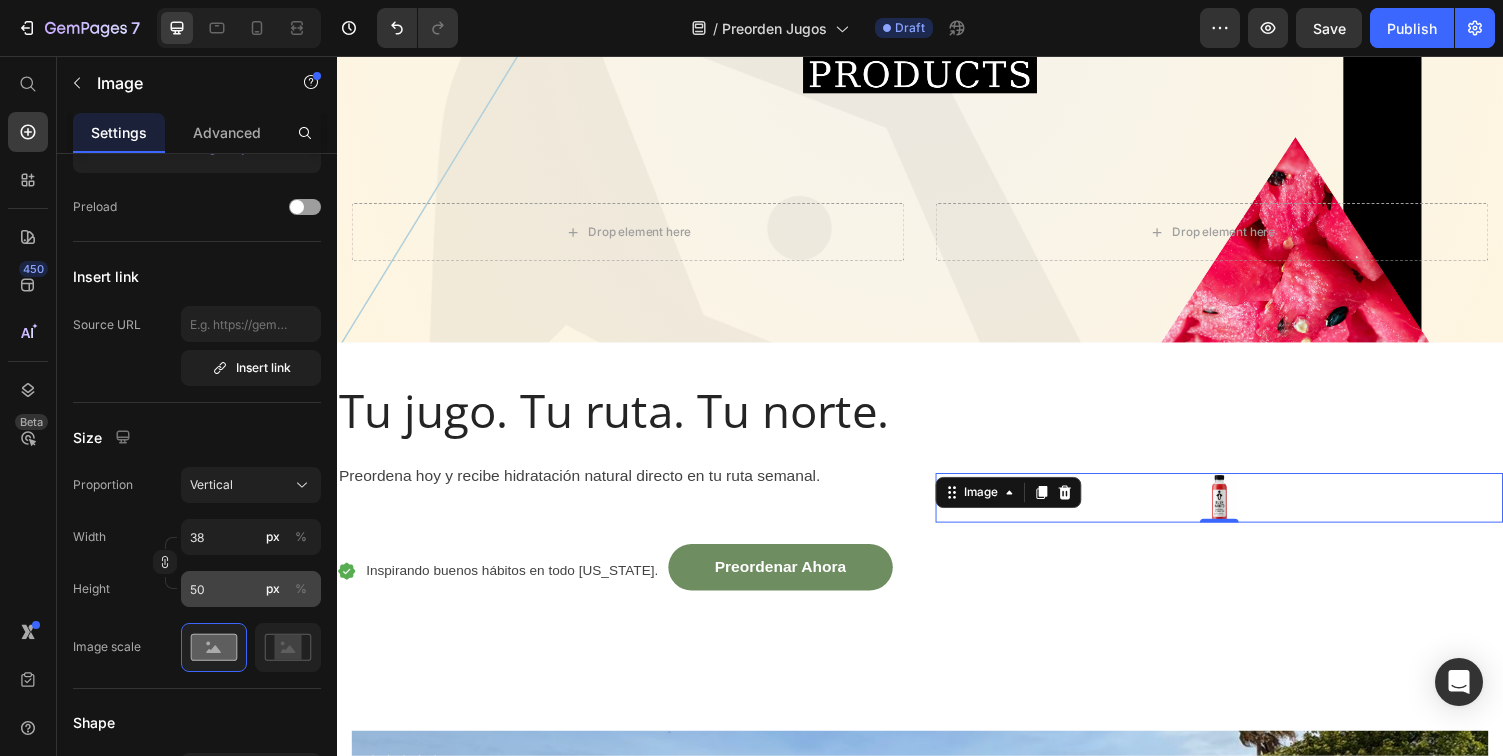 click on "%" 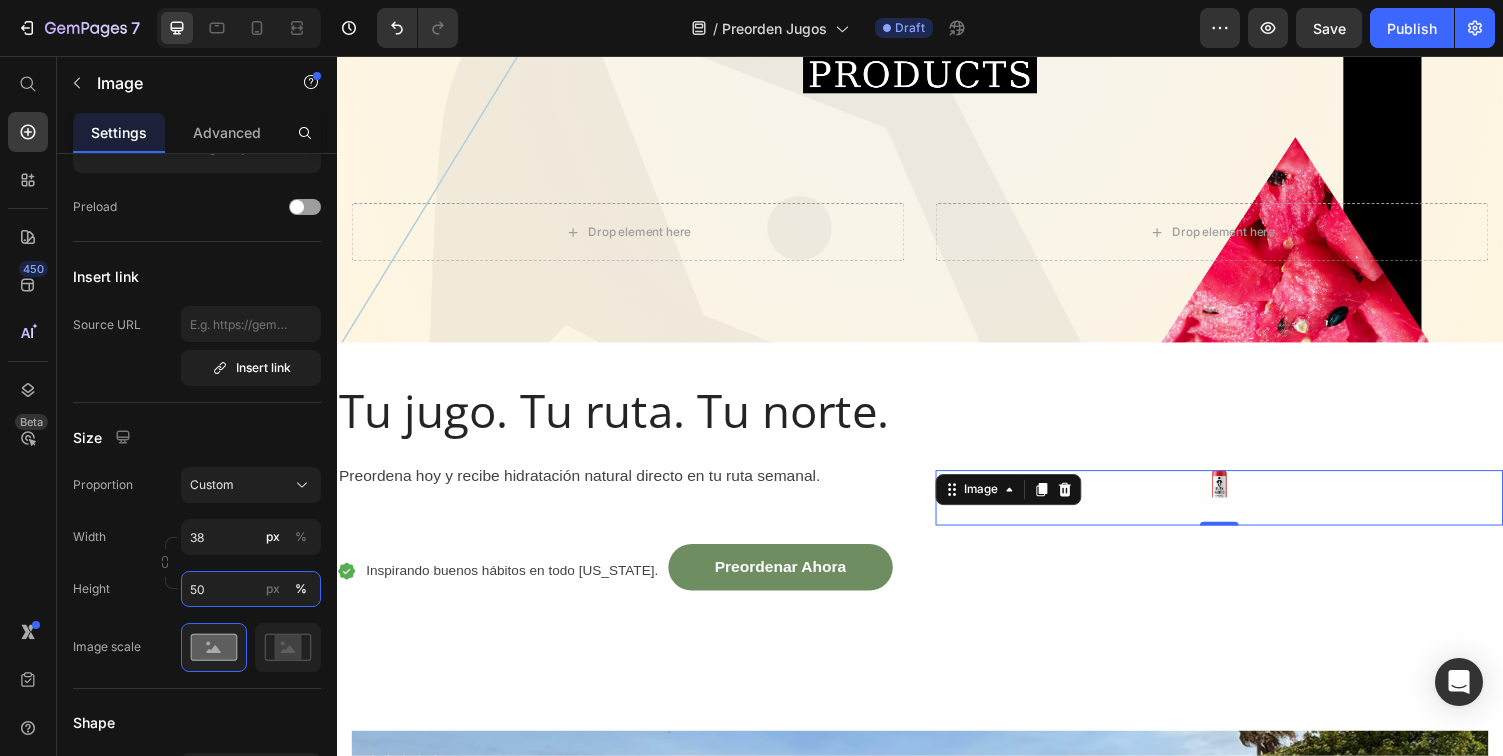 drag, startPoint x: 212, startPoint y: 590, endPoint x: 168, endPoint y: 589, distance: 44.011364 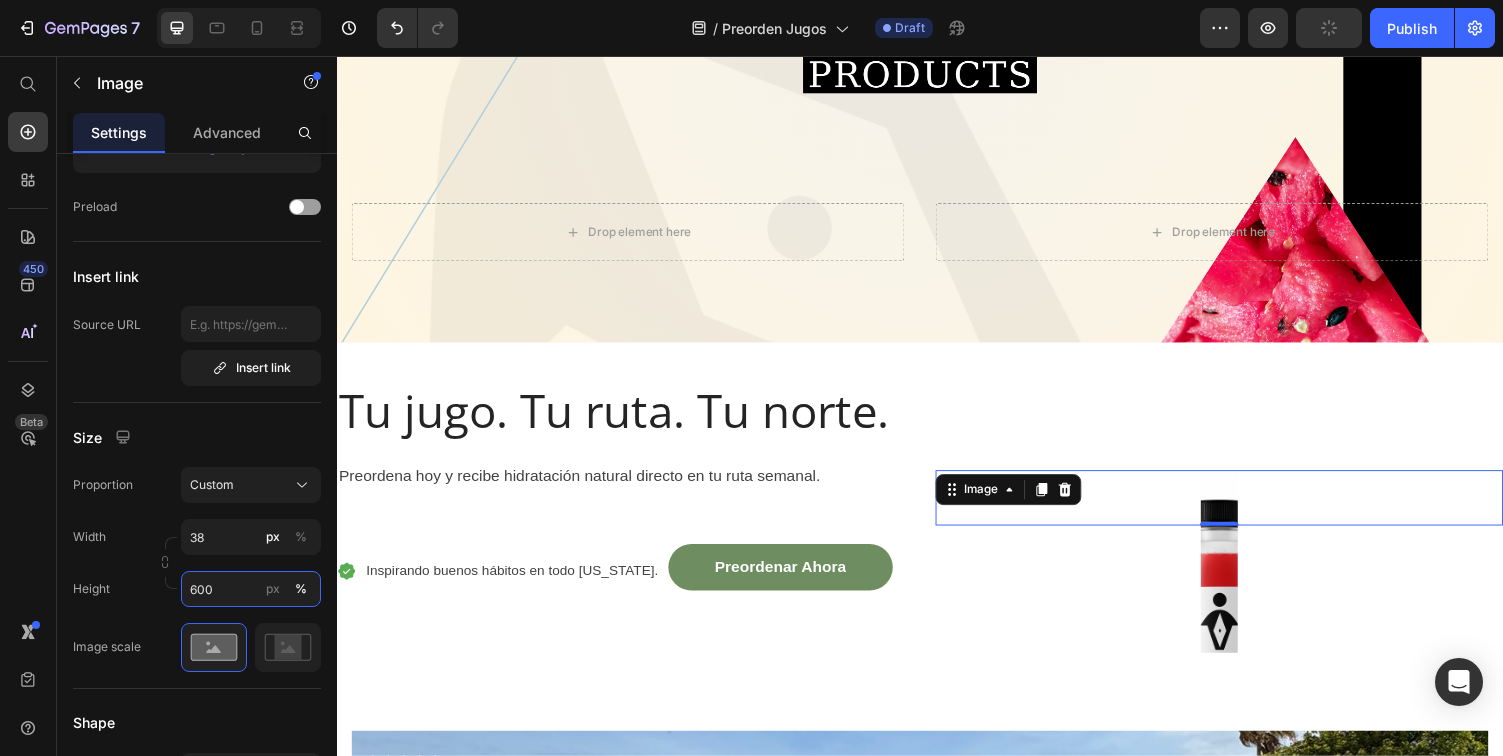 type on "50" 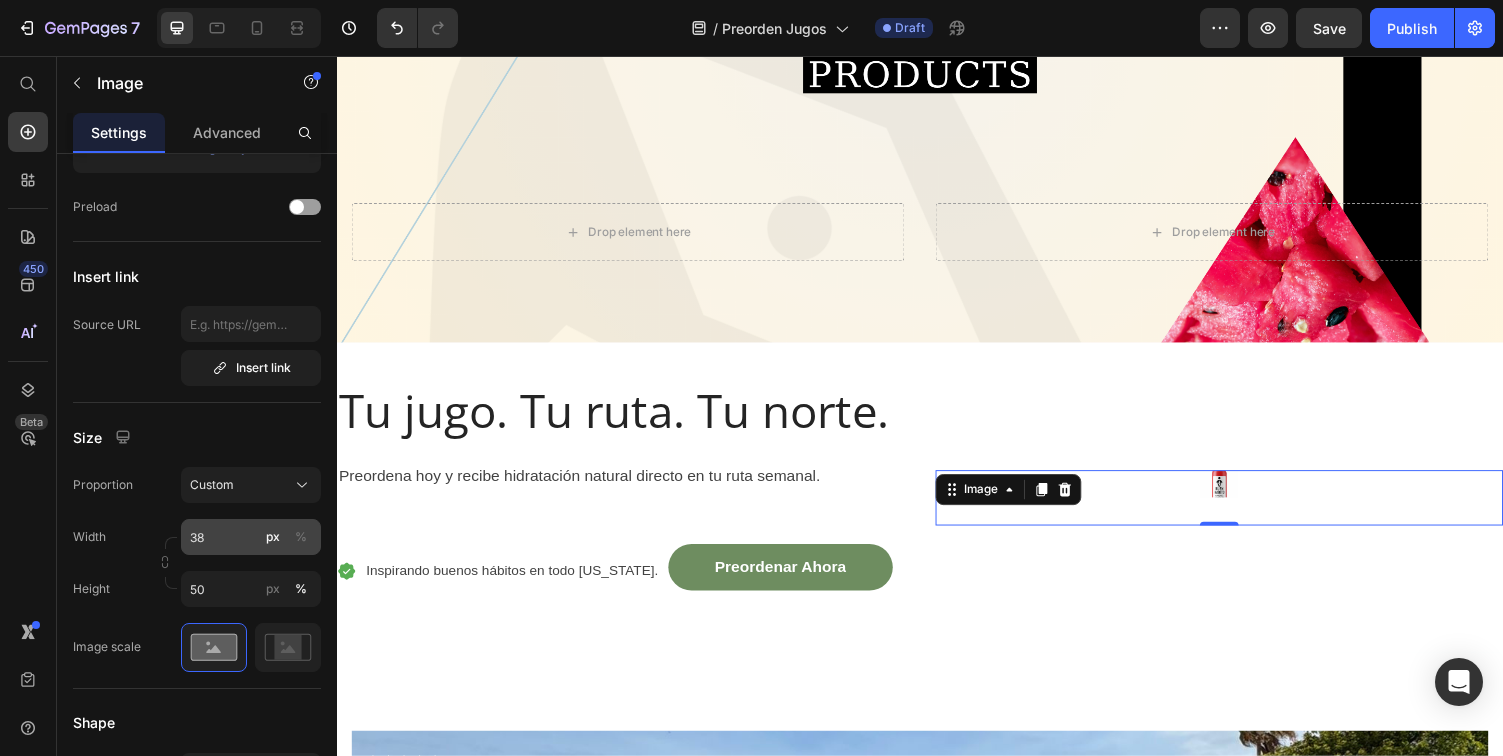 click on "%" 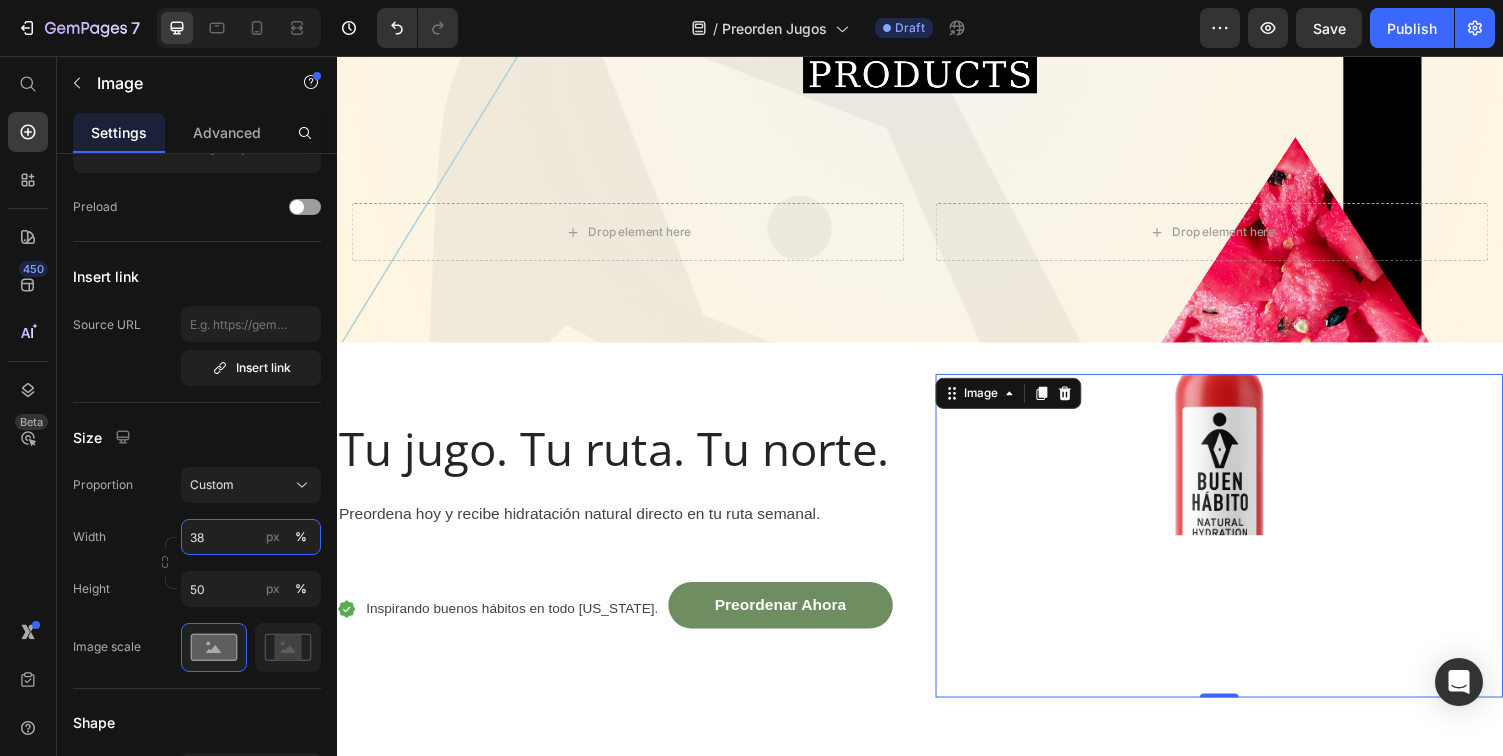 drag, startPoint x: 221, startPoint y: 534, endPoint x: 189, endPoint y: 534, distance: 32 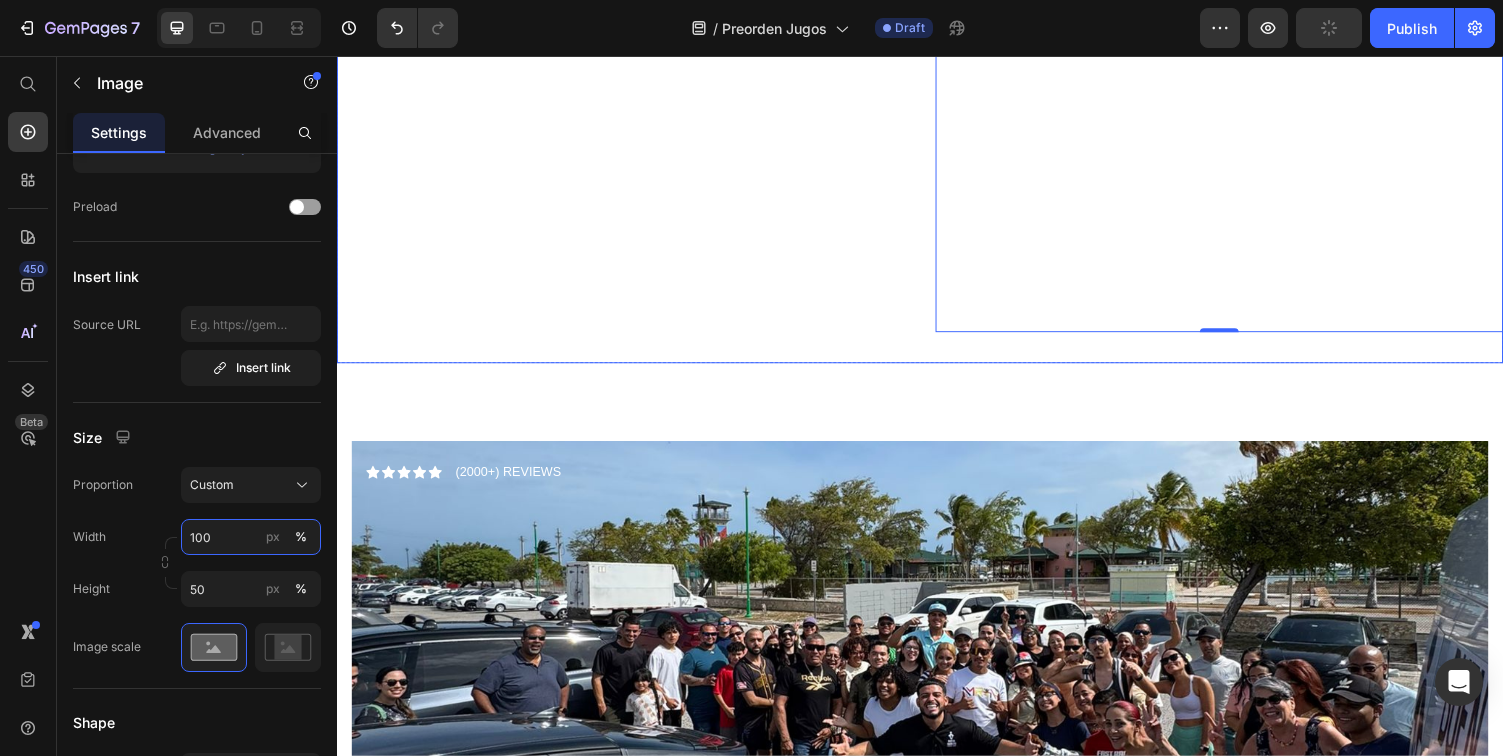 type on "38" 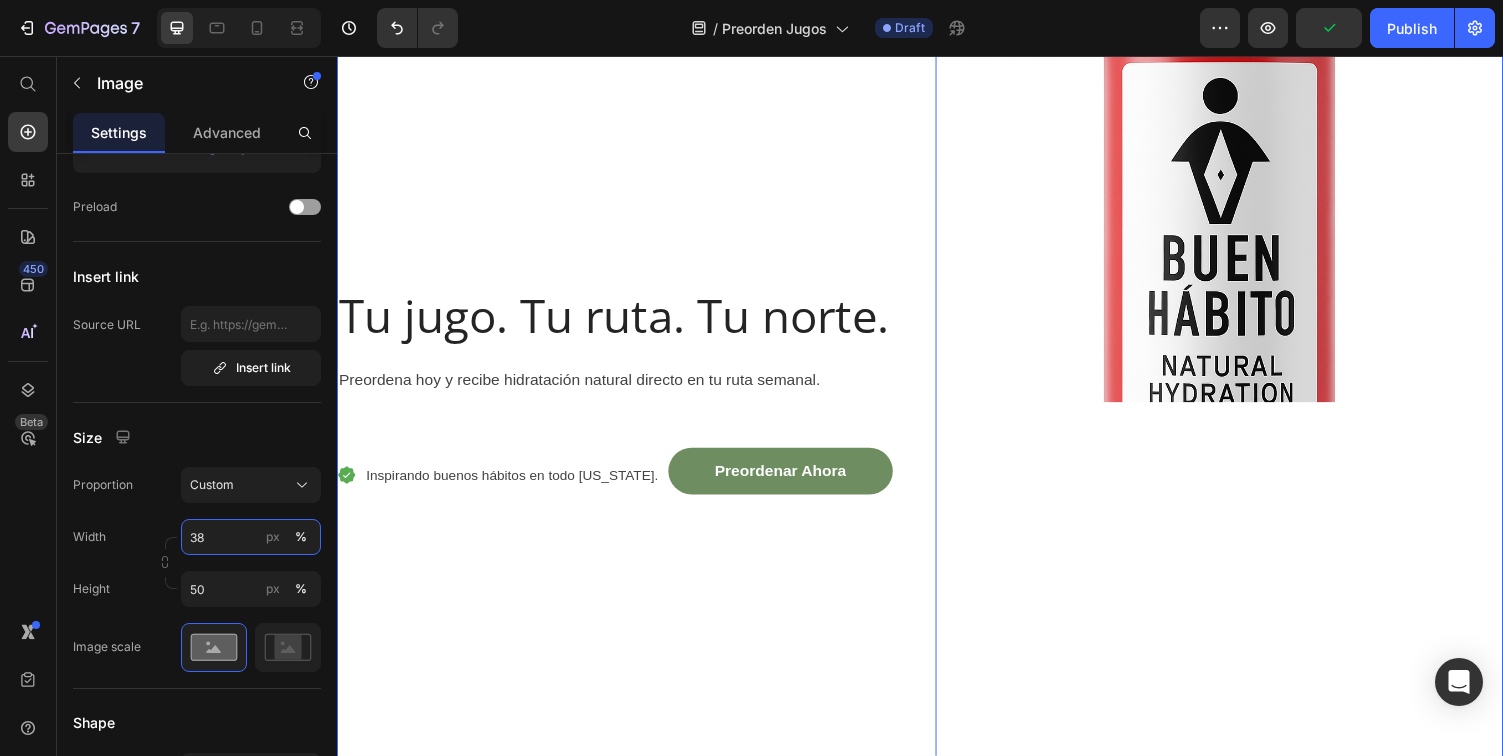 scroll, scrollTop: 691, scrollLeft: 0, axis: vertical 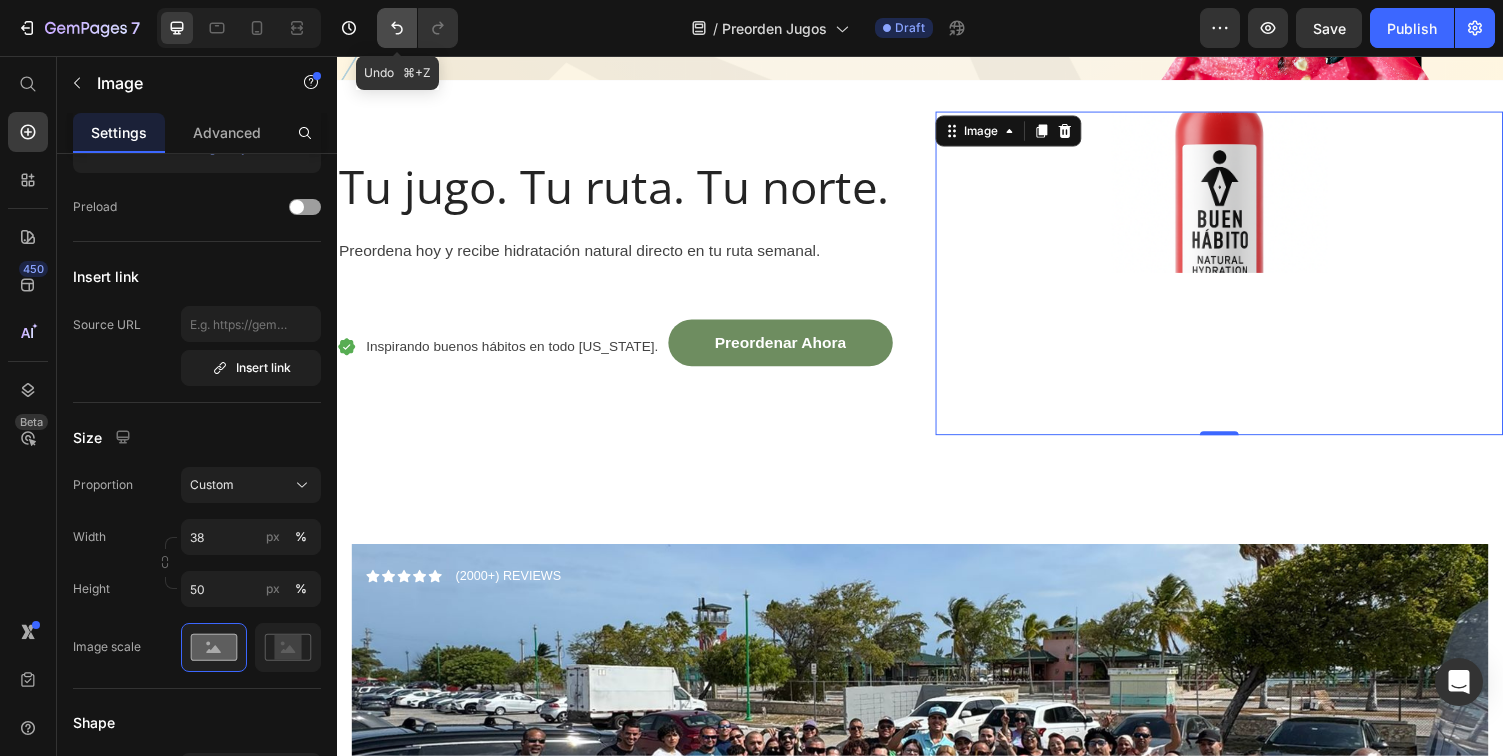 click 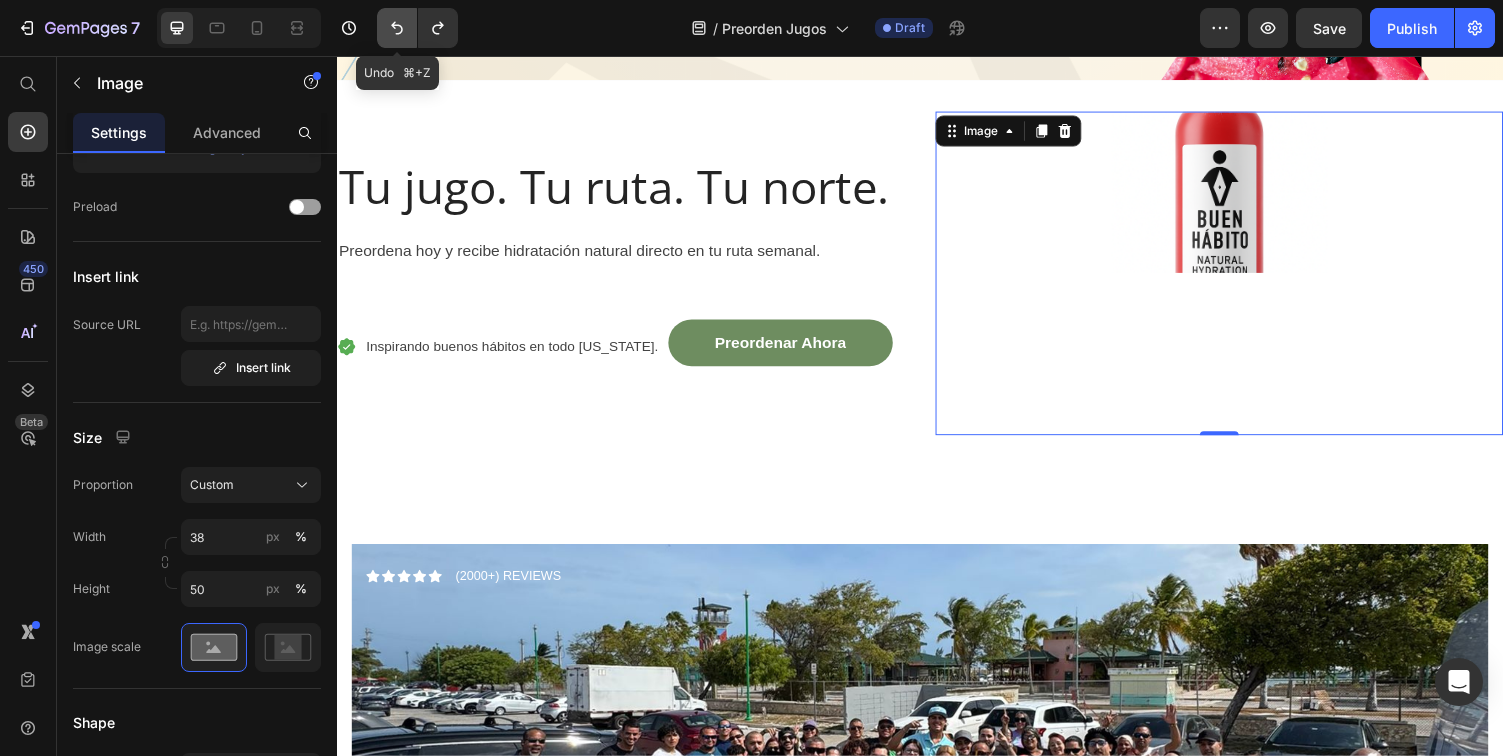 click 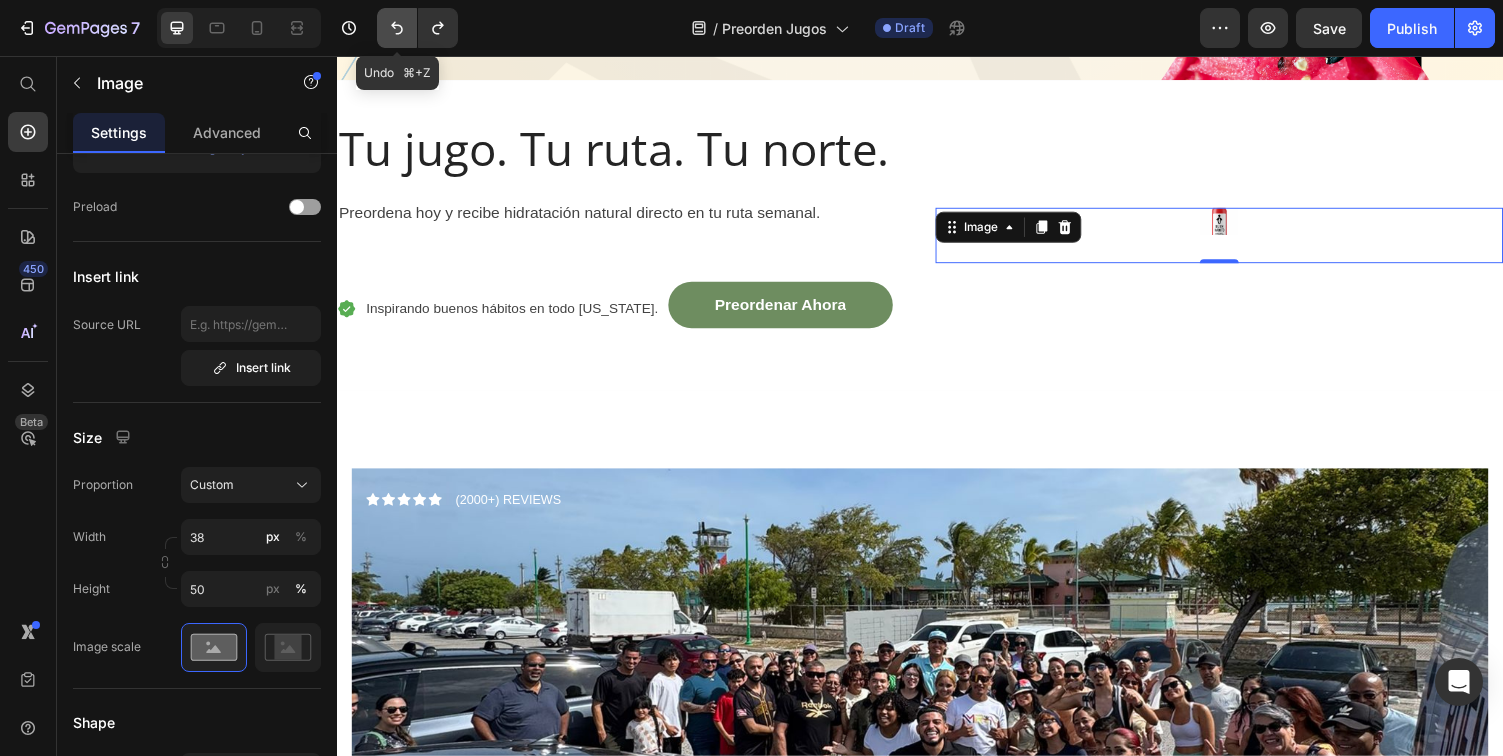 click 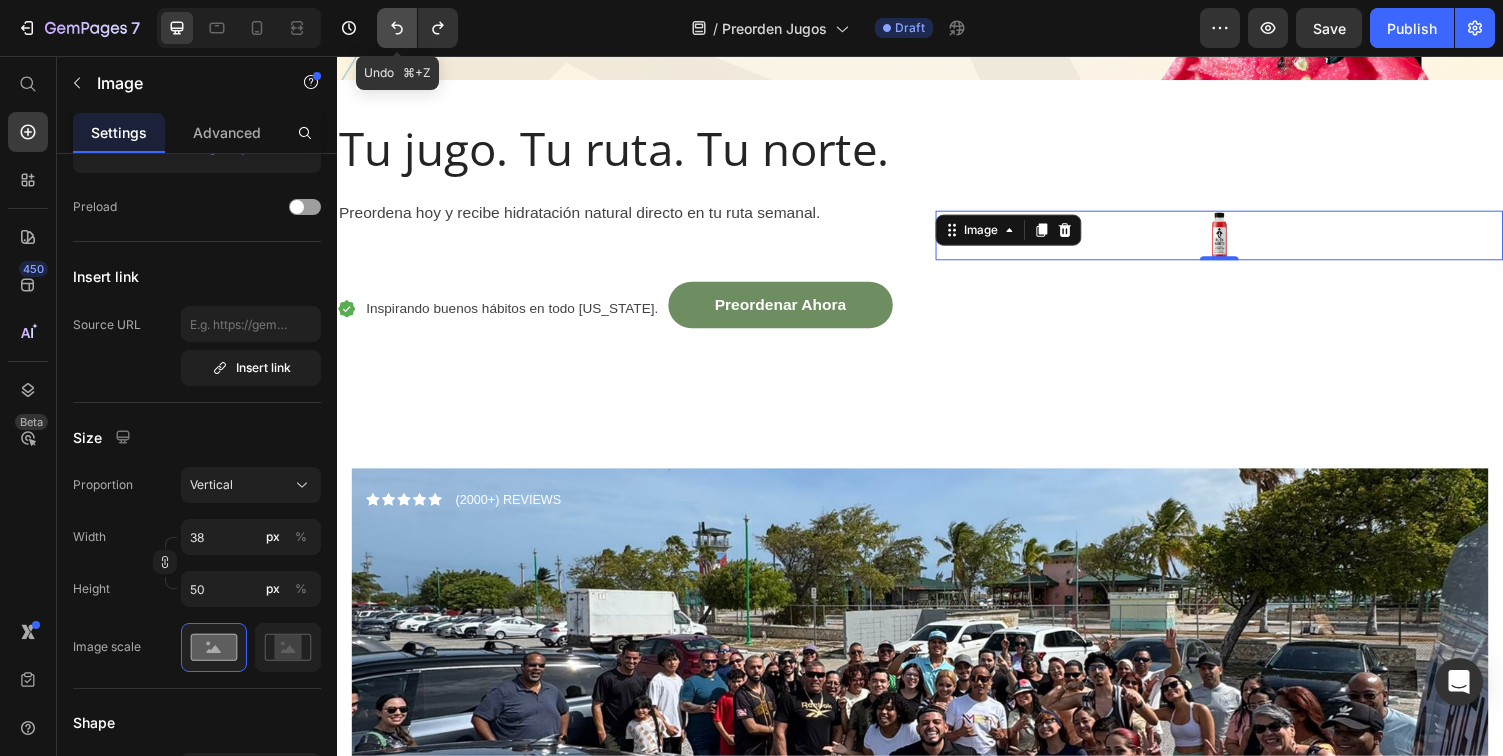 click 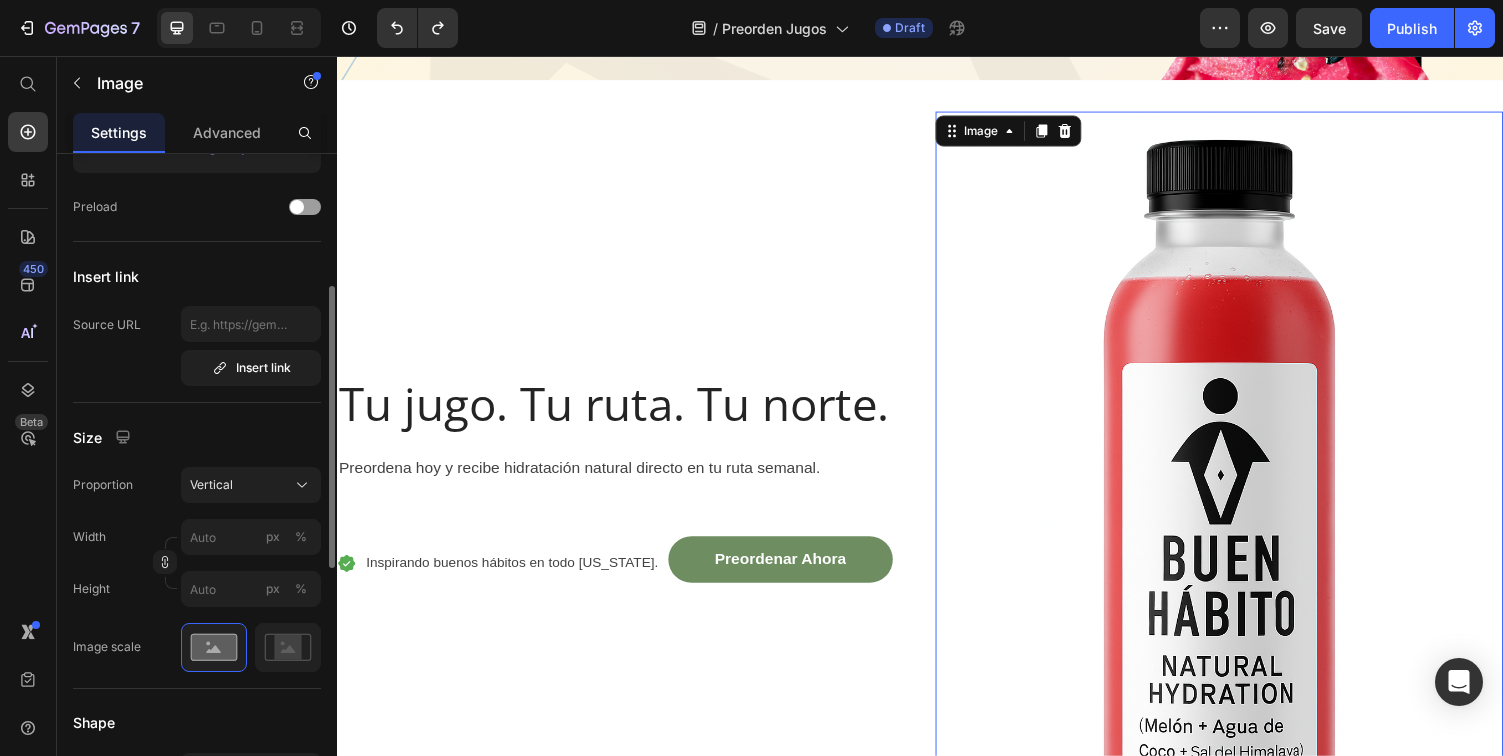 click on "Proportion Vertical Width px % Height px %" at bounding box center (197, 537) 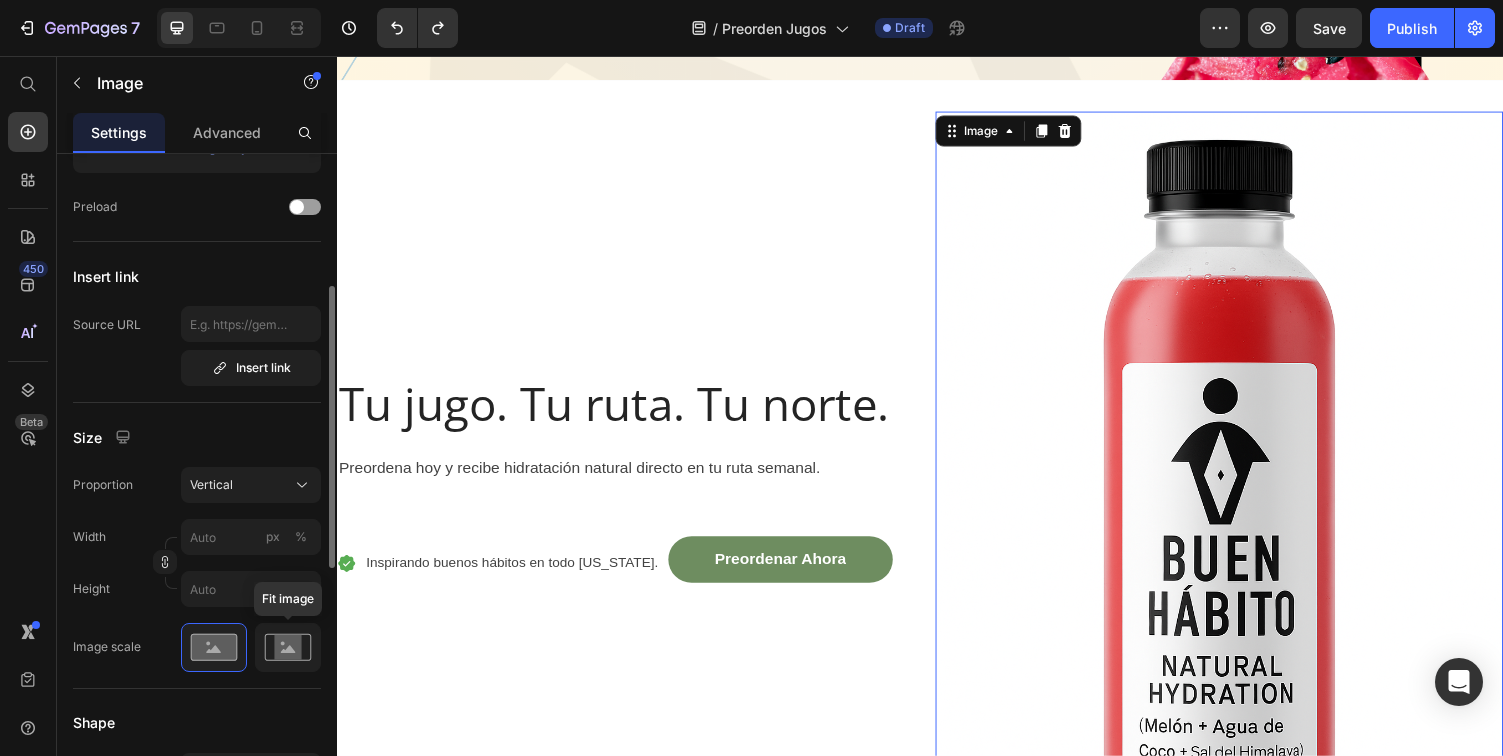 click 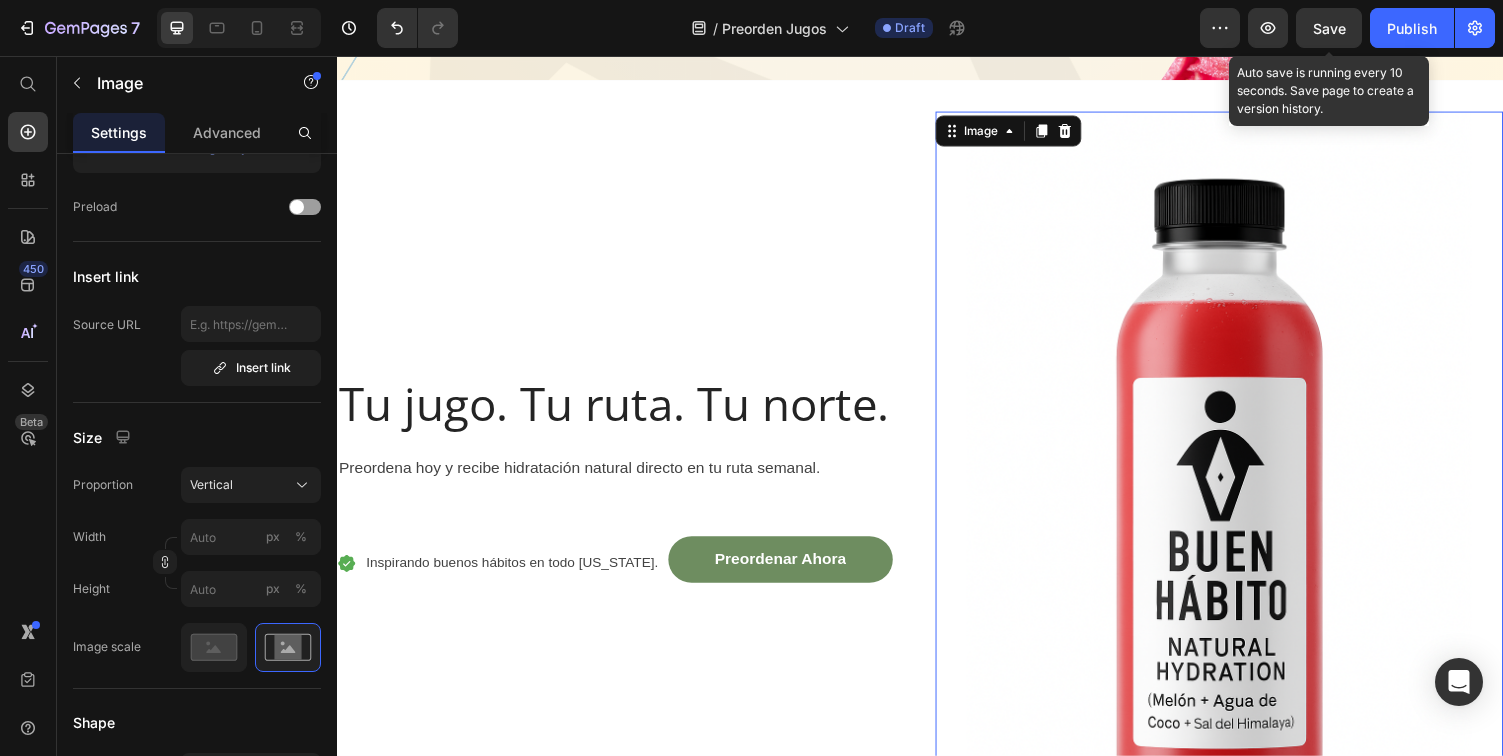 click on "Save" at bounding box center [1329, 28] 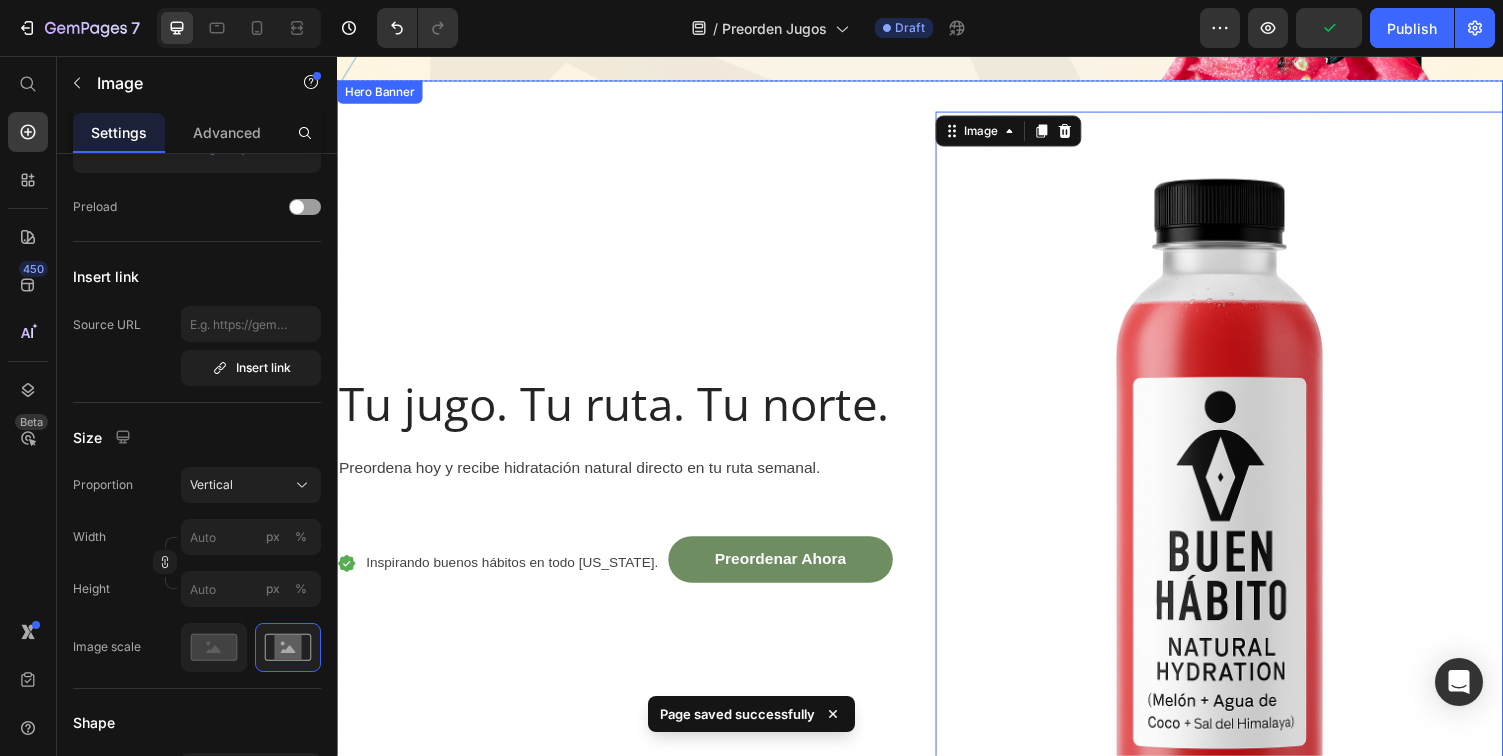 click on "Tu jugo. Tu ruta. Tu norte. Heading Preordena [DATE] y recibe hidratación natural directo en tu ruta semanal. Text block
Icon Inspirando buenos hábitos en todo [US_STATE]. Text block Preordenar Ahora Button Row Row" at bounding box center (629, 502) 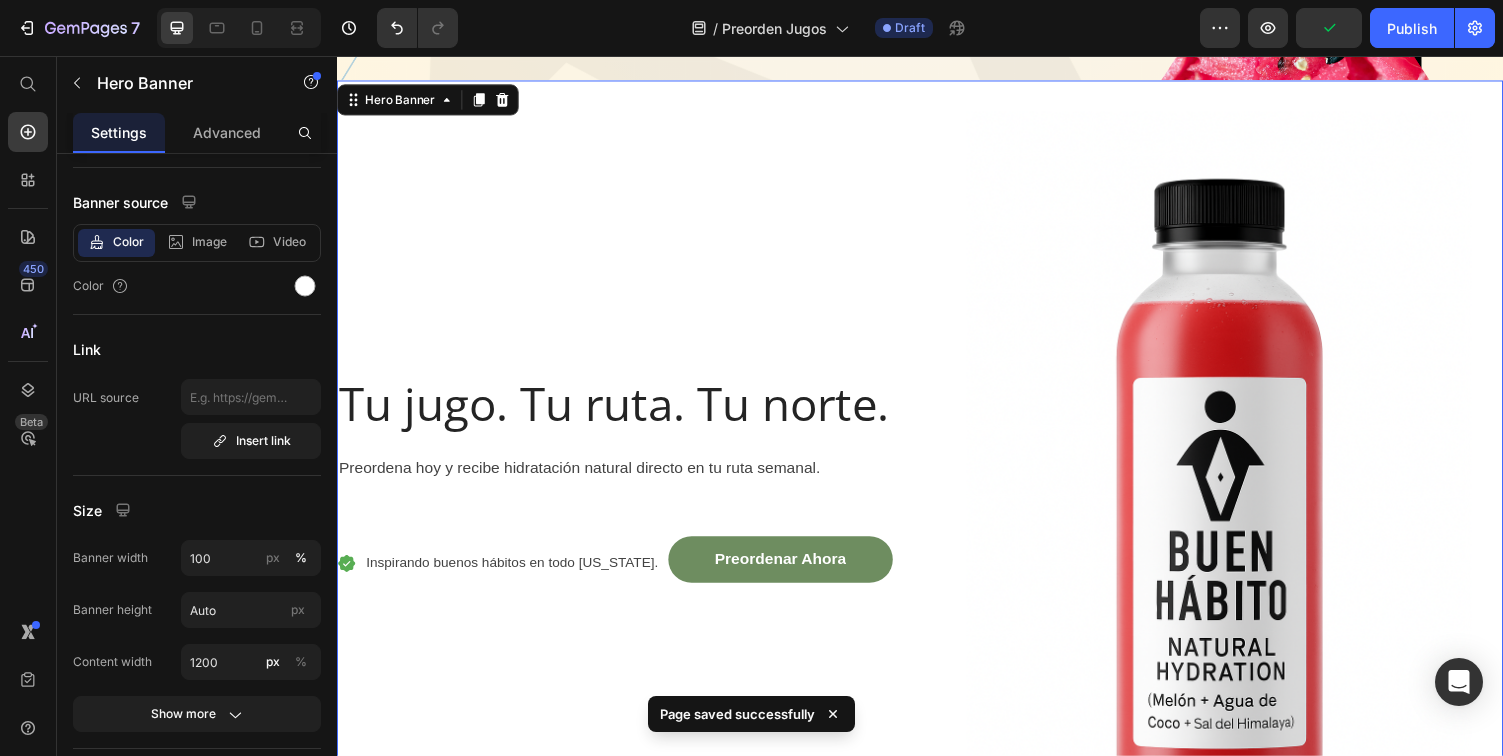scroll, scrollTop: 0, scrollLeft: 0, axis: both 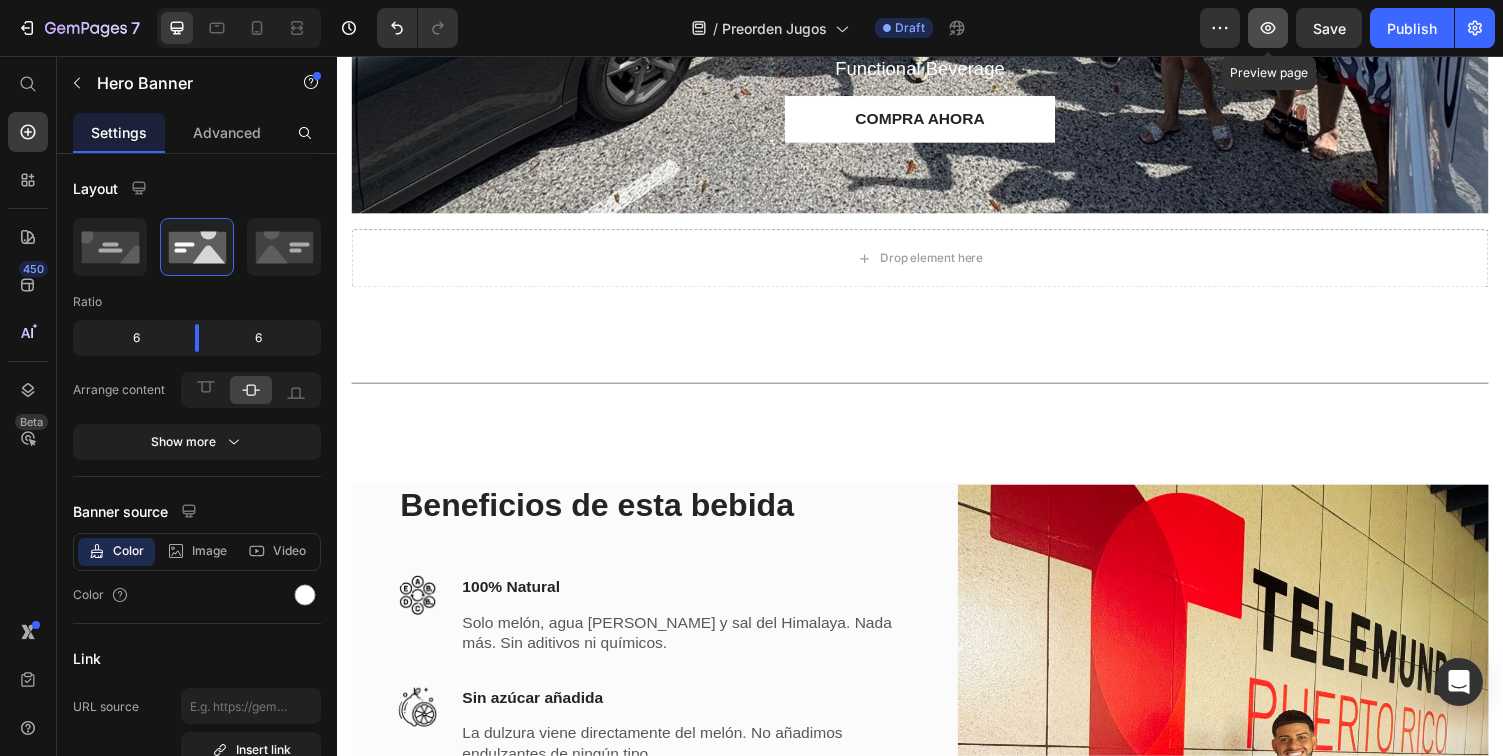 click 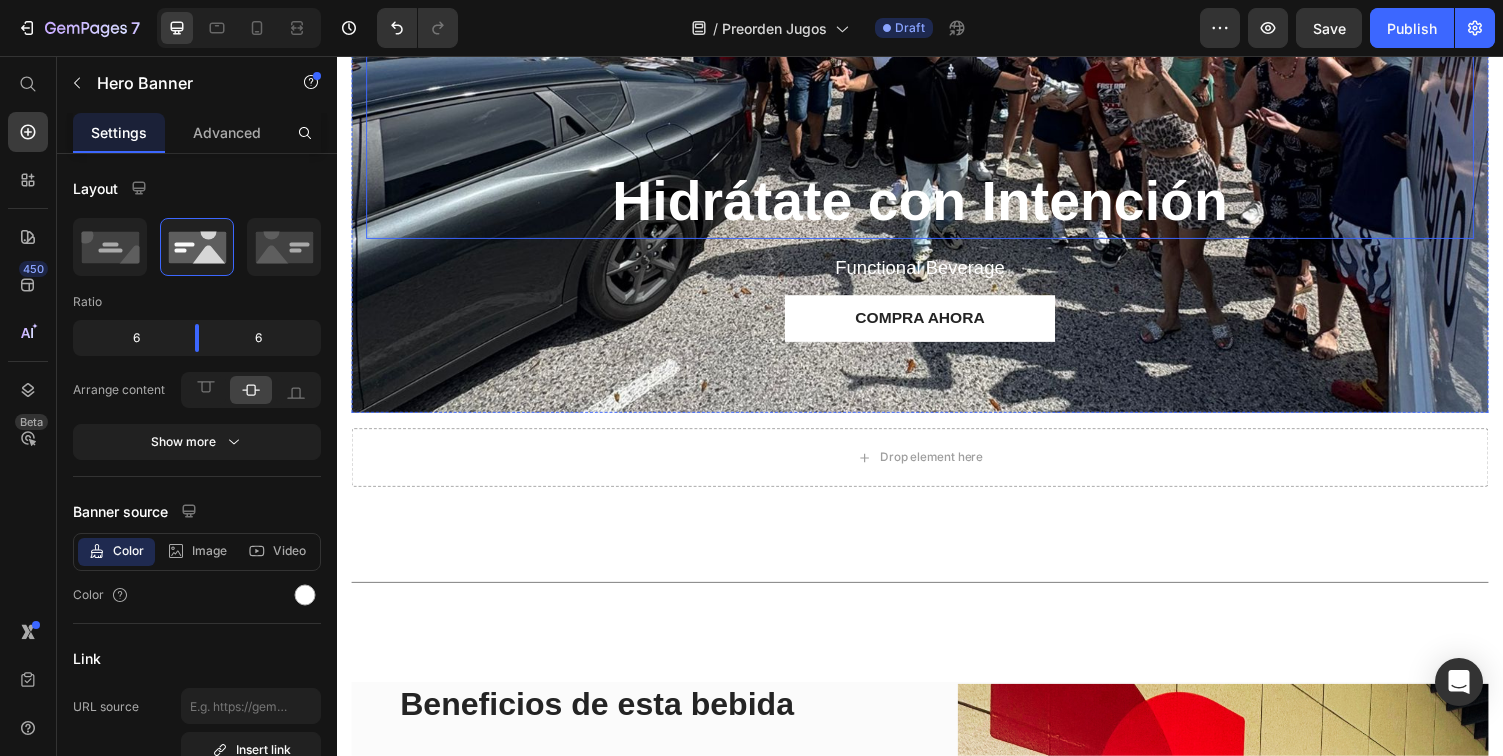 scroll, scrollTop: 1702, scrollLeft: 0, axis: vertical 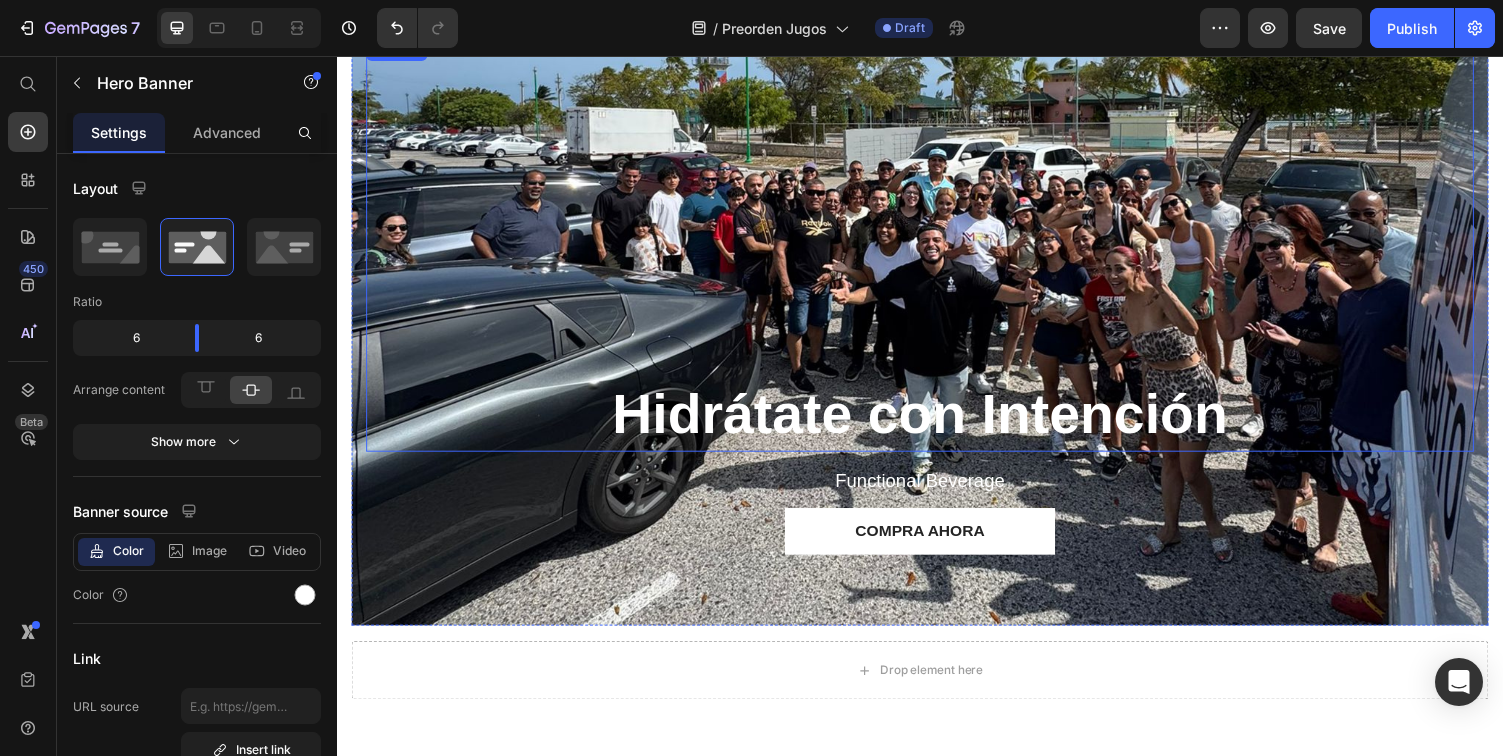 click on "Hidrátate con Intención" at bounding box center [937, 250] 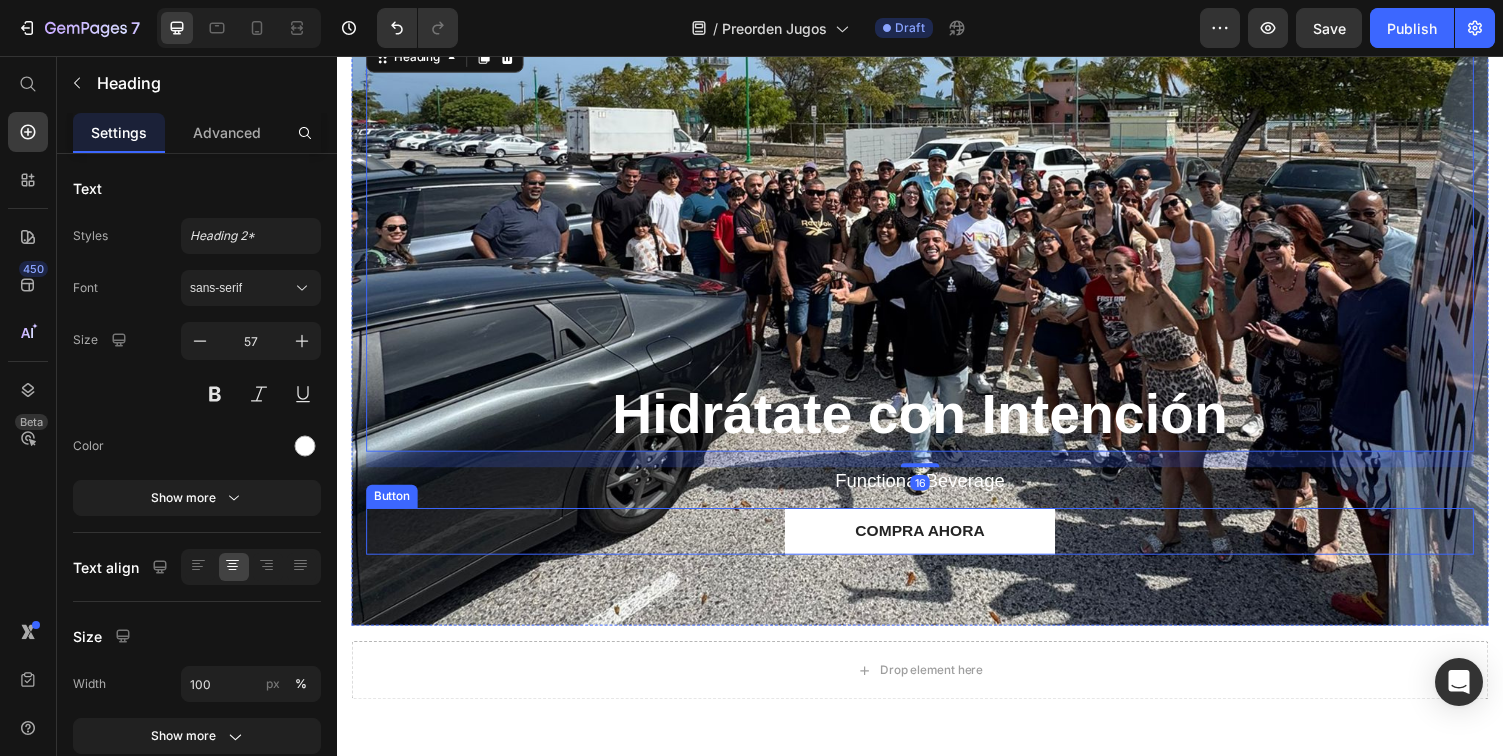 click on "Compra ahora Button" at bounding box center [937, 545] 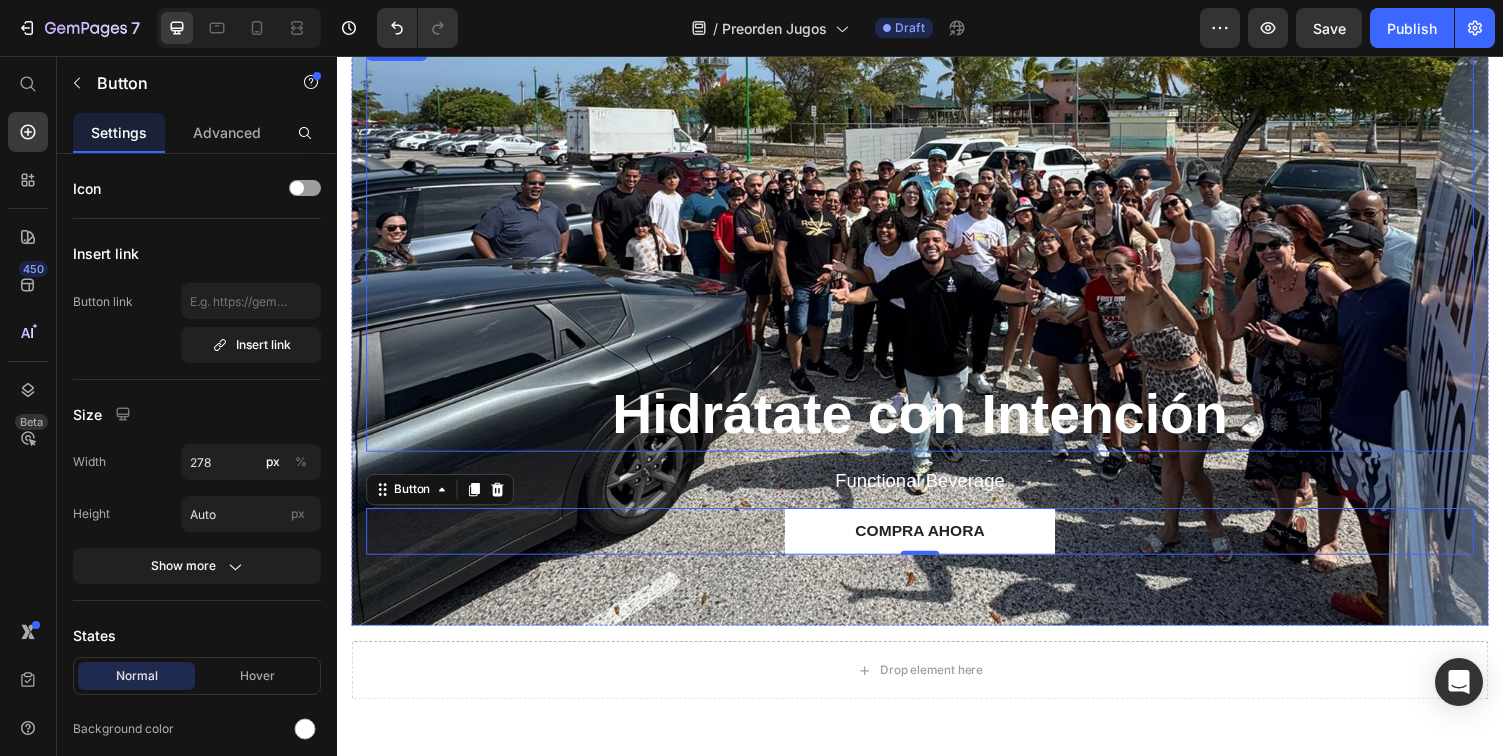 click on "Hidrátate con Intención" at bounding box center (937, 250) 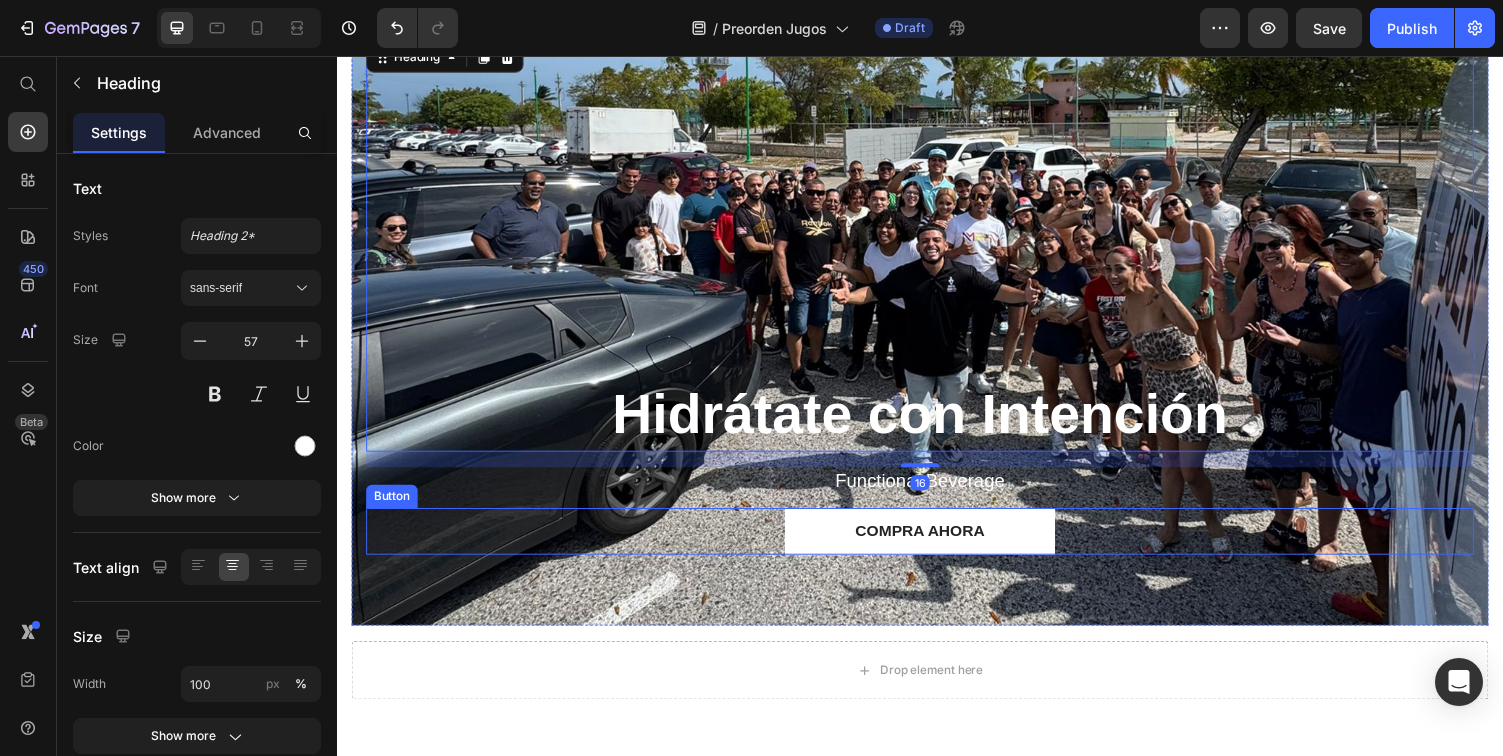 click on "Icon Icon Icon Icon Icon Icon List (2000+) REVIEWS Text Block Row Hidrátate con Intención Heading   16 Functional Beverage Text Block Compra ahora Button" at bounding box center (937, 313) 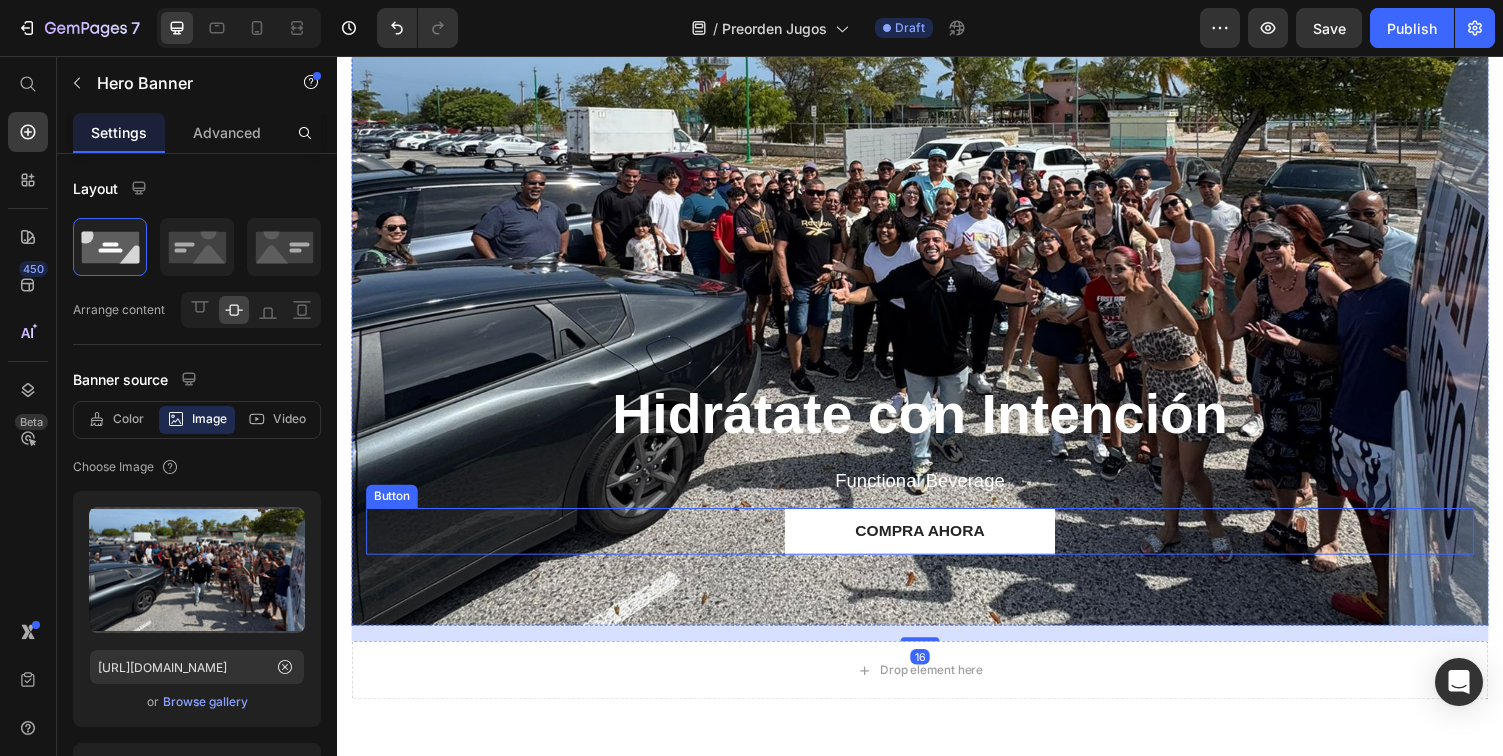 click on "Compra ahora Button" at bounding box center [937, 545] 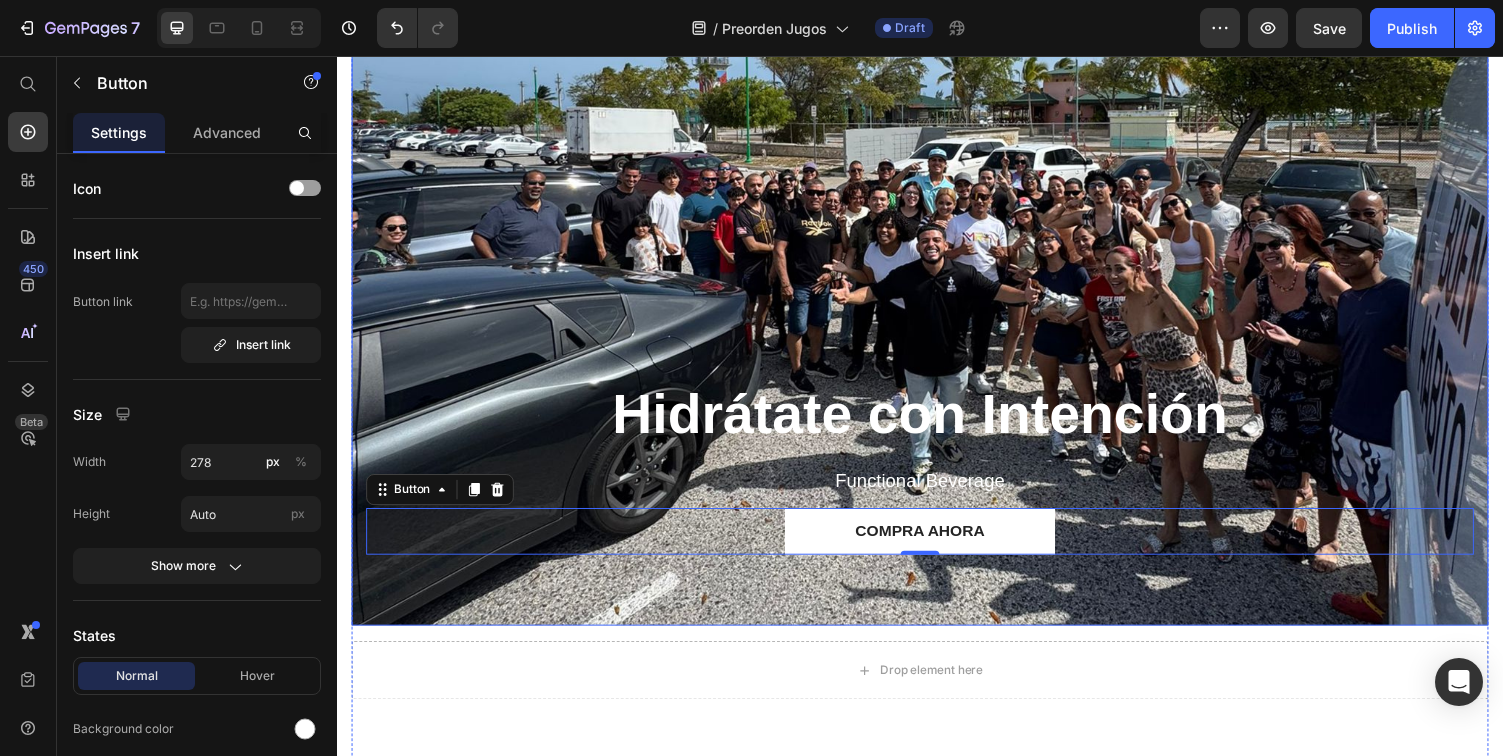 click on "Icon Icon Icon Icon Icon Icon List (2000+) REVIEWS Text Block Row Hidrátate con Intención Heading Functional Beverage Text Block Compra ahora Button   0" at bounding box center (937, 313) 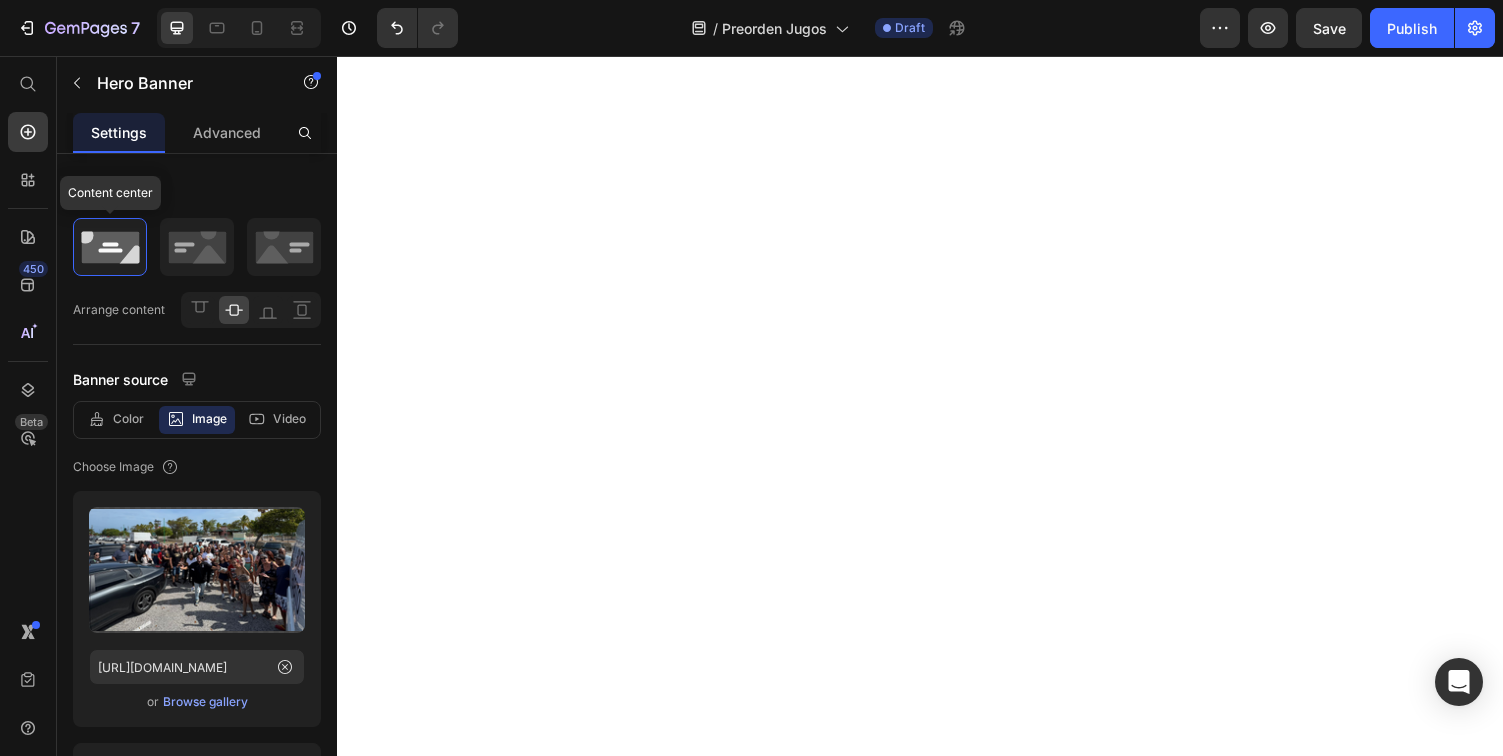 scroll, scrollTop: 0, scrollLeft: 0, axis: both 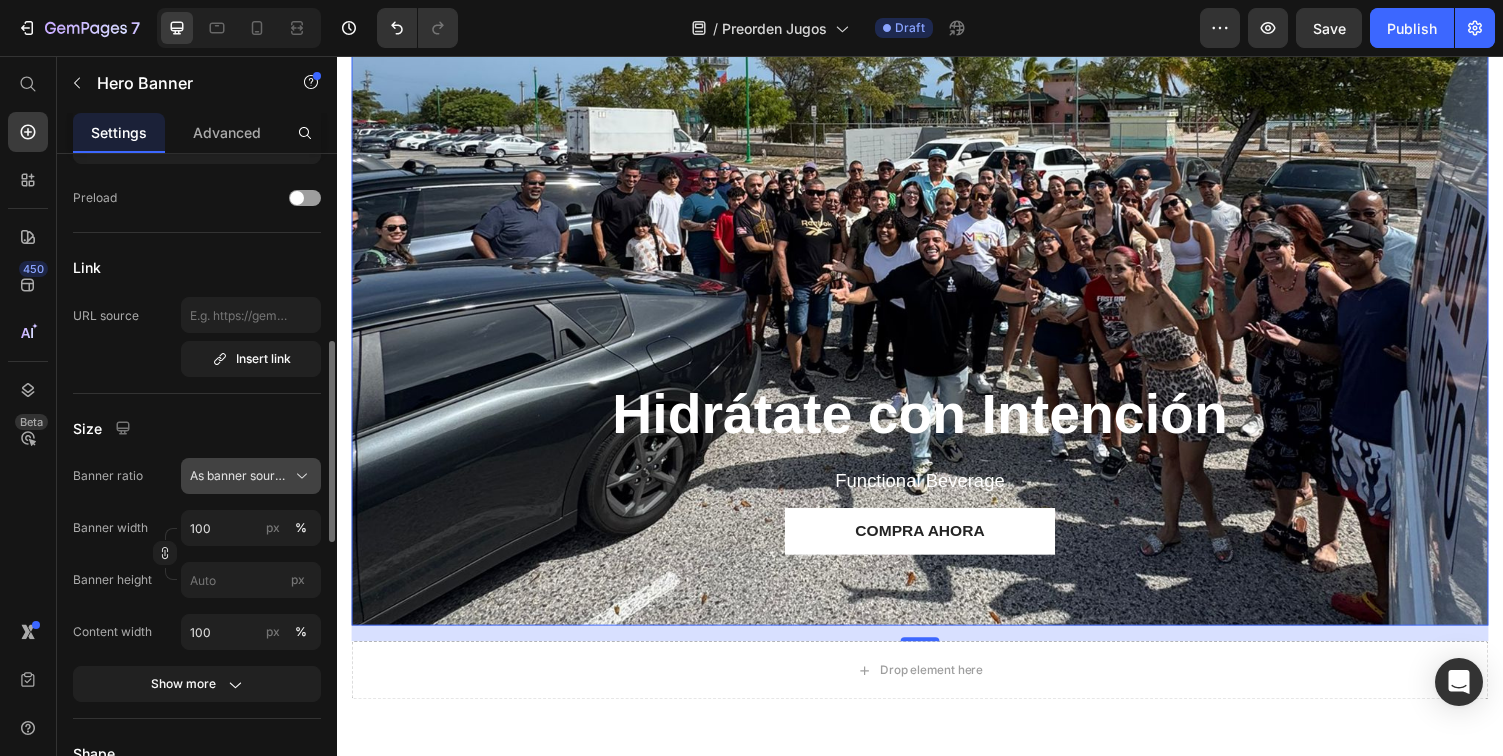 click 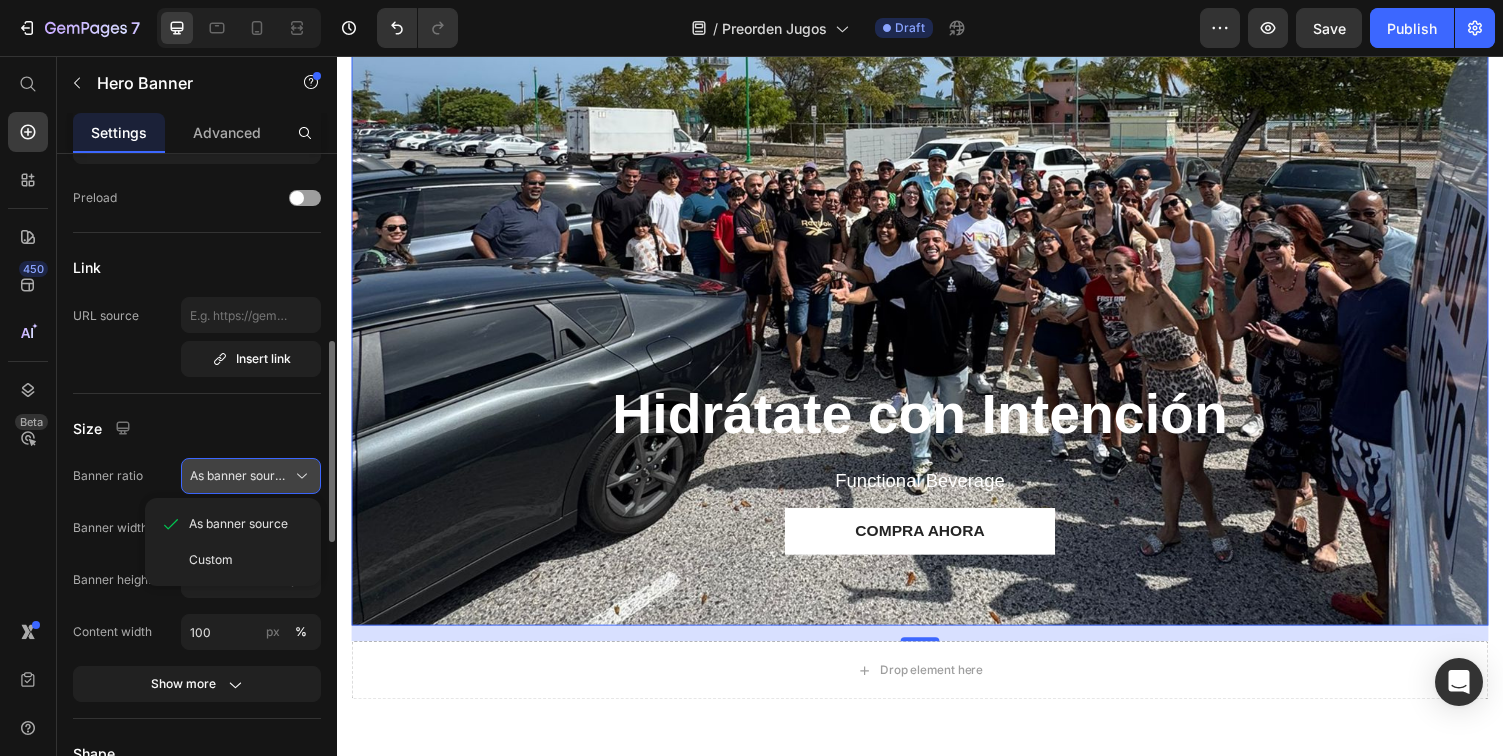 click 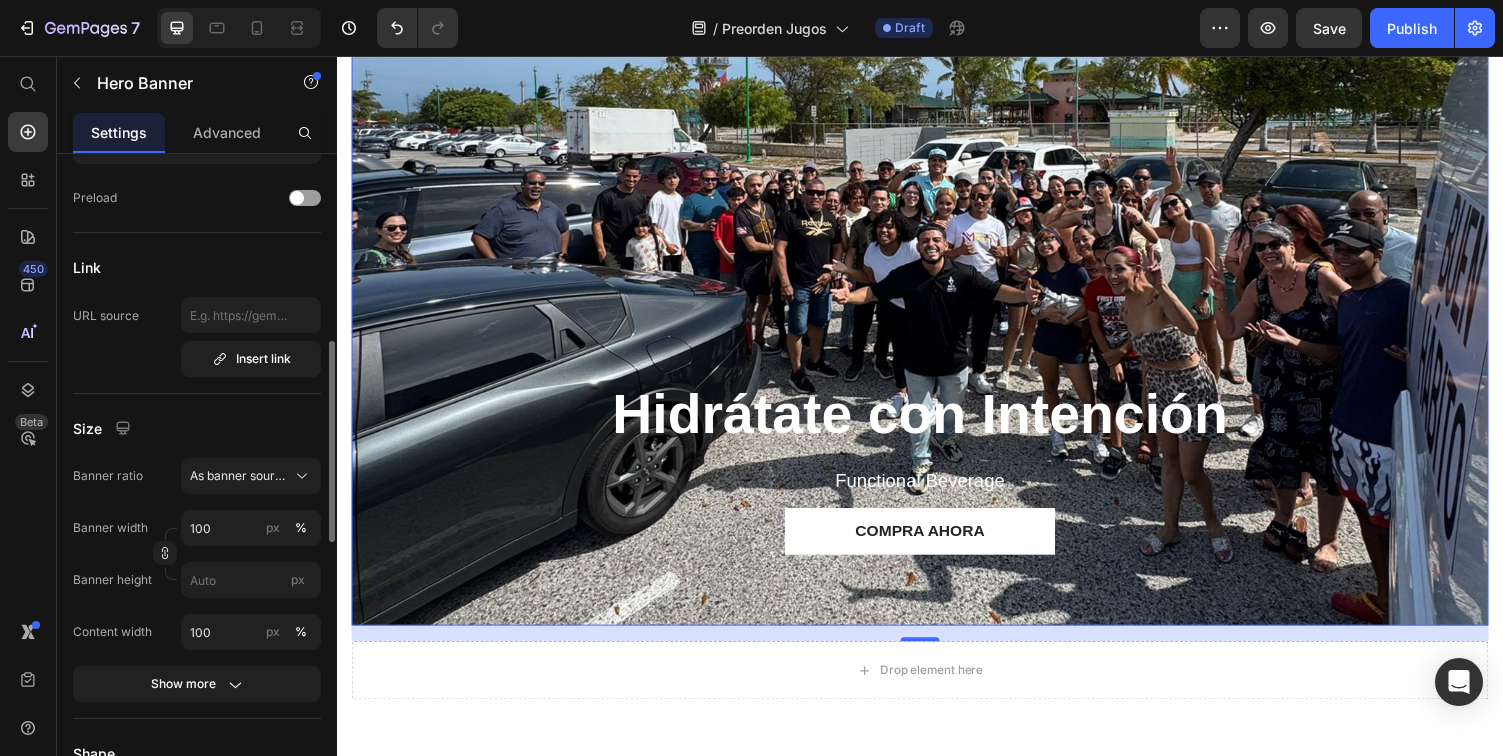 scroll, scrollTop: 654, scrollLeft: 0, axis: vertical 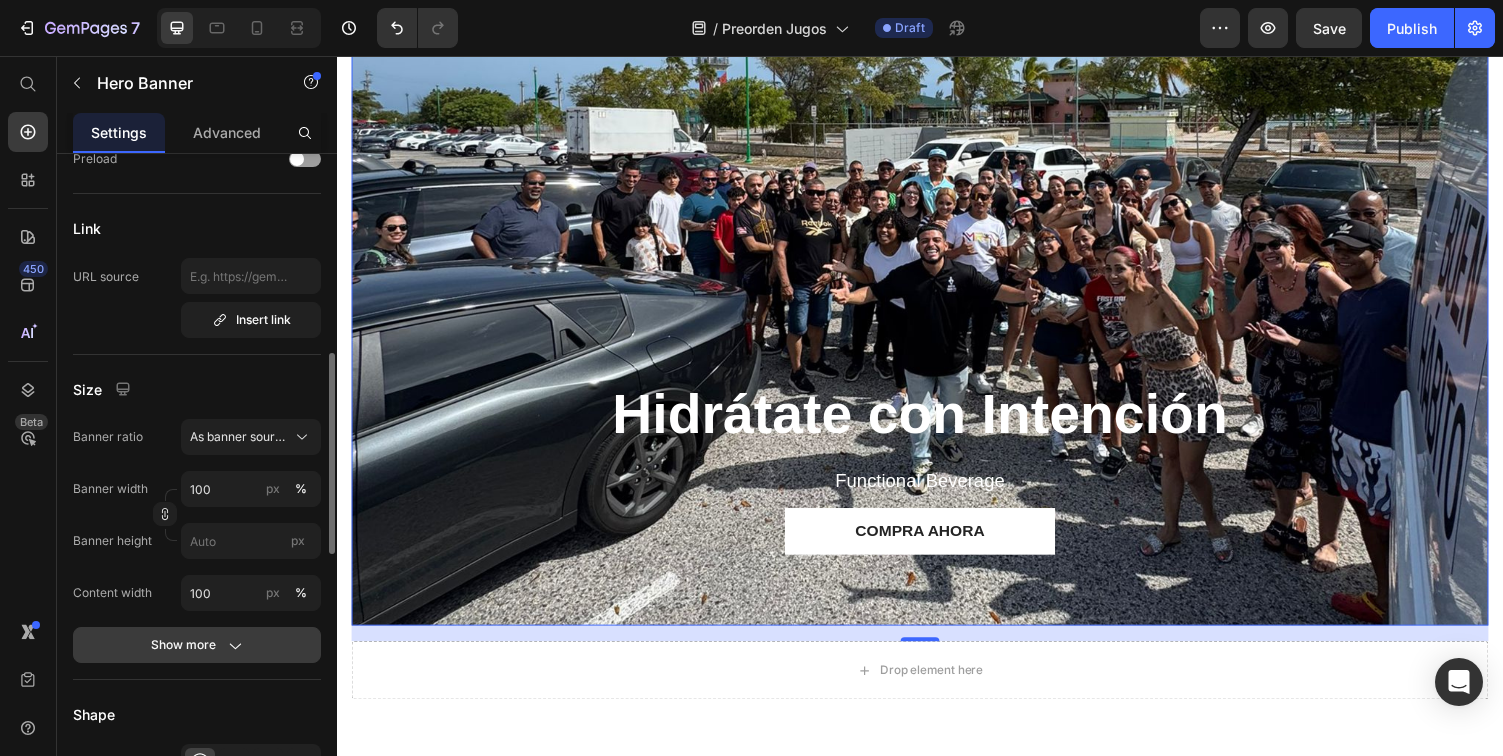 click on "Show more" at bounding box center [197, 645] 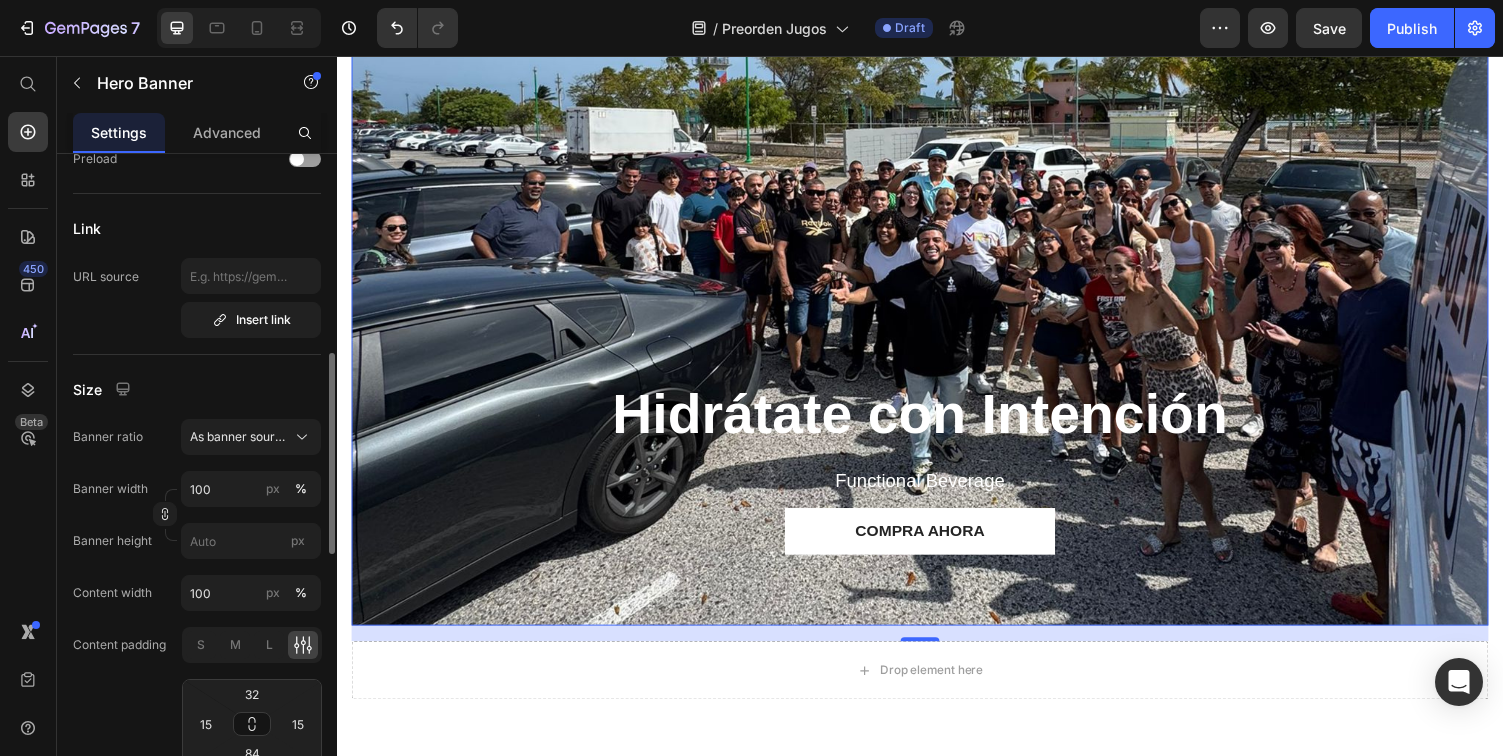scroll, scrollTop: 781, scrollLeft: 0, axis: vertical 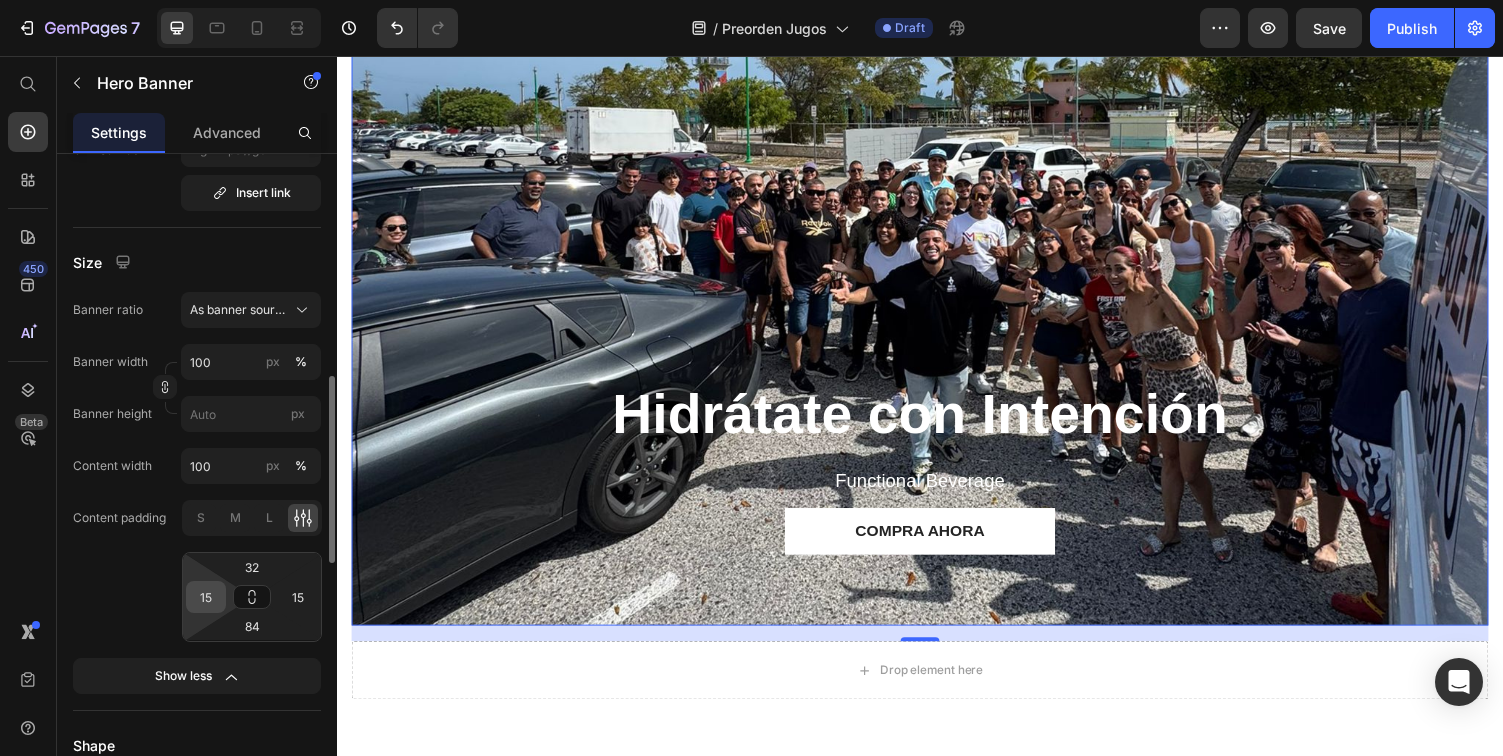 click on "15" at bounding box center (206, 597) 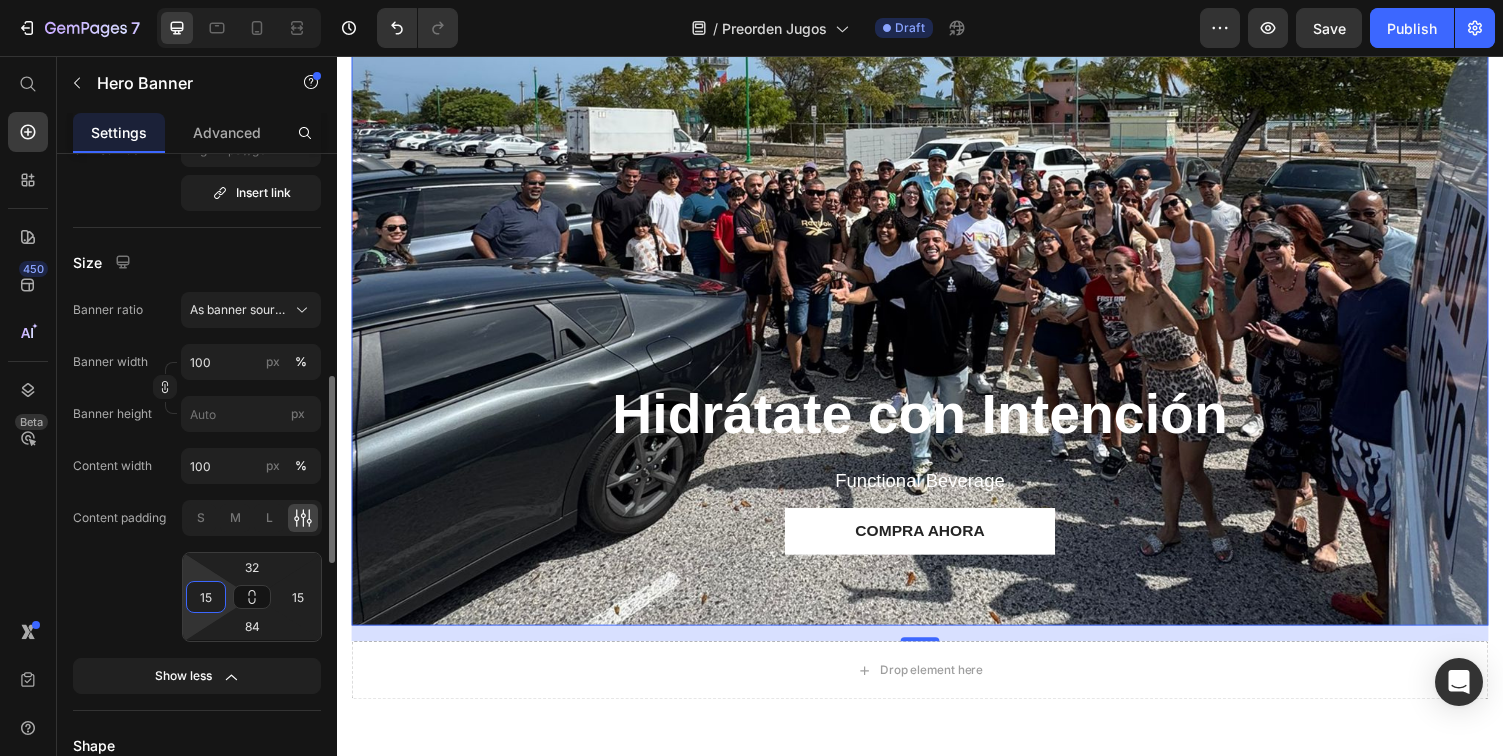 click on "15" at bounding box center (206, 597) 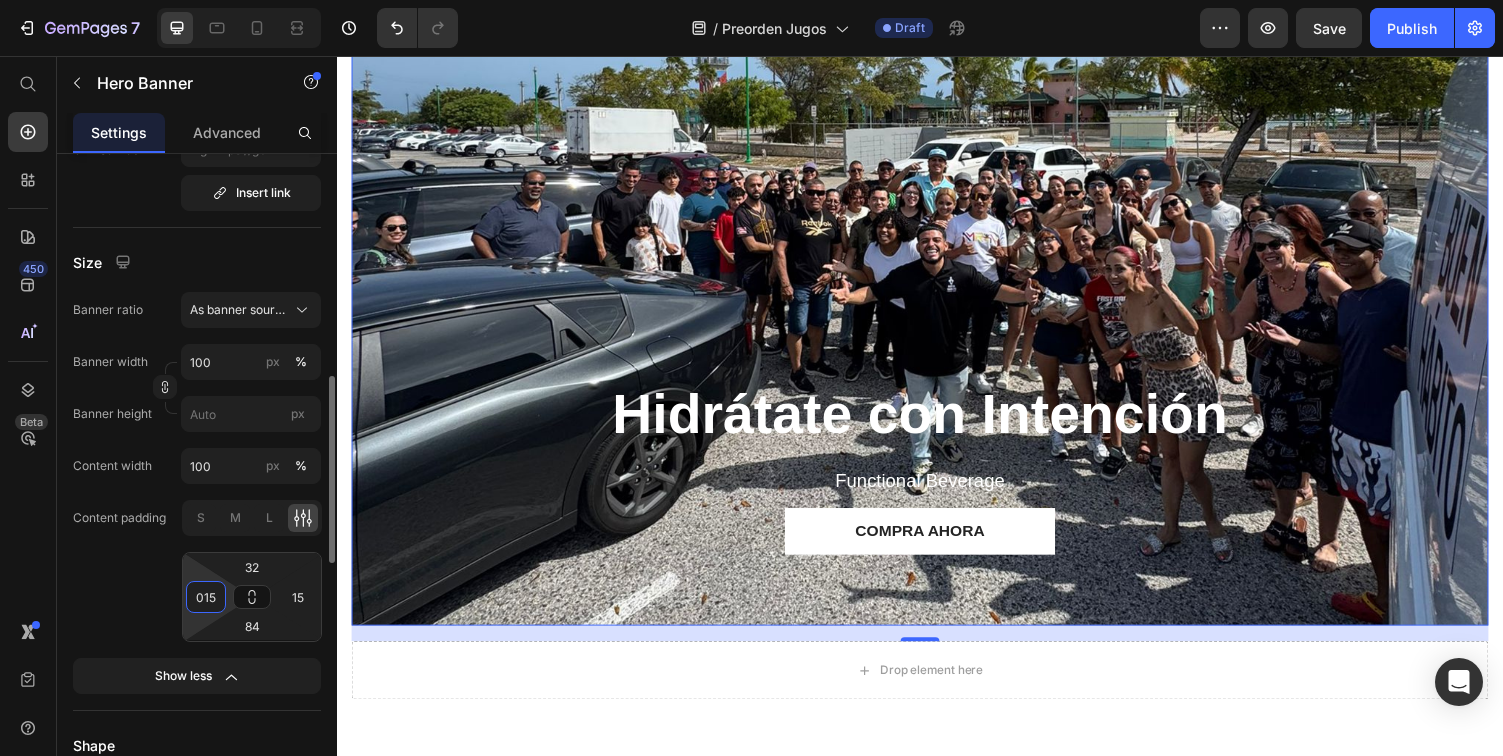 click on "015" at bounding box center [206, 597] 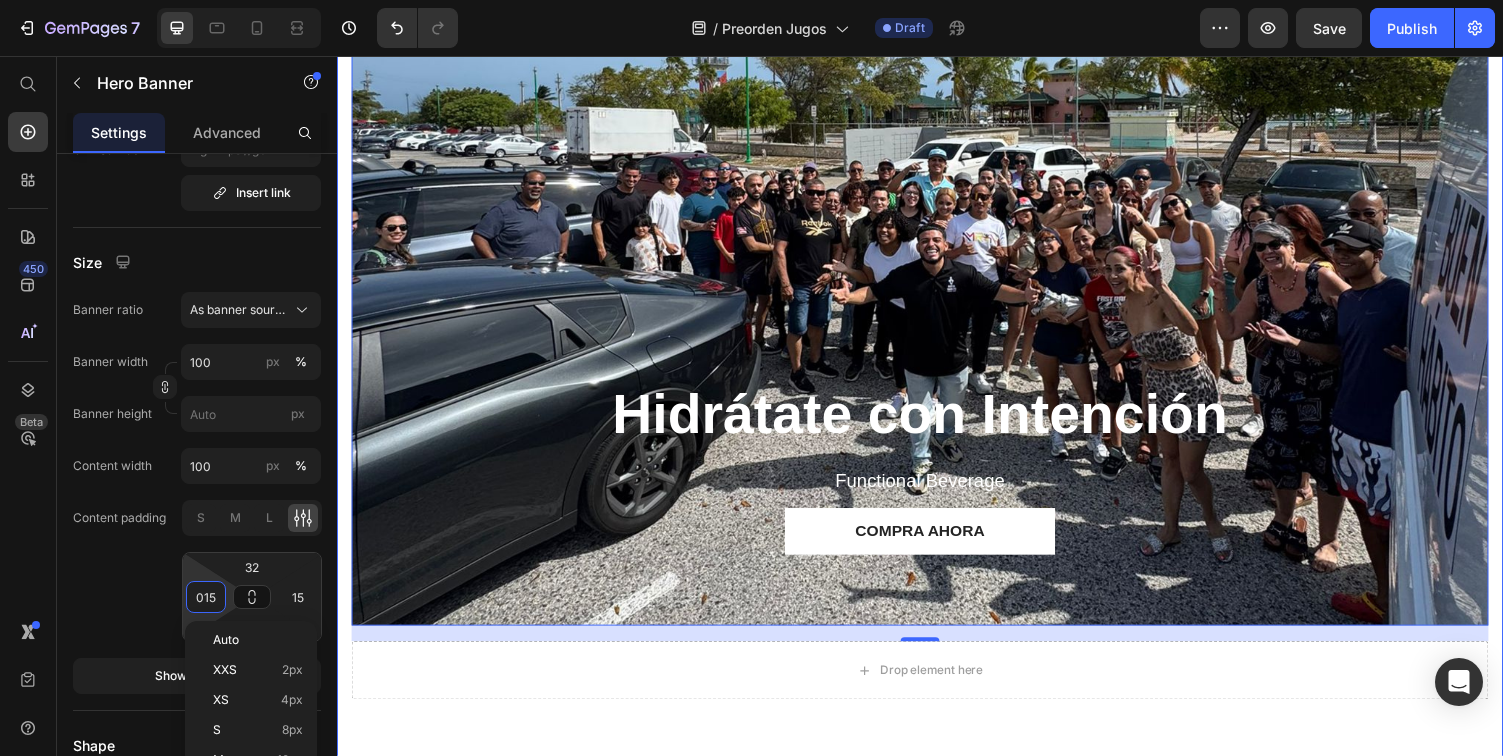 type on "15" 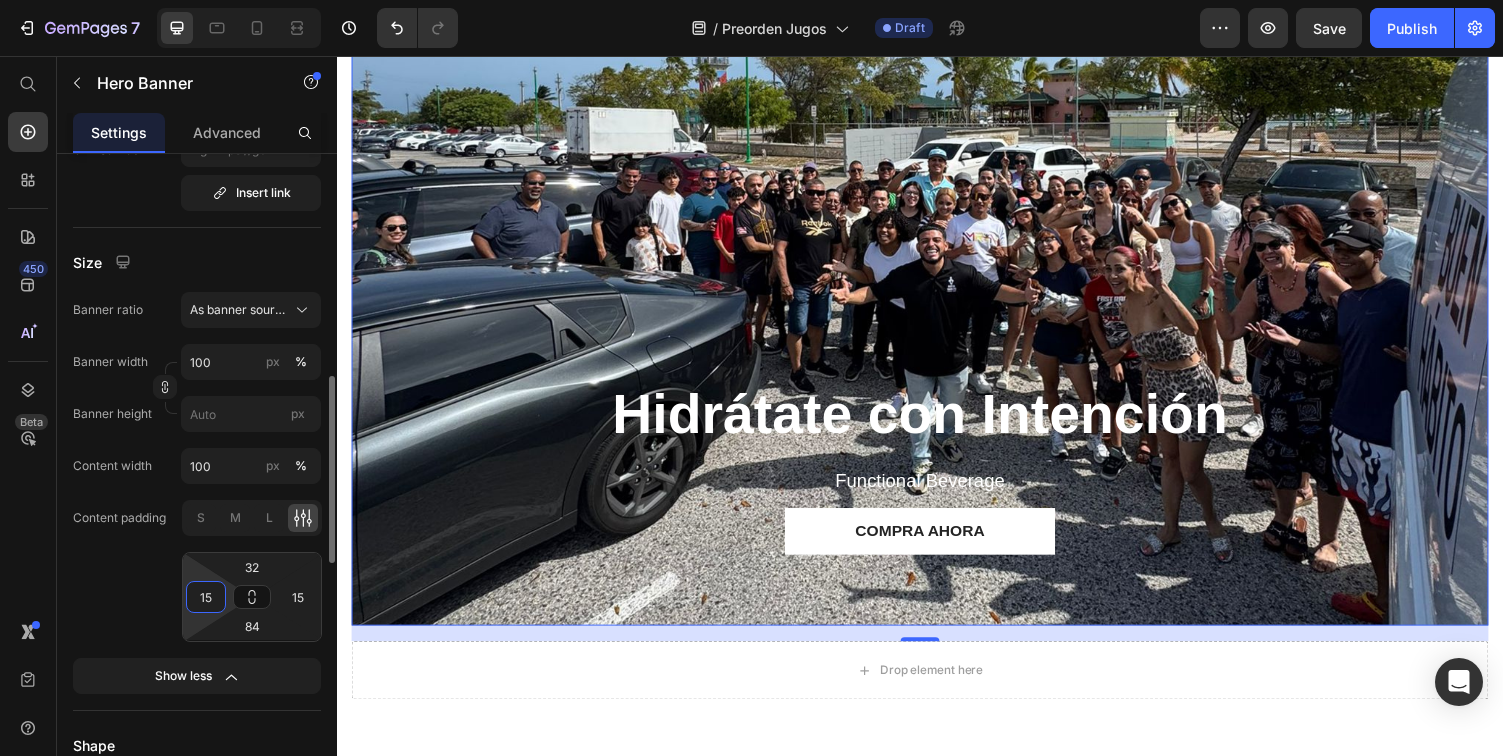 click on "Content padding S M L 32 15 84 15" 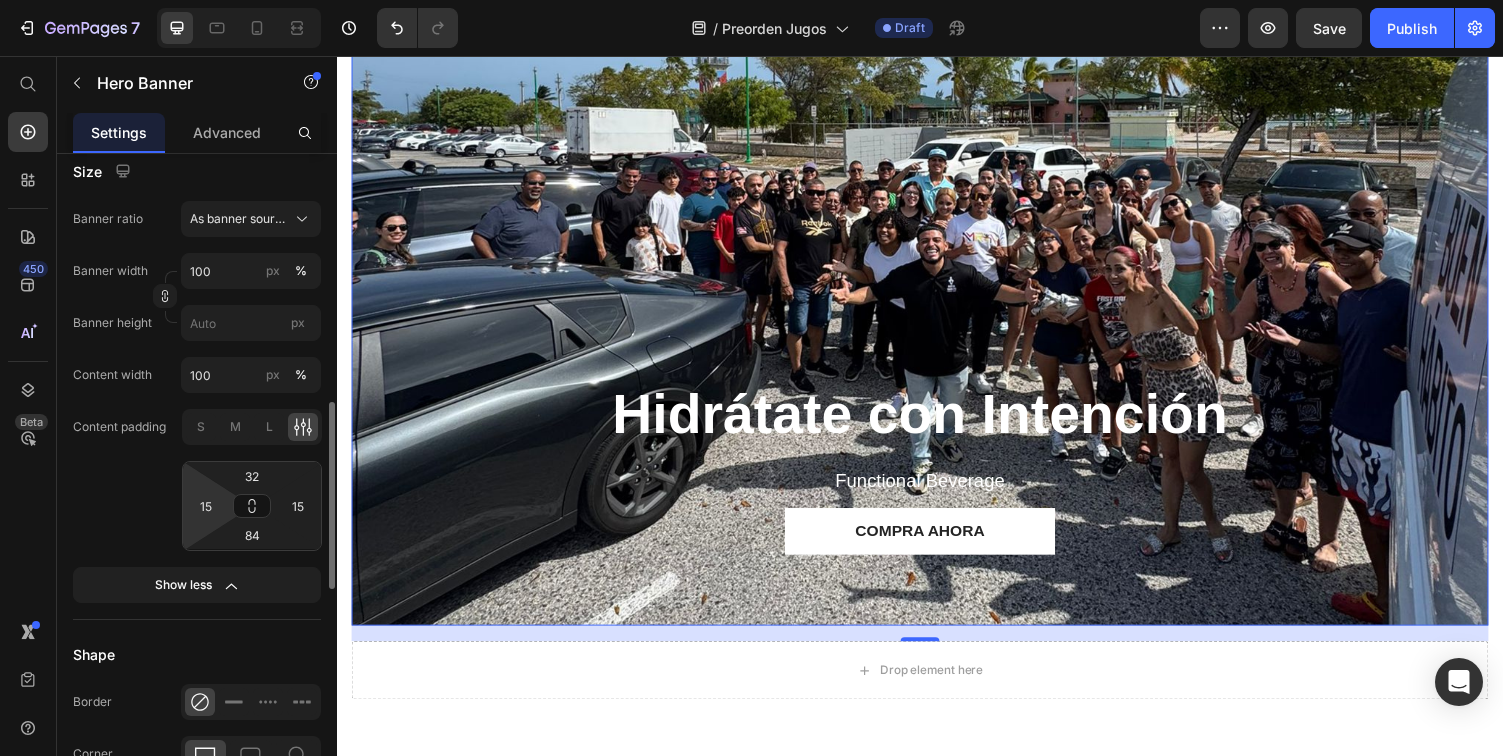 scroll, scrollTop: 753, scrollLeft: 0, axis: vertical 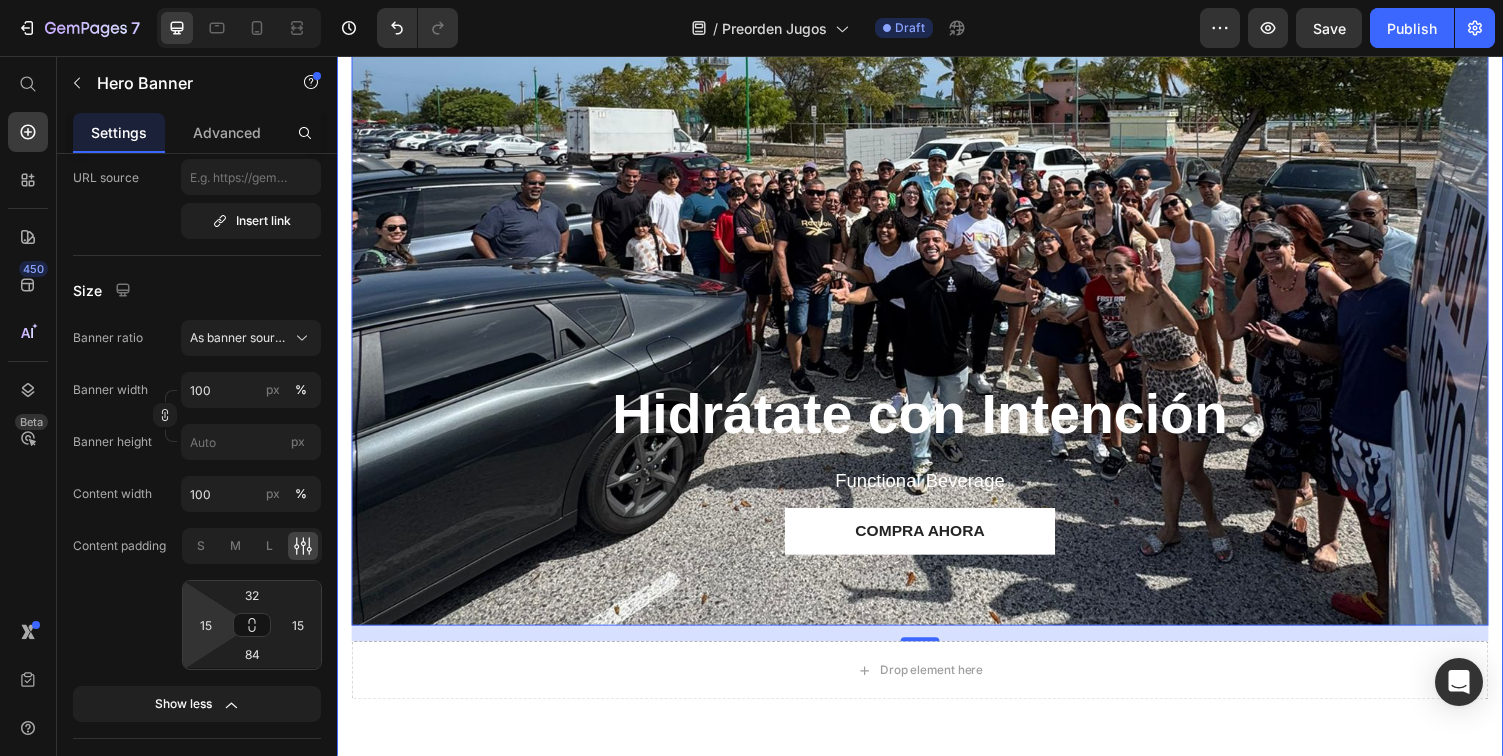 click on "Icon Icon Icon Icon Icon Icon List (2000+) REVIEWS Text Block Row Hidrátate con Intención Heading Functional Beverage Text Block Compra ahora Button Hero Banner   16
Drop element here Row                Title Line Beneficios de esta bebida Heading Image 100% Natural Text block Solo melón, agua de coco y sal del Himalaya. Nada más. Sin aditivos ni químicos. Text block Row Image Sin azúcar añadida Text block La dulzura viene directamente del melón. No añadimos endulzantes de ningún tipo. Text block Row Image Hecho en Puerto Rico Text block Formulado y preparado localmente con ingredientes reales, para nuestra gente. Text block Row Row Image Energía diaria y funcional Text block La combinación perfecta para hidratarte, recargarte y mantener claridad mental.   Text block Image Row Row Section 3" at bounding box center (937, 706) 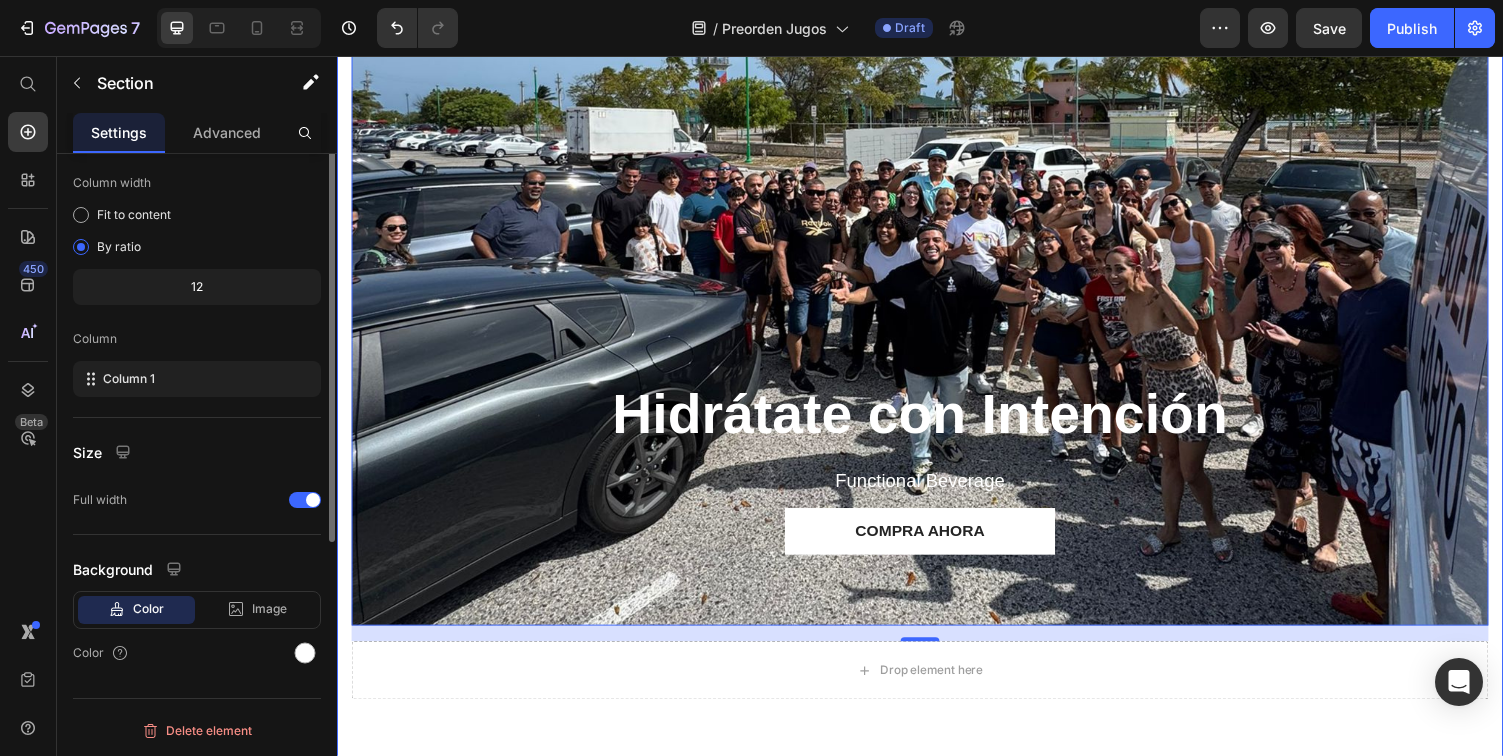 scroll, scrollTop: 0, scrollLeft: 0, axis: both 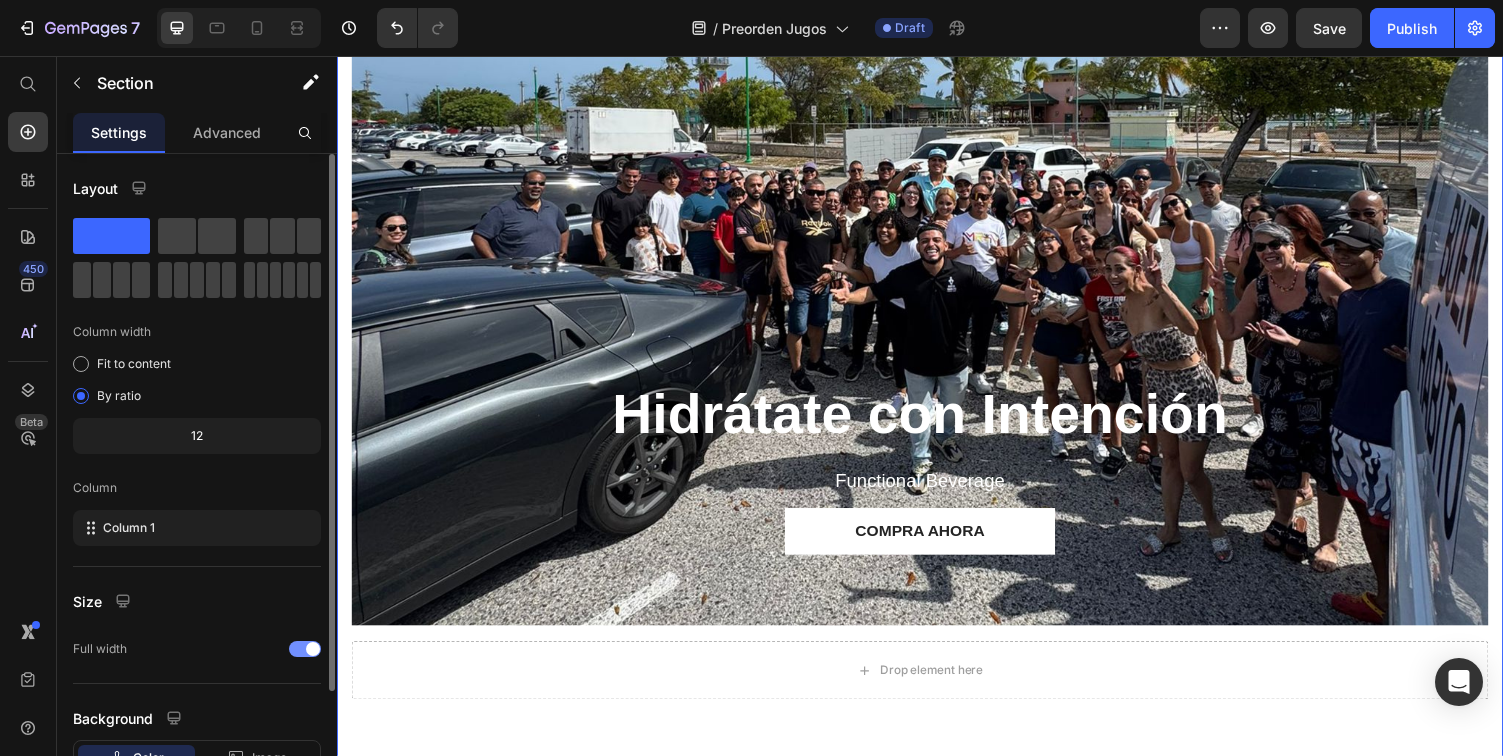 click at bounding box center (313, 649) 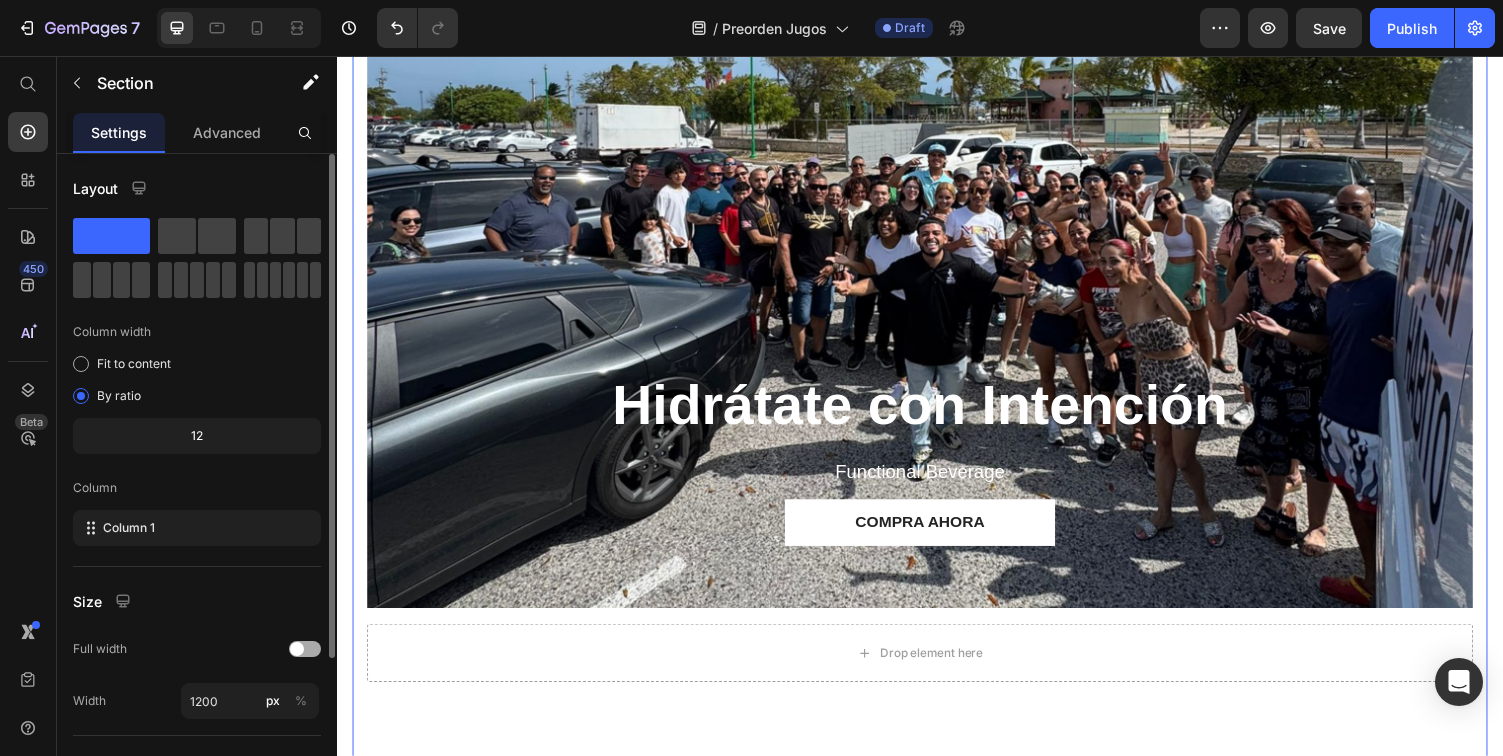 click at bounding box center (305, 649) 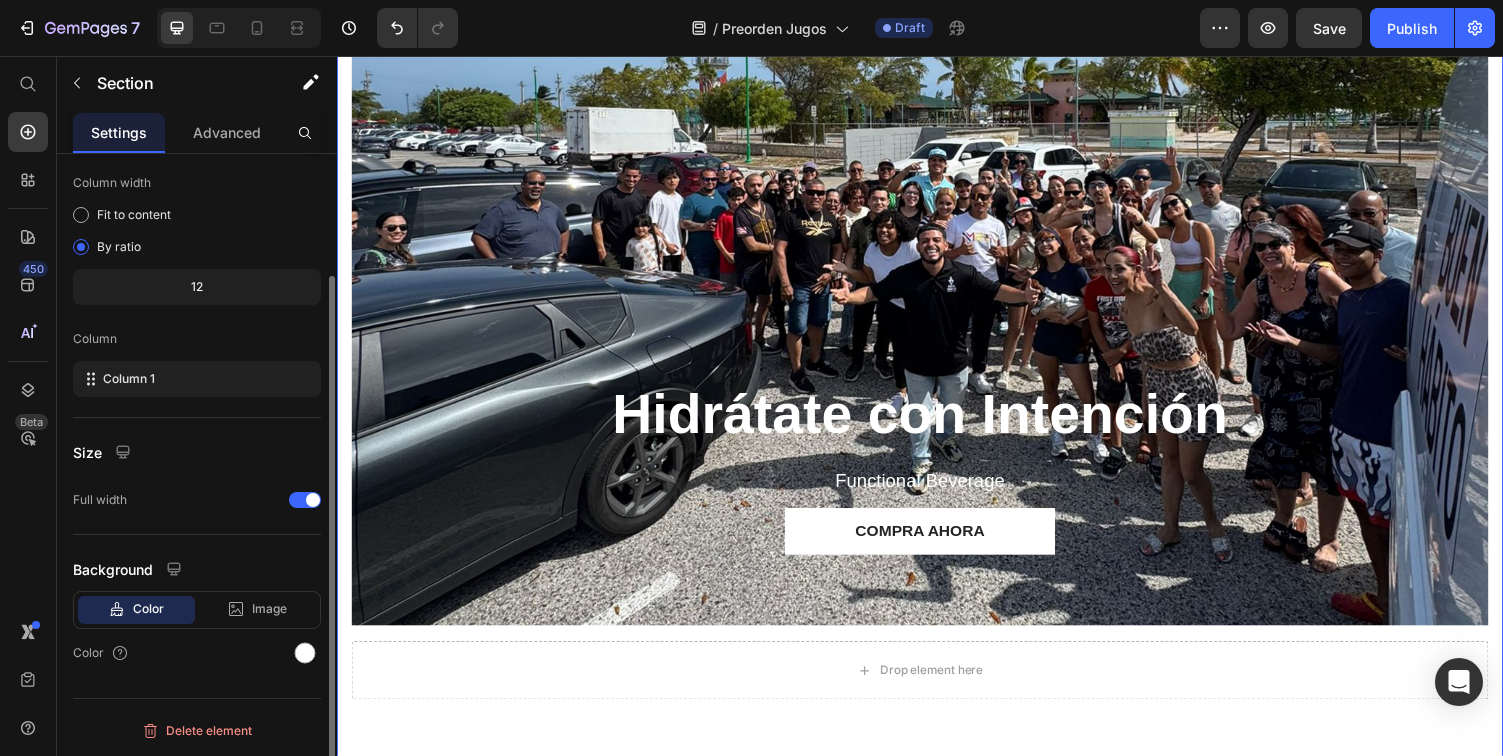 scroll, scrollTop: 0, scrollLeft: 0, axis: both 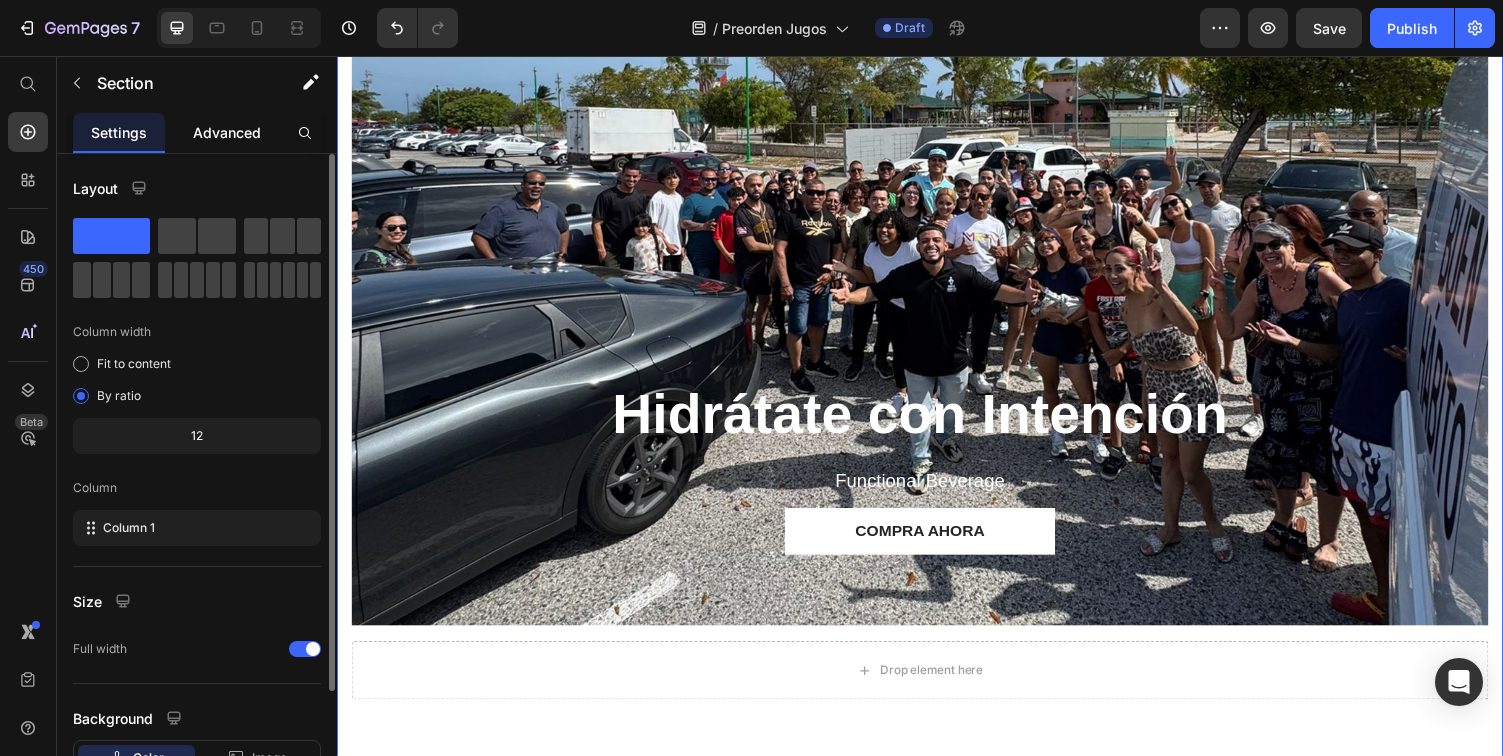 click on "Advanced" at bounding box center [227, 132] 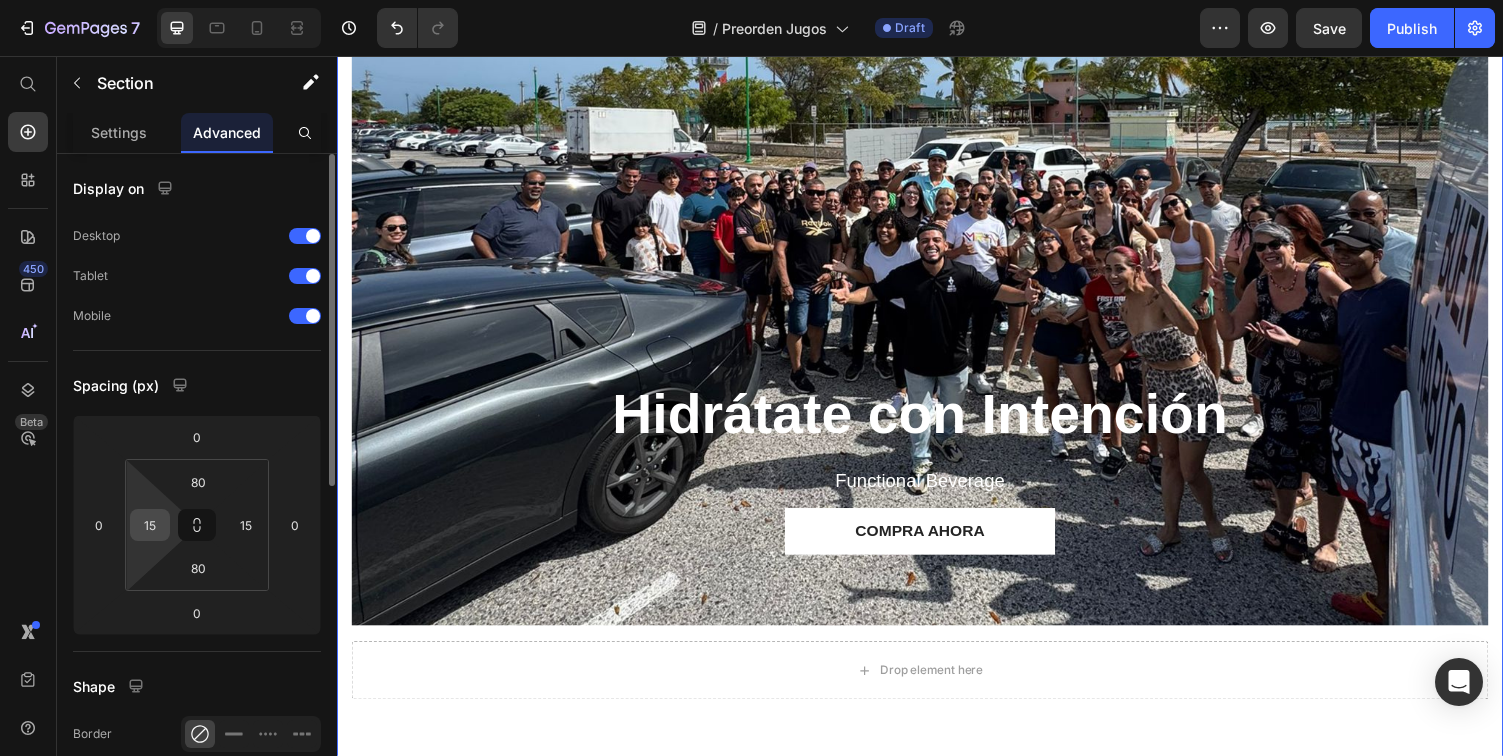 click on "15" at bounding box center [150, 525] 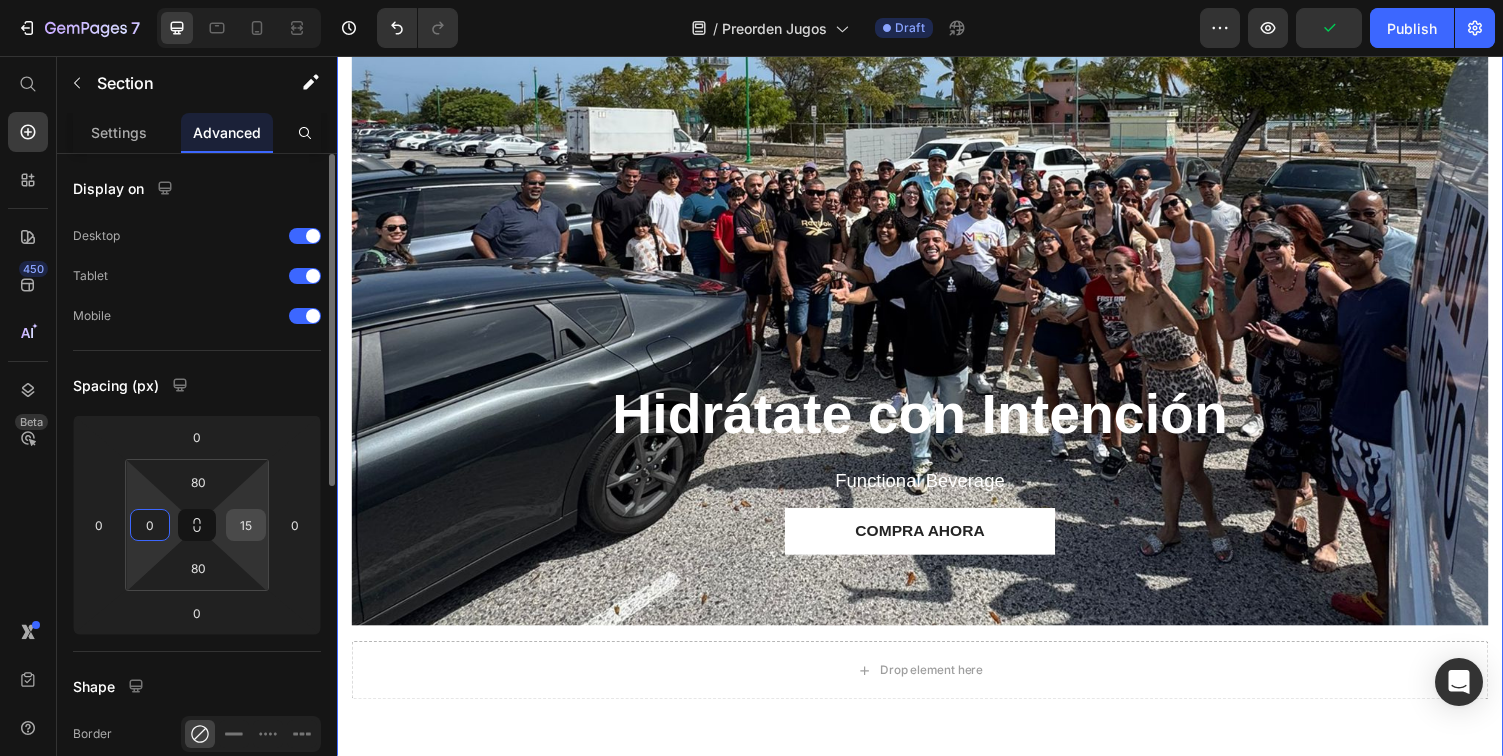 type on "0" 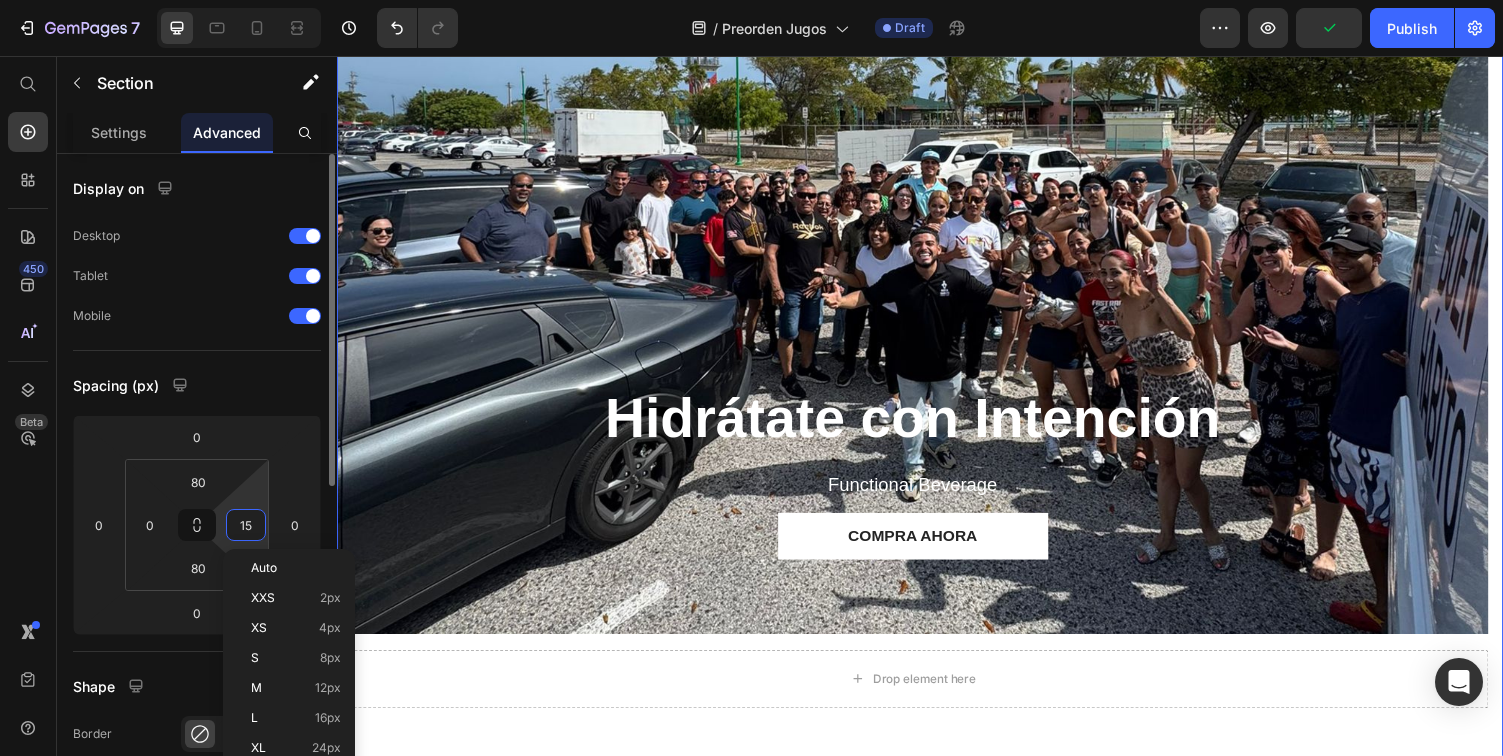 type on "0" 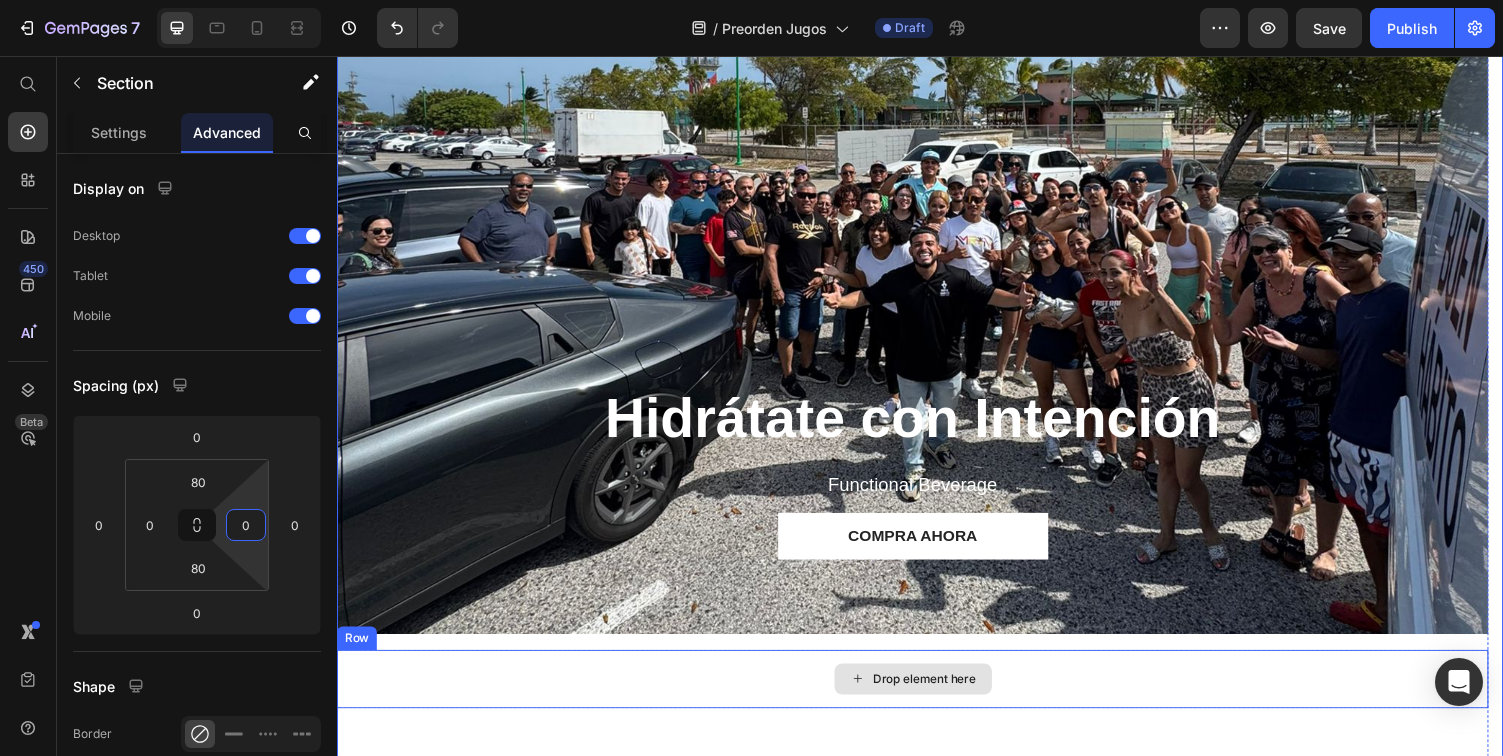 click on "Drop element here" at bounding box center (929, 697) 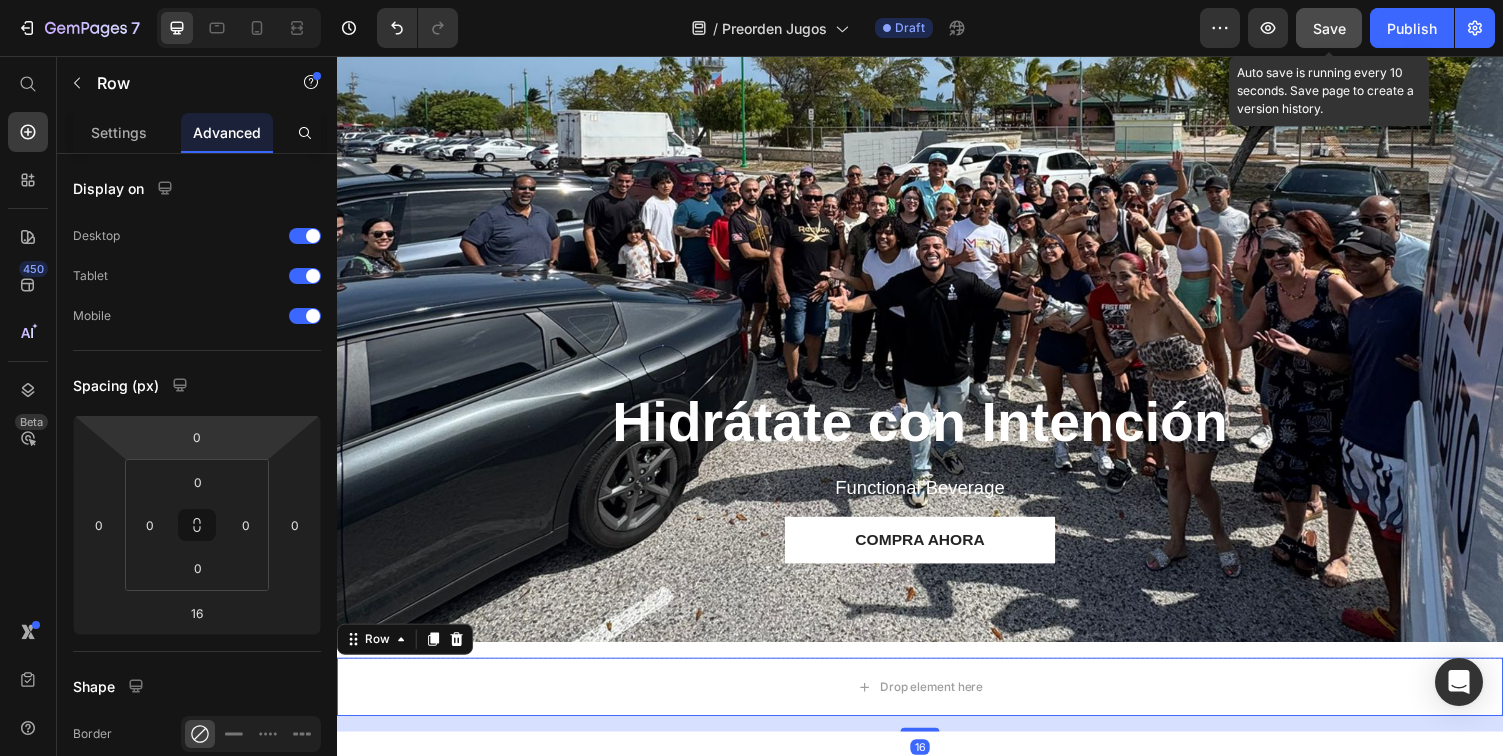 click on "Save" at bounding box center [1329, 28] 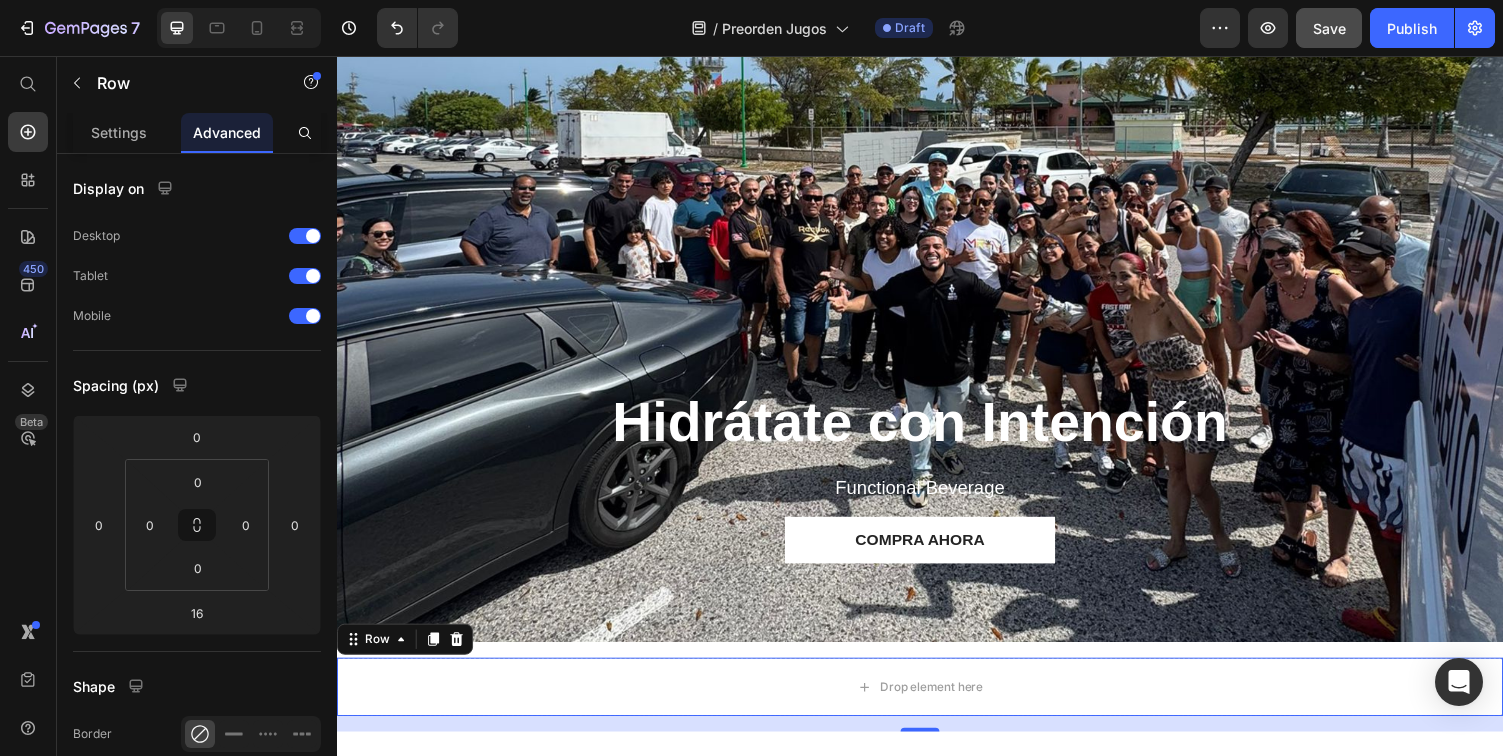 scroll, scrollTop: 1712, scrollLeft: 0, axis: vertical 